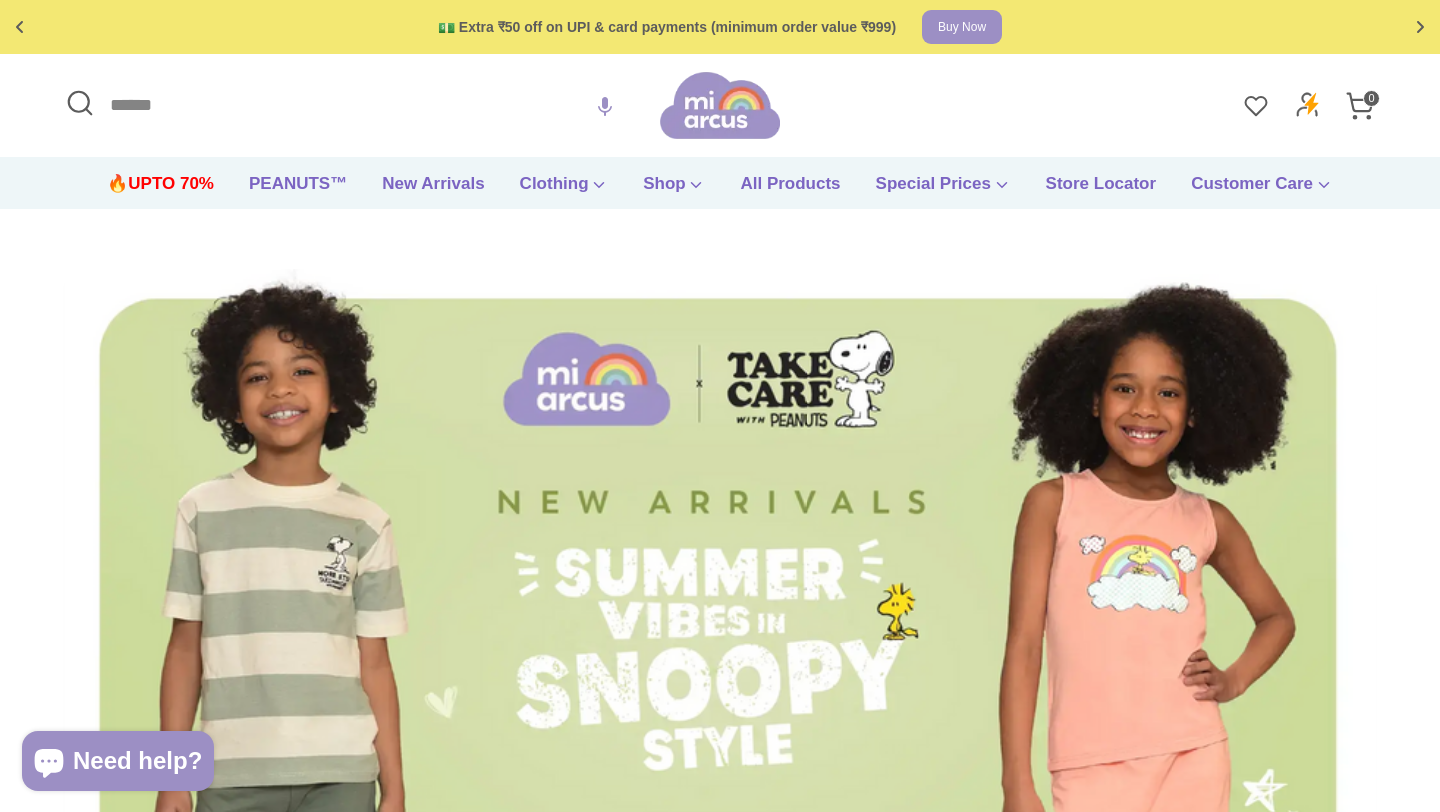 scroll, scrollTop: 0, scrollLeft: 0, axis: both 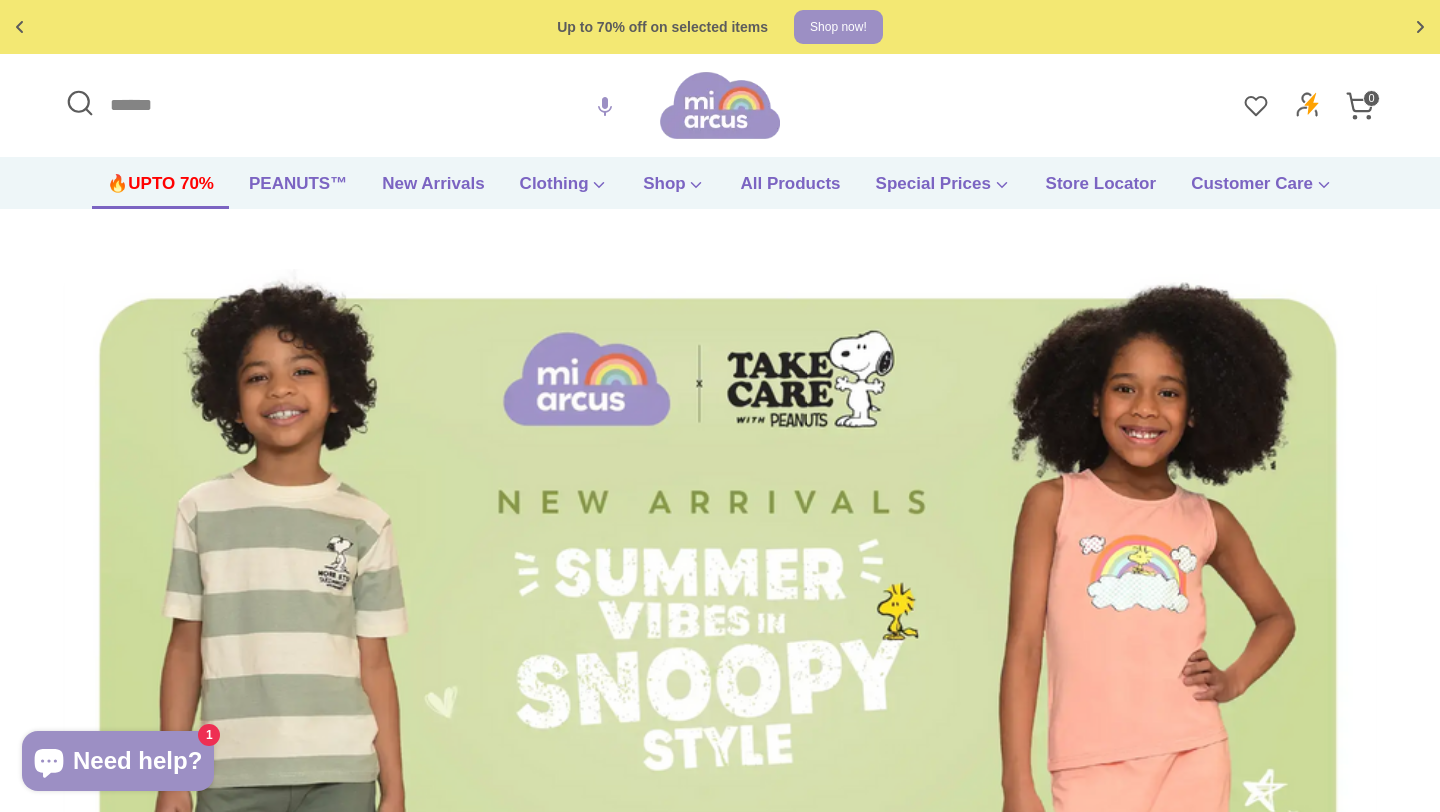 click on "🔥UPTO 70%" at bounding box center (160, 190) 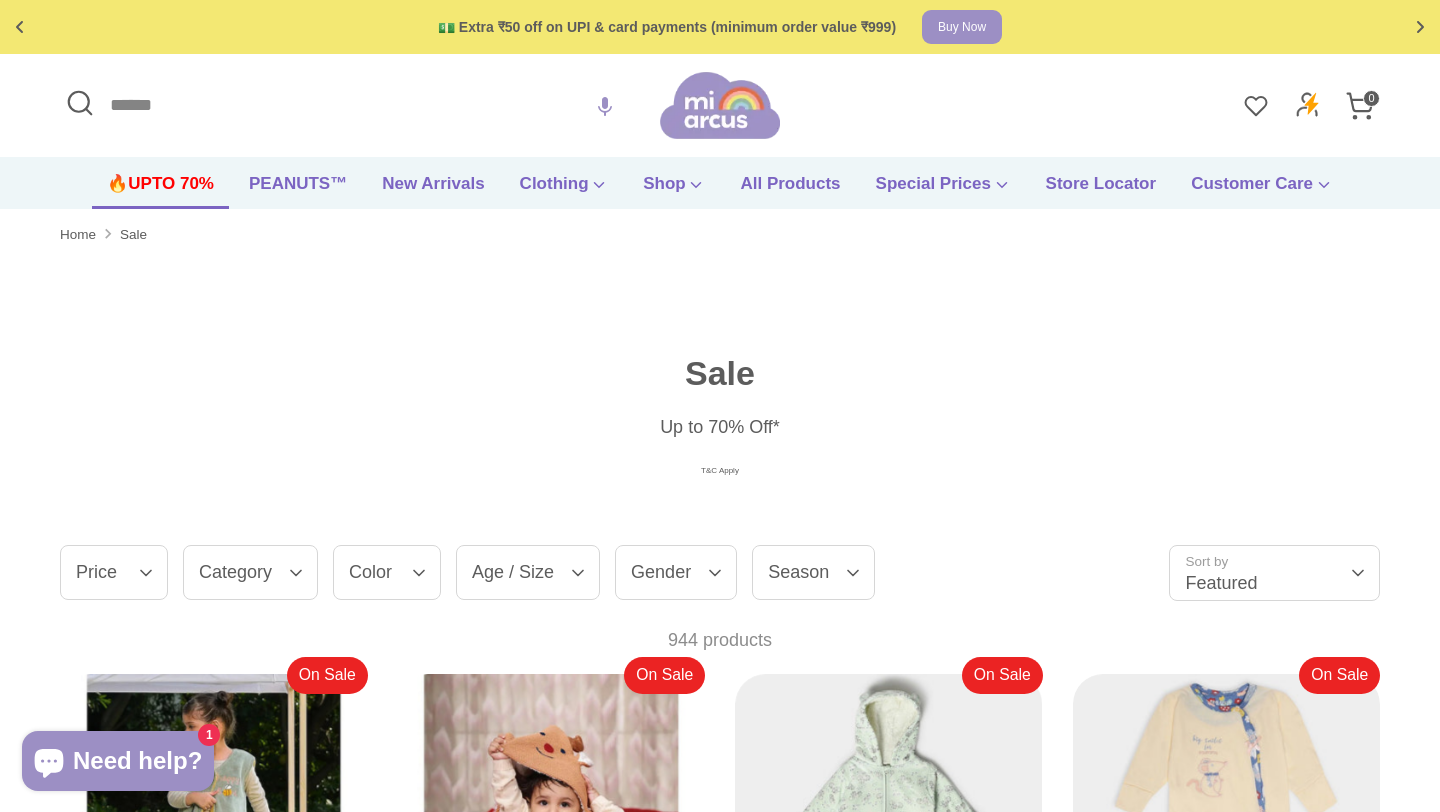 scroll, scrollTop: 0, scrollLeft: 0, axis: both 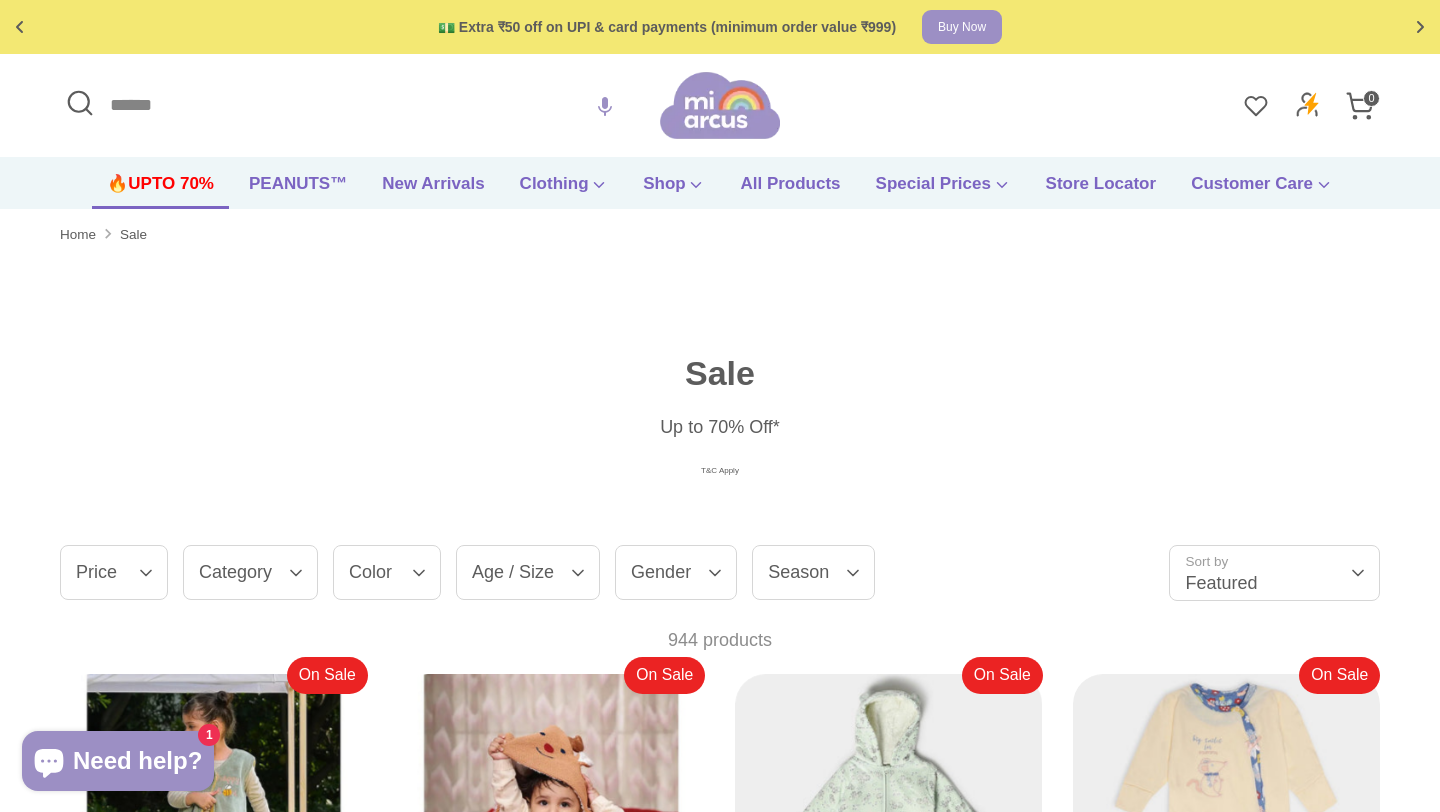 click 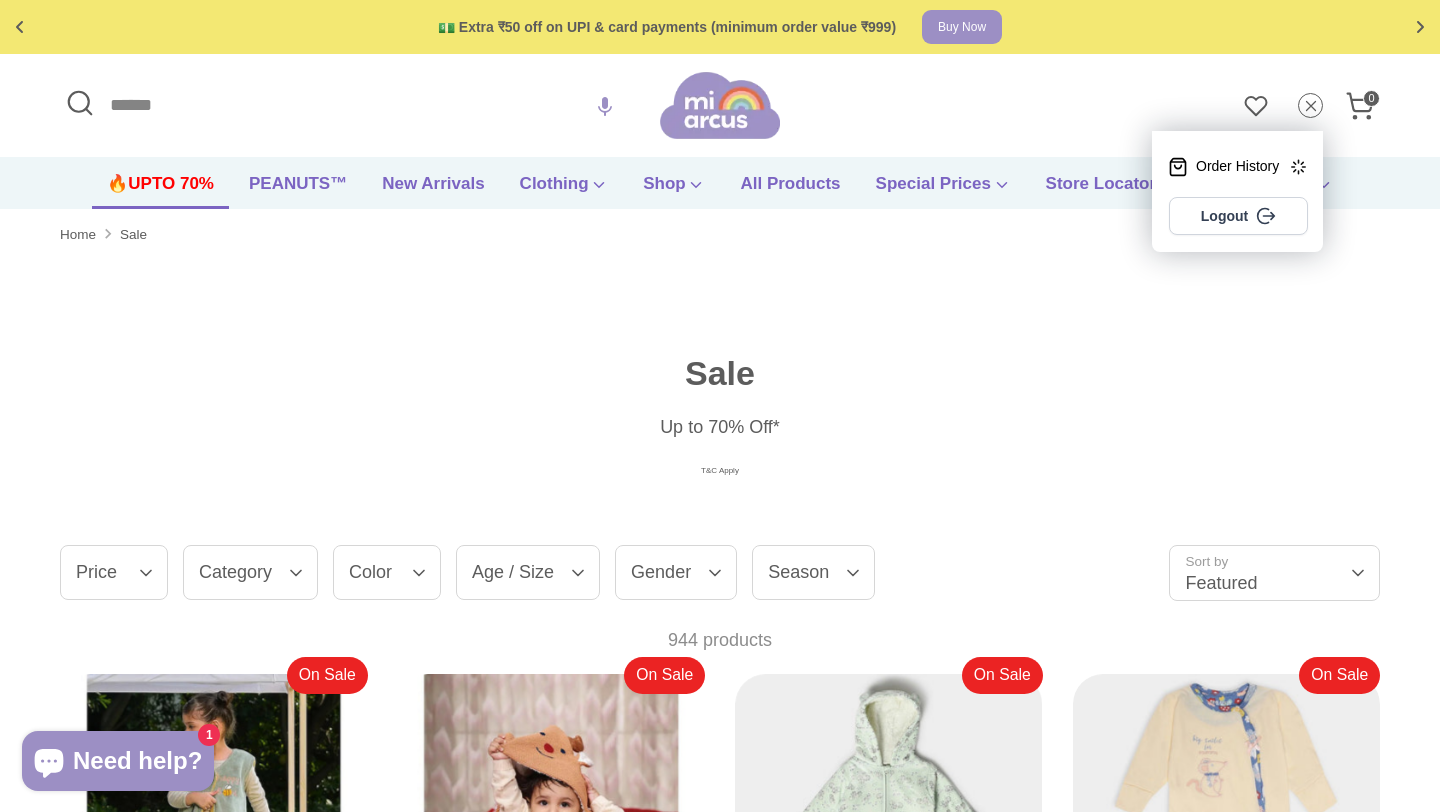 click on "Order History" at bounding box center (1223, 167) 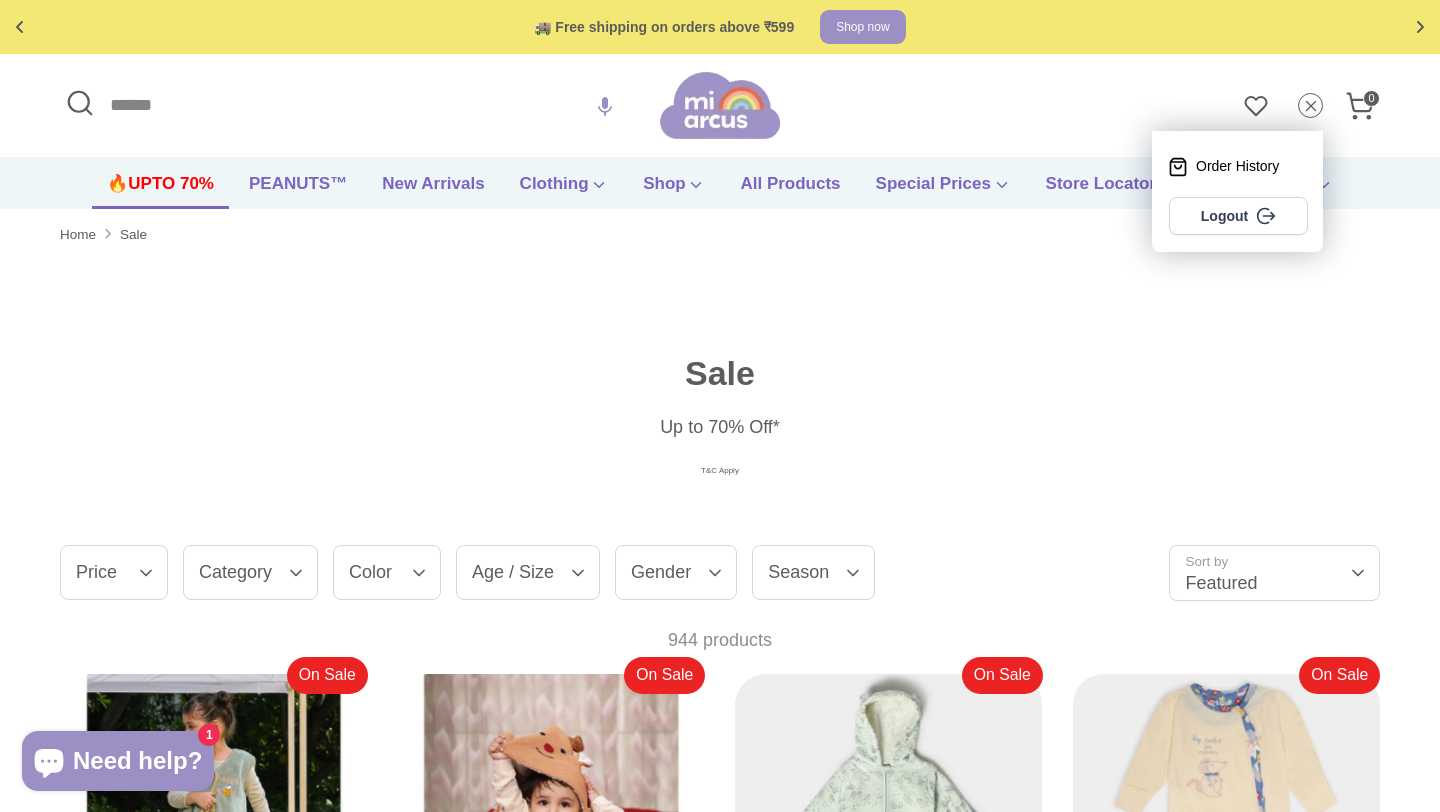 click on "Sale
Up to 70% Off*
T&C Apply" at bounding box center [720, 417] 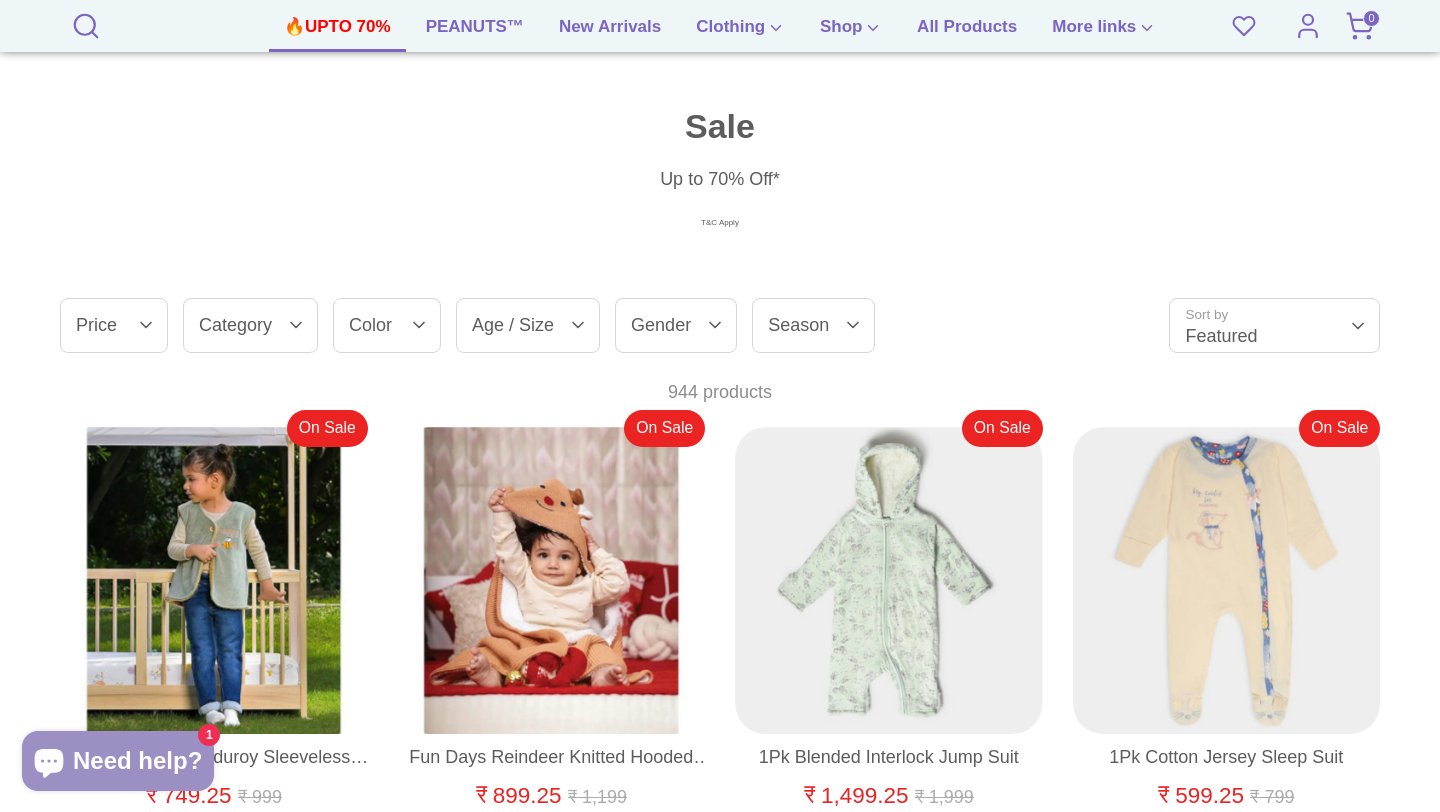 scroll, scrollTop: 470, scrollLeft: 0, axis: vertical 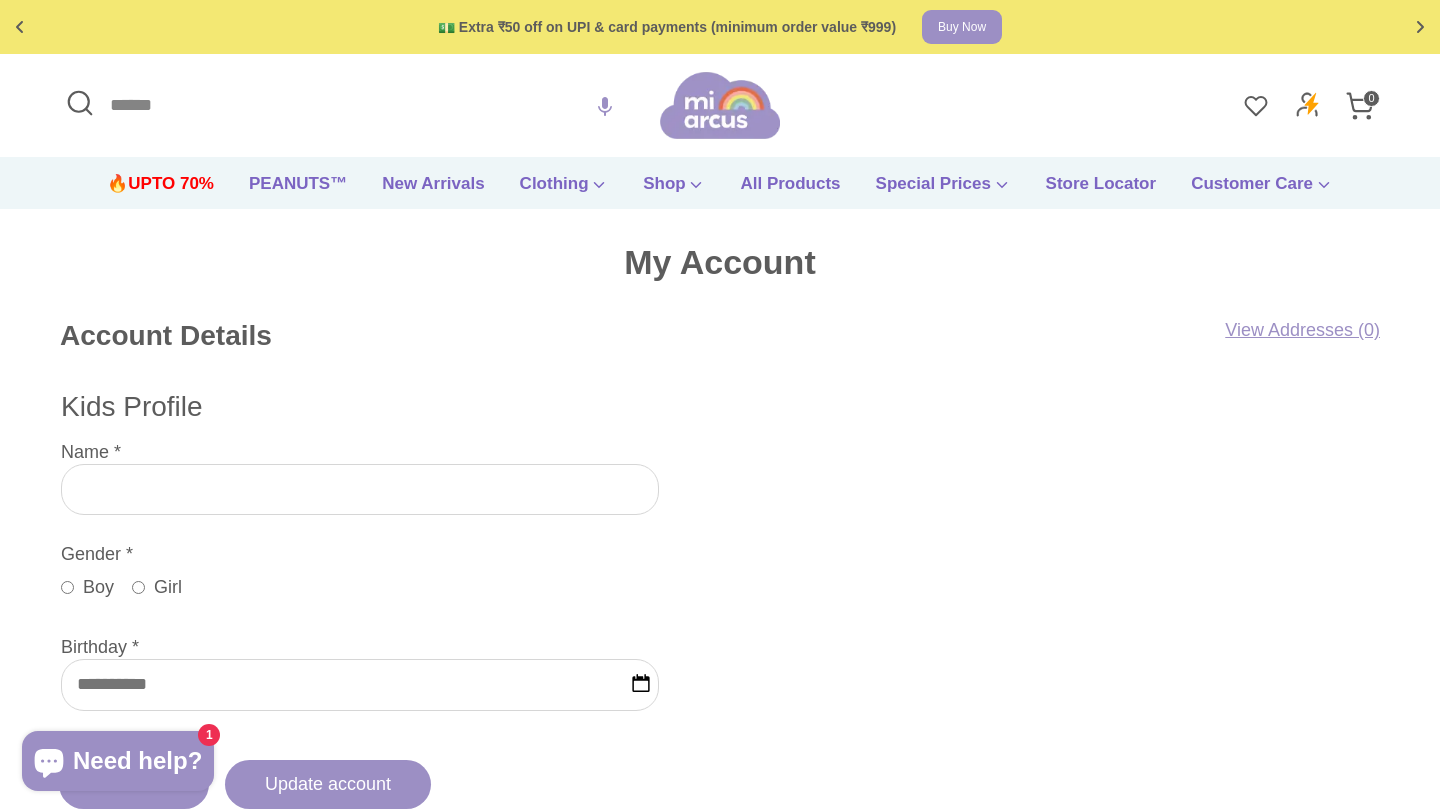 click 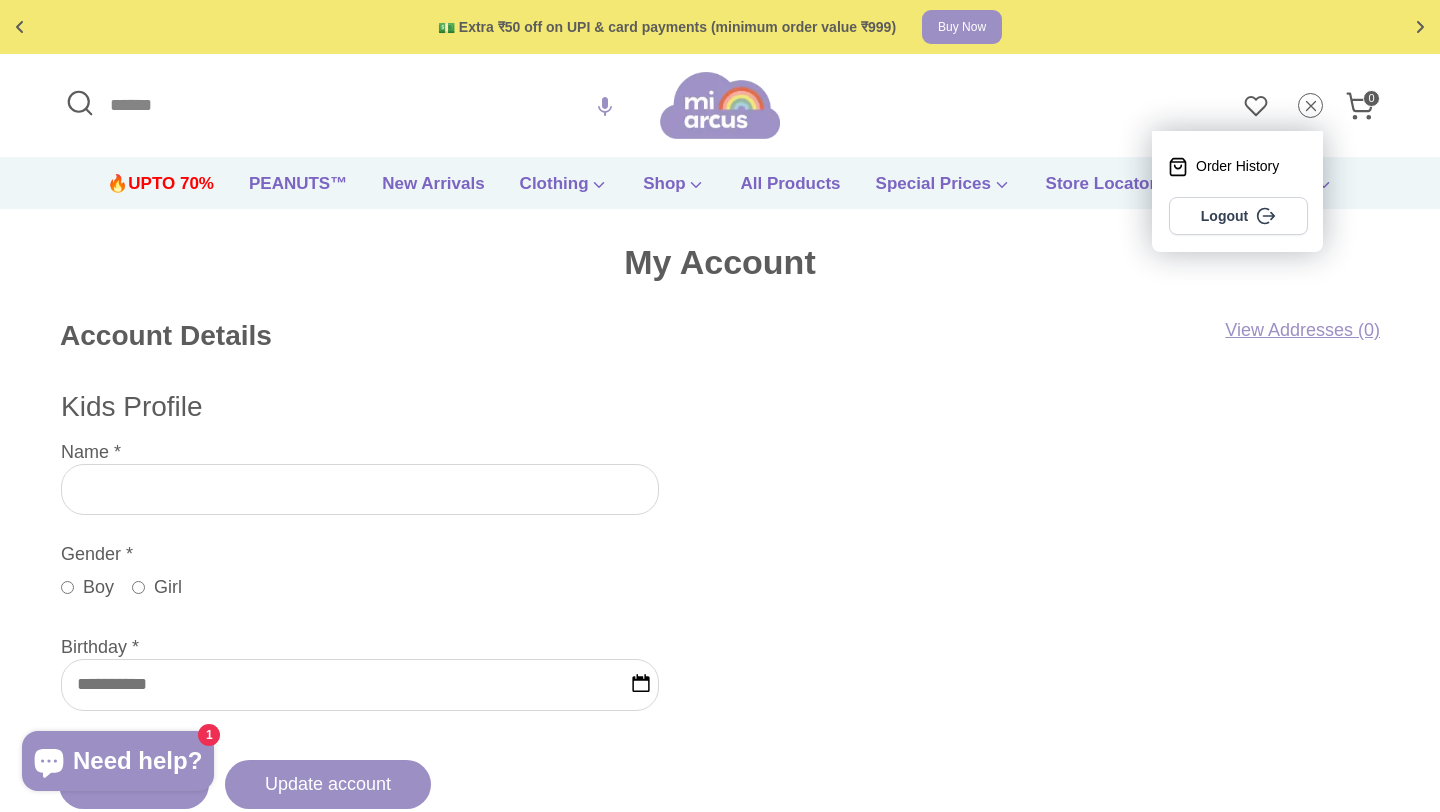 click on "Kids Profile Name Gender Boy Girl Birthday Cancel Update account" at bounding box center (720, 606) 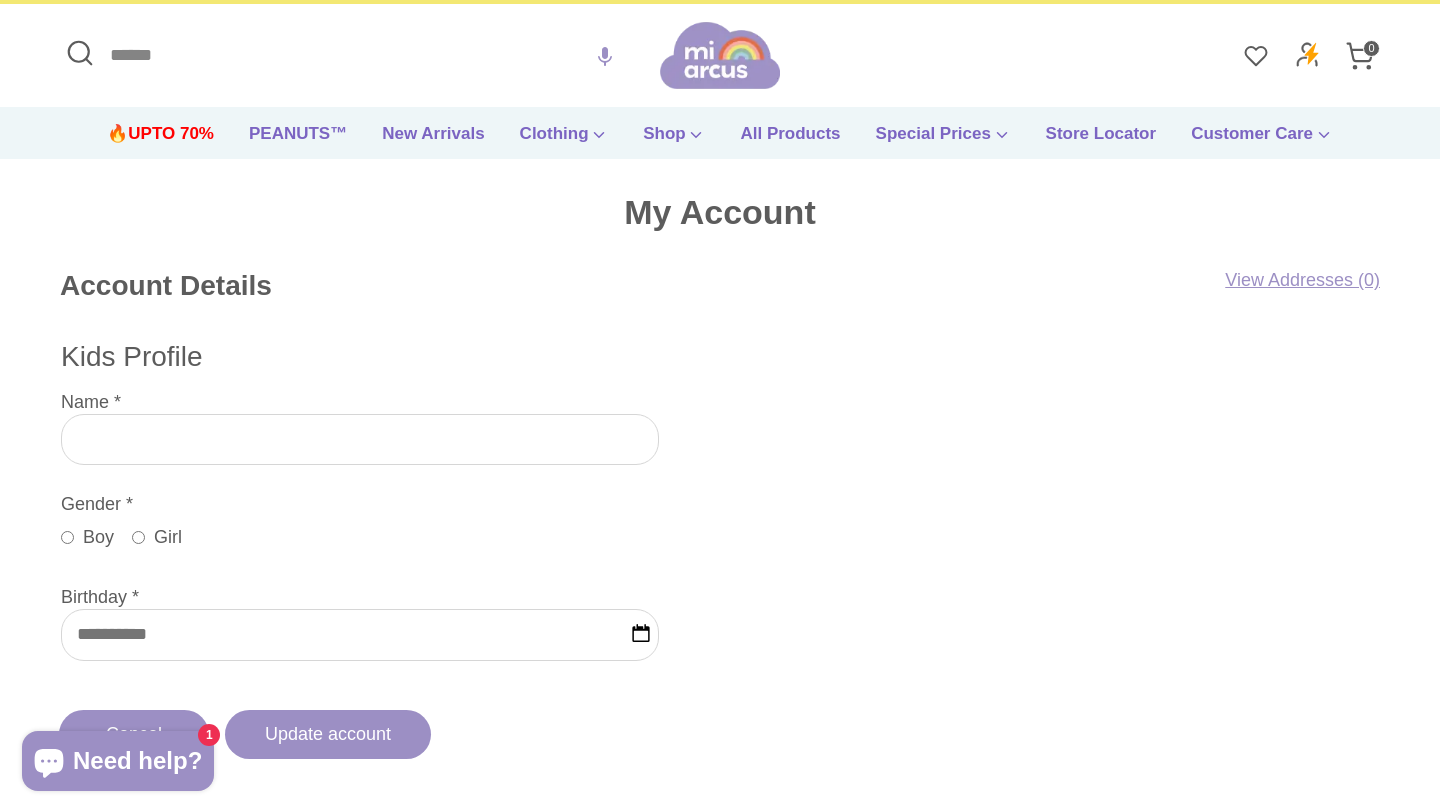 scroll, scrollTop: 0, scrollLeft: 0, axis: both 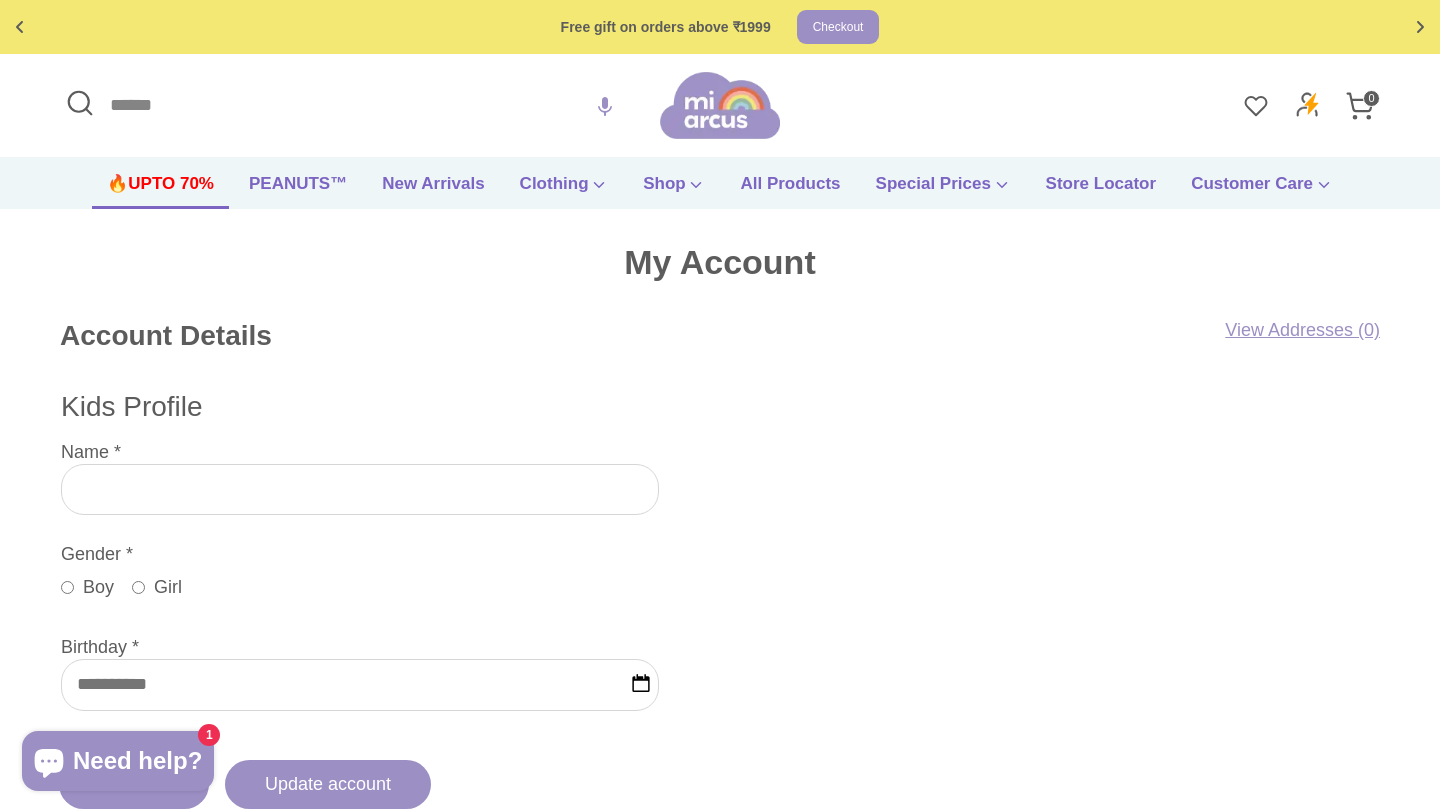 click on "🔥UPTO 70%" at bounding box center [160, 190] 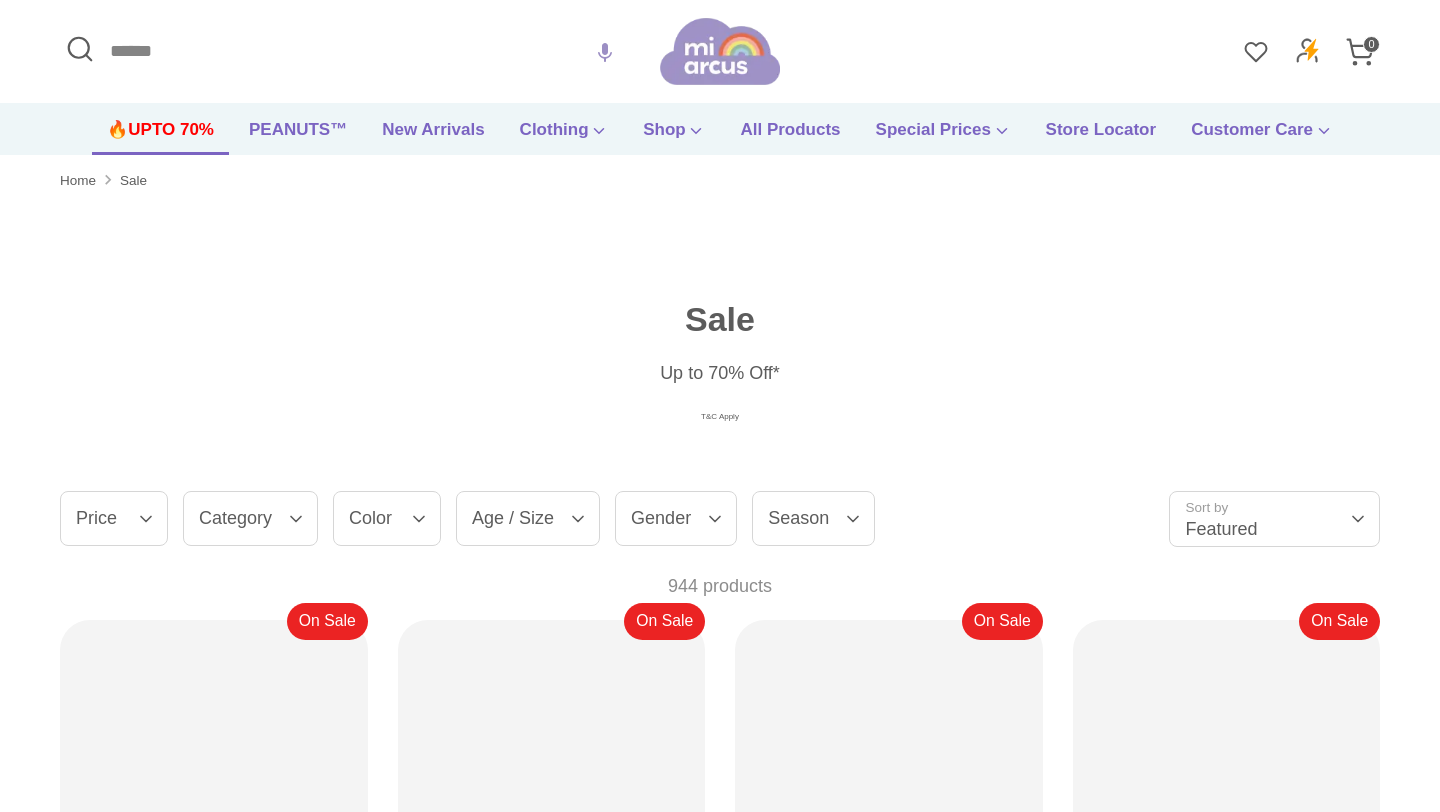 scroll, scrollTop: 0, scrollLeft: 0, axis: both 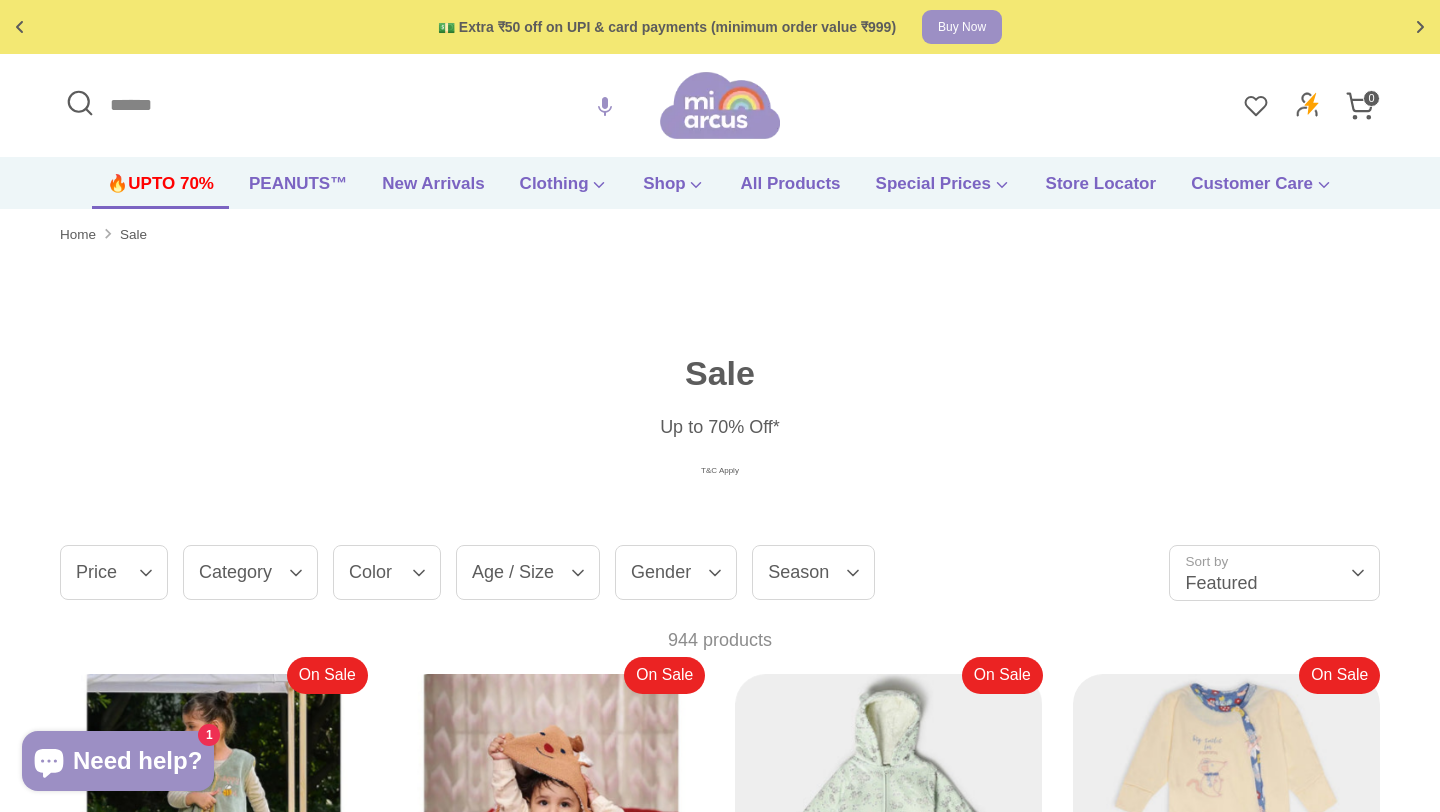click on "Price" at bounding box center (114, 572) 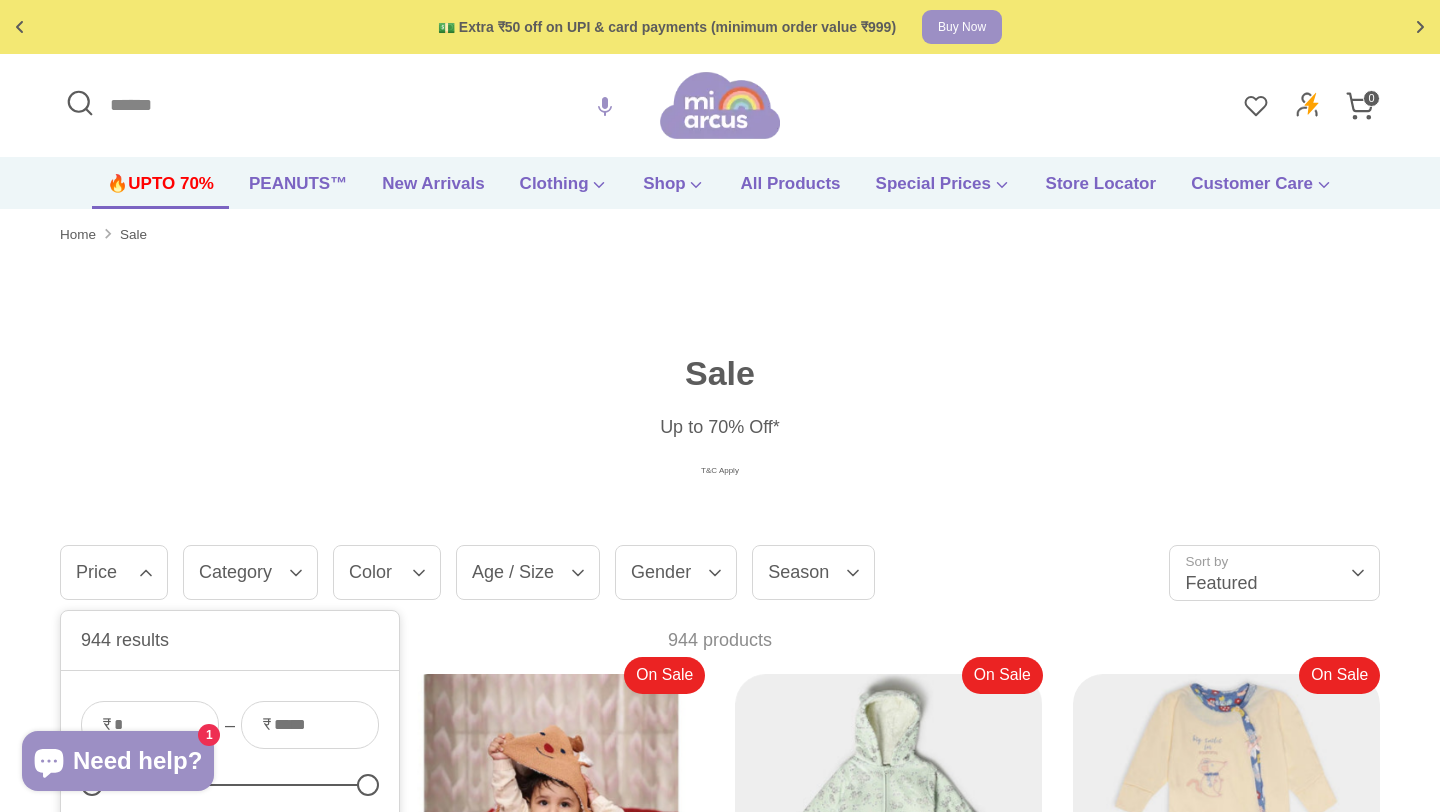 click on "Category" at bounding box center [250, 572] 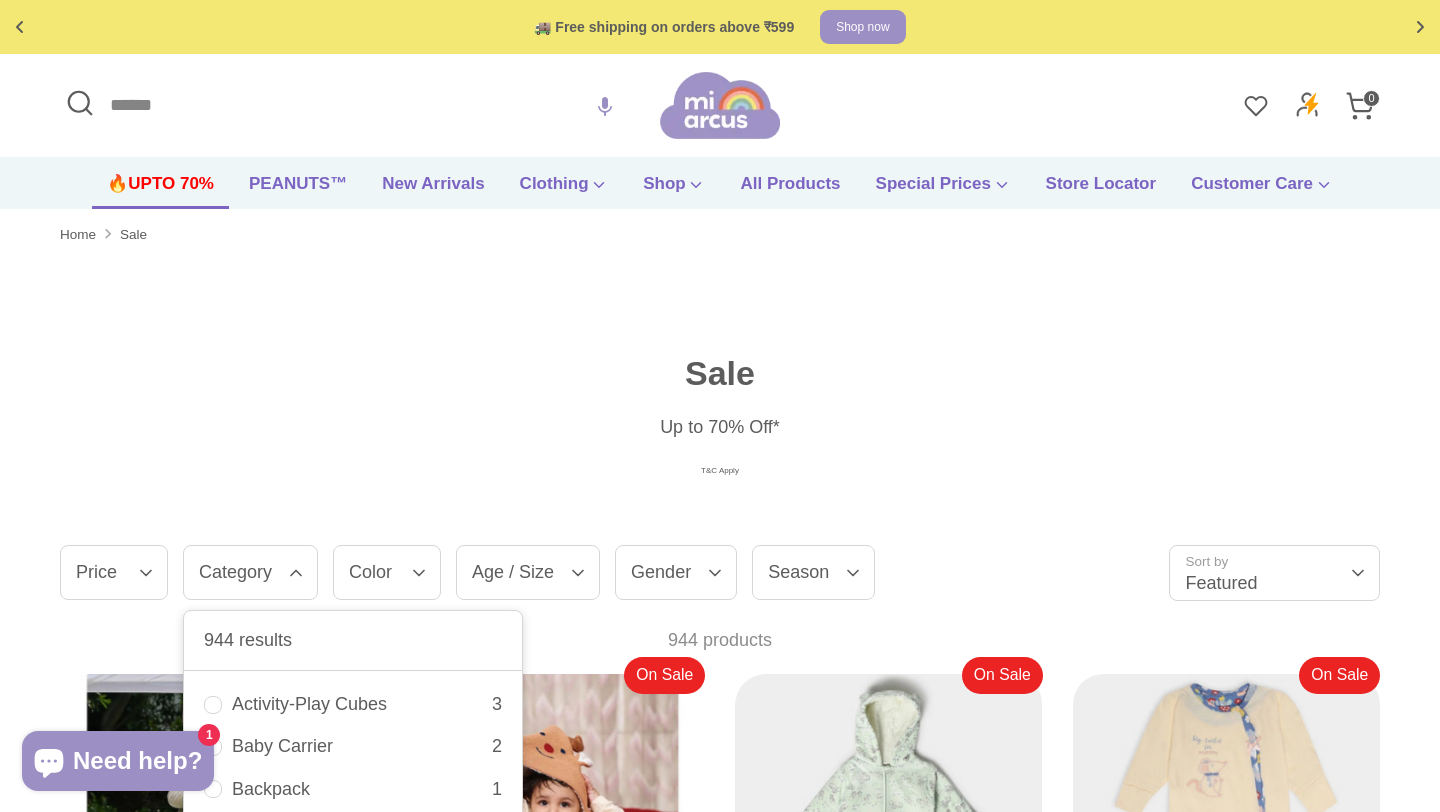 click on "Age / Size" at bounding box center [528, 572] 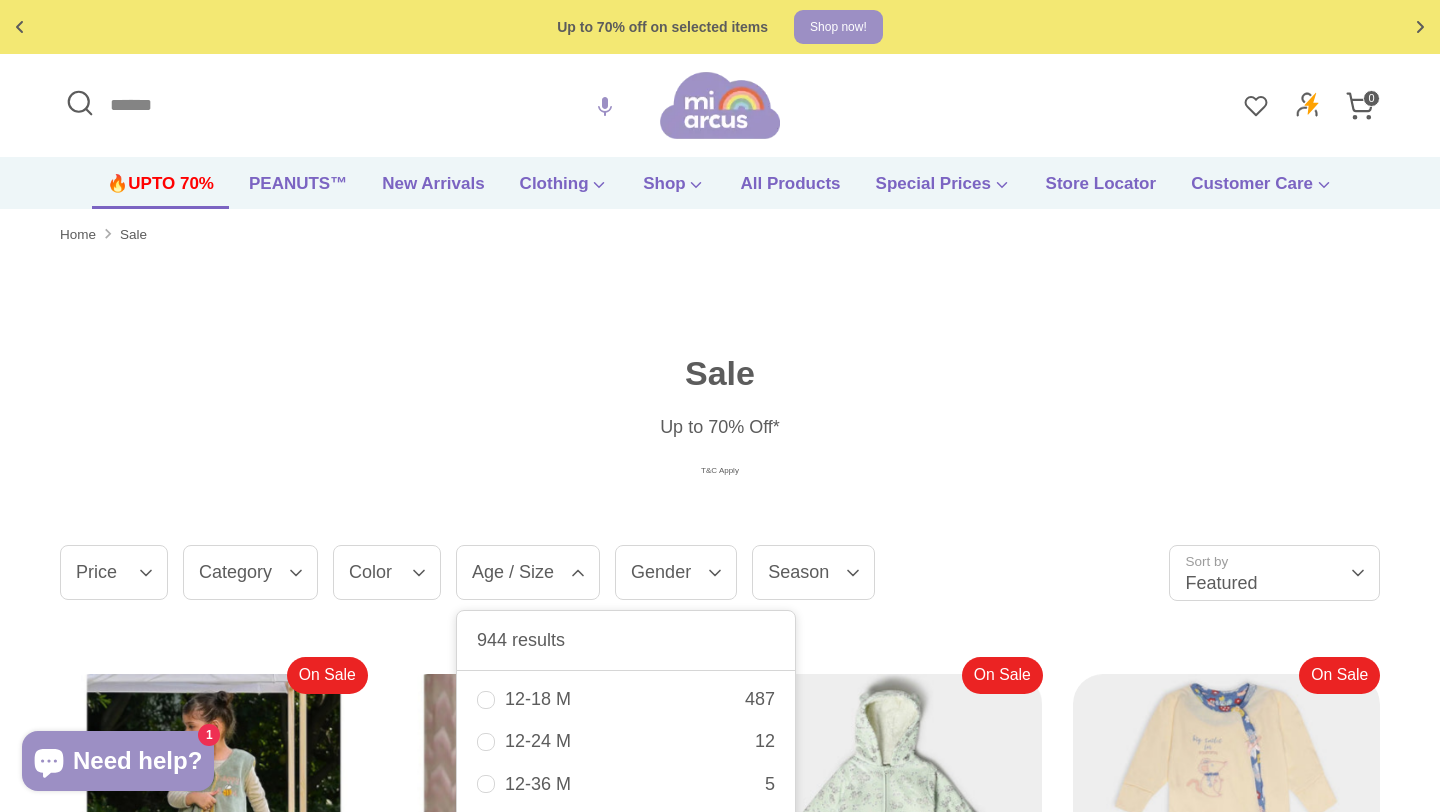 scroll, scrollTop: 3141, scrollLeft: 0, axis: vertical 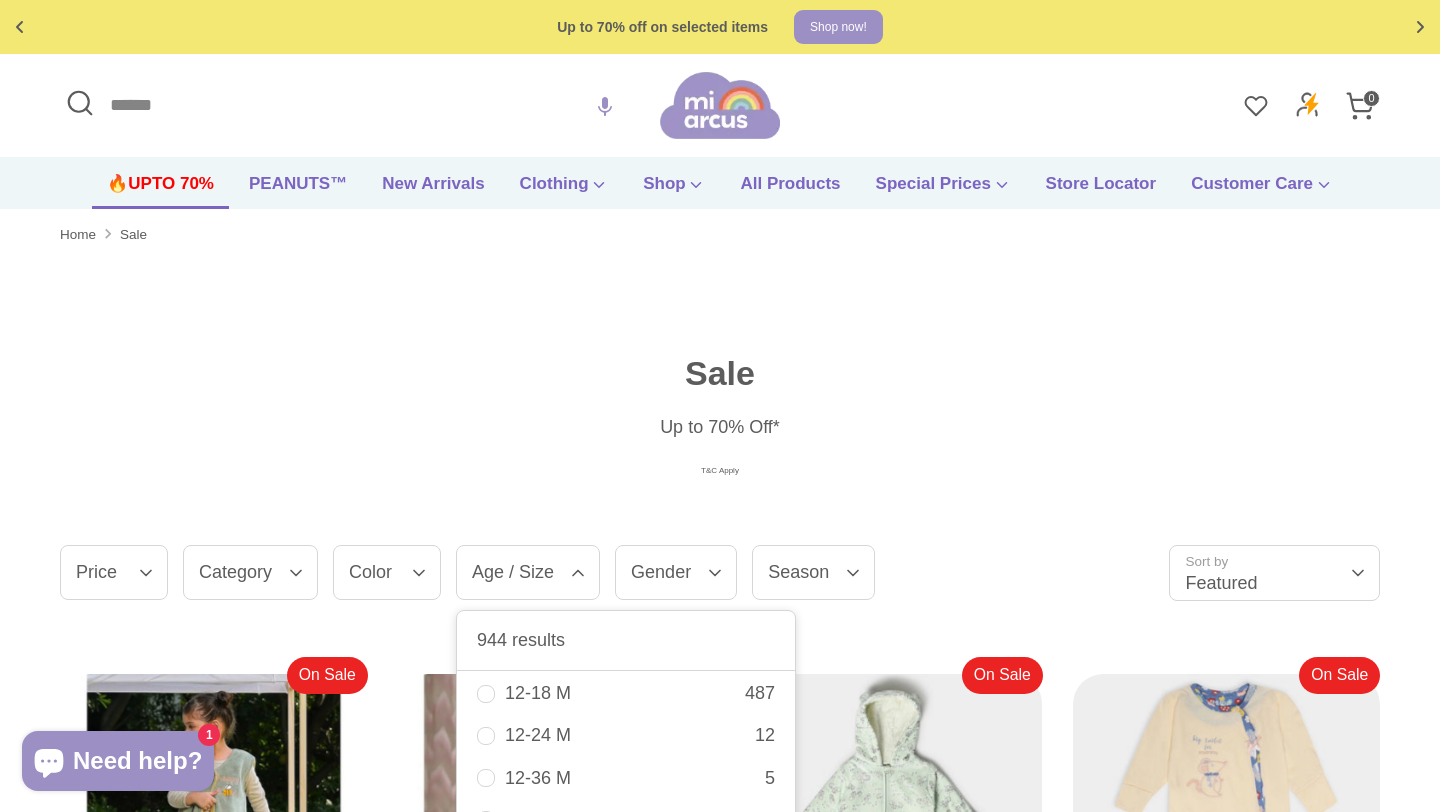 click on "12-18 M
487" at bounding box center [626, 693] 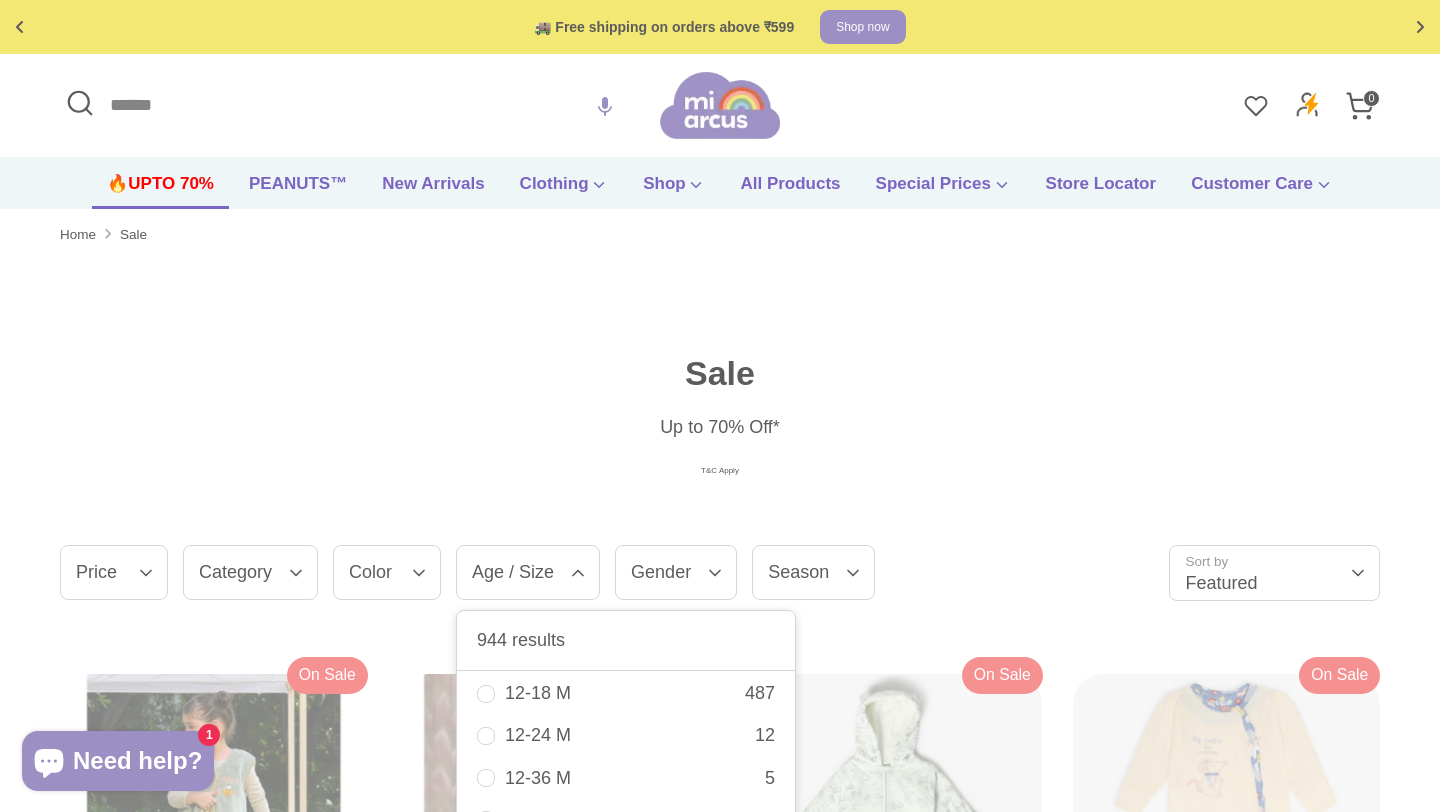 click on "12-24 M
12" at bounding box center [626, 735] 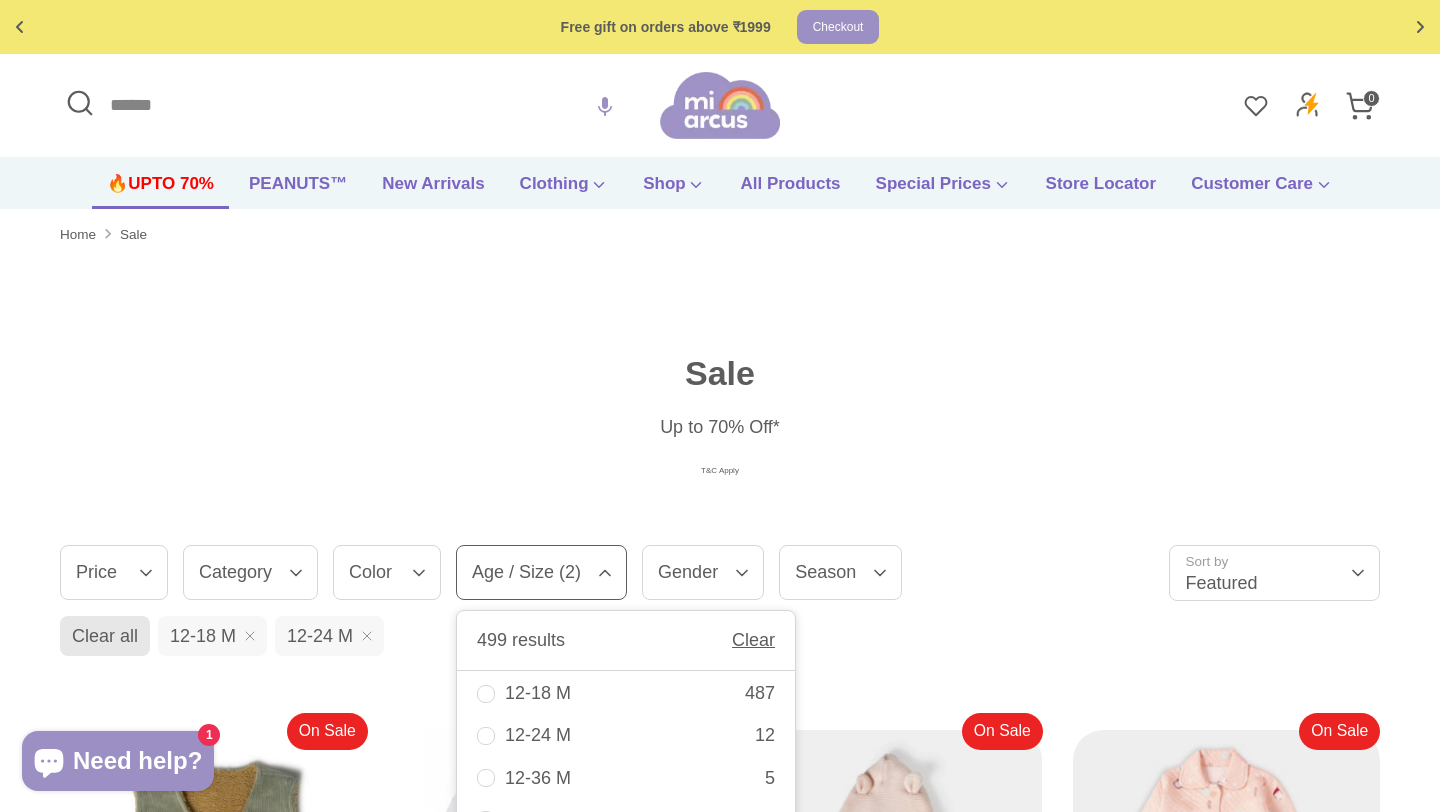 click on "Up to 70% Off*
T&C Apply" at bounding box center [720, 449] 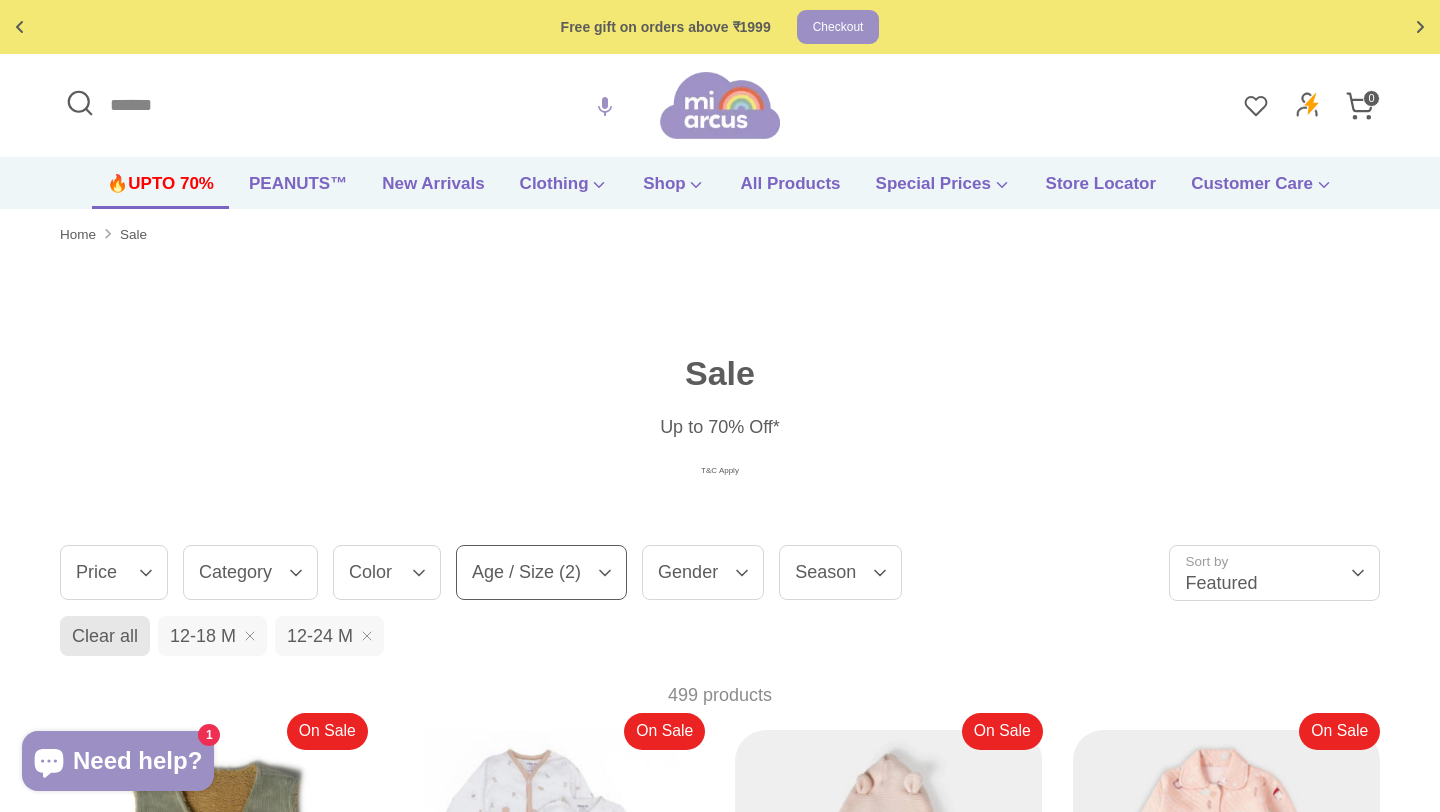 click on "Gender" at bounding box center [703, 572] 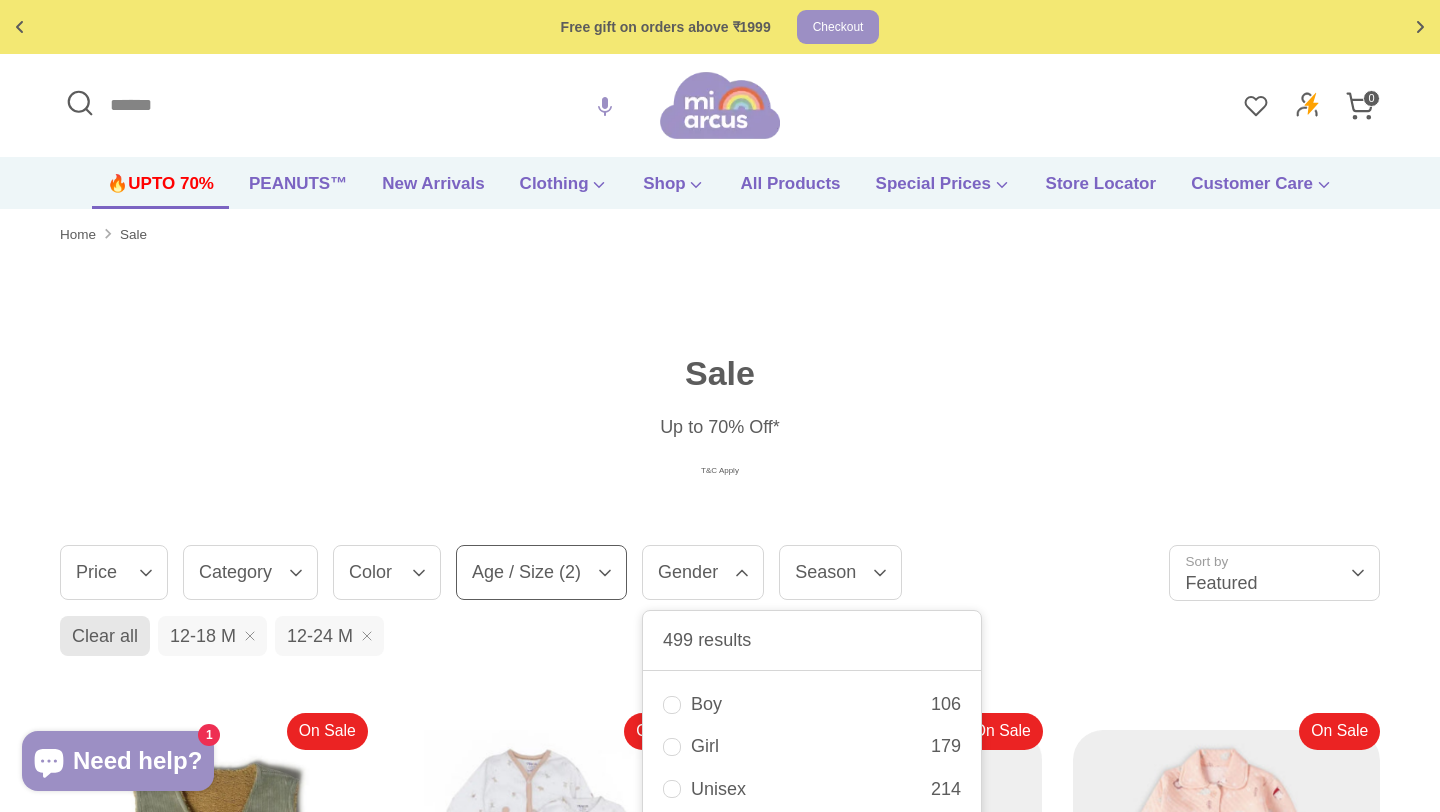 click on "Boy
106" at bounding box center (812, 704) 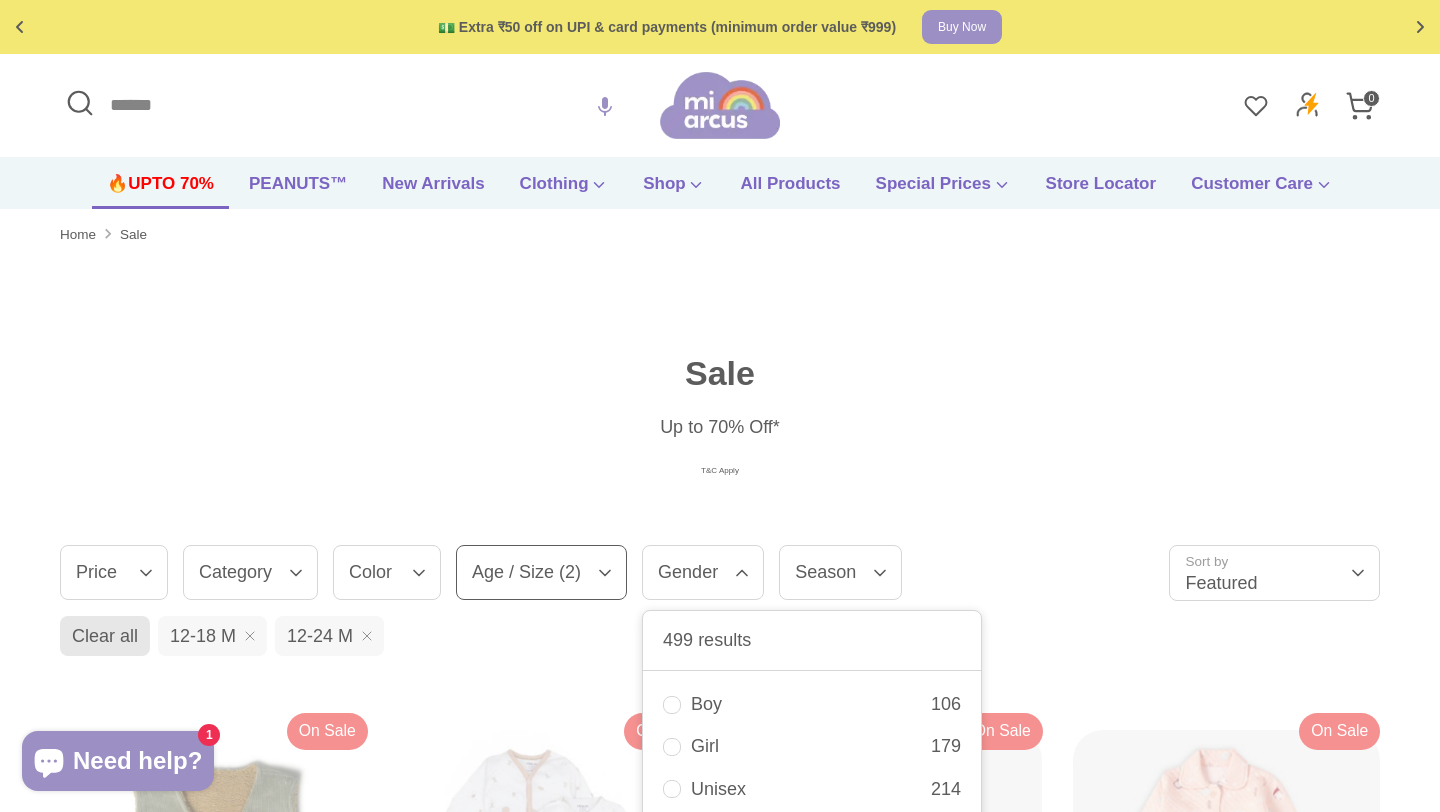 click on "Sale
Up to 70% Off*
T&C Apply" at bounding box center (720, 417) 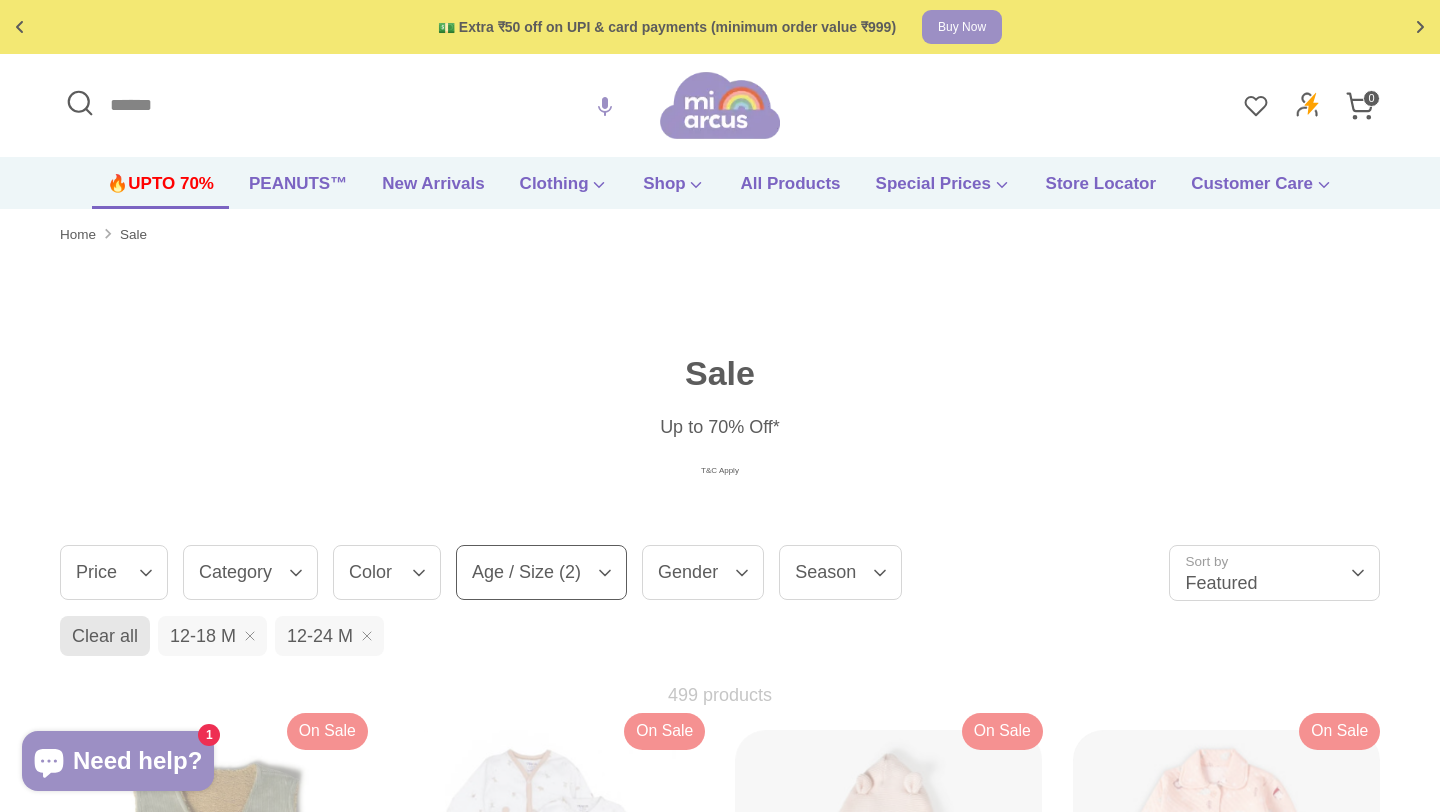 click on "Season" at bounding box center [840, 572] 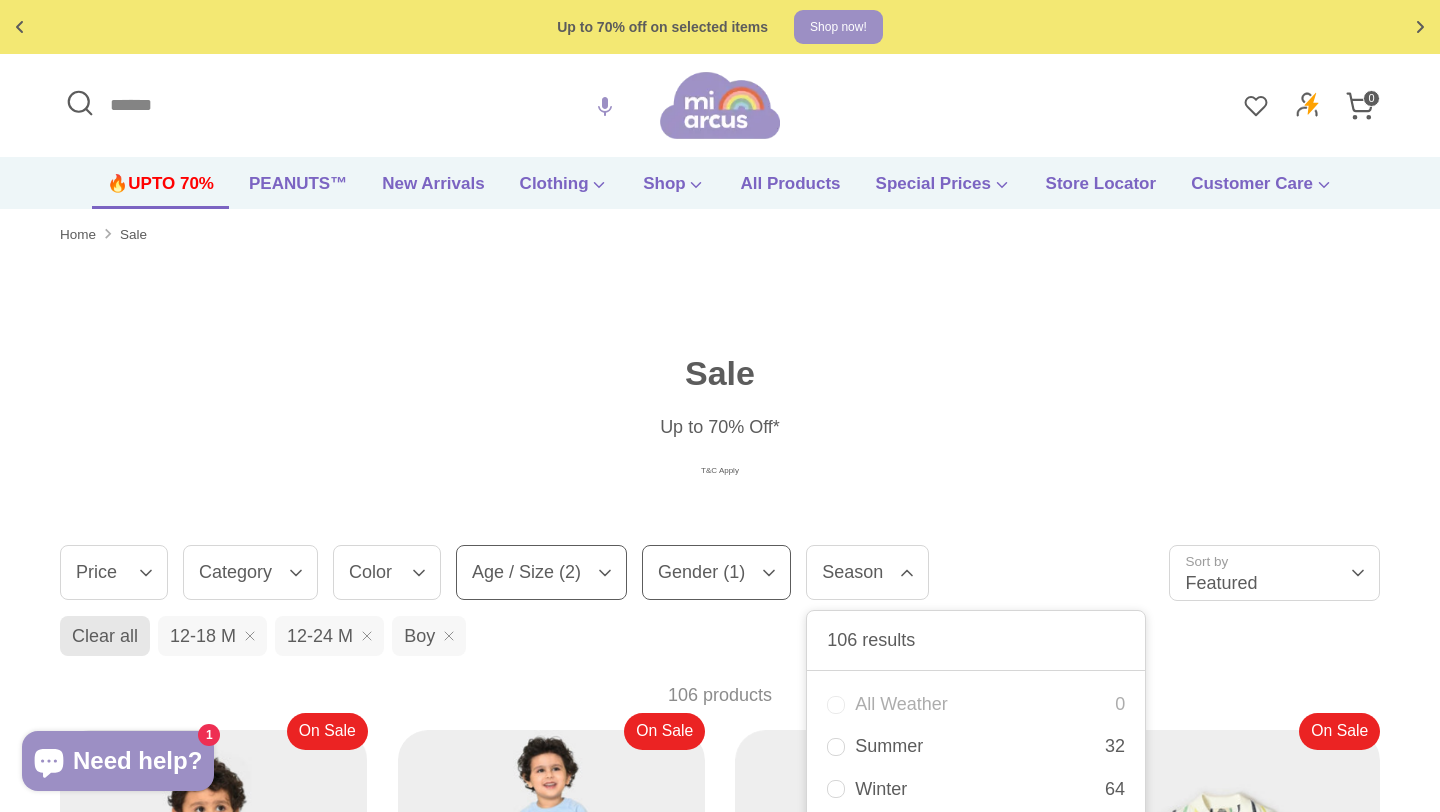 click on "Color" at bounding box center [387, 572] 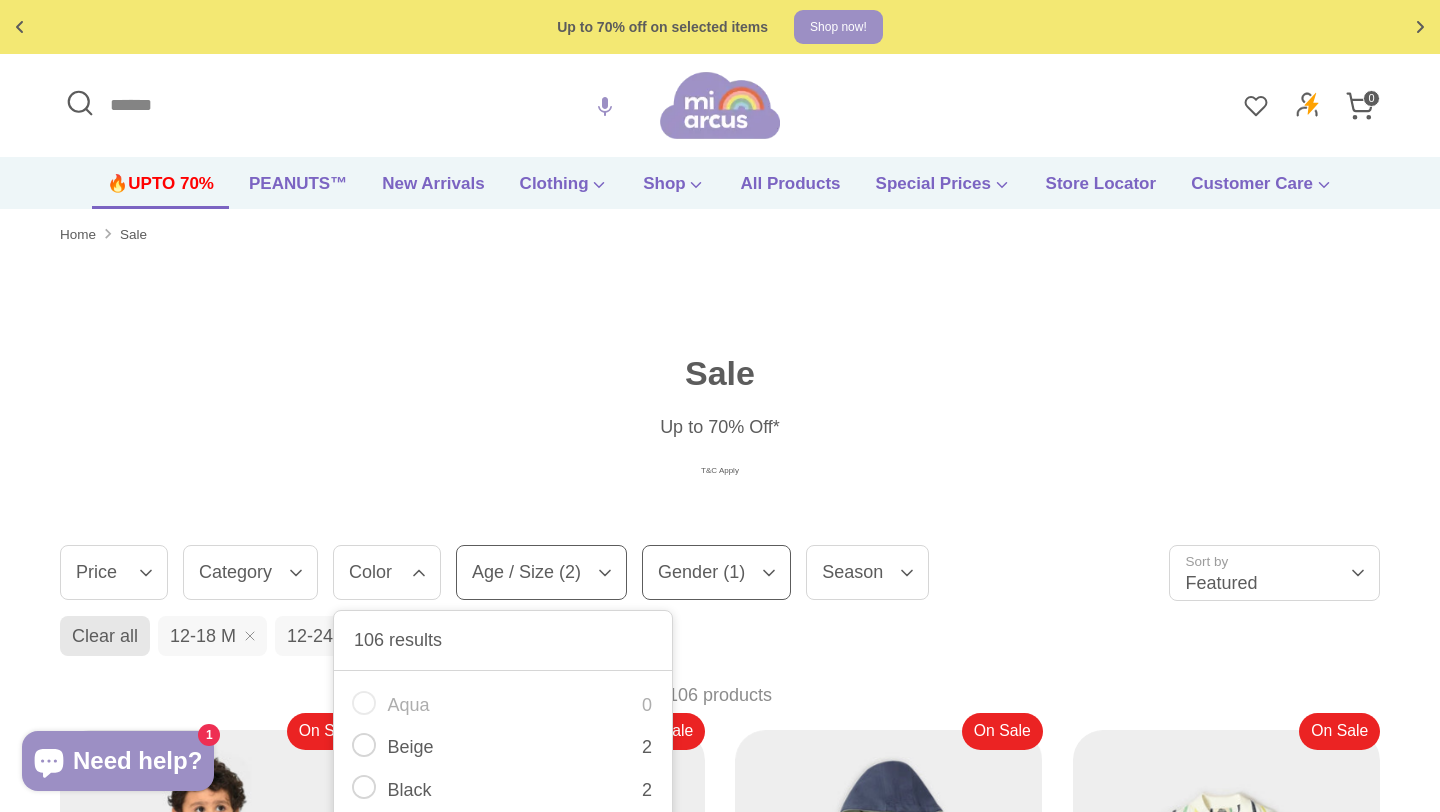 click on "Category" at bounding box center [250, 572] 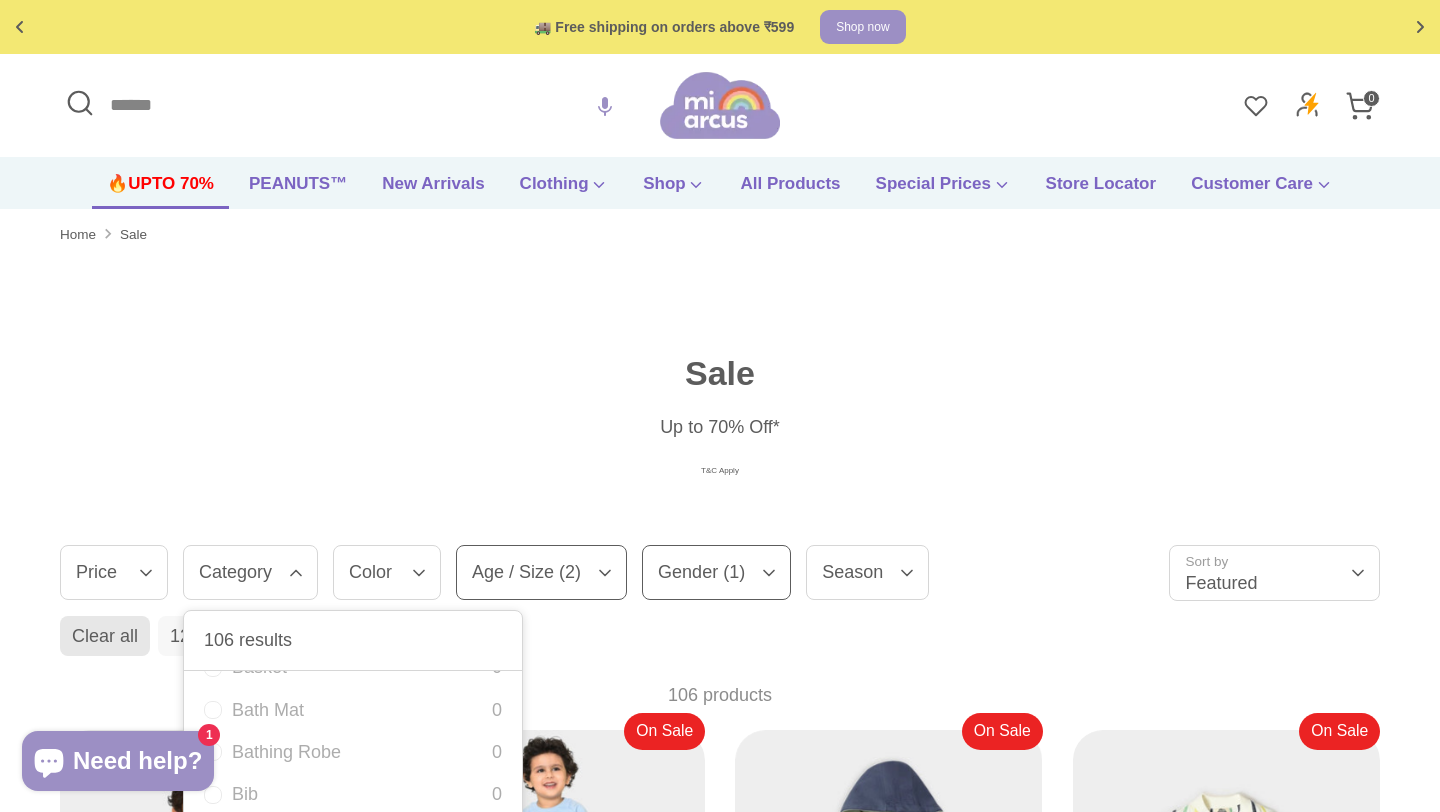 scroll, scrollTop: 209, scrollLeft: 0, axis: vertical 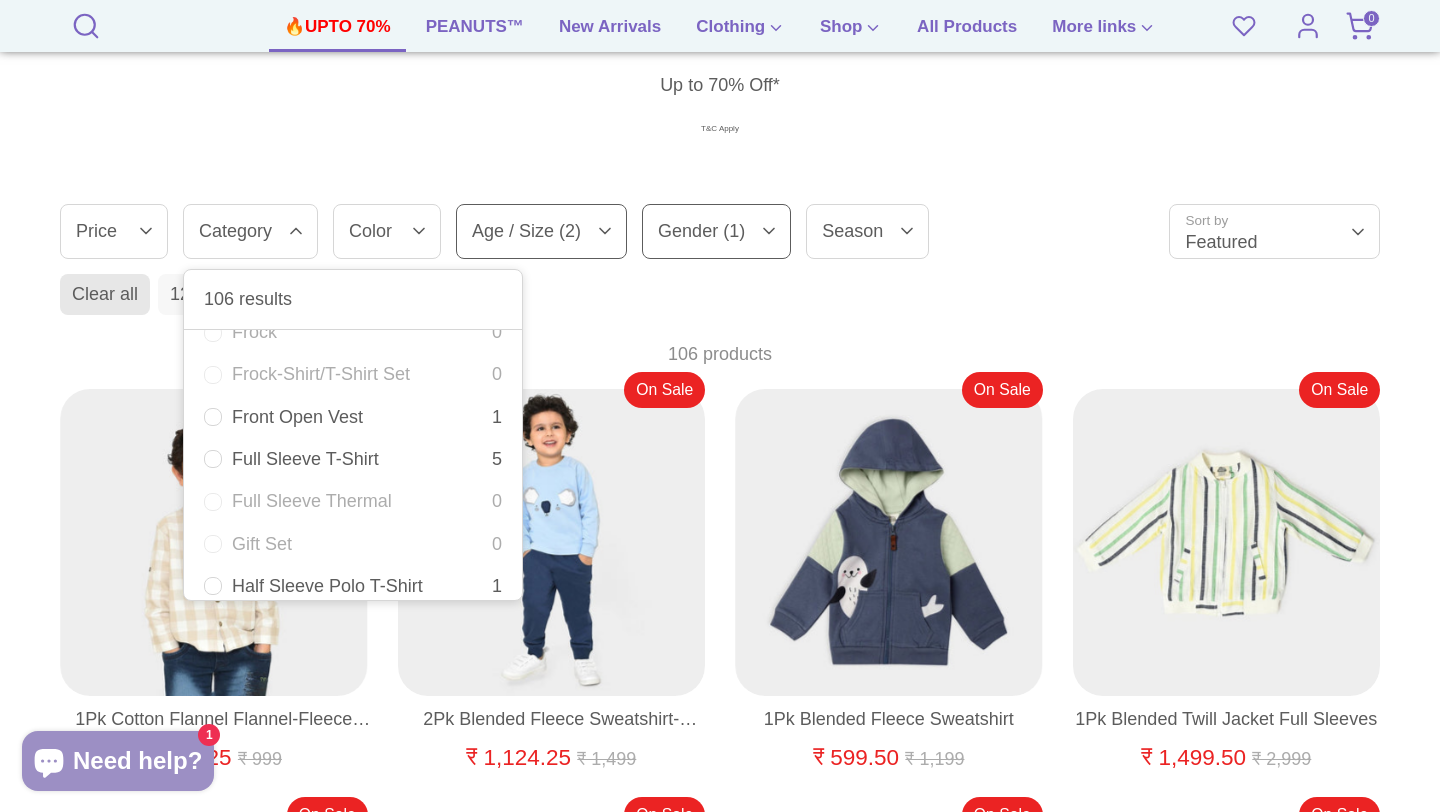 click on "Full Sleeve T-Shirt
5" at bounding box center [353, 459] 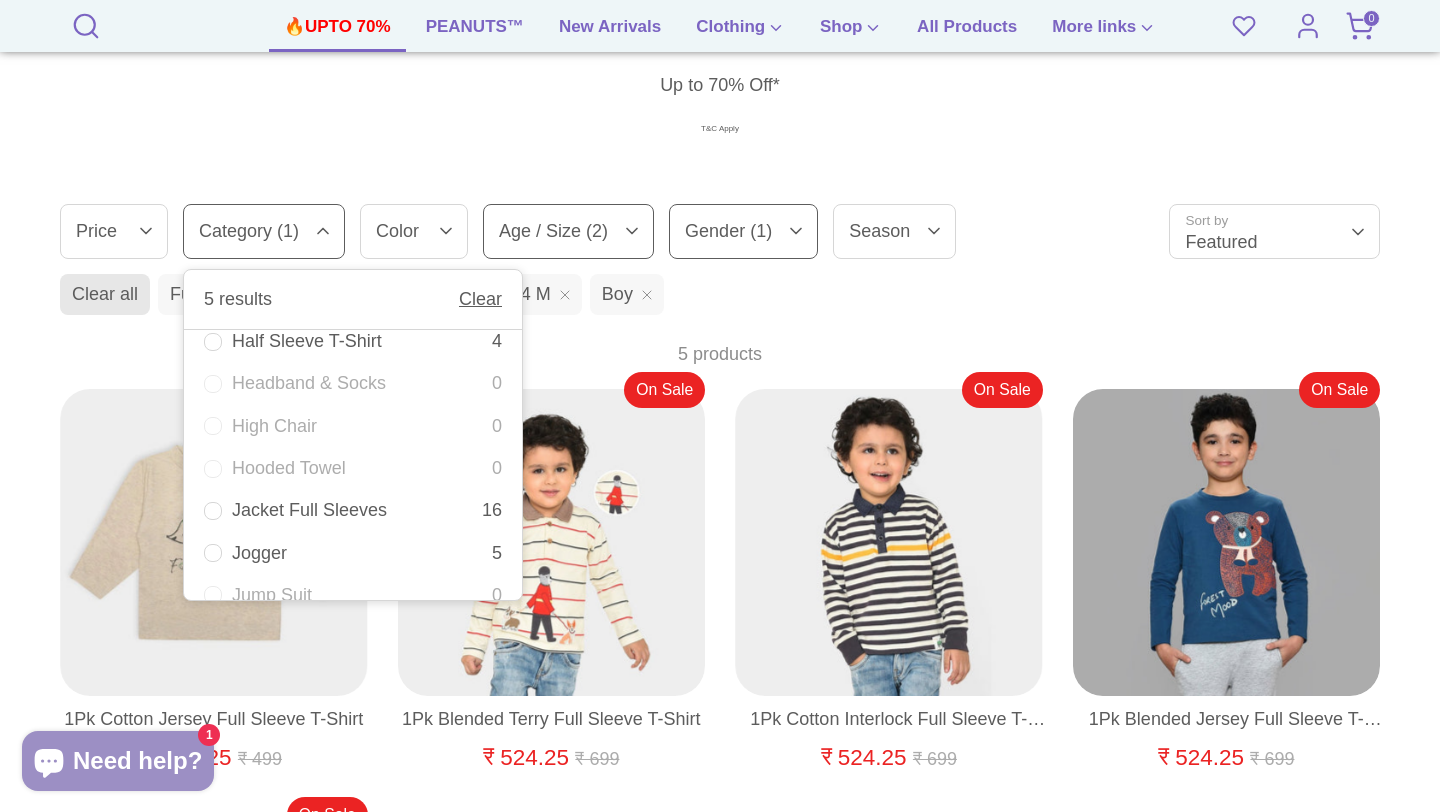 scroll, scrollTop: 1697, scrollLeft: 0, axis: vertical 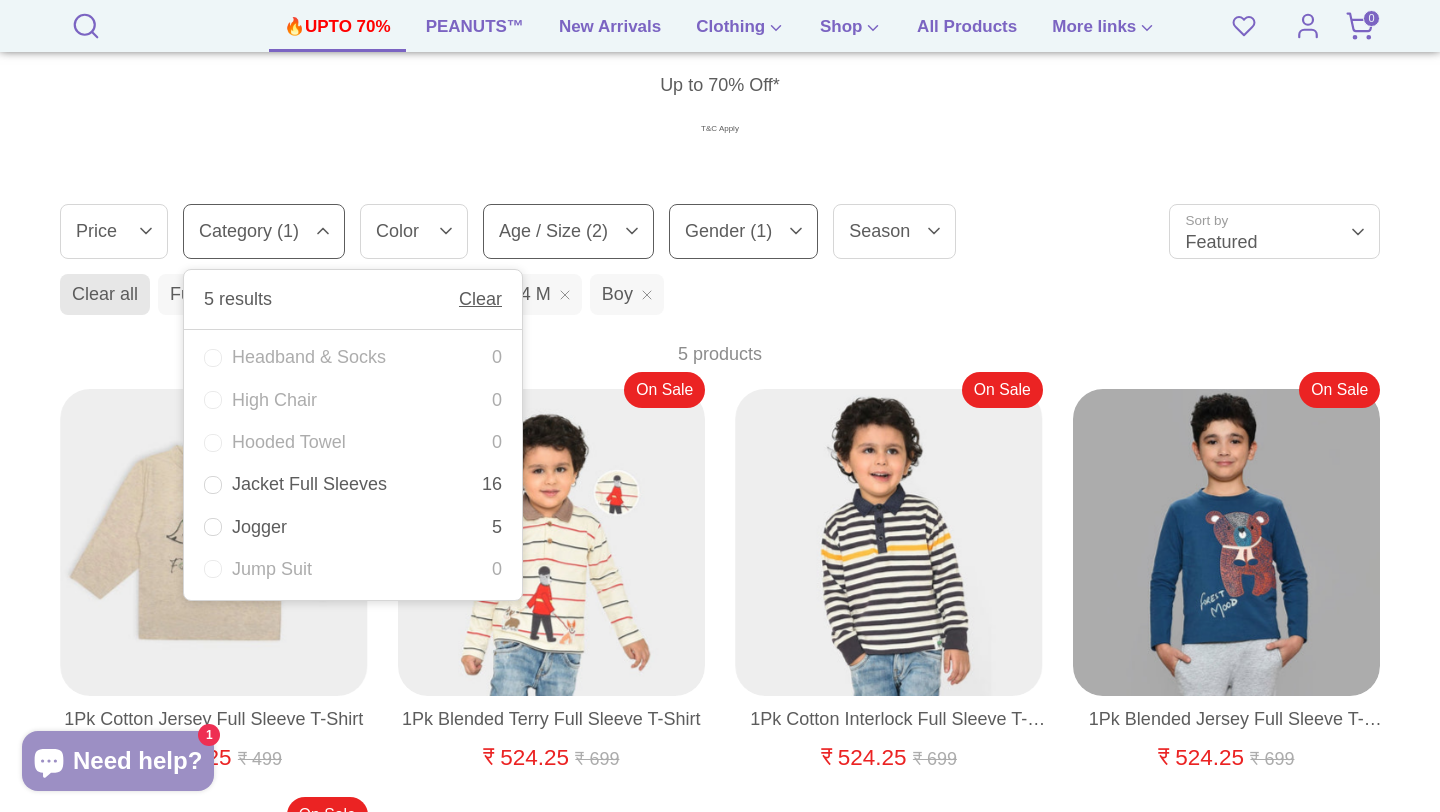 click on "Jacket Full Sleeves
16" at bounding box center [353, 484] 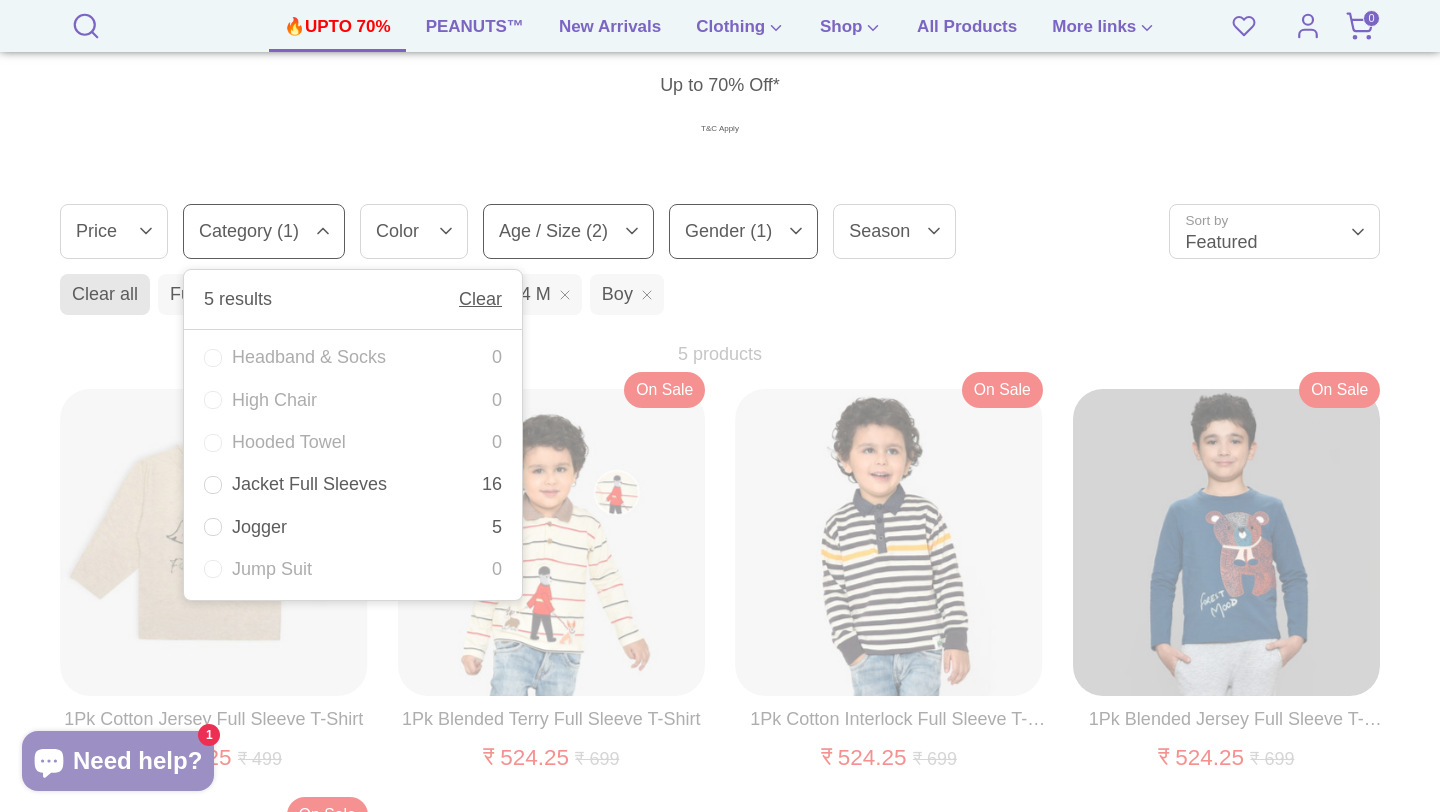click on "Jogger
5" at bounding box center (353, 527) 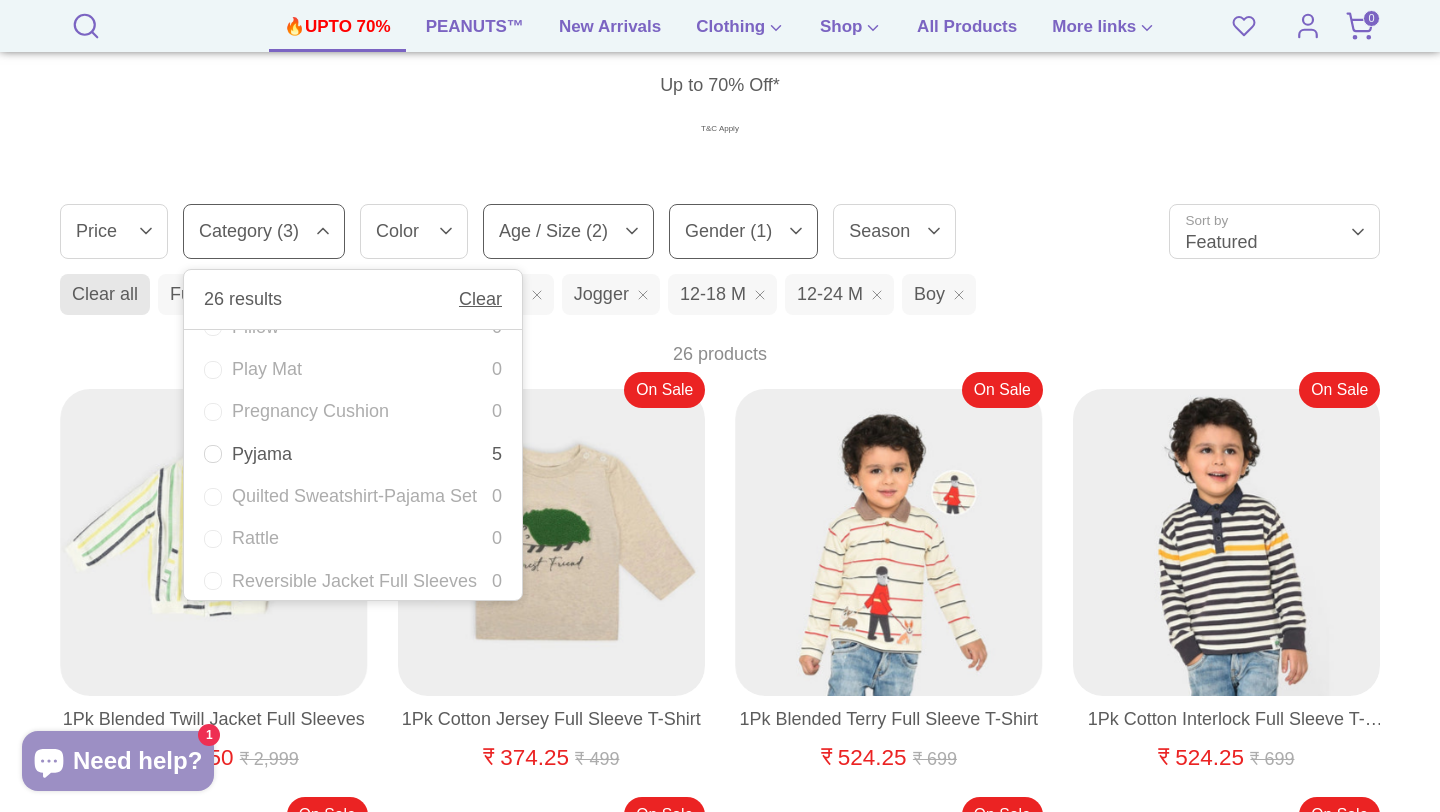 scroll, scrollTop: 2367, scrollLeft: 0, axis: vertical 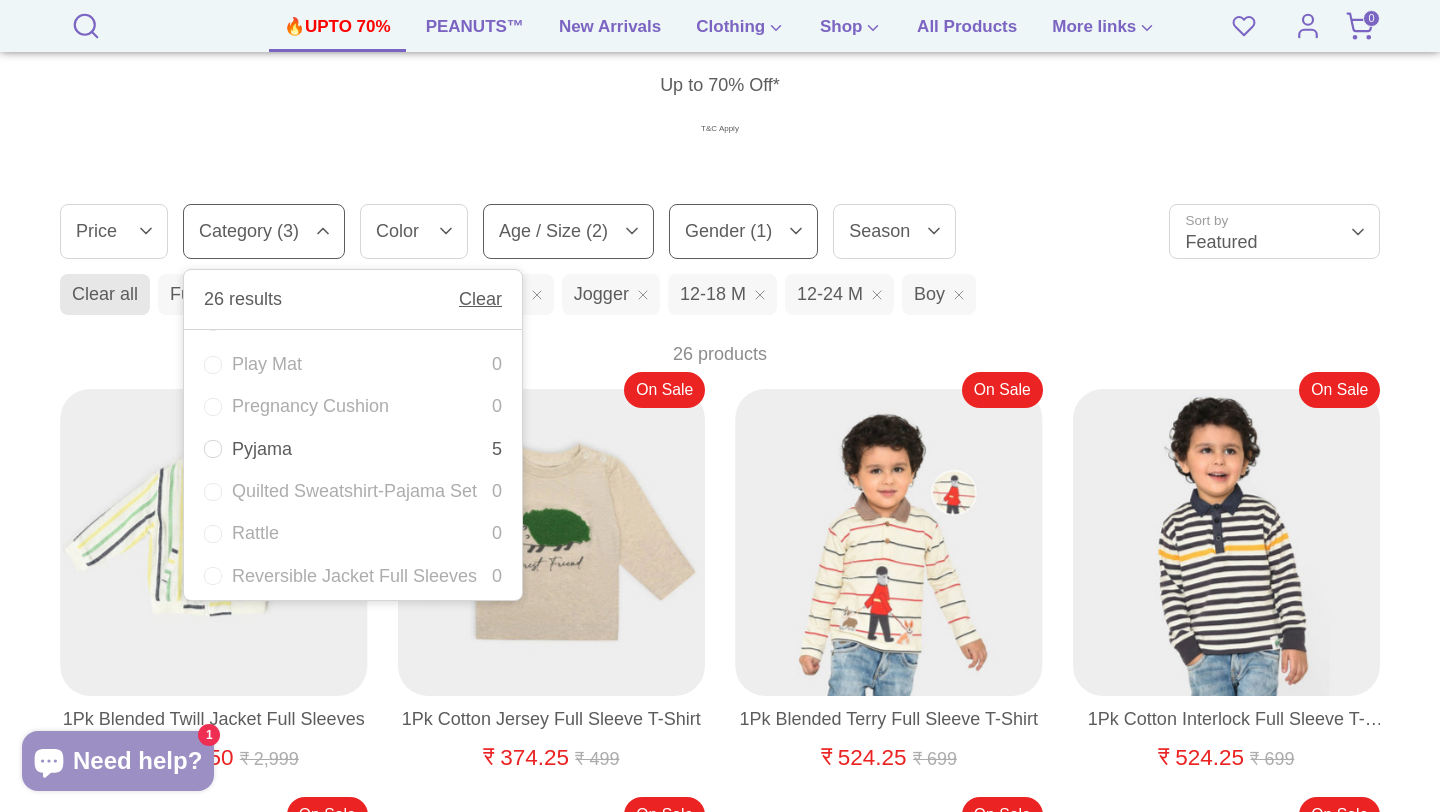 click on "Pyjama
5" at bounding box center [353, 449] 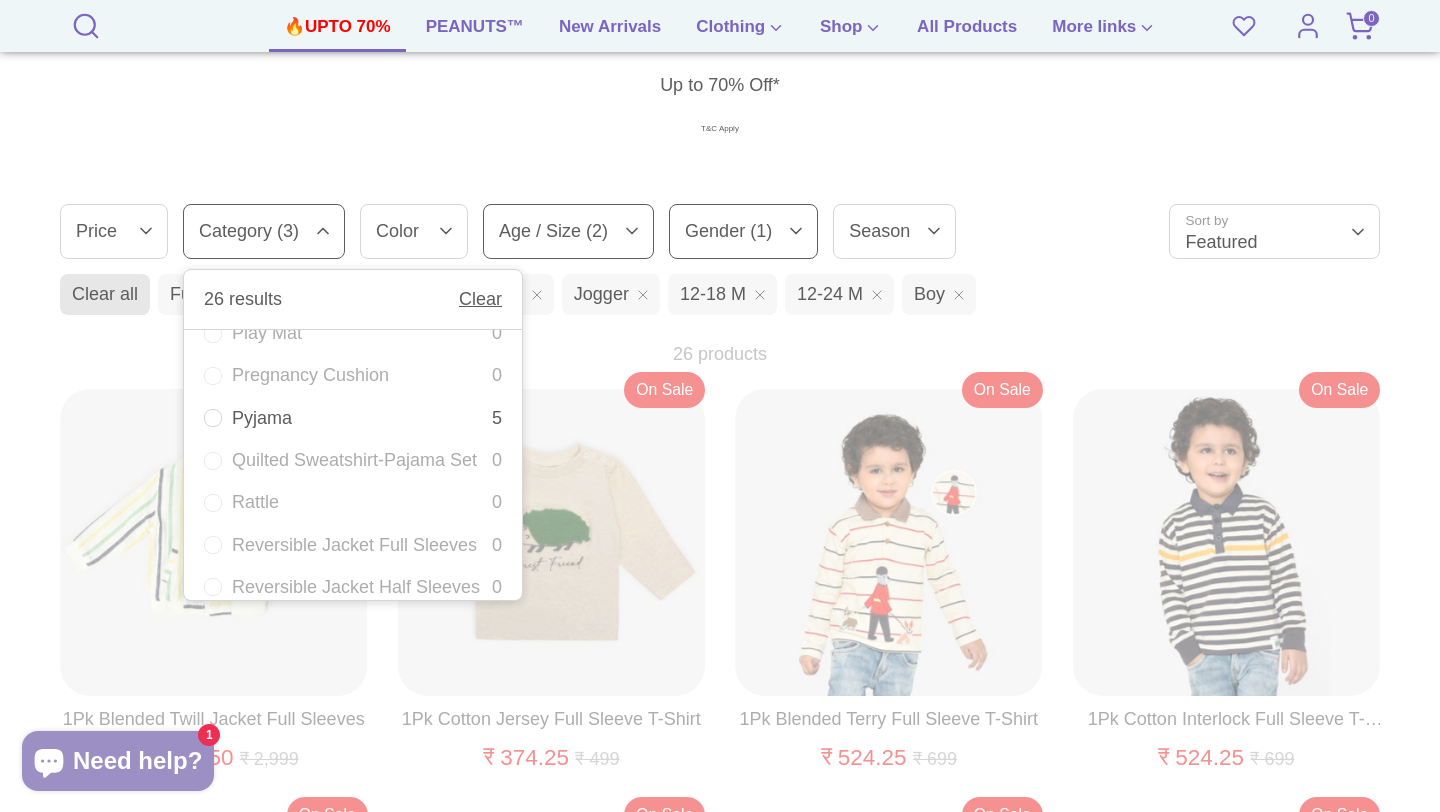 scroll, scrollTop: 2393, scrollLeft: 0, axis: vertical 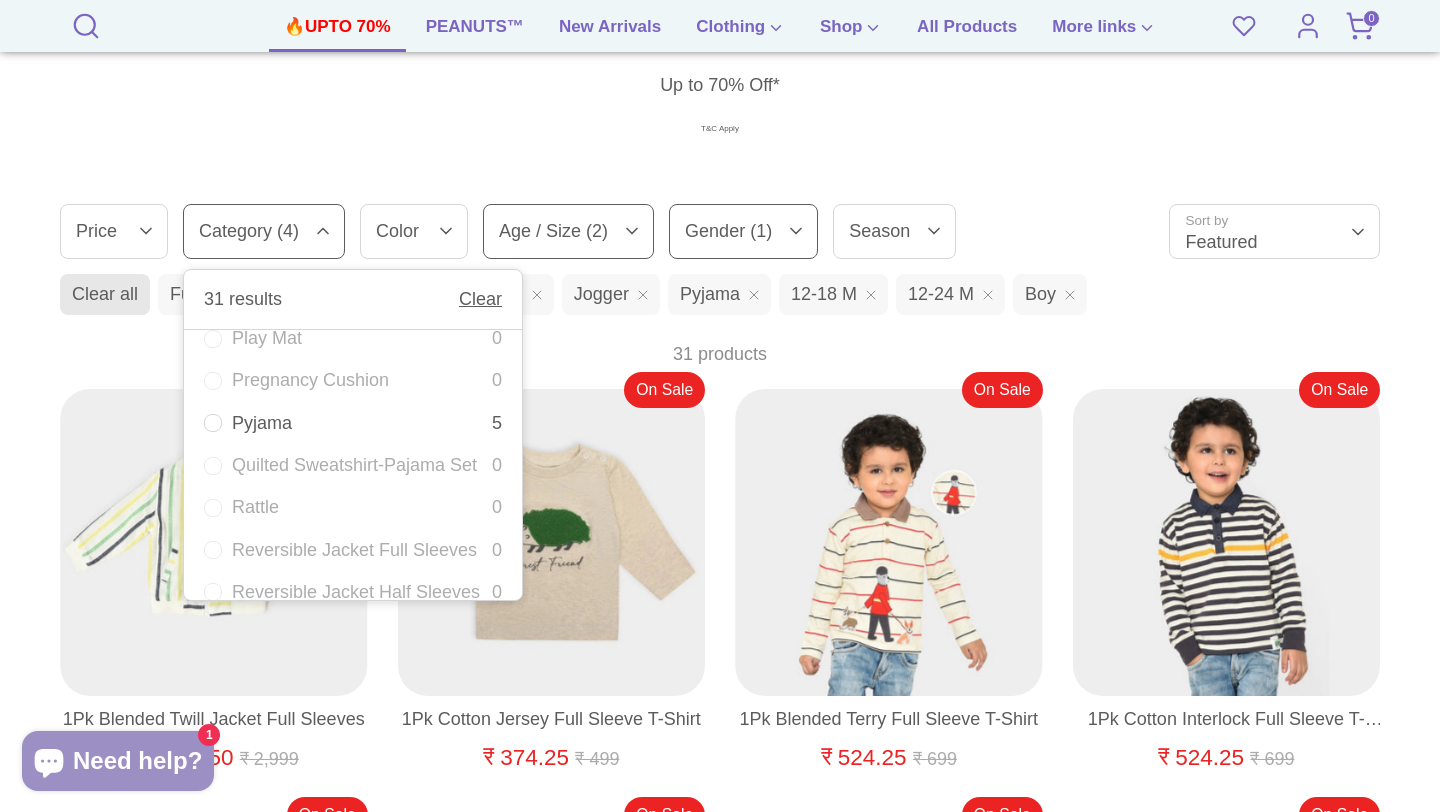 click on "Pyjama
5" at bounding box center (353, 423) 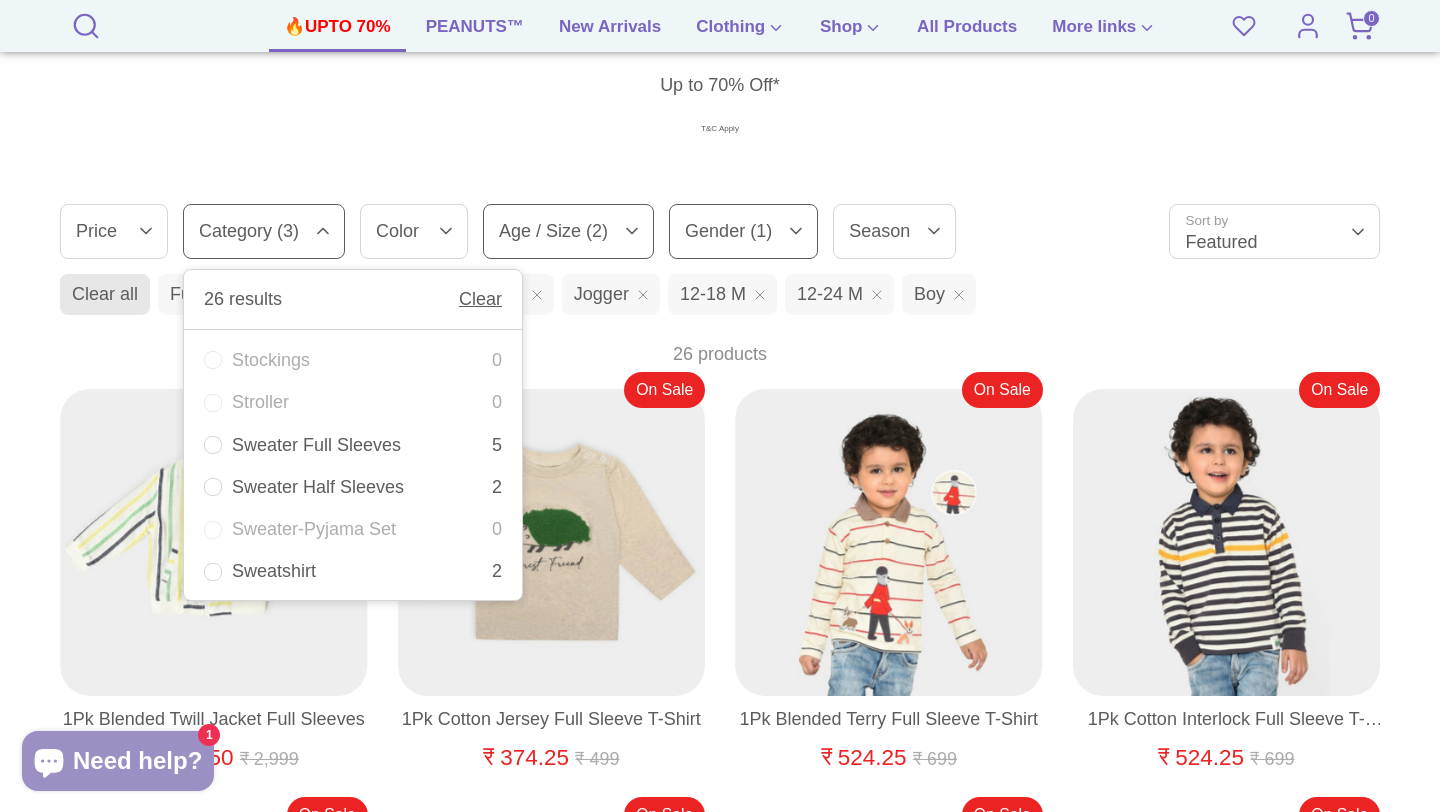 scroll, scrollTop: 3324, scrollLeft: 0, axis: vertical 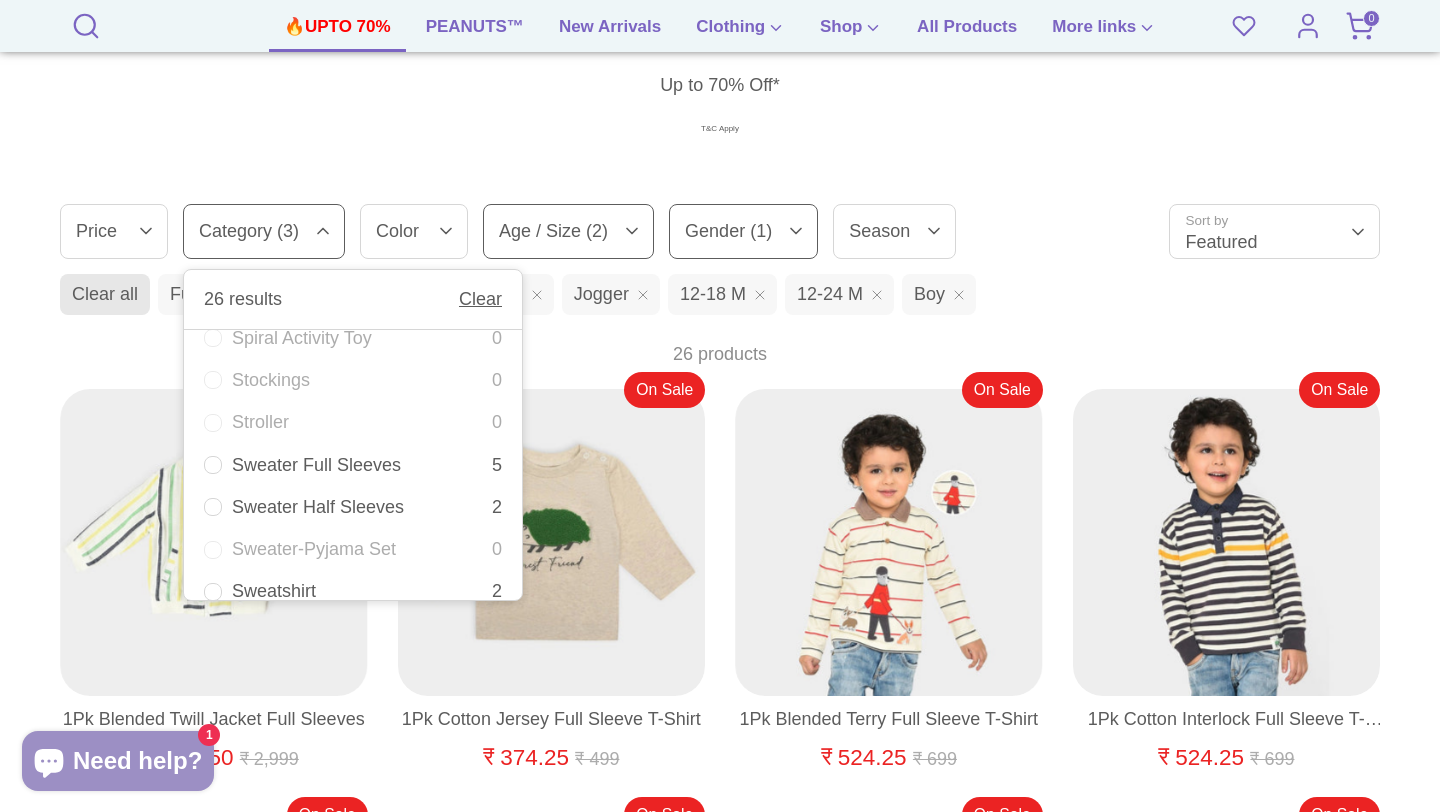 click on "Sweater Full Sleeves
5" at bounding box center [353, 465] 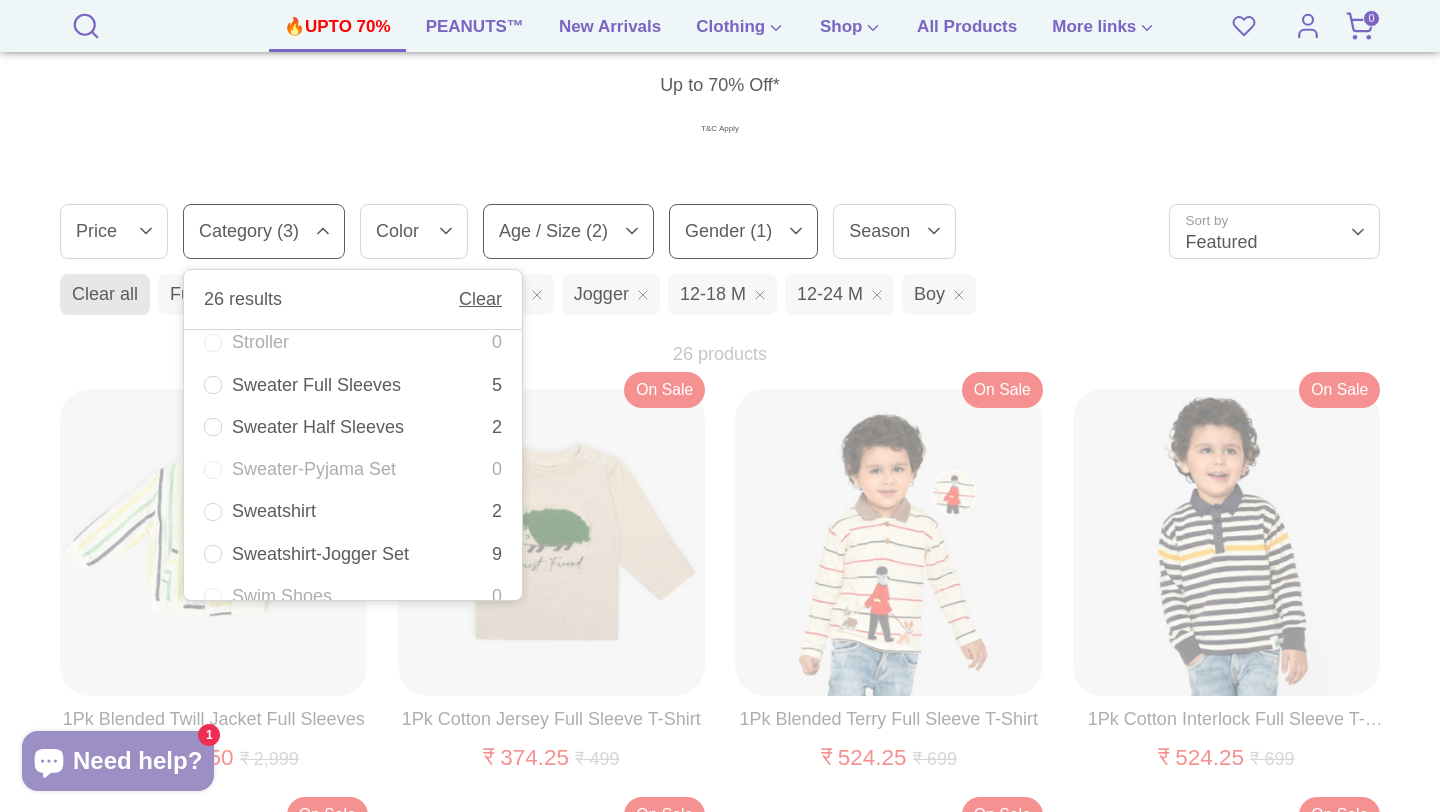 scroll, scrollTop: 3411, scrollLeft: 0, axis: vertical 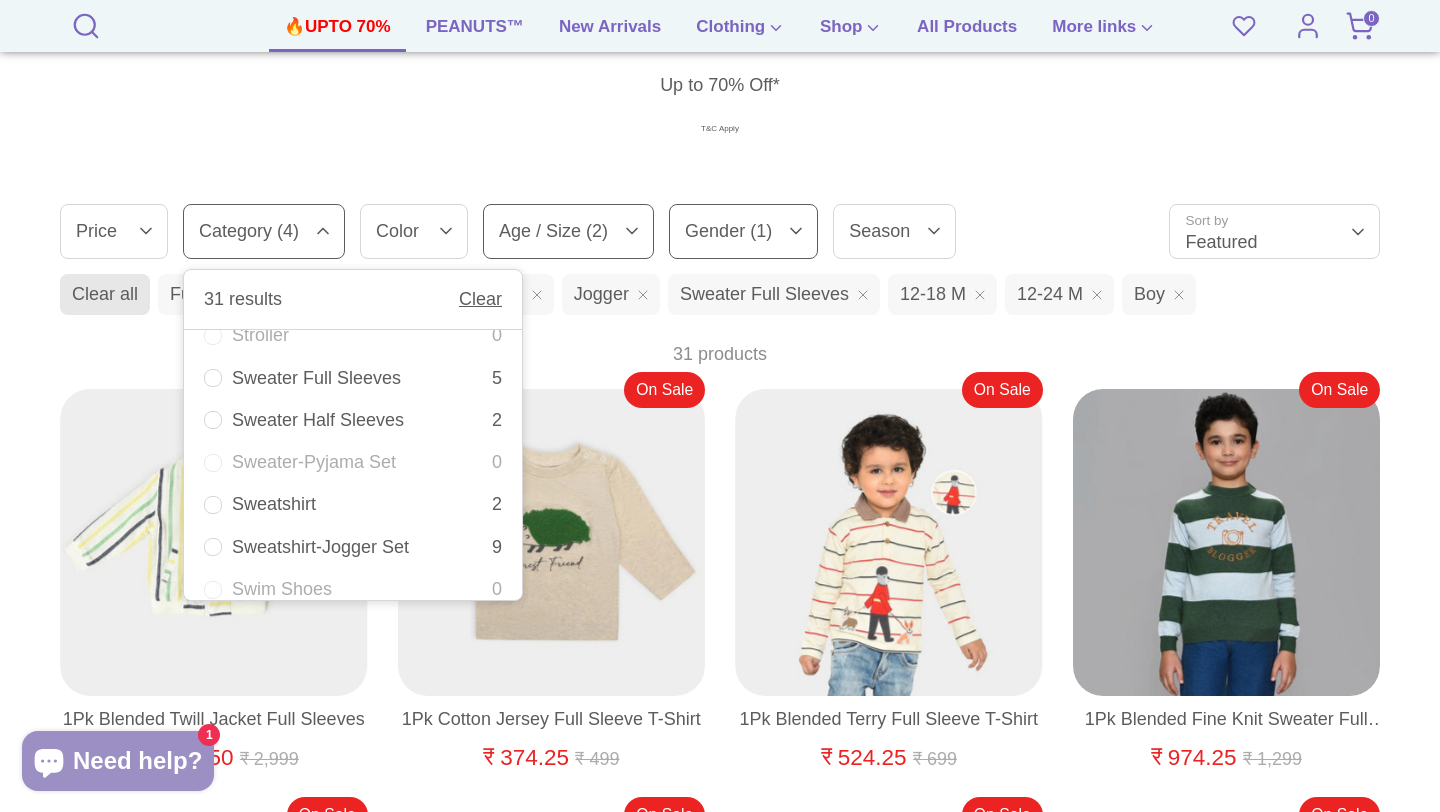 click on "Sweatshirt-Jogger Set
9" at bounding box center [353, 547] 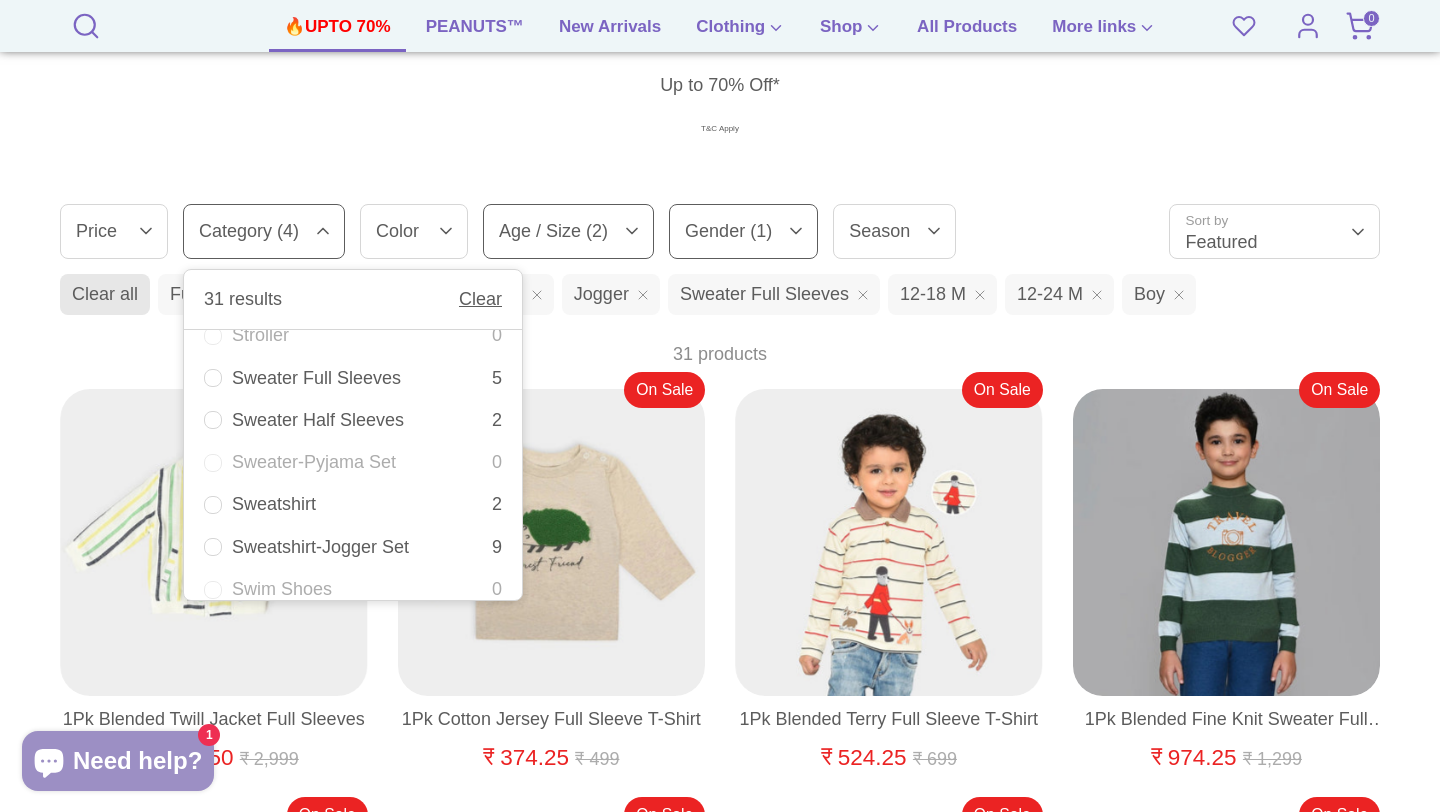 click on "Sweatshirt
2" at bounding box center [353, 504] 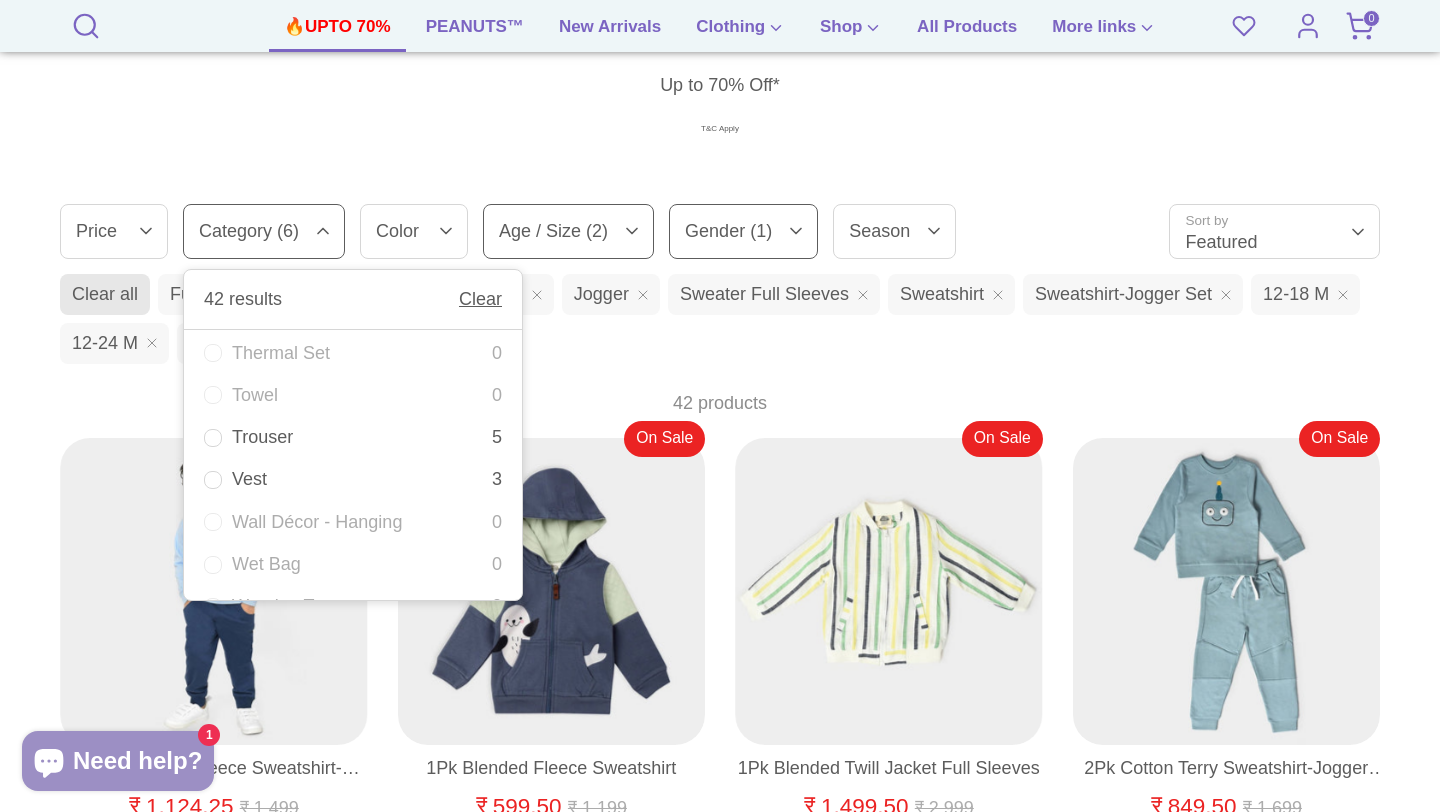 scroll, scrollTop: 3861, scrollLeft: 0, axis: vertical 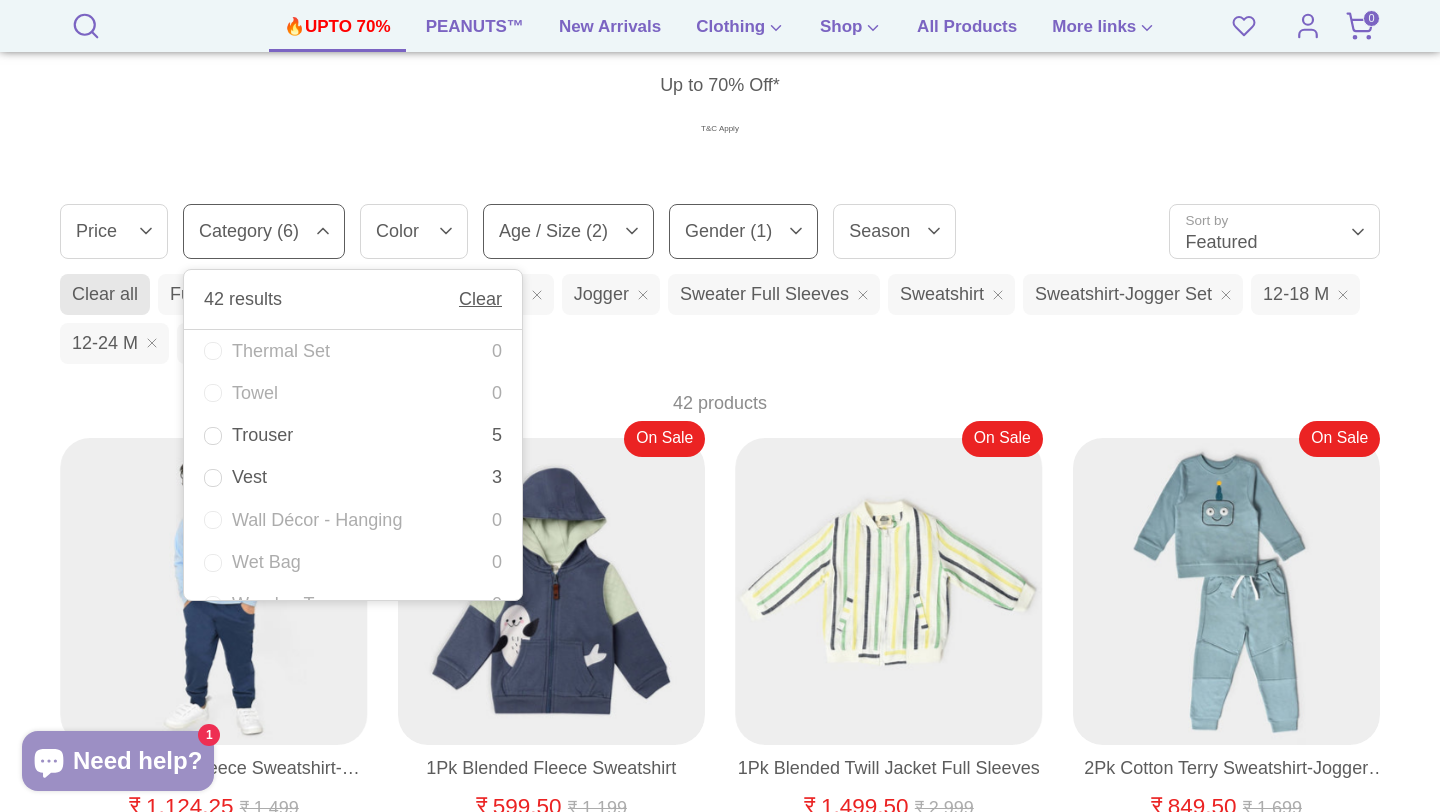 click on "Trouser
5" at bounding box center [353, 435] 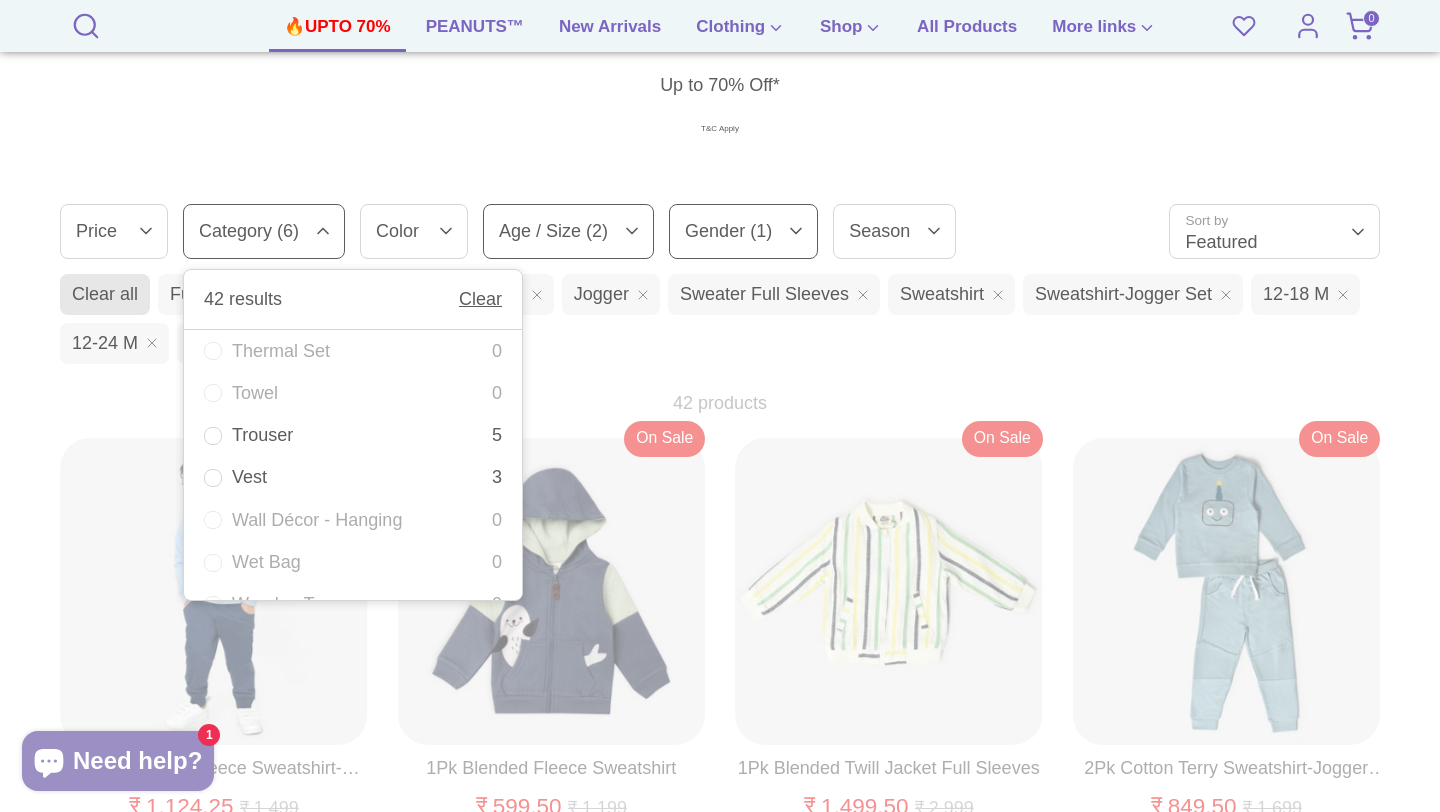 click on "Vest
3" at bounding box center [353, 477] 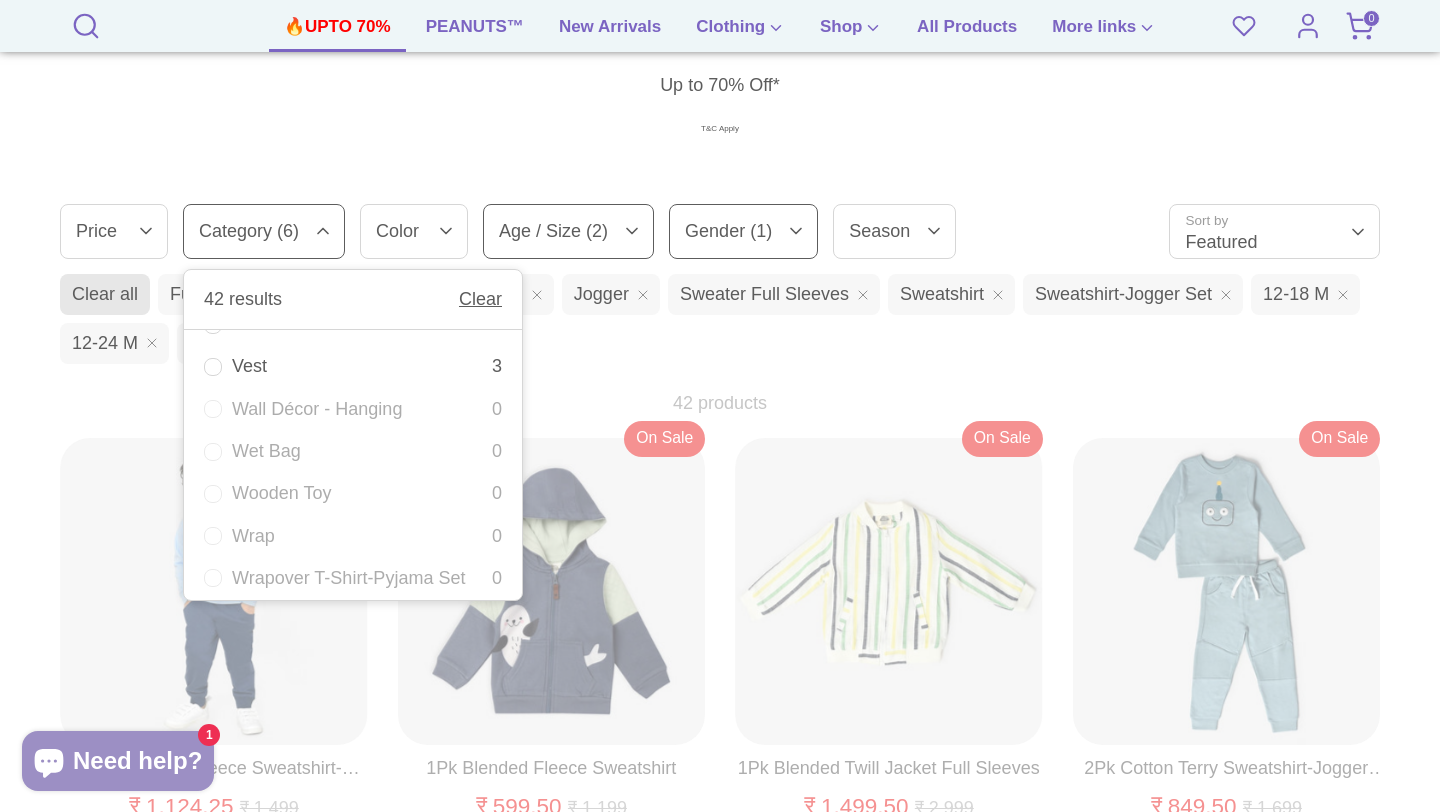 scroll, scrollTop: 3986, scrollLeft: 0, axis: vertical 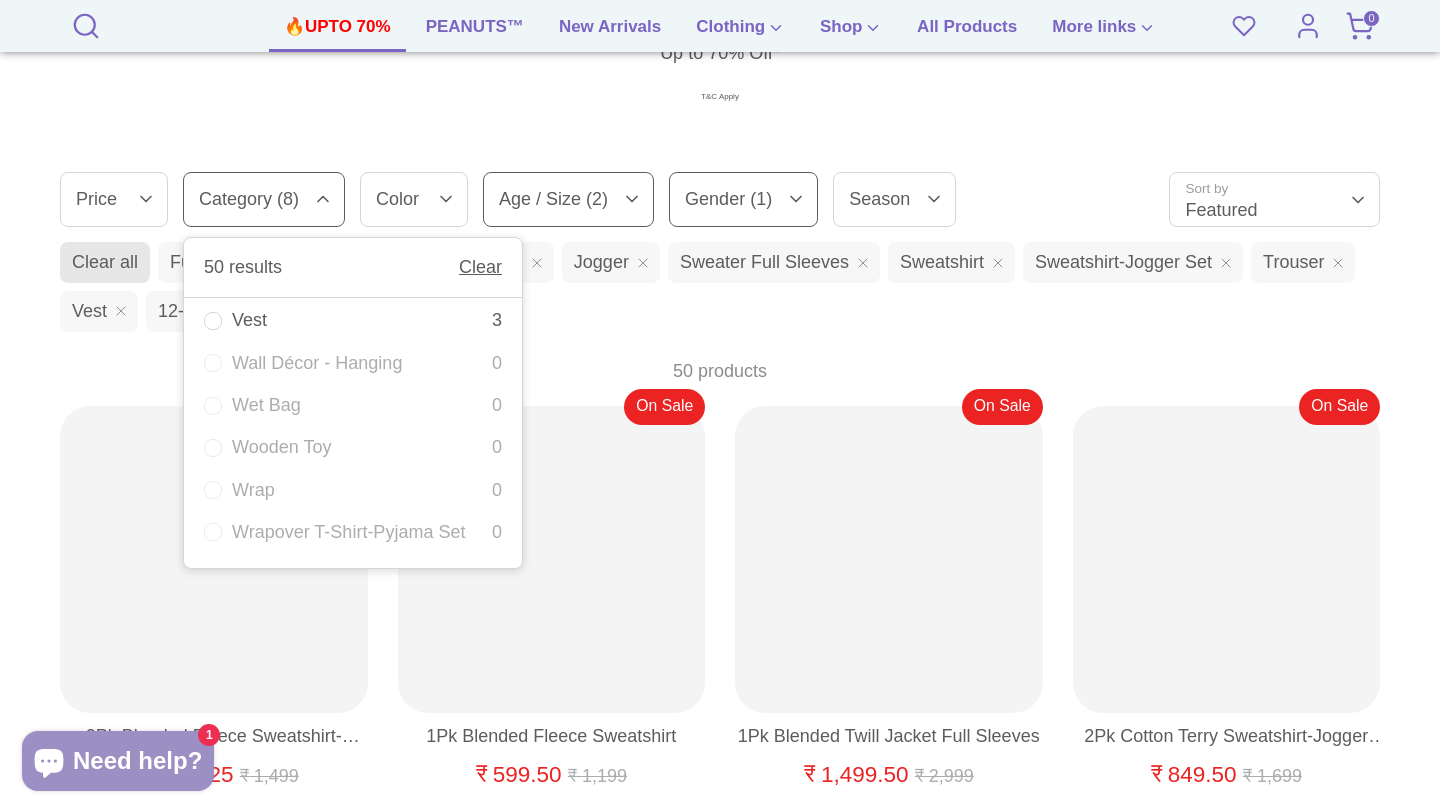 click on "Sale
Up to 70% Off*
T&C Apply
Filter
(11)
Sort
Filter by
Clear
Price
Price
50 results
Clear
₹
–
₹
0 0" at bounding box center [720, 1451] 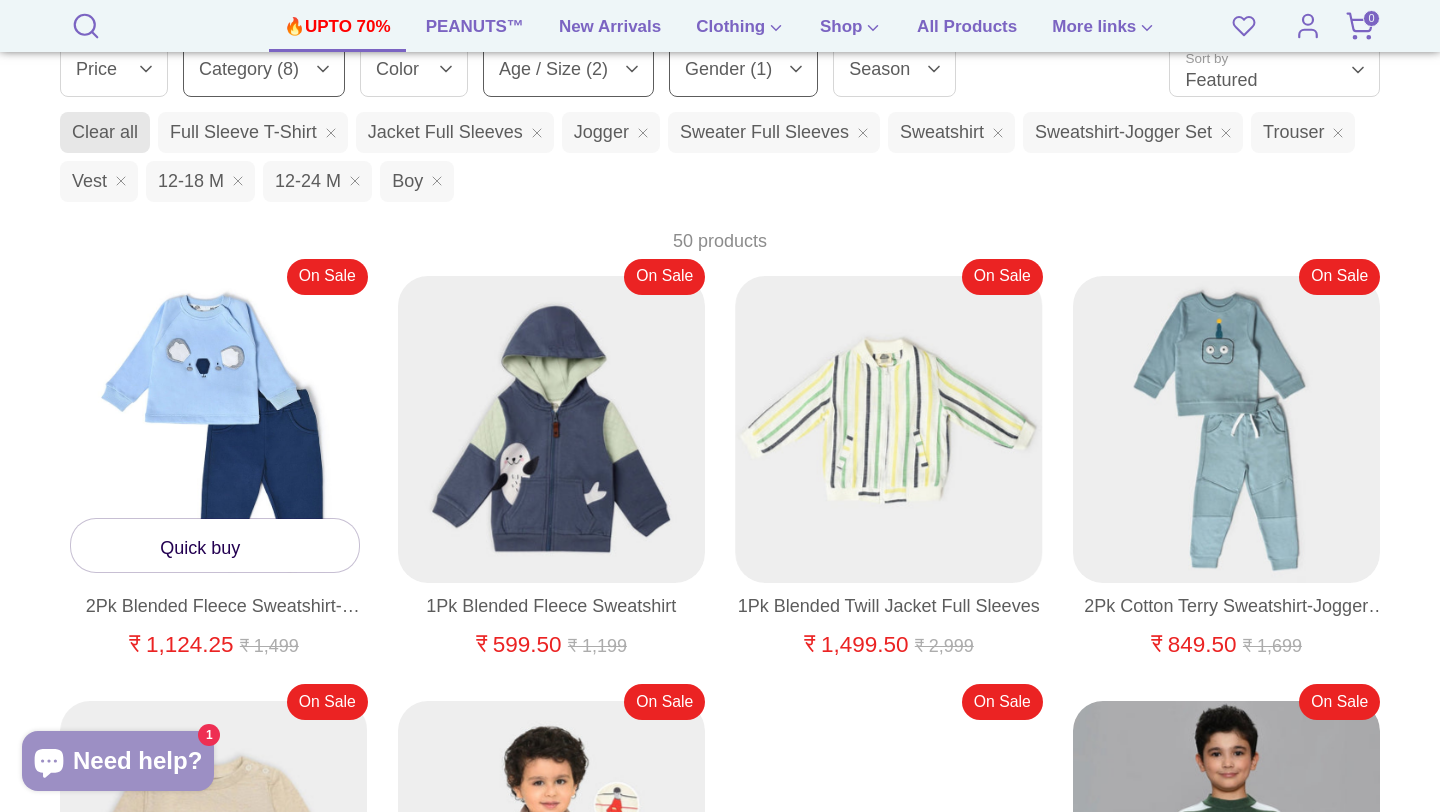 scroll, scrollTop: 516, scrollLeft: 0, axis: vertical 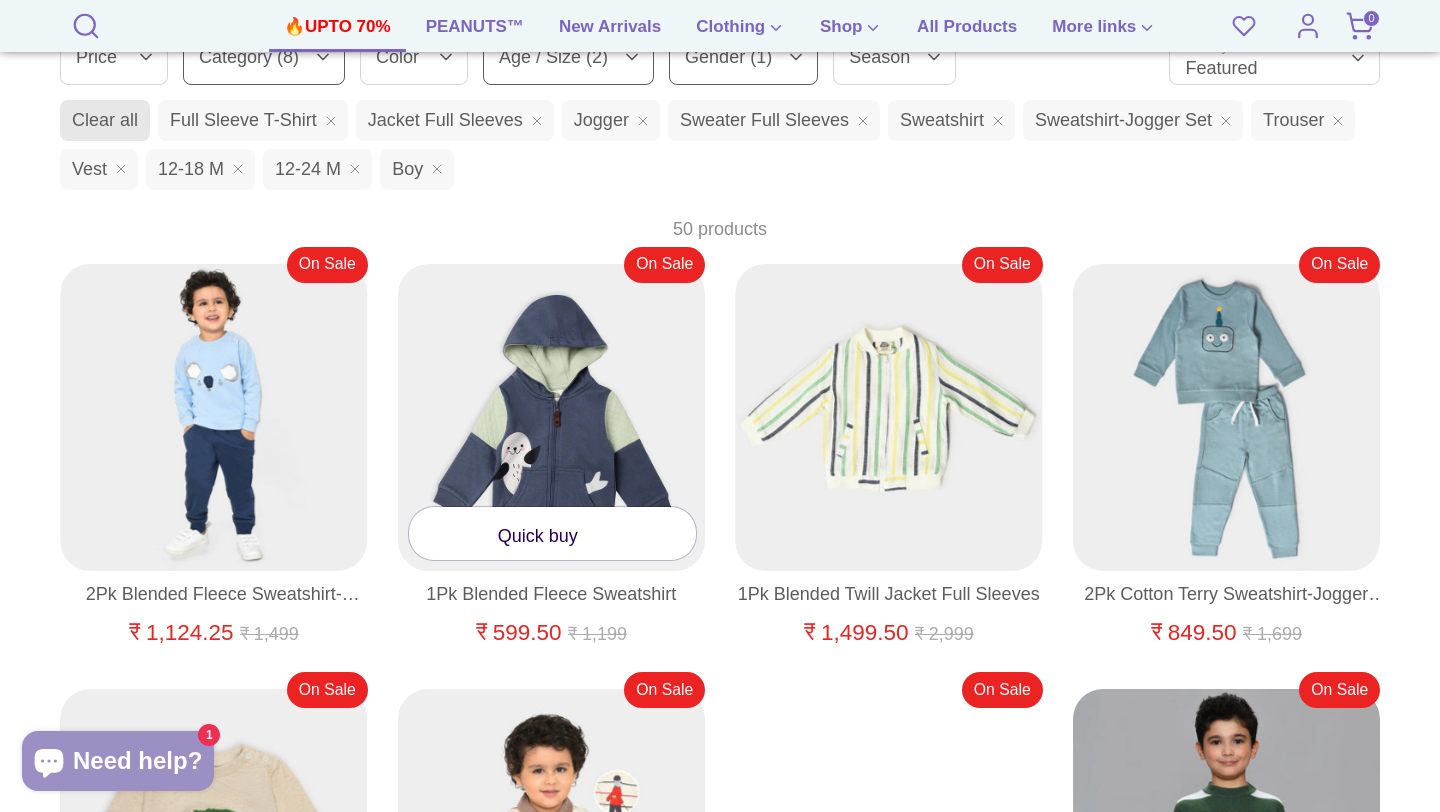 click on "Quick buy" at bounding box center (553, 533) 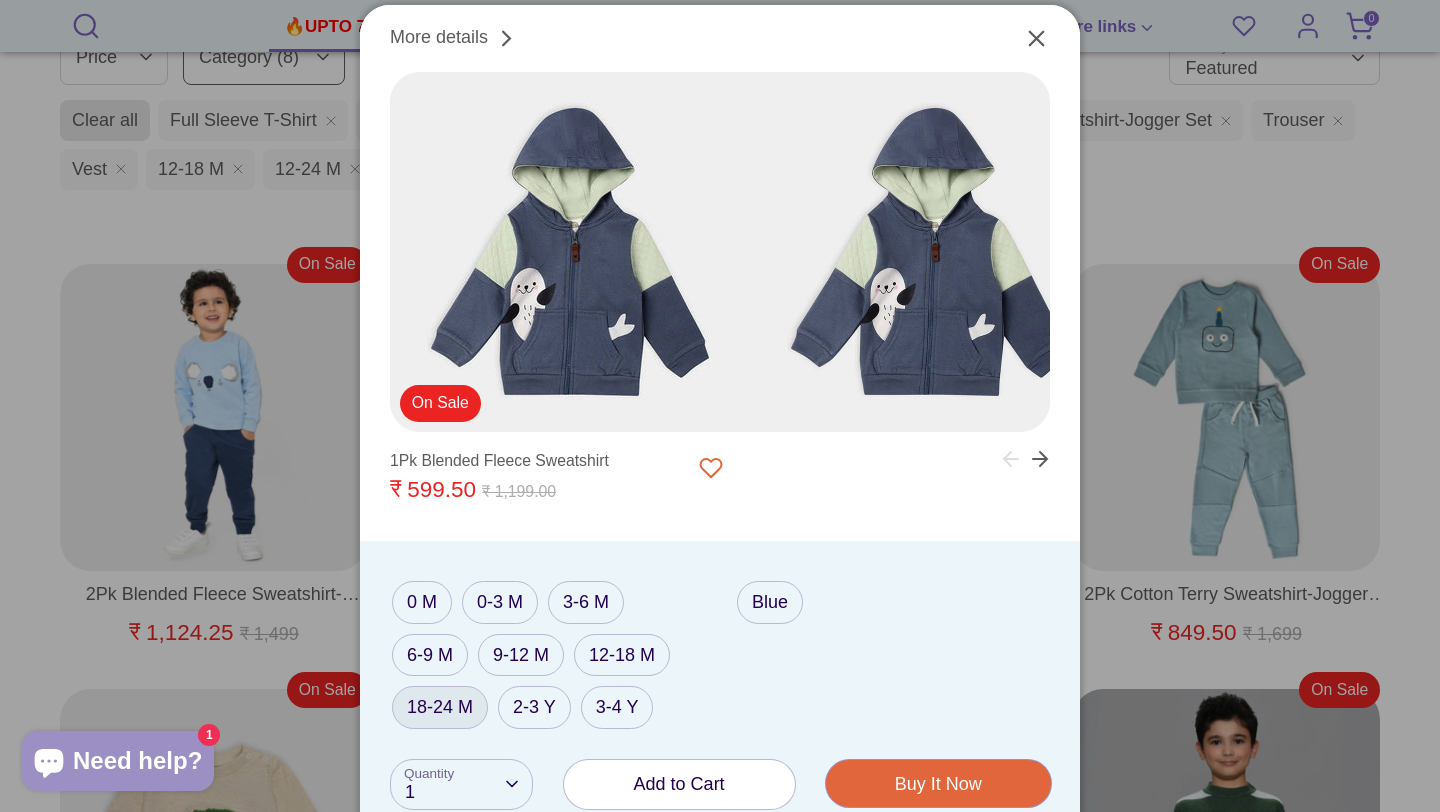 click on "18-24 M" at bounding box center [440, 707] 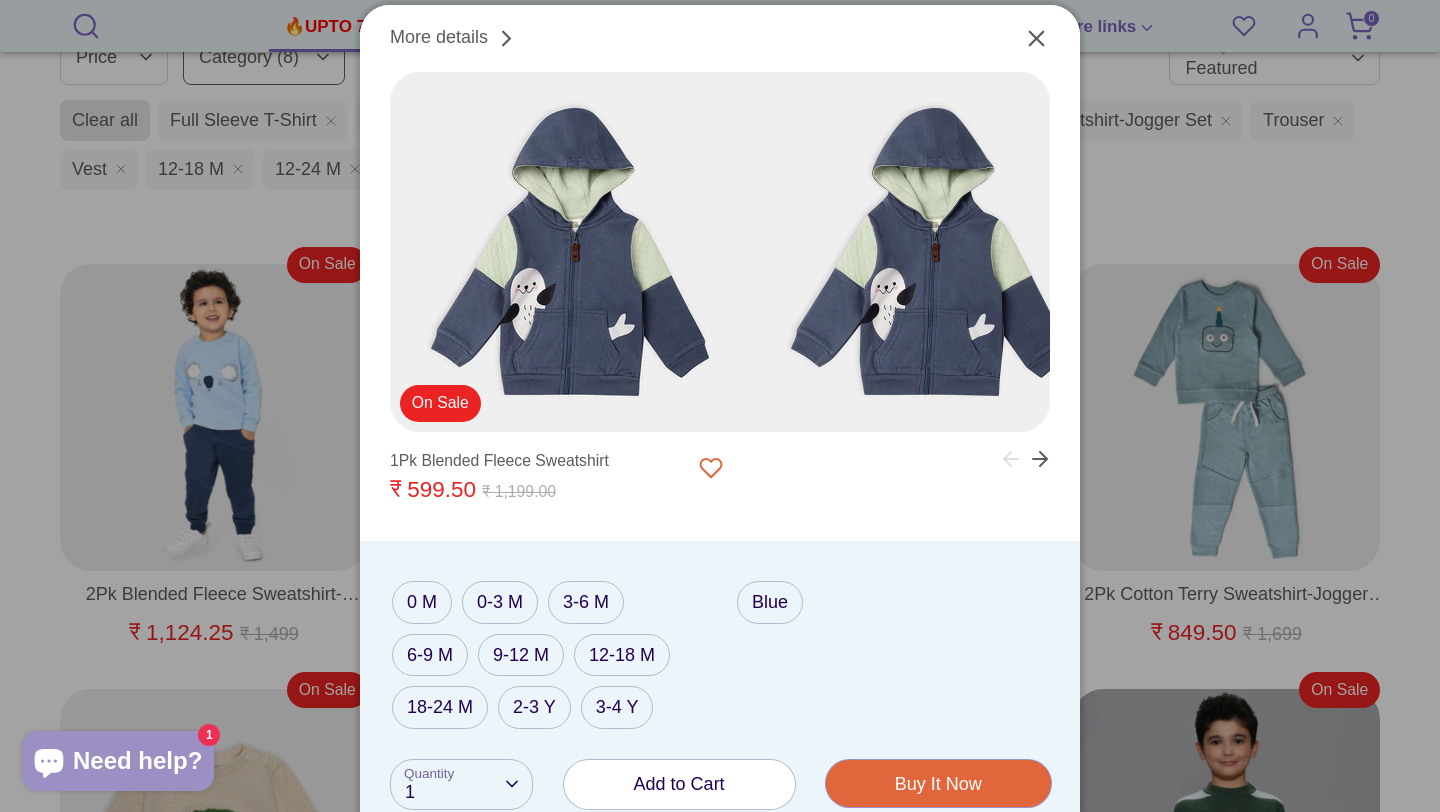 click on "Add to Cart" at bounding box center [679, 784] 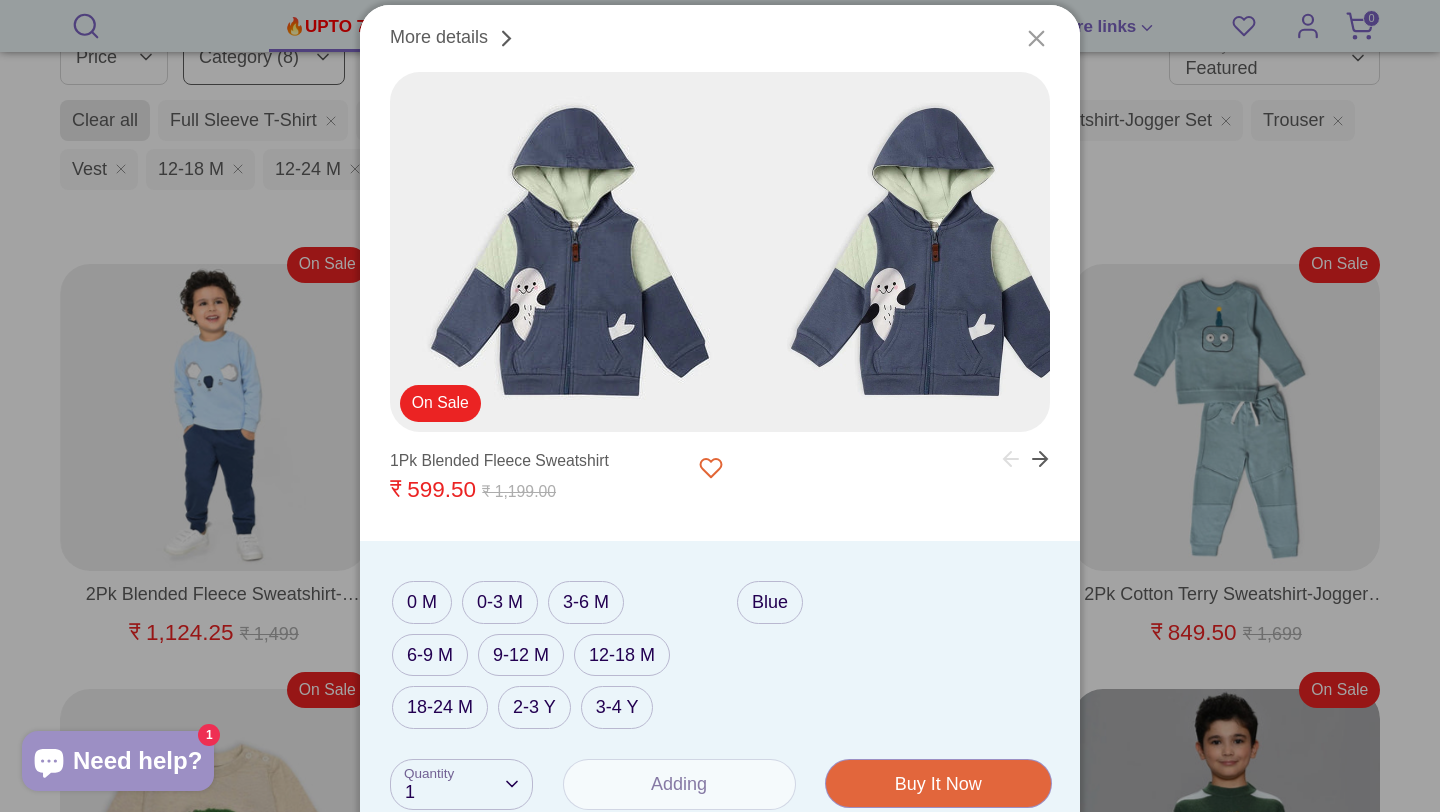 click 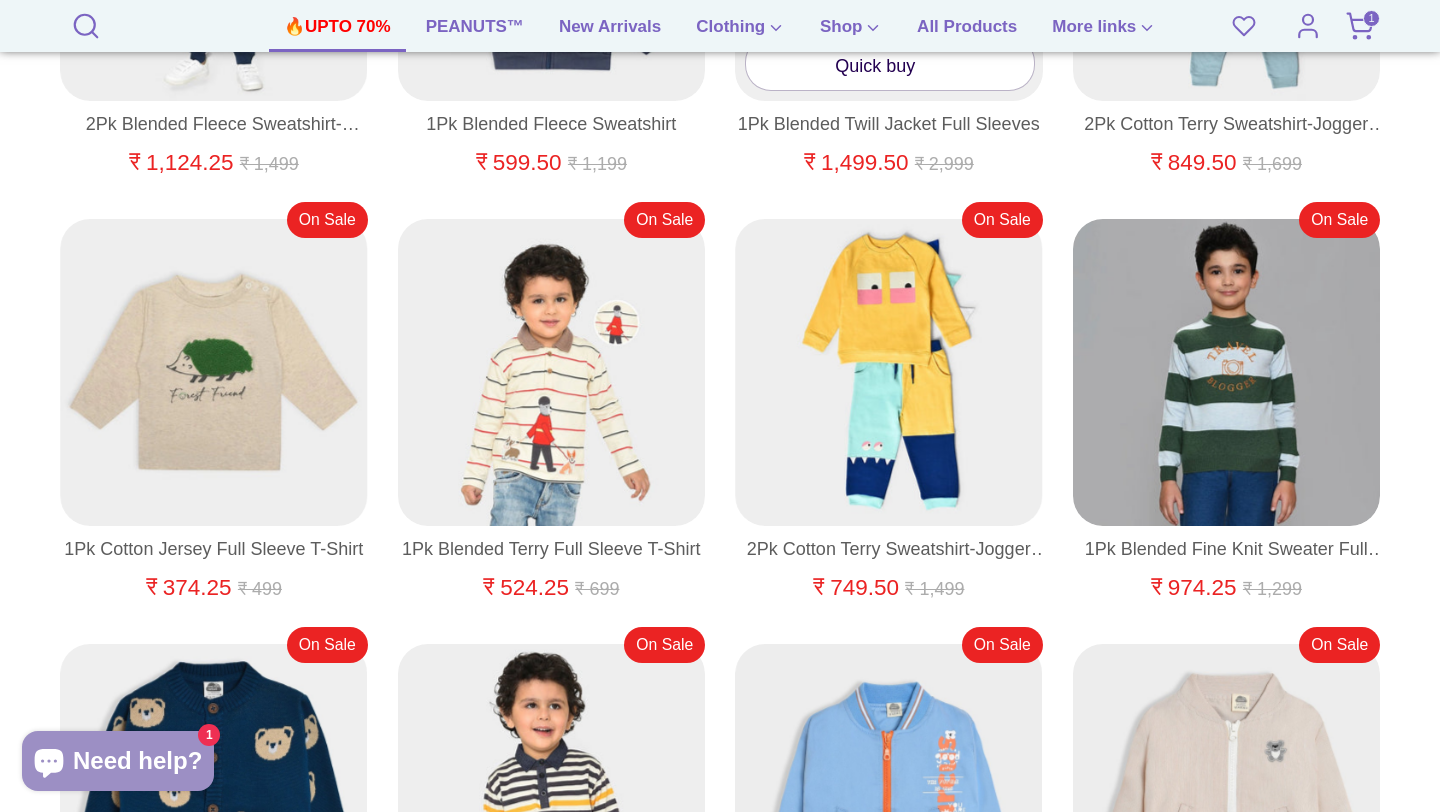 scroll, scrollTop: 995, scrollLeft: 0, axis: vertical 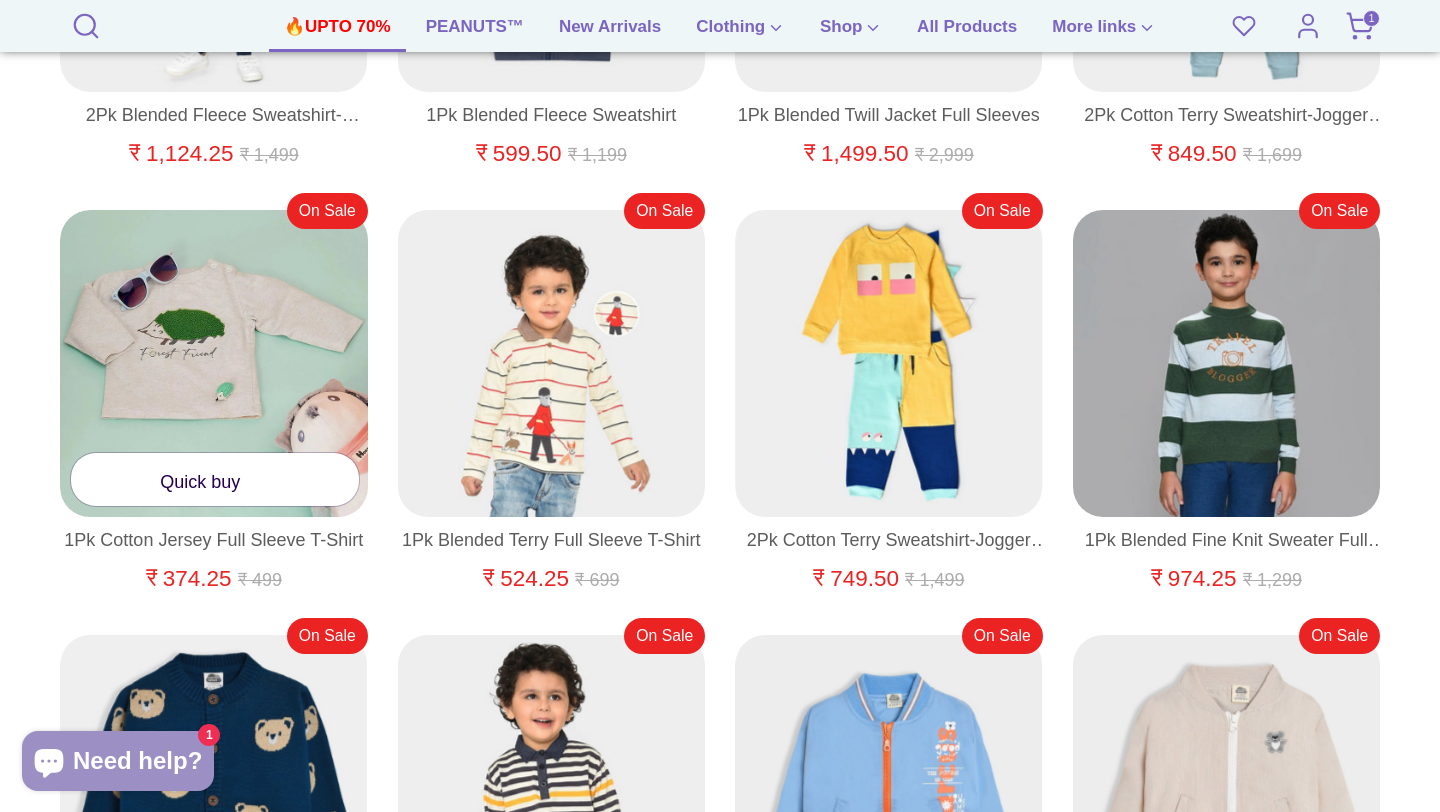 click on "Quick buy" at bounding box center (215, 479) 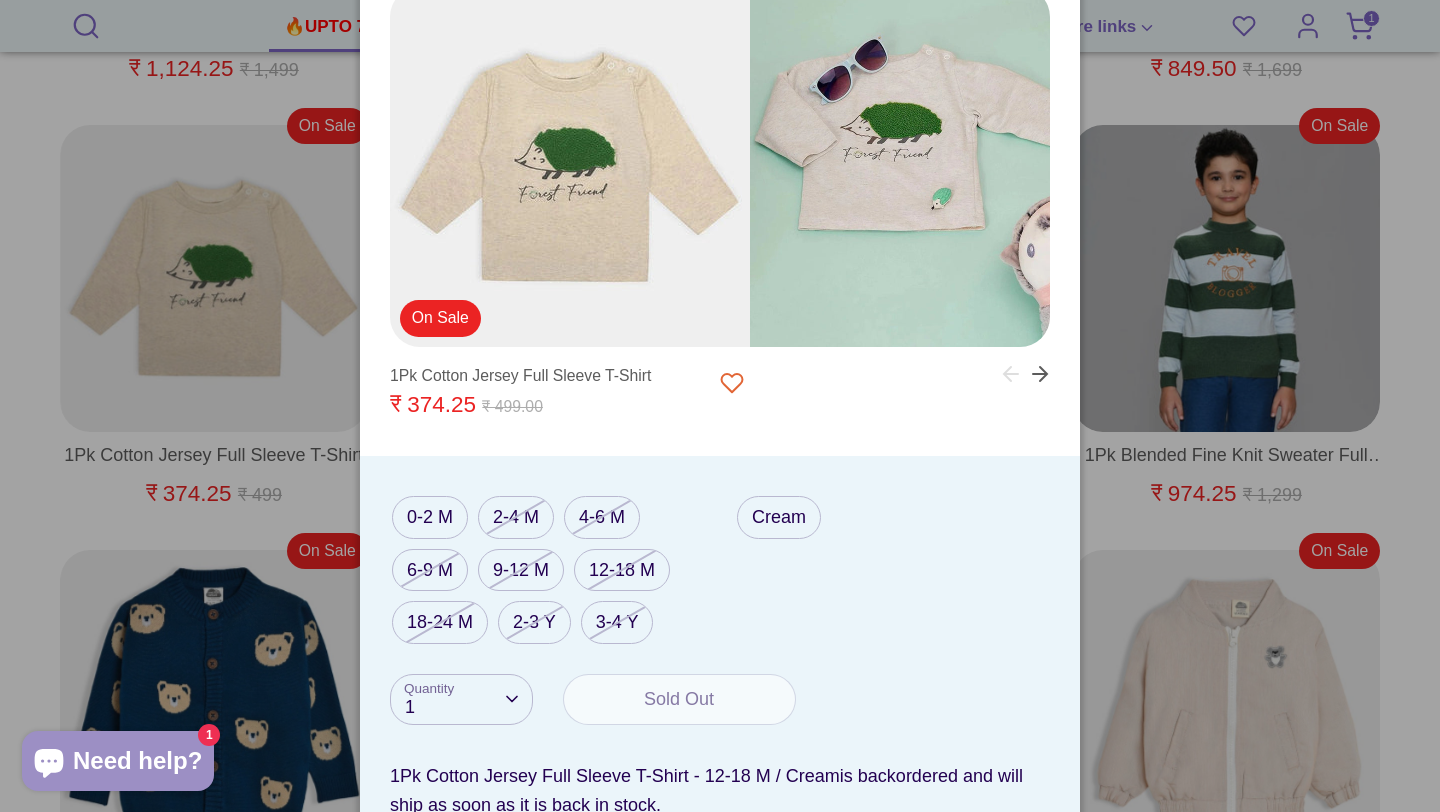 scroll, scrollTop: 1082, scrollLeft: 0, axis: vertical 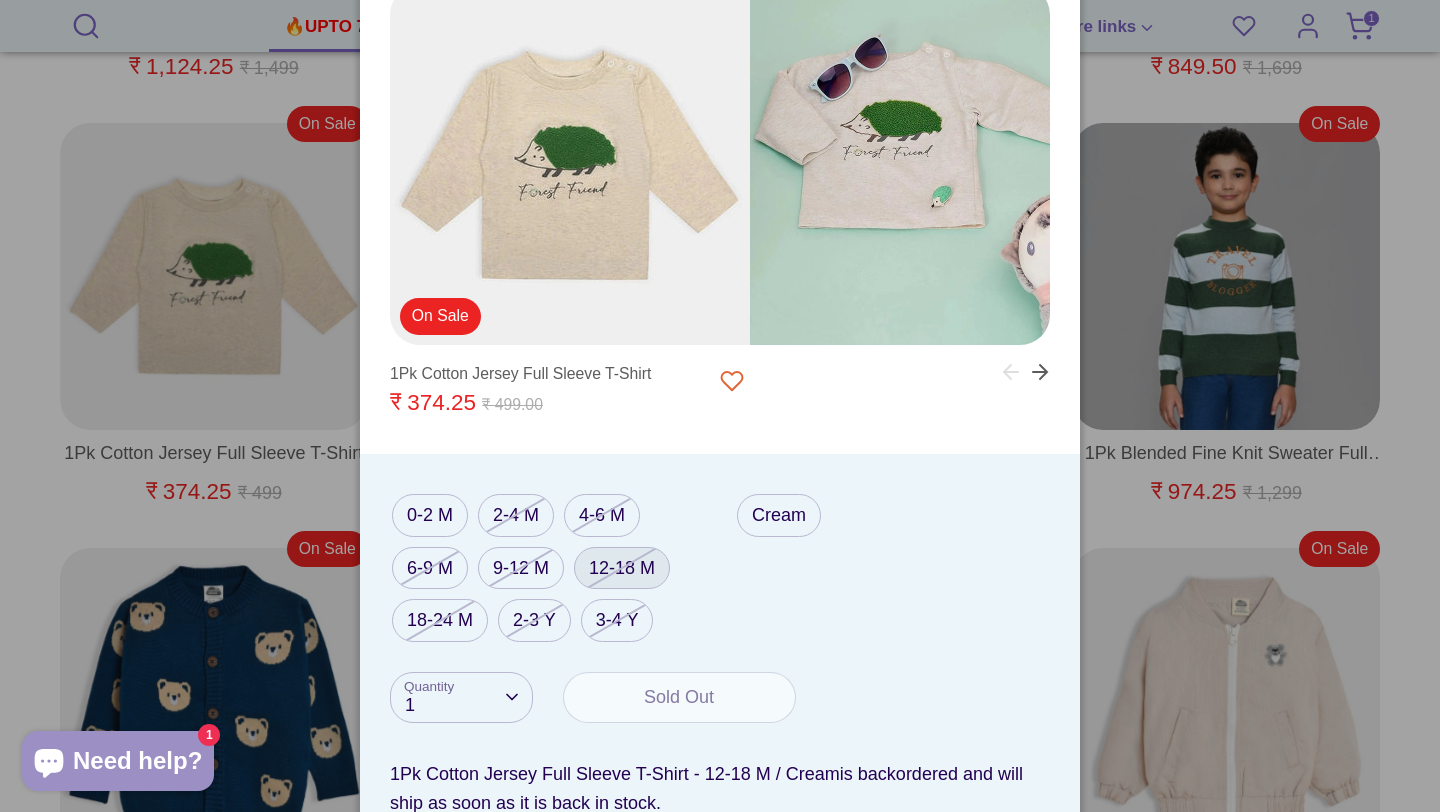 click on "12-18 M" at bounding box center (622, 568) 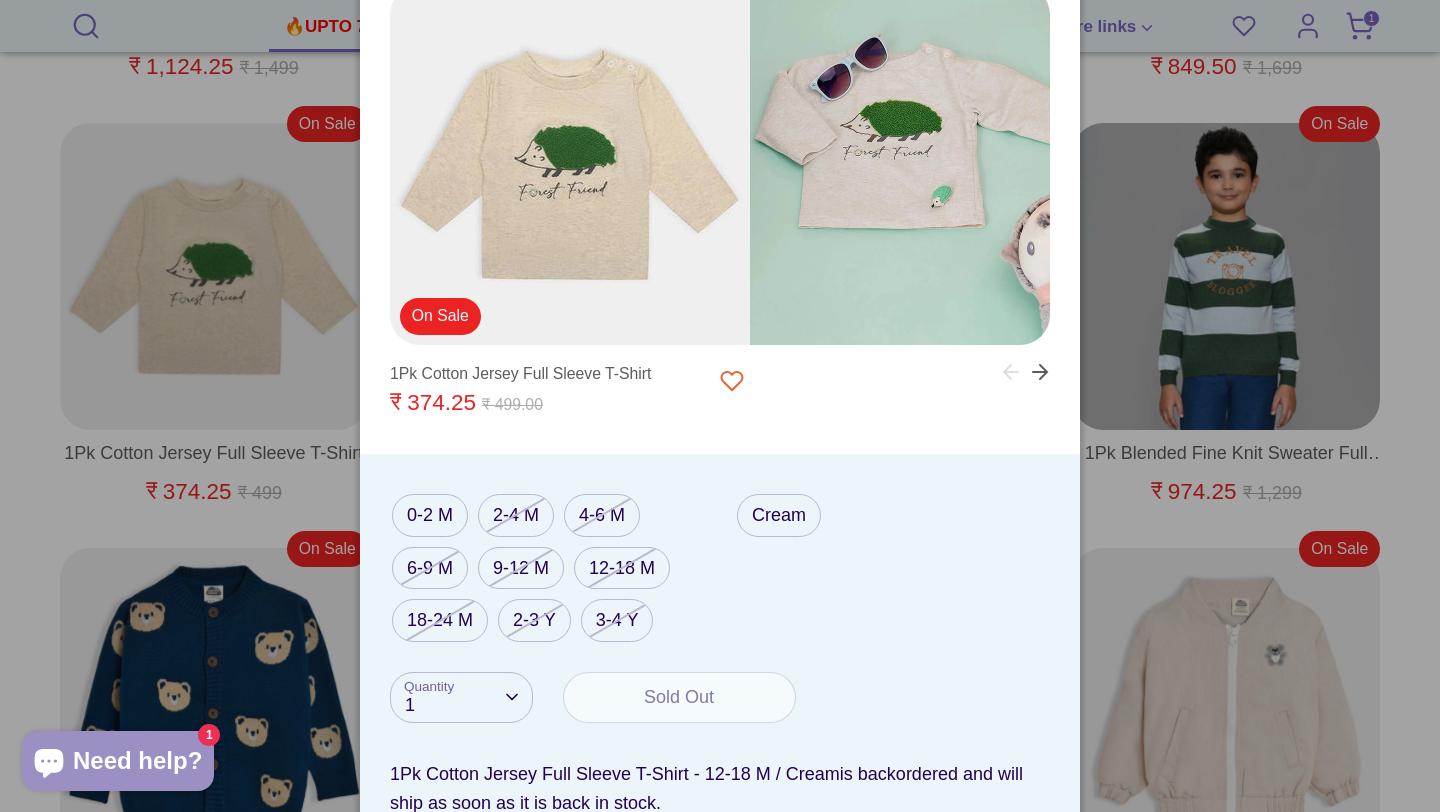 click 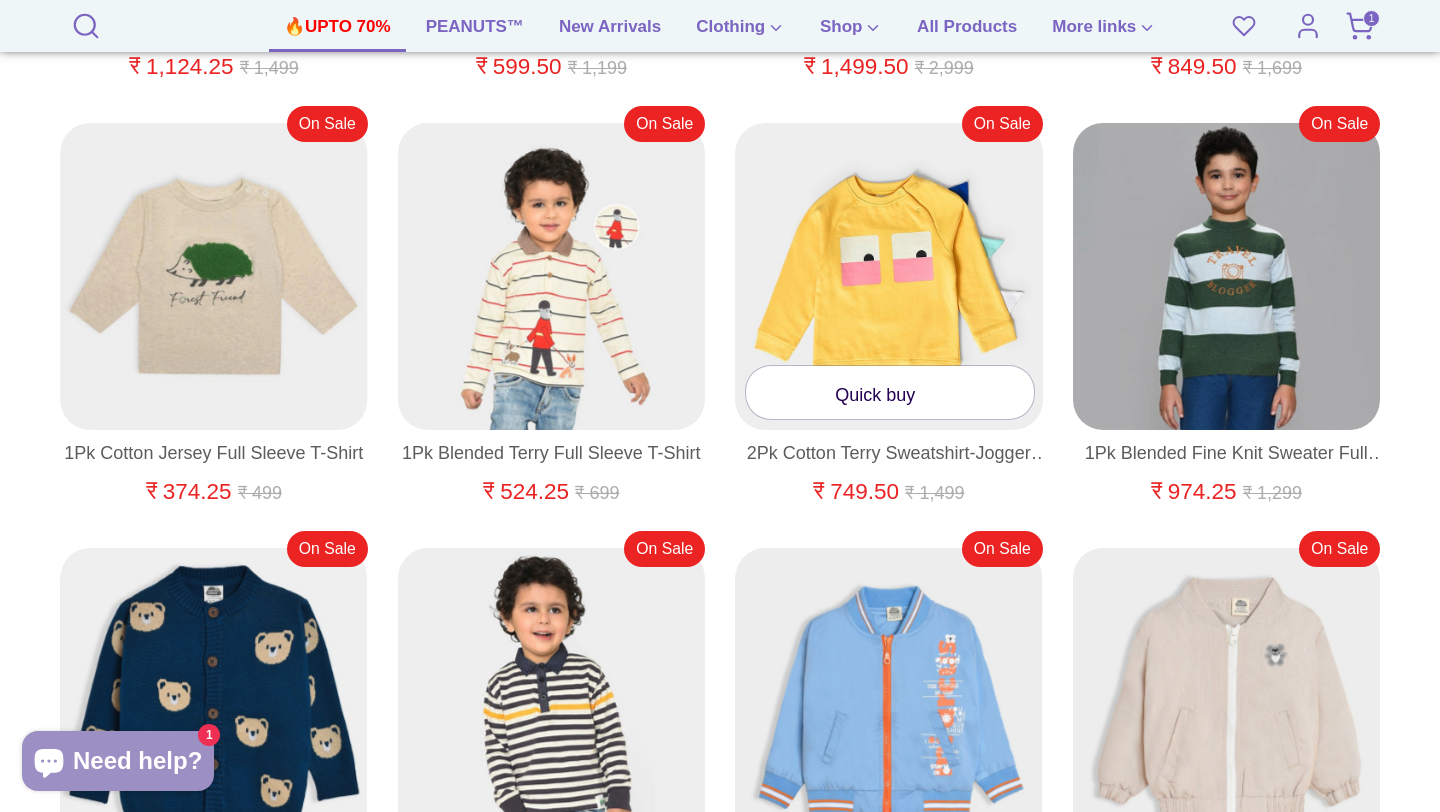 click on "Quick buy" at bounding box center (890, 392) 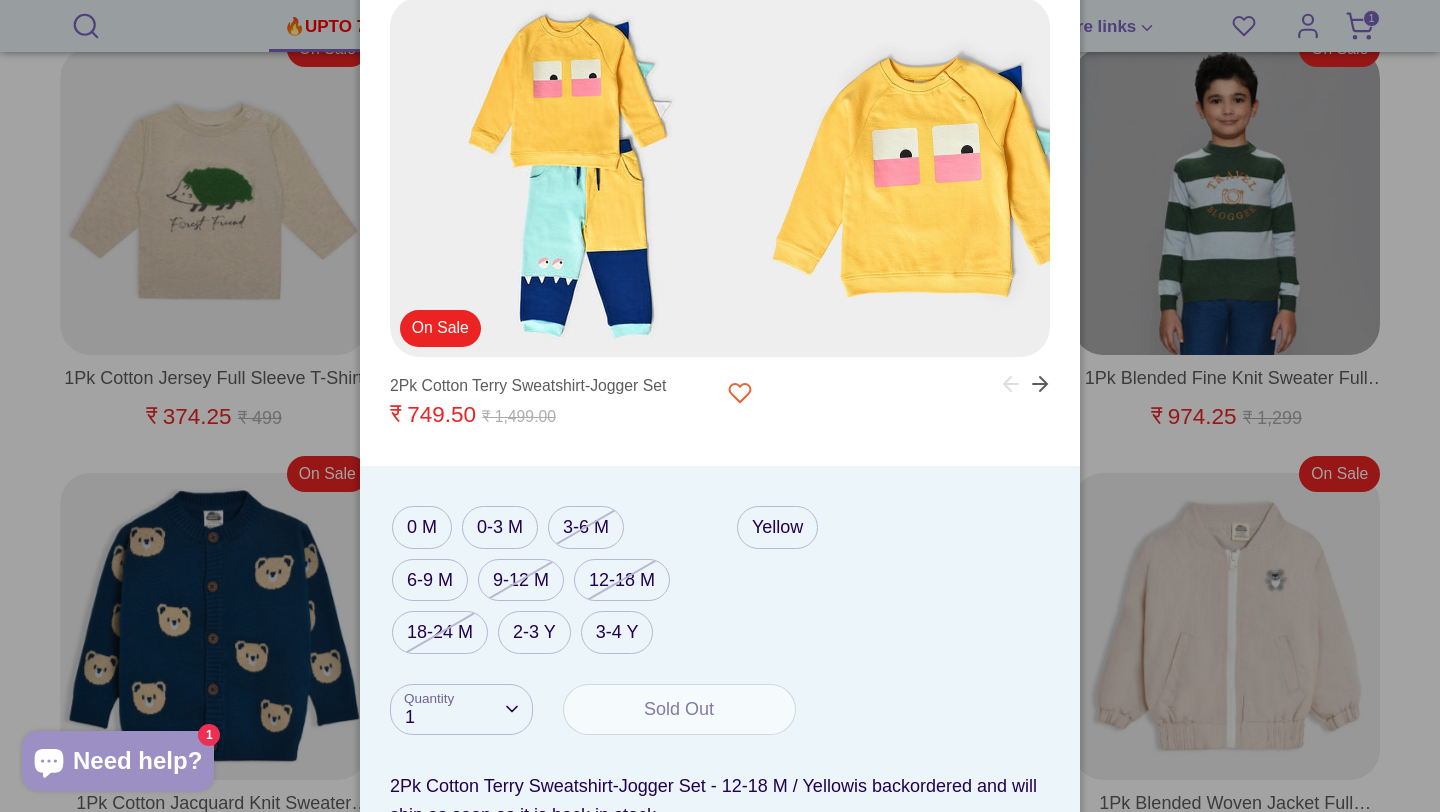 scroll, scrollTop: 1158, scrollLeft: 0, axis: vertical 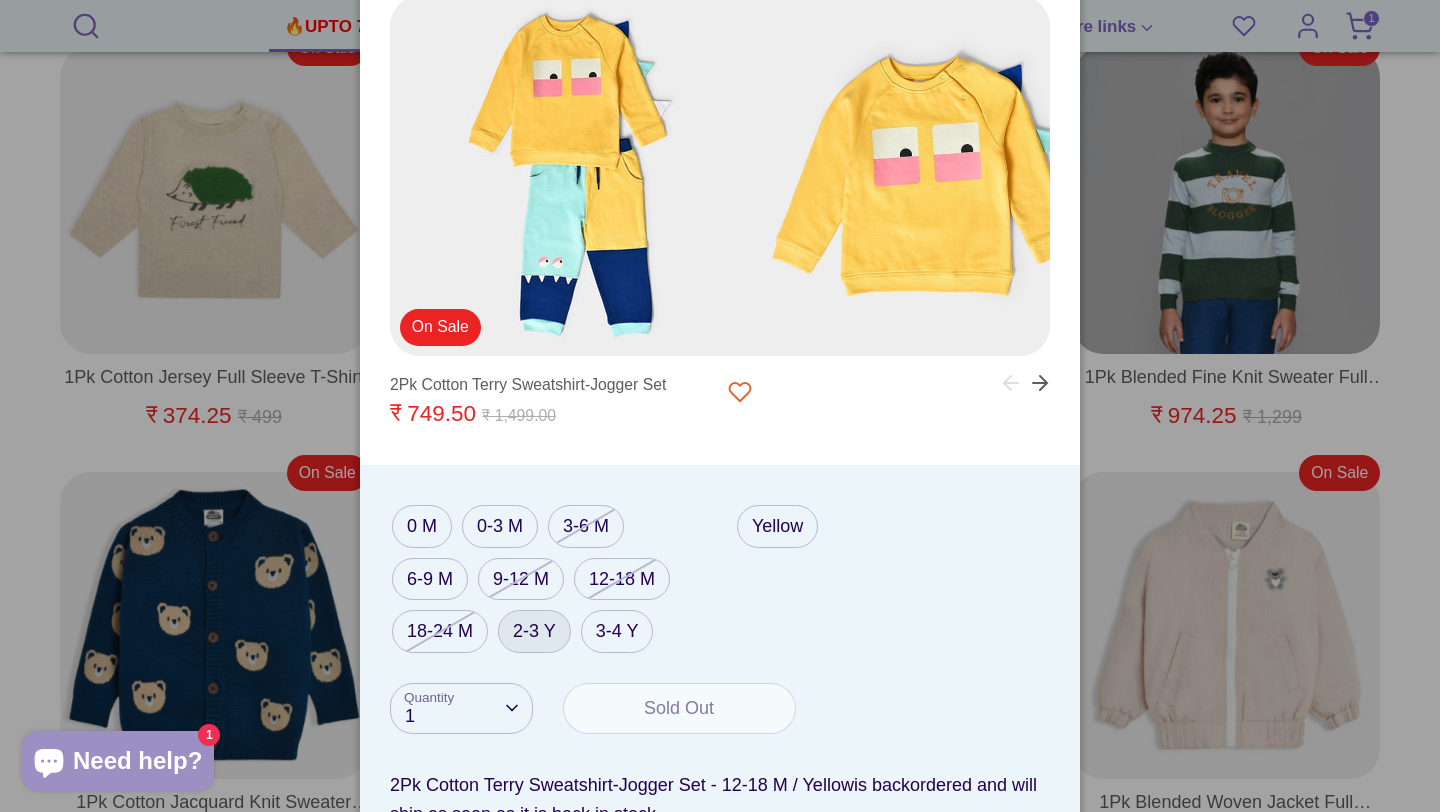 click on "2-3 Y" at bounding box center (534, 631) 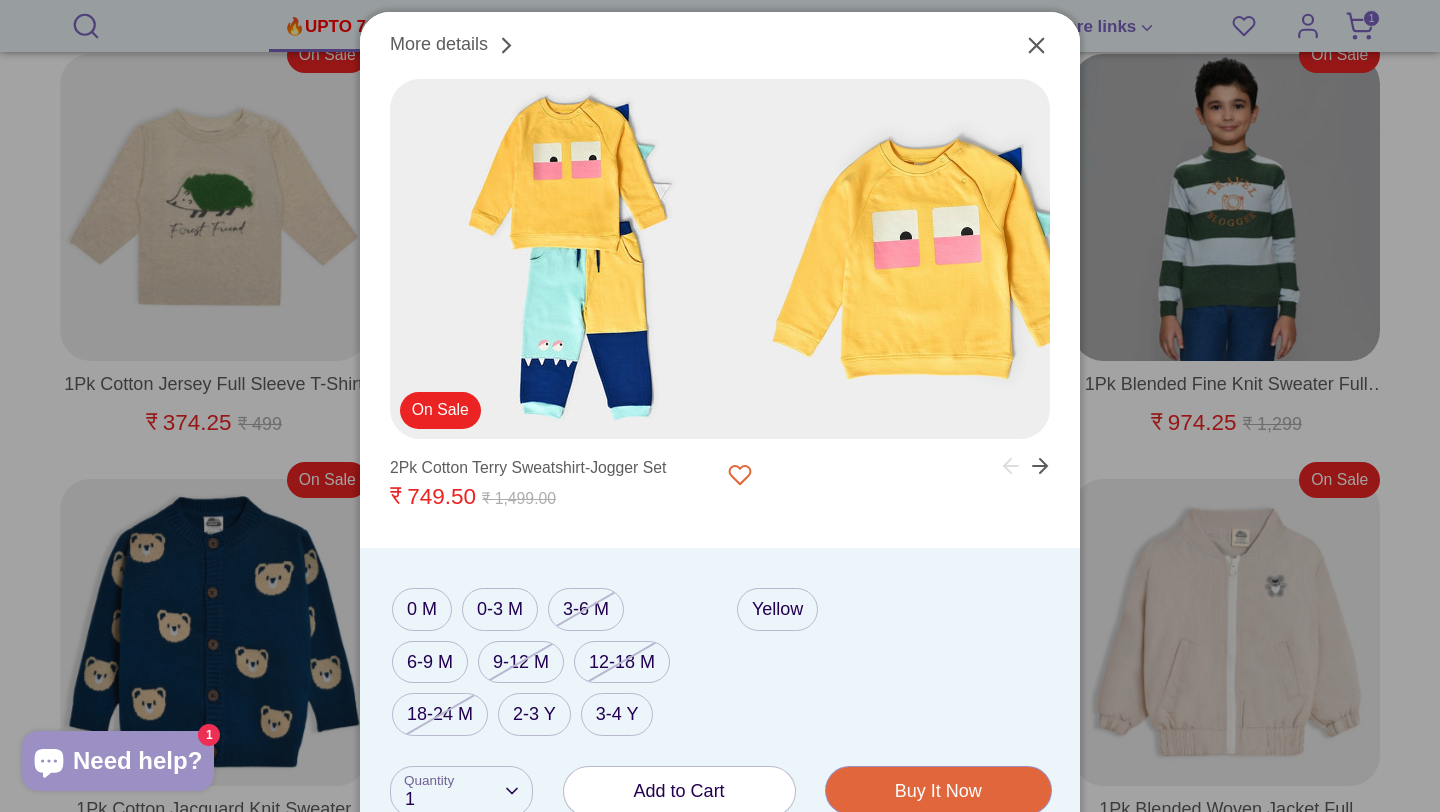 scroll, scrollTop: 1160, scrollLeft: 0, axis: vertical 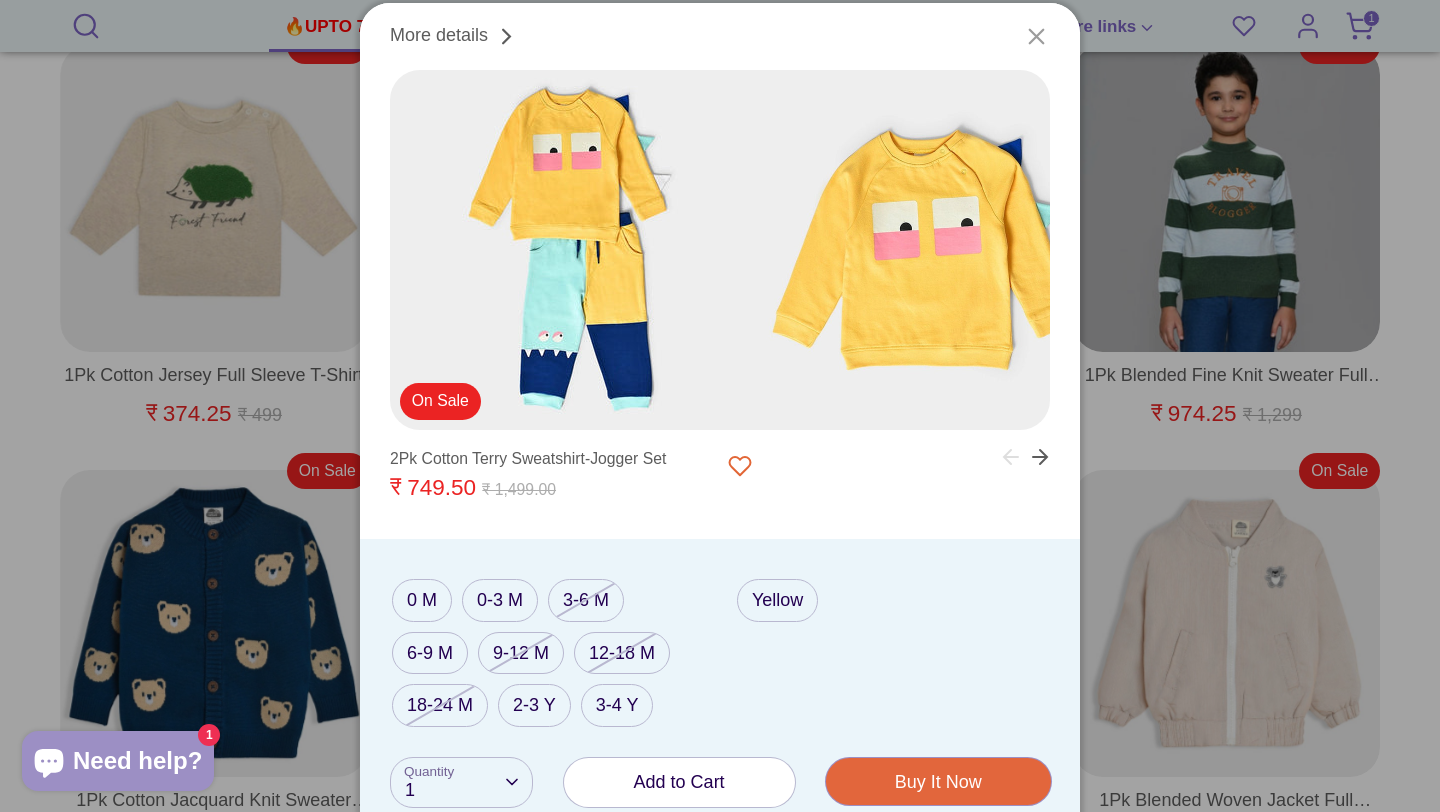 click 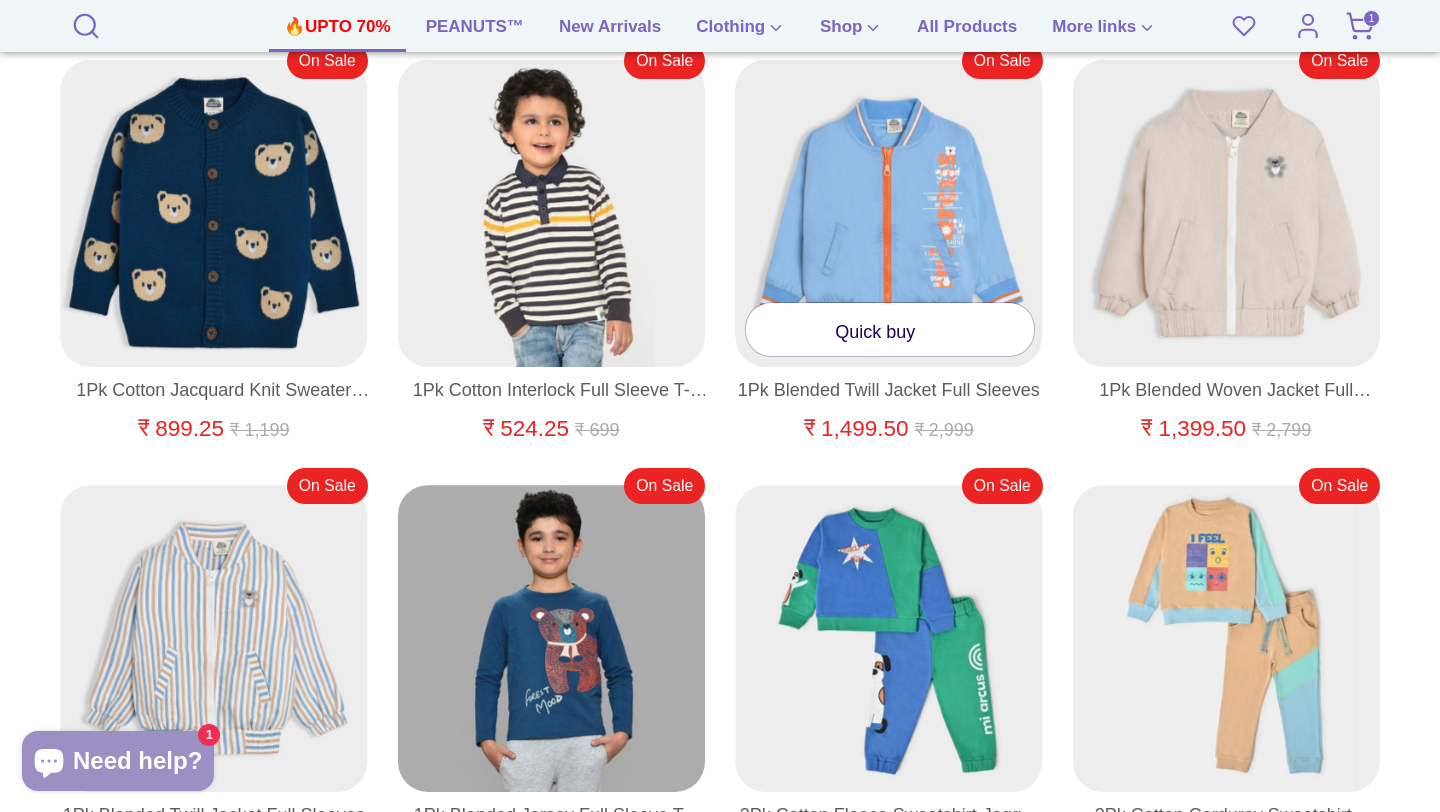 scroll, scrollTop: 1551, scrollLeft: 0, axis: vertical 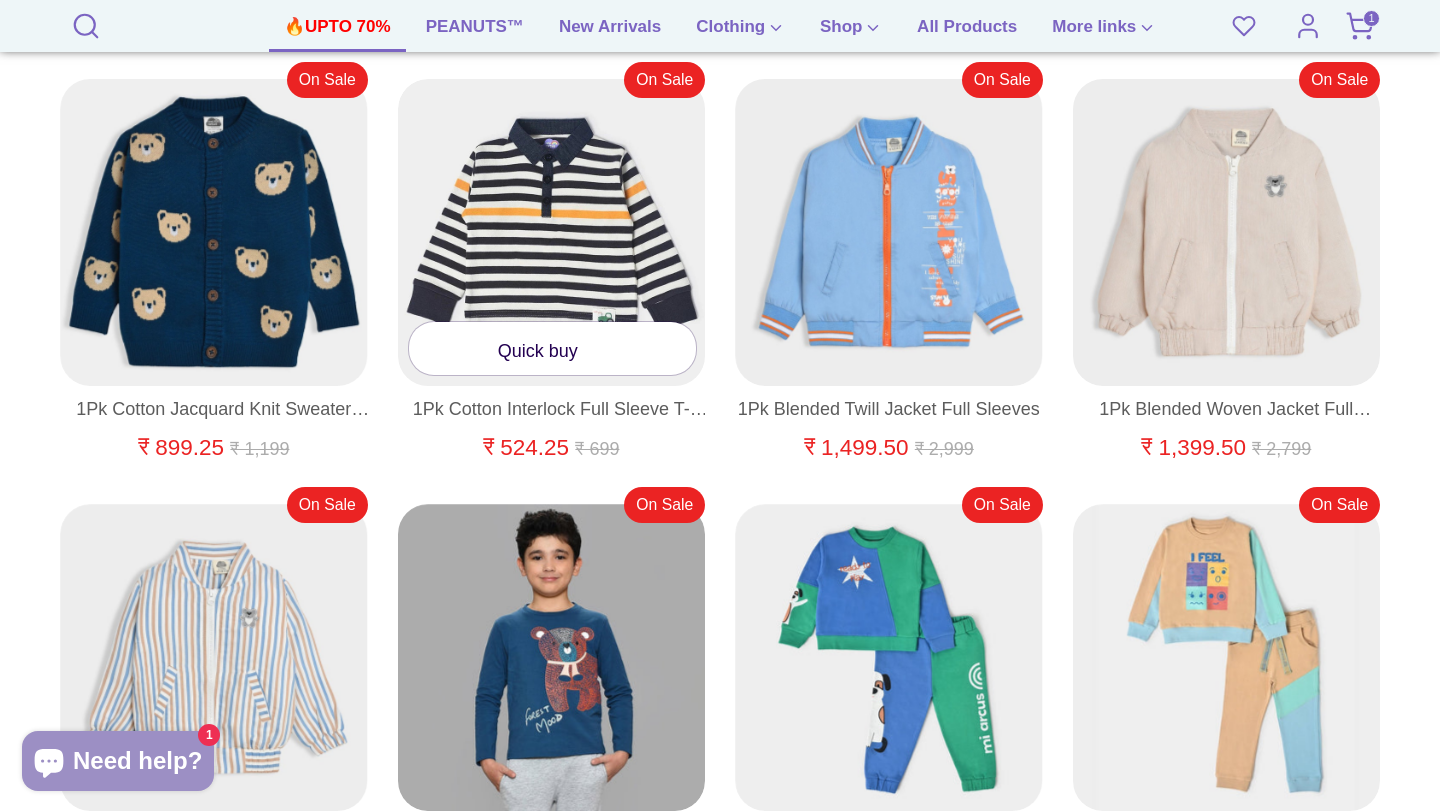 click on "Quick buy" at bounding box center (553, 348) 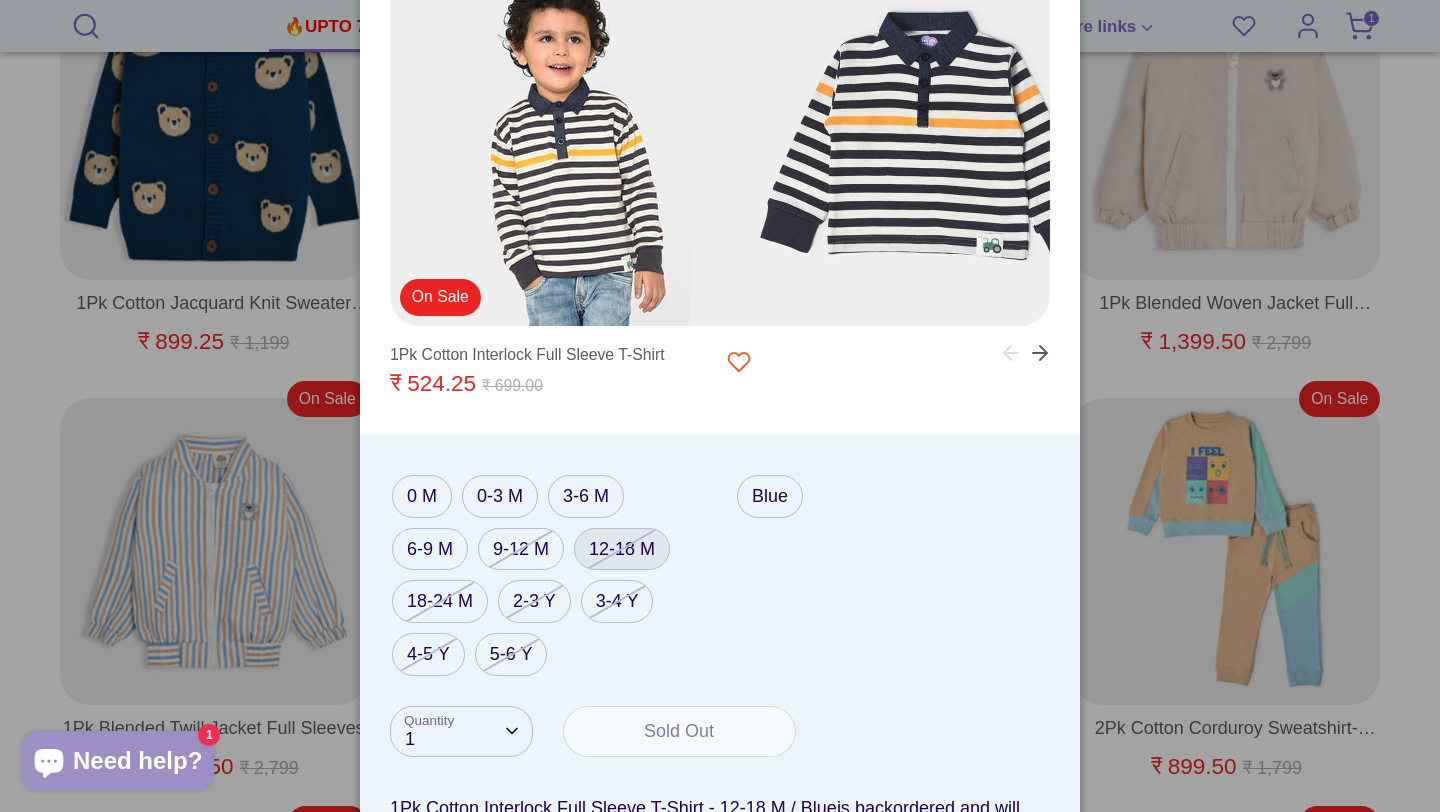 scroll, scrollTop: 1663, scrollLeft: 0, axis: vertical 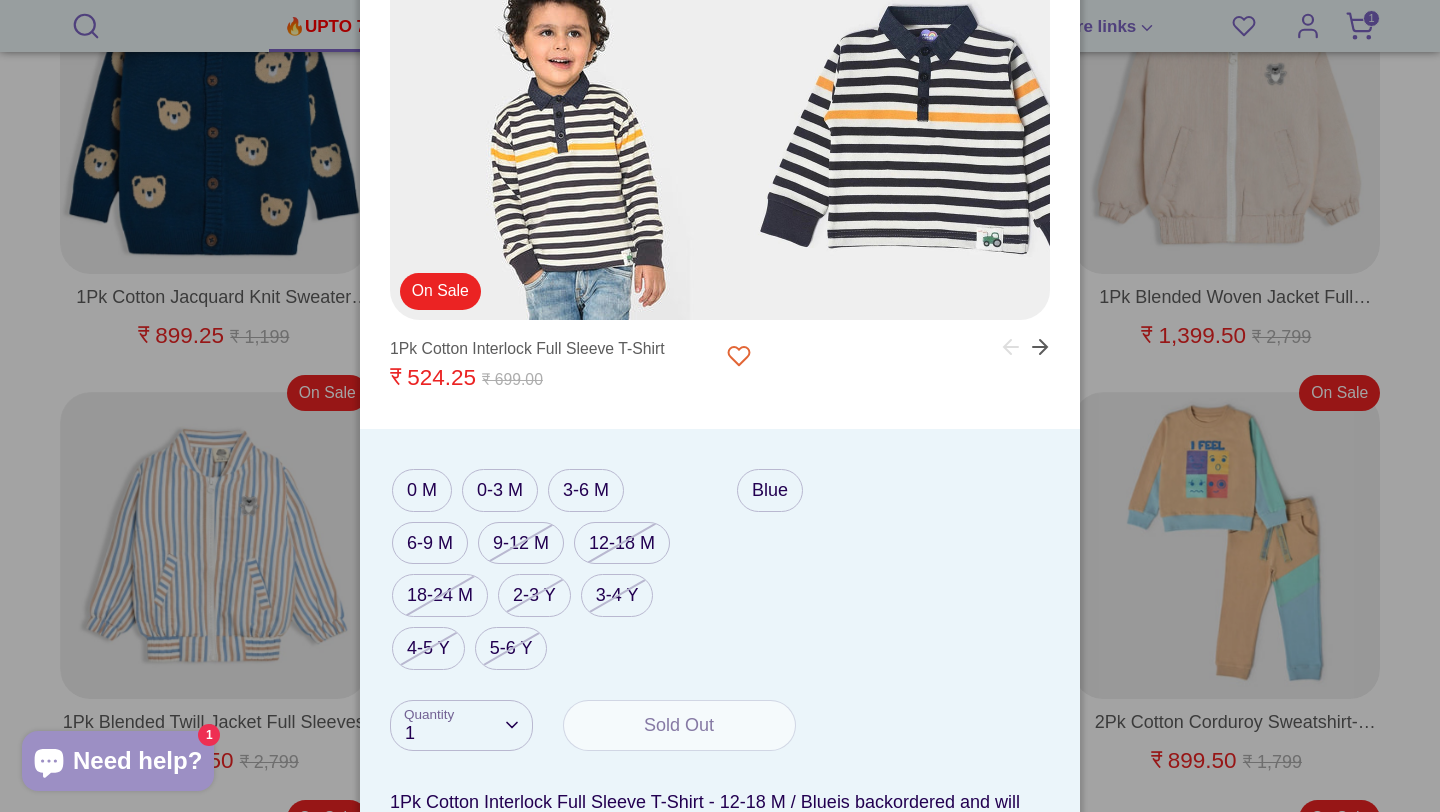 click 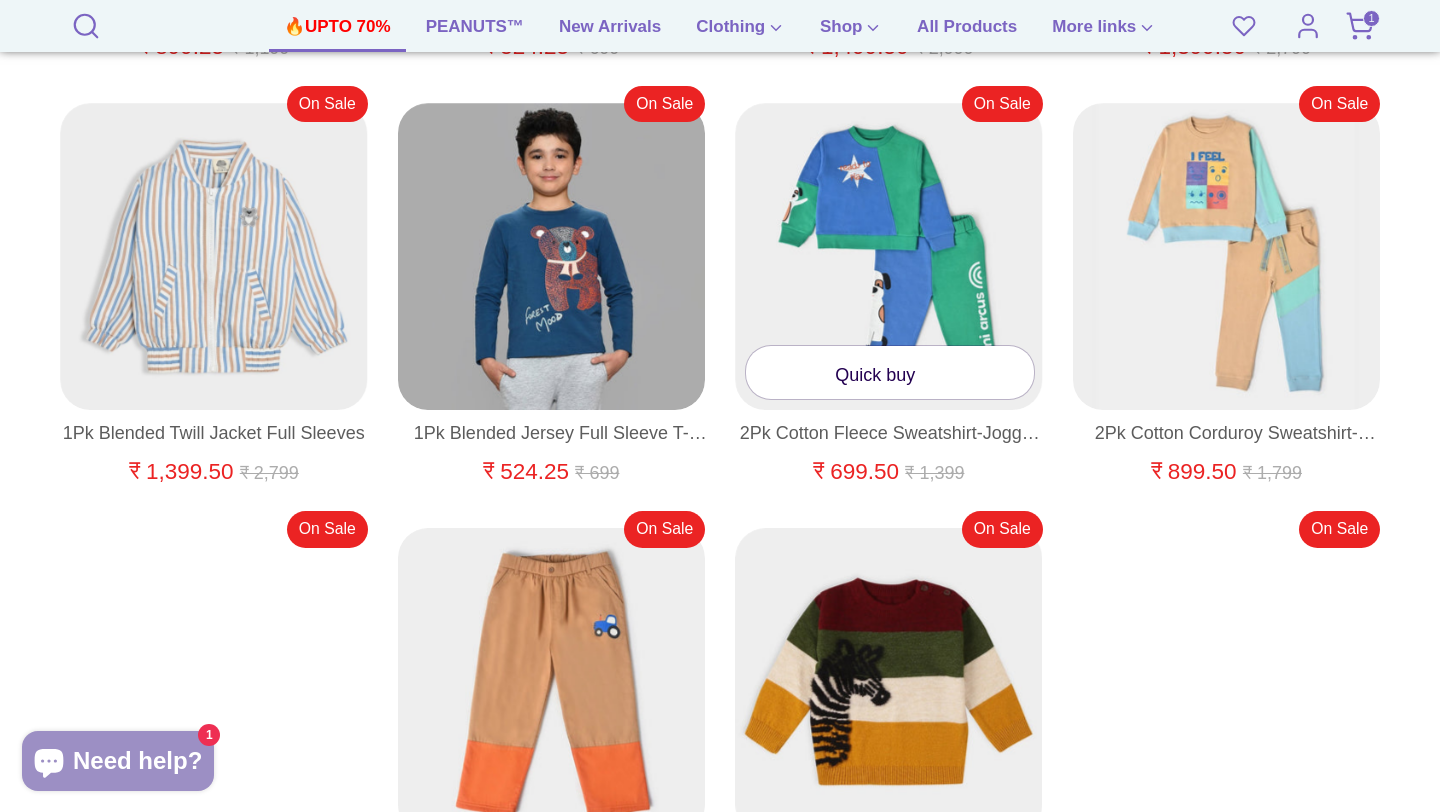 scroll, scrollTop: 1954, scrollLeft: 0, axis: vertical 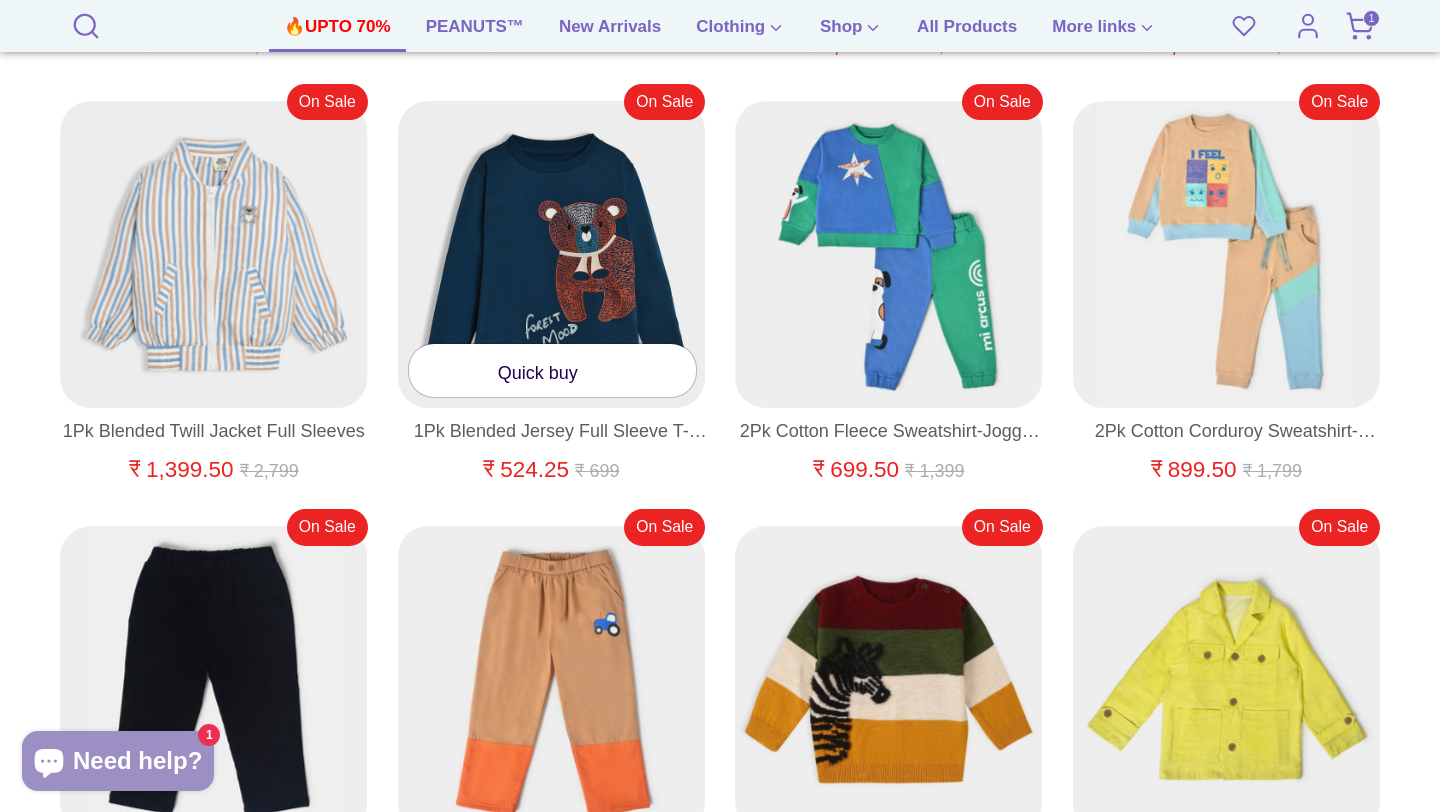 click 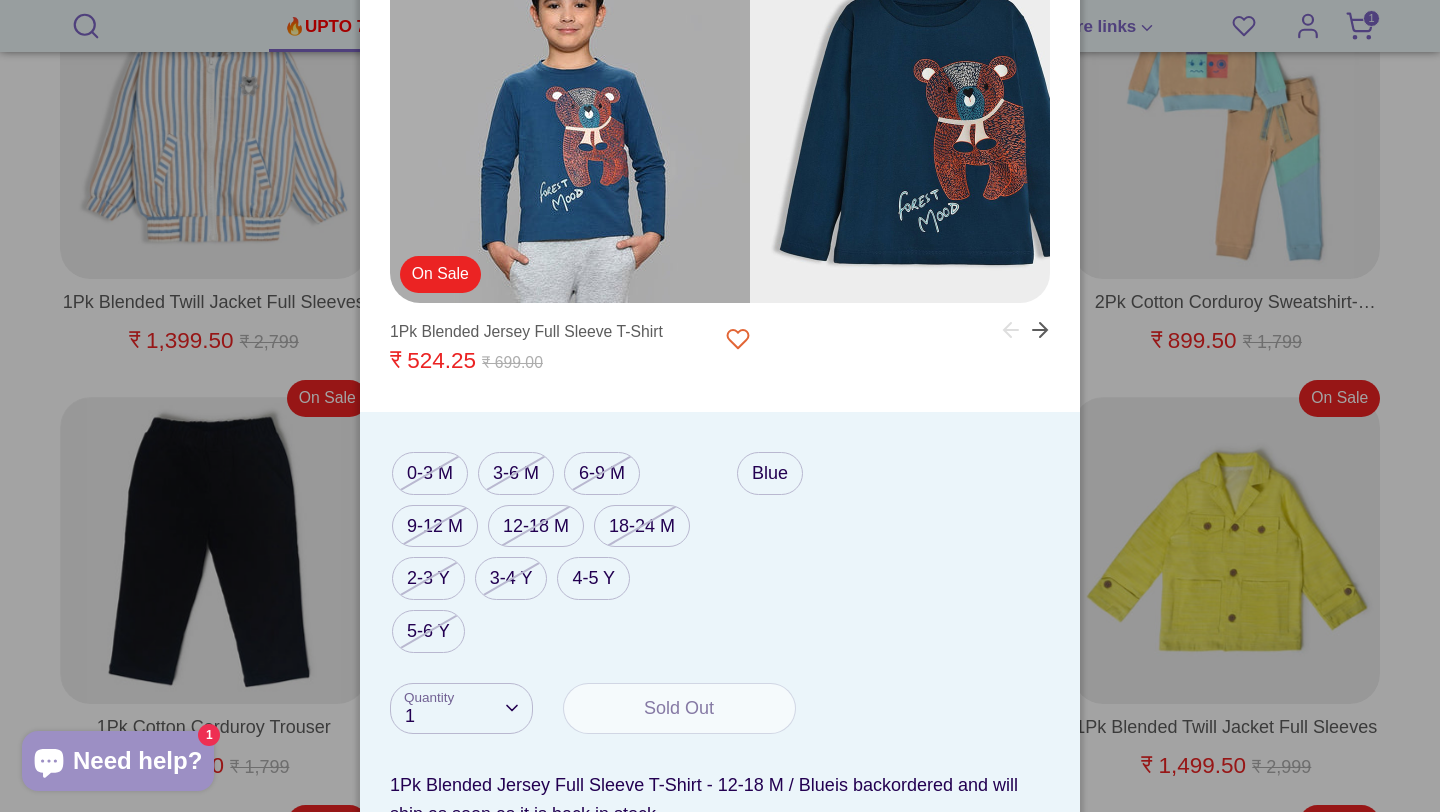 scroll, scrollTop: 2092, scrollLeft: 0, axis: vertical 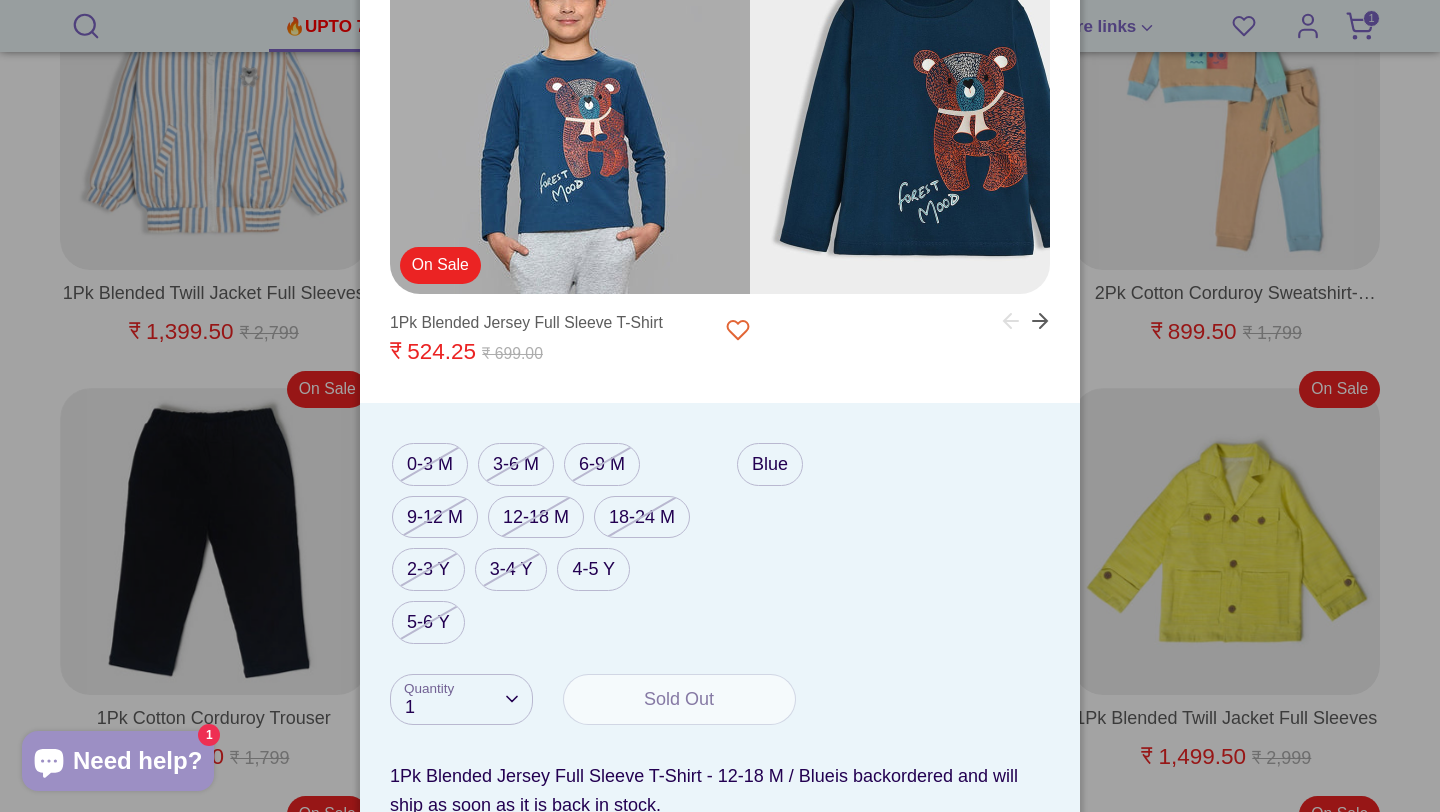 click 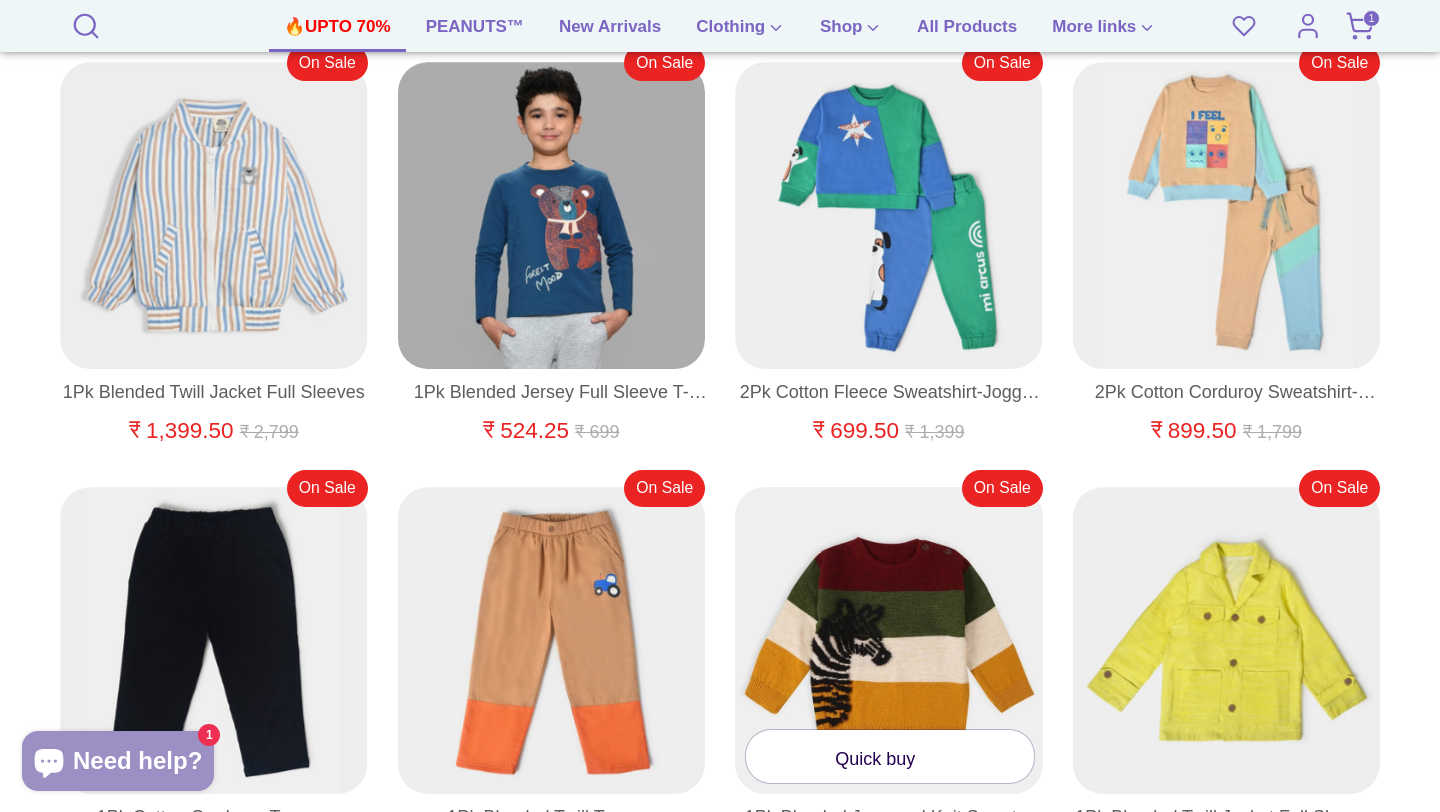 scroll, scrollTop: 1995, scrollLeft: 0, axis: vertical 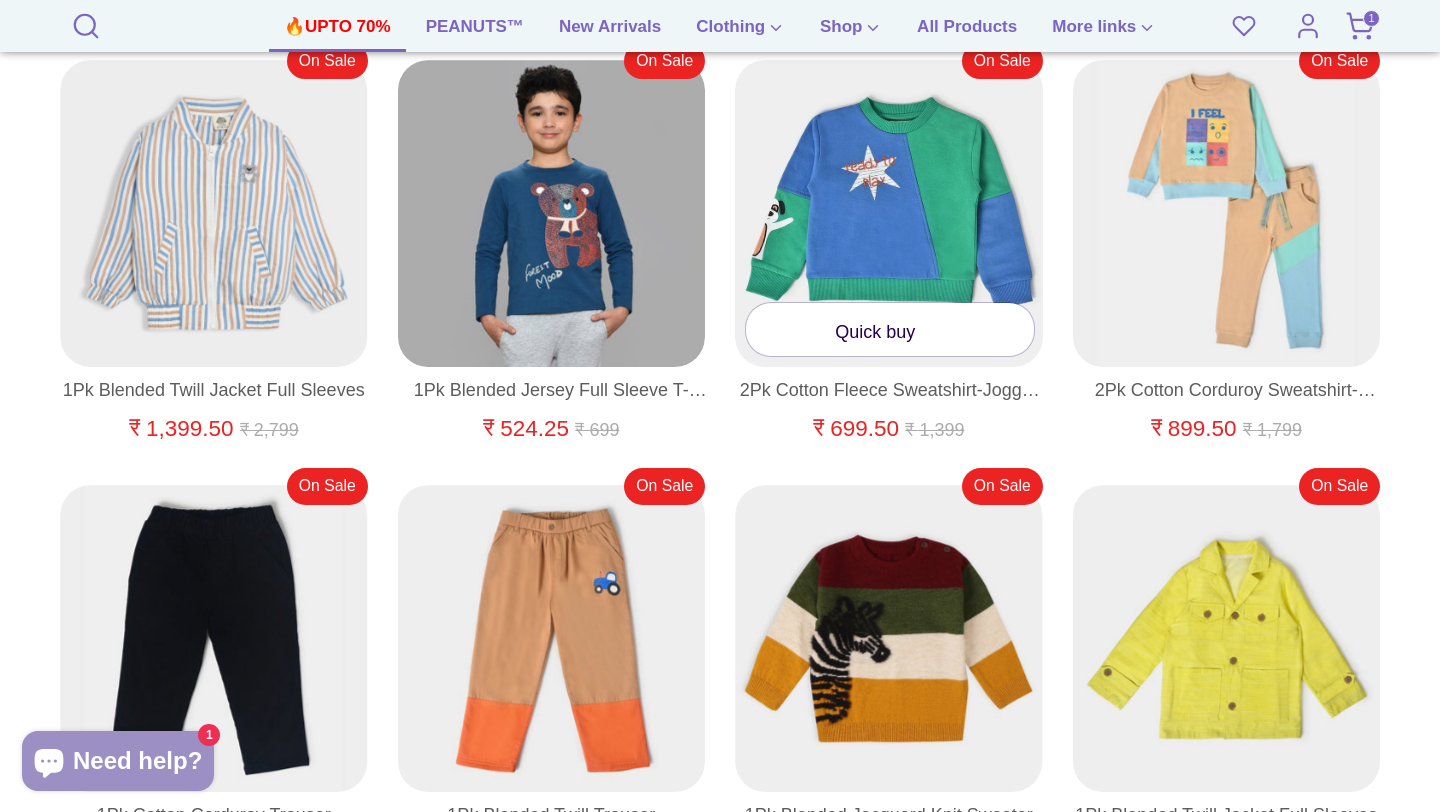 click on "Quick buy" at bounding box center [890, 329] 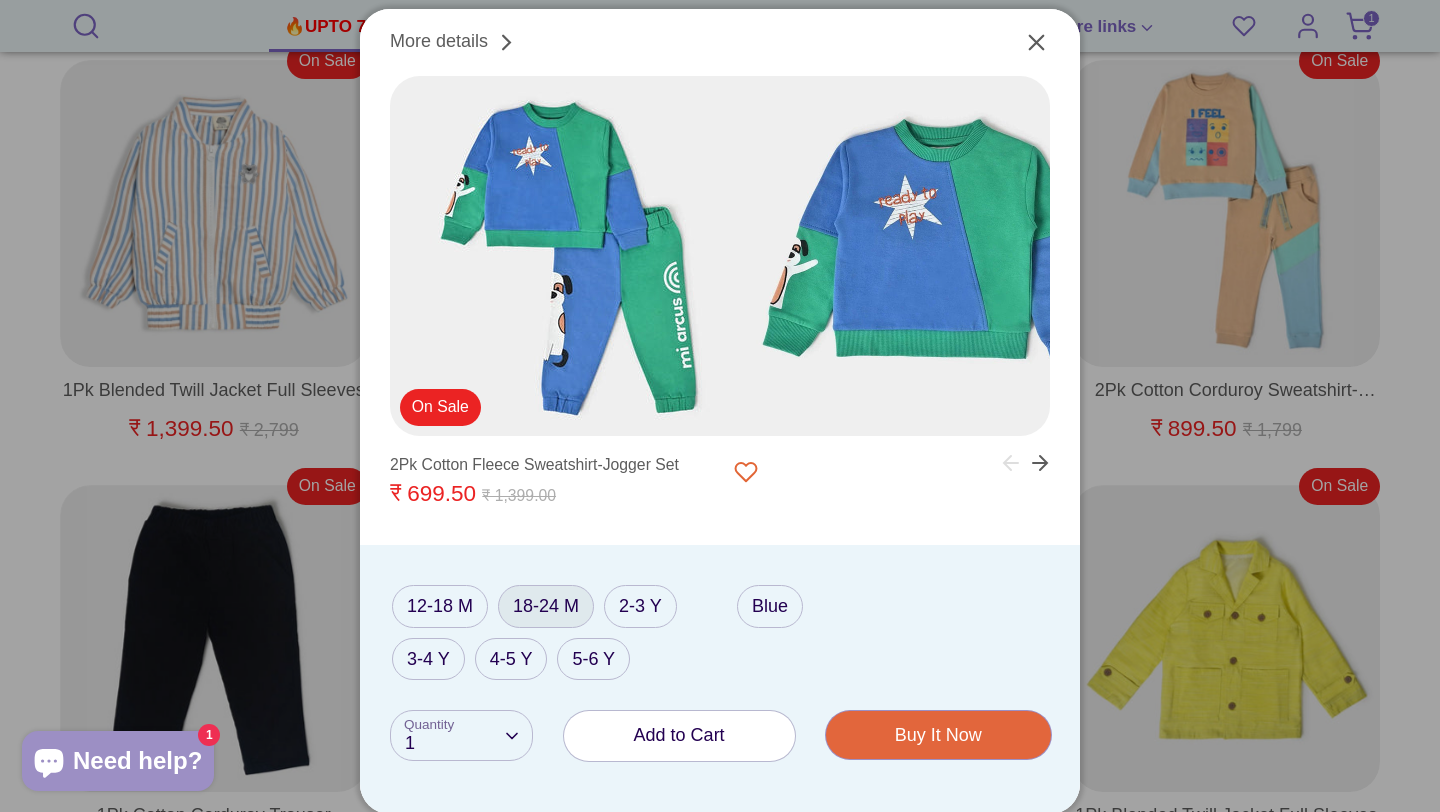 click on "18-24 M" at bounding box center [546, 606] 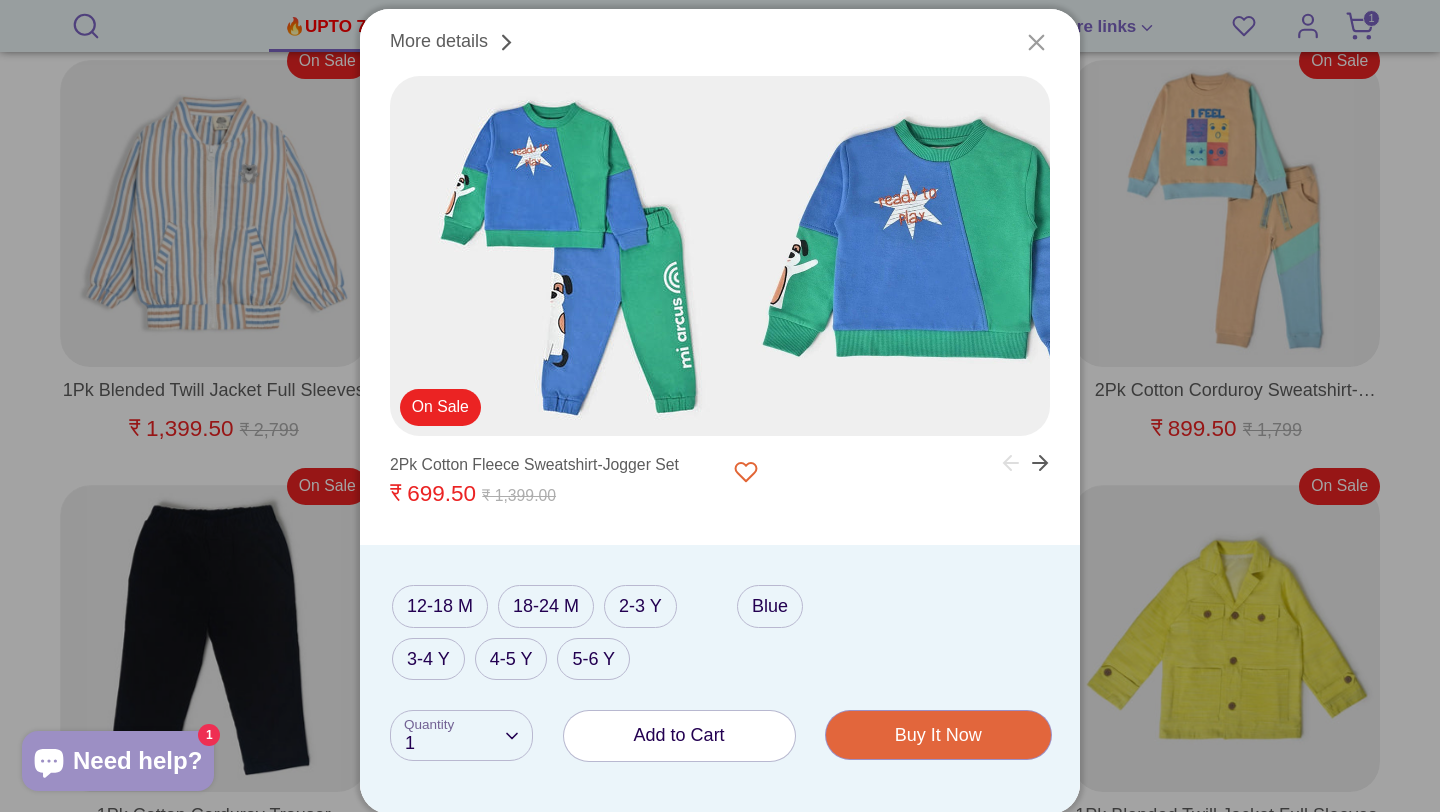 click 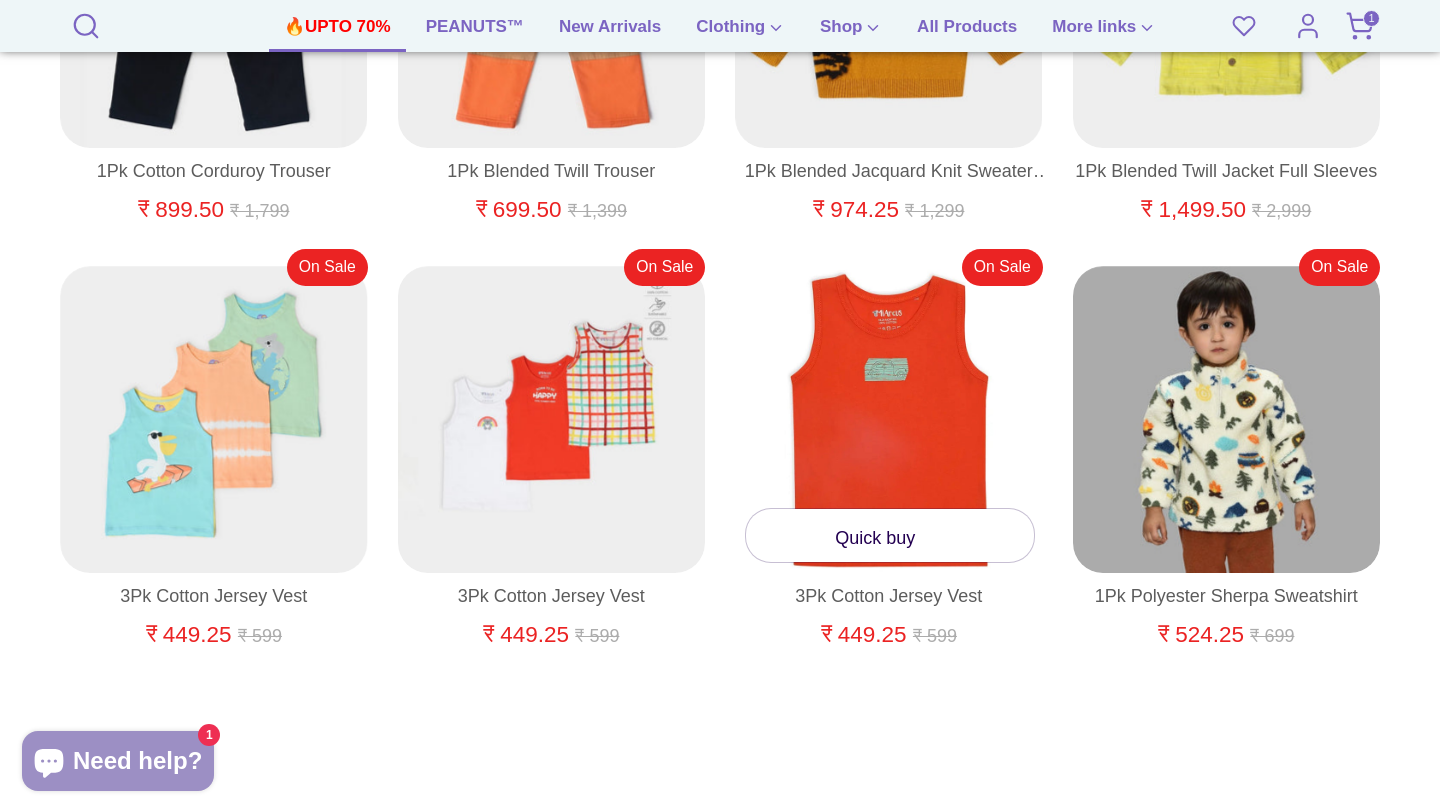 scroll, scrollTop: 2664, scrollLeft: 0, axis: vertical 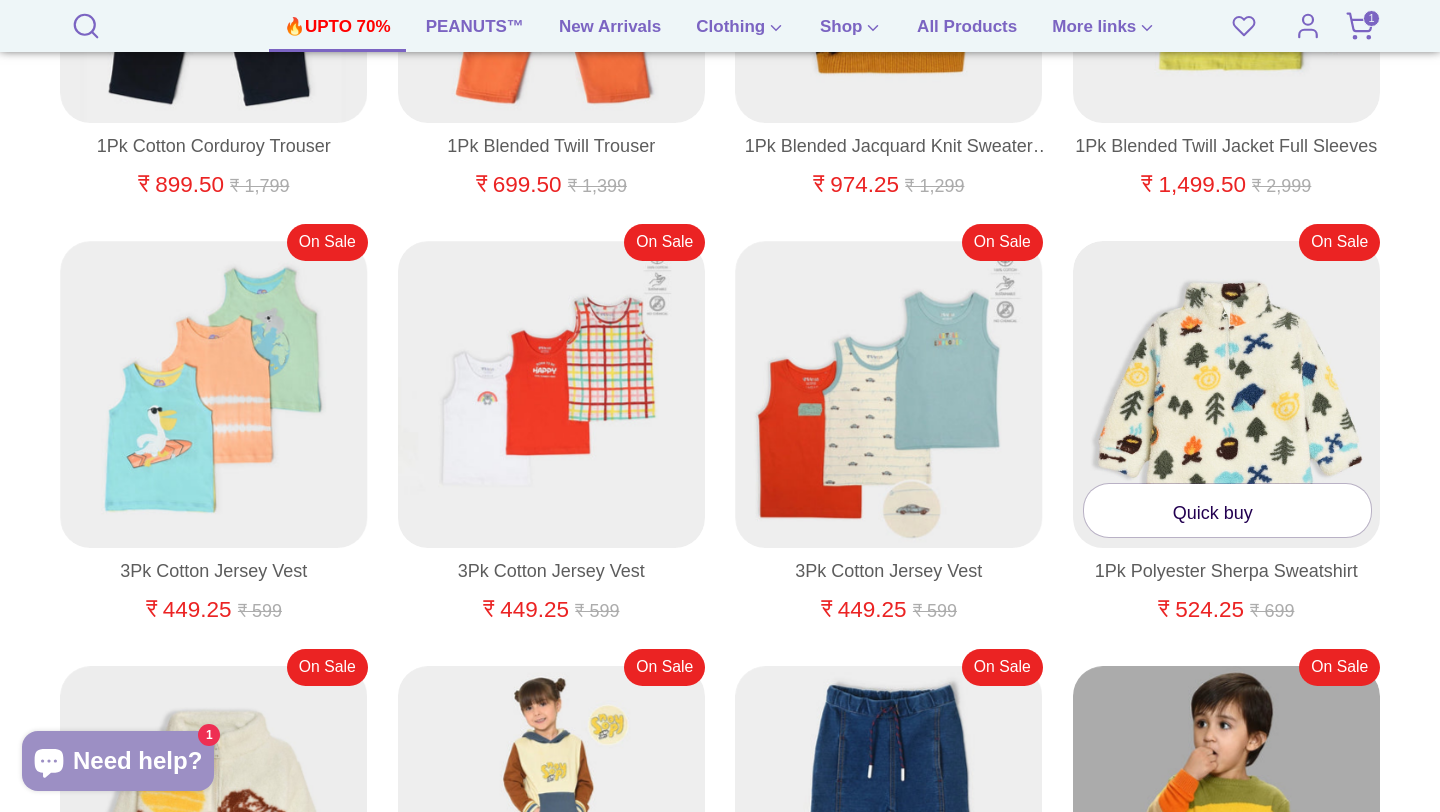 click on "Quick buy" at bounding box center (1228, 510) 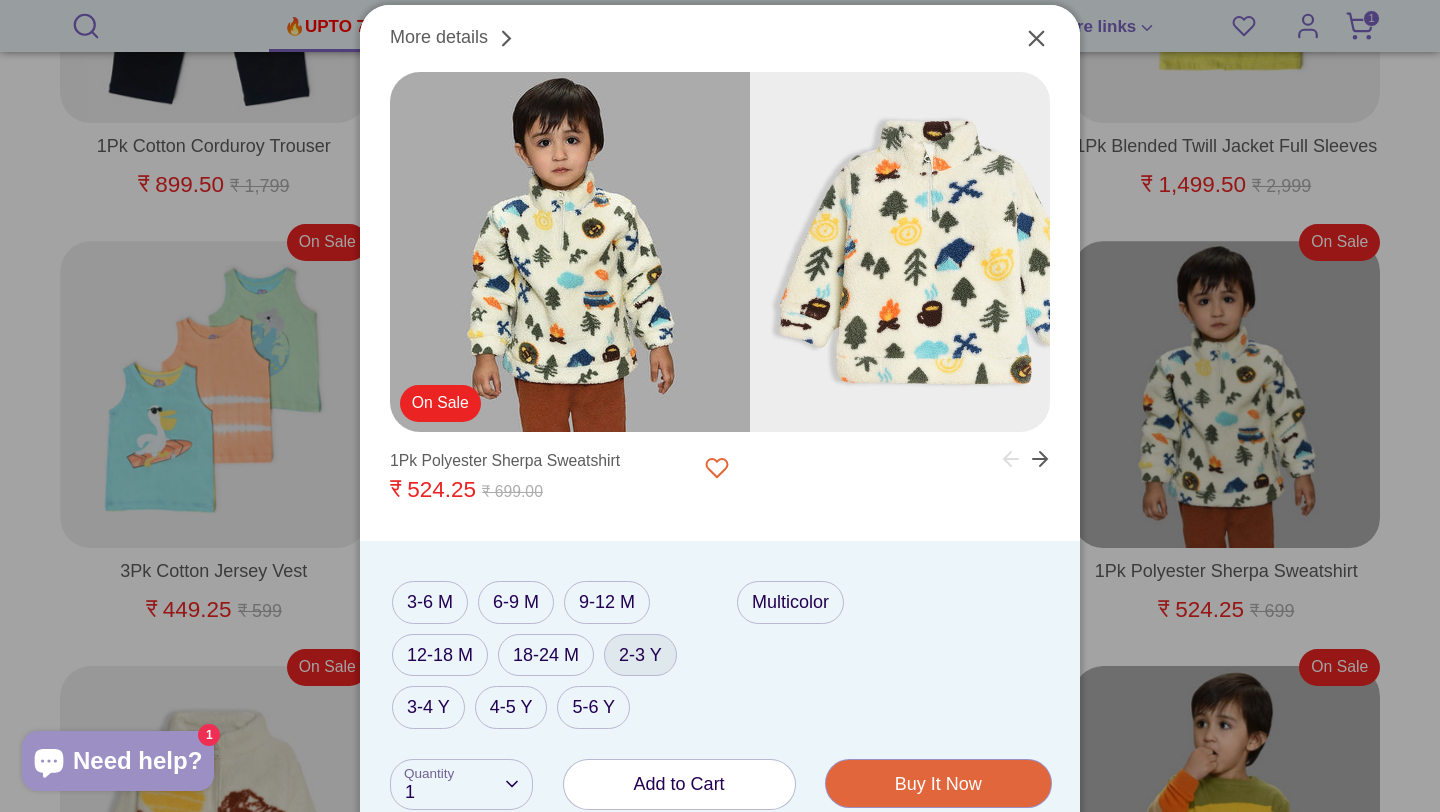click on "2-3 Y" at bounding box center [640, 655] 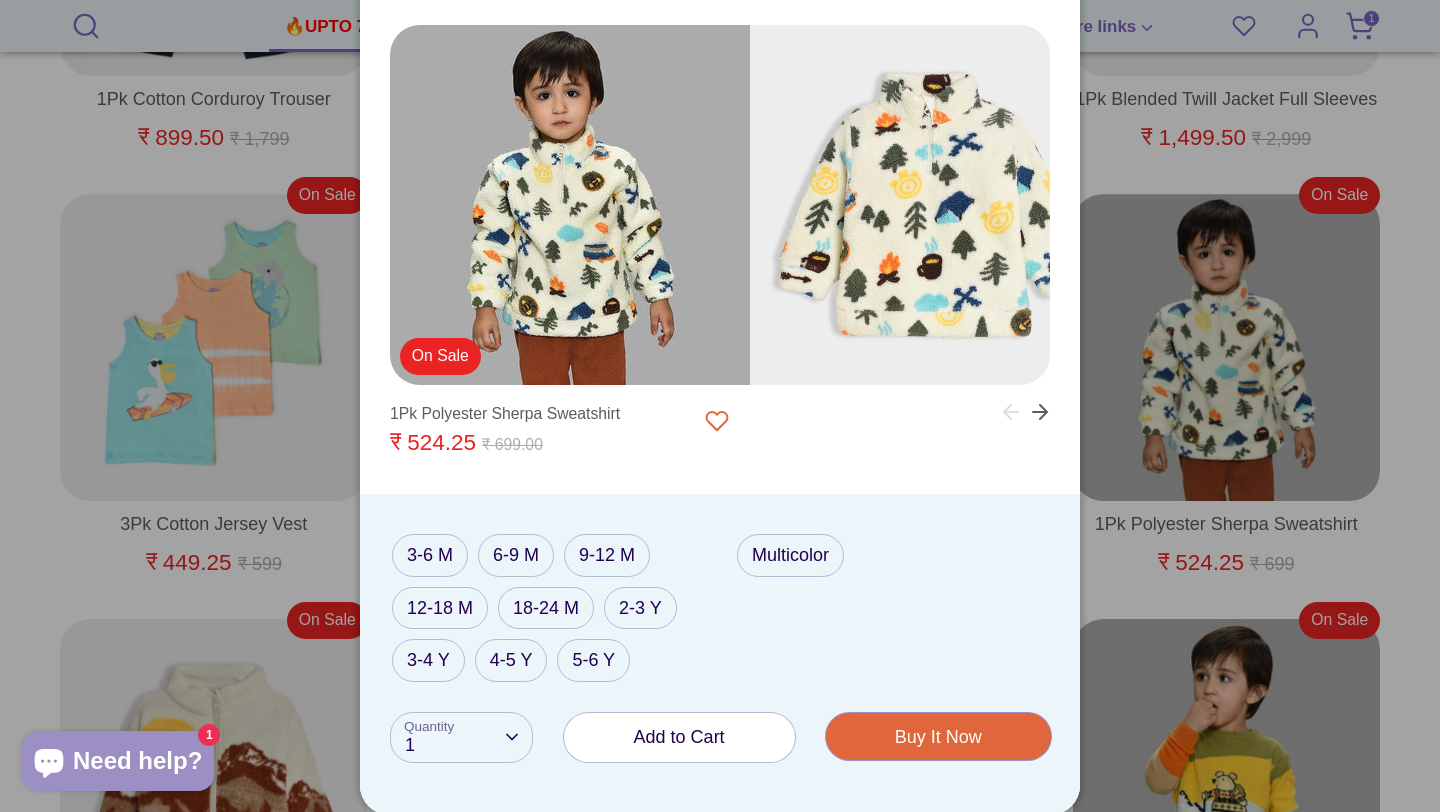 scroll, scrollTop: 2718, scrollLeft: 0, axis: vertical 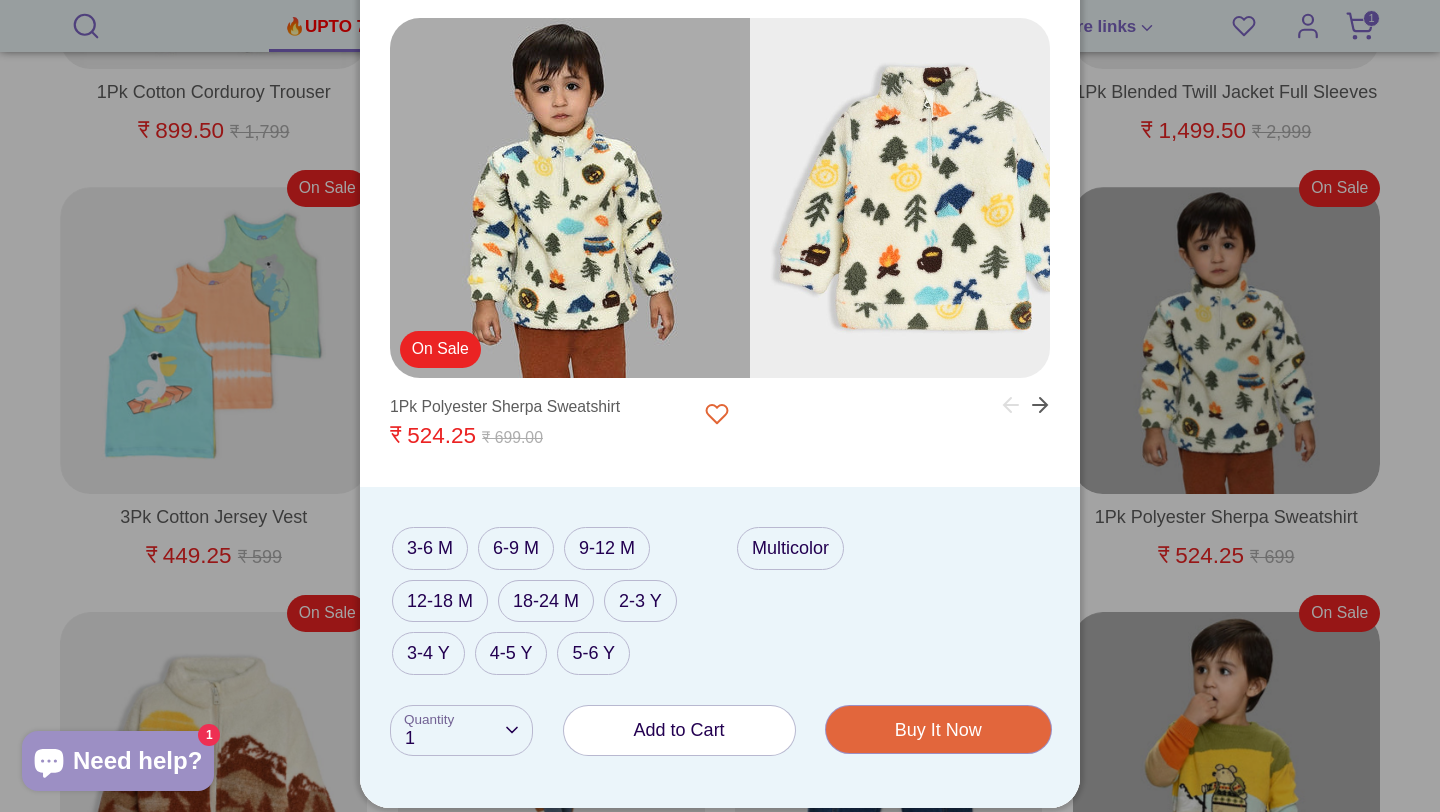 click on "Add to Cart" at bounding box center [679, 730] 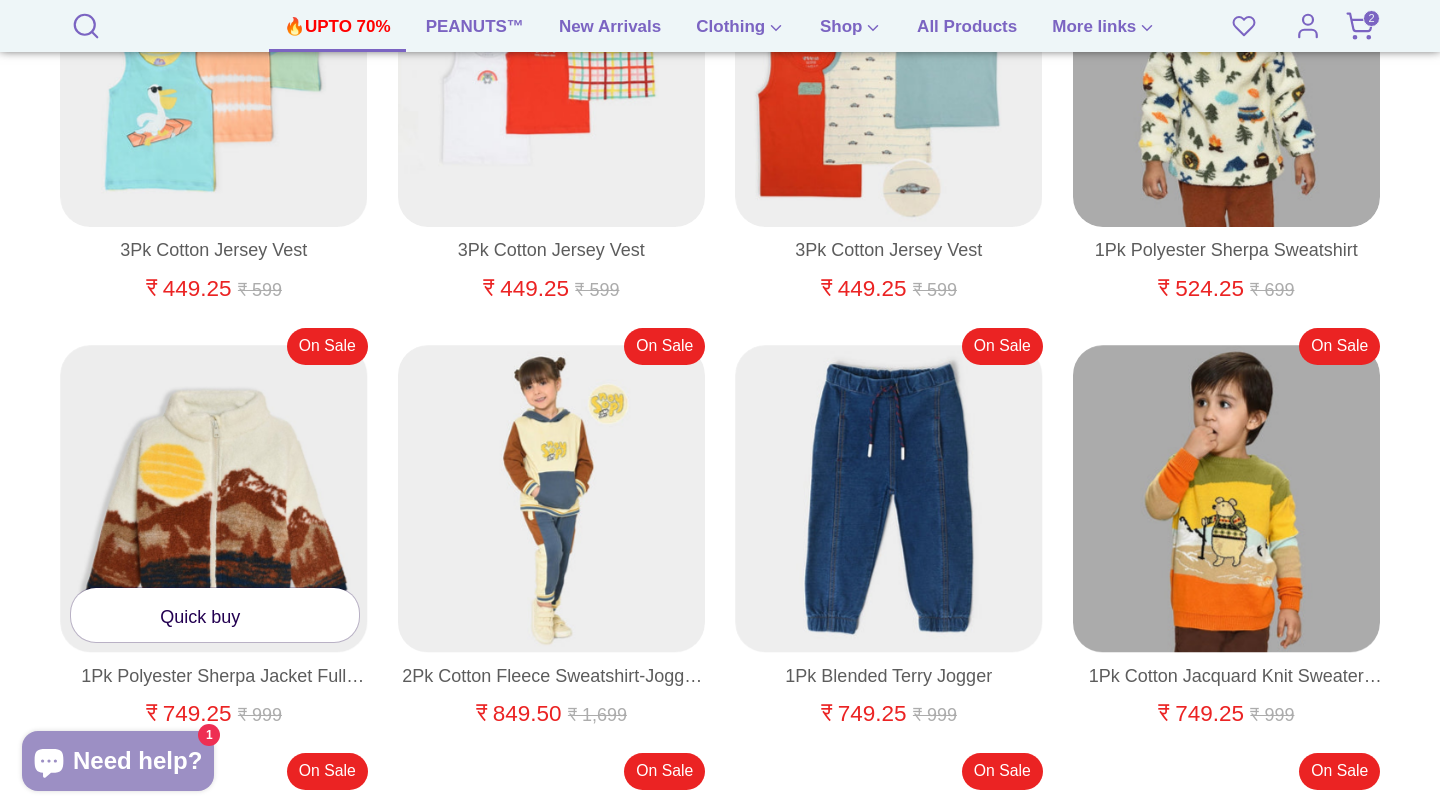 scroll, scrollTop: 2993, scrollLeft: 0, axis: vertical 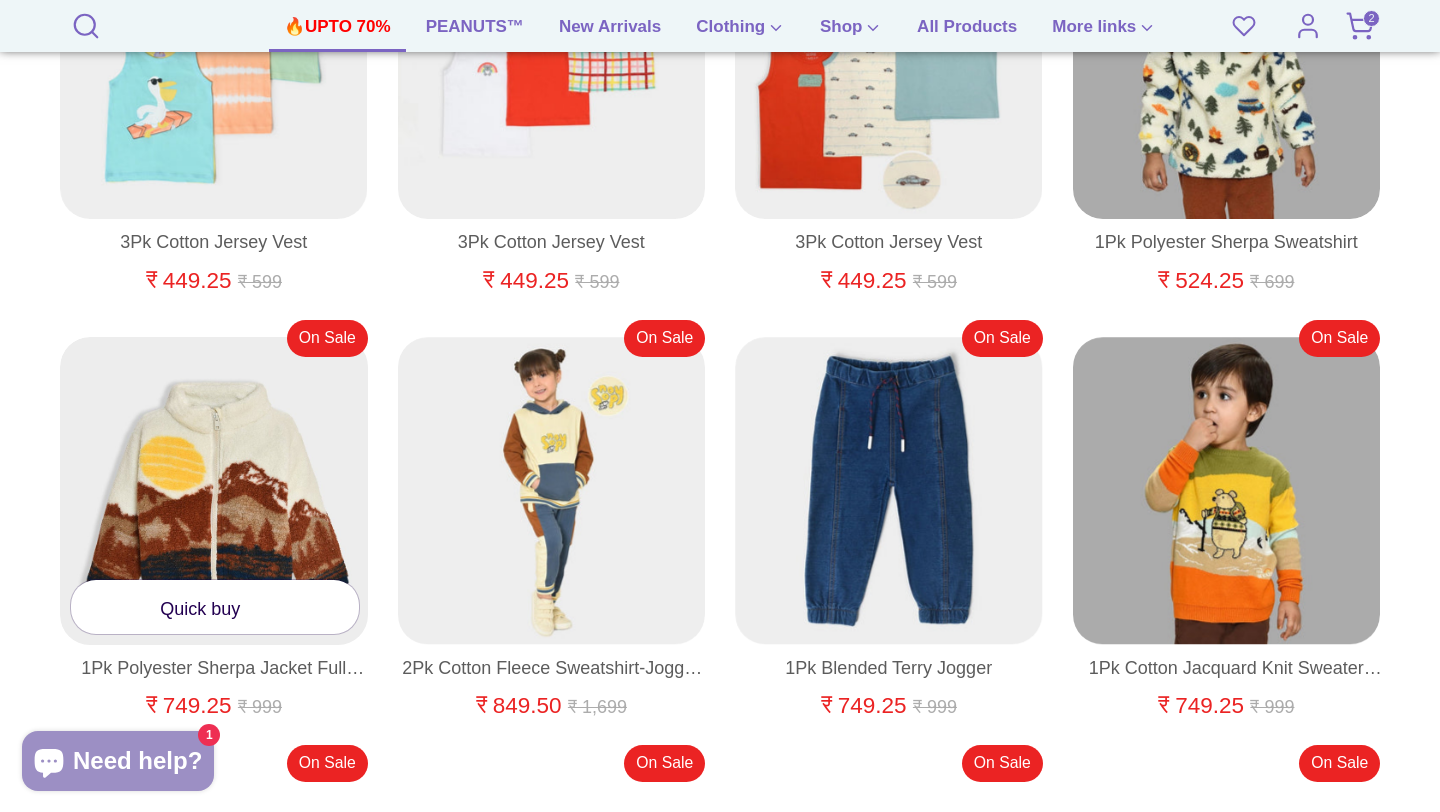 click at bounding box center (254, 609) 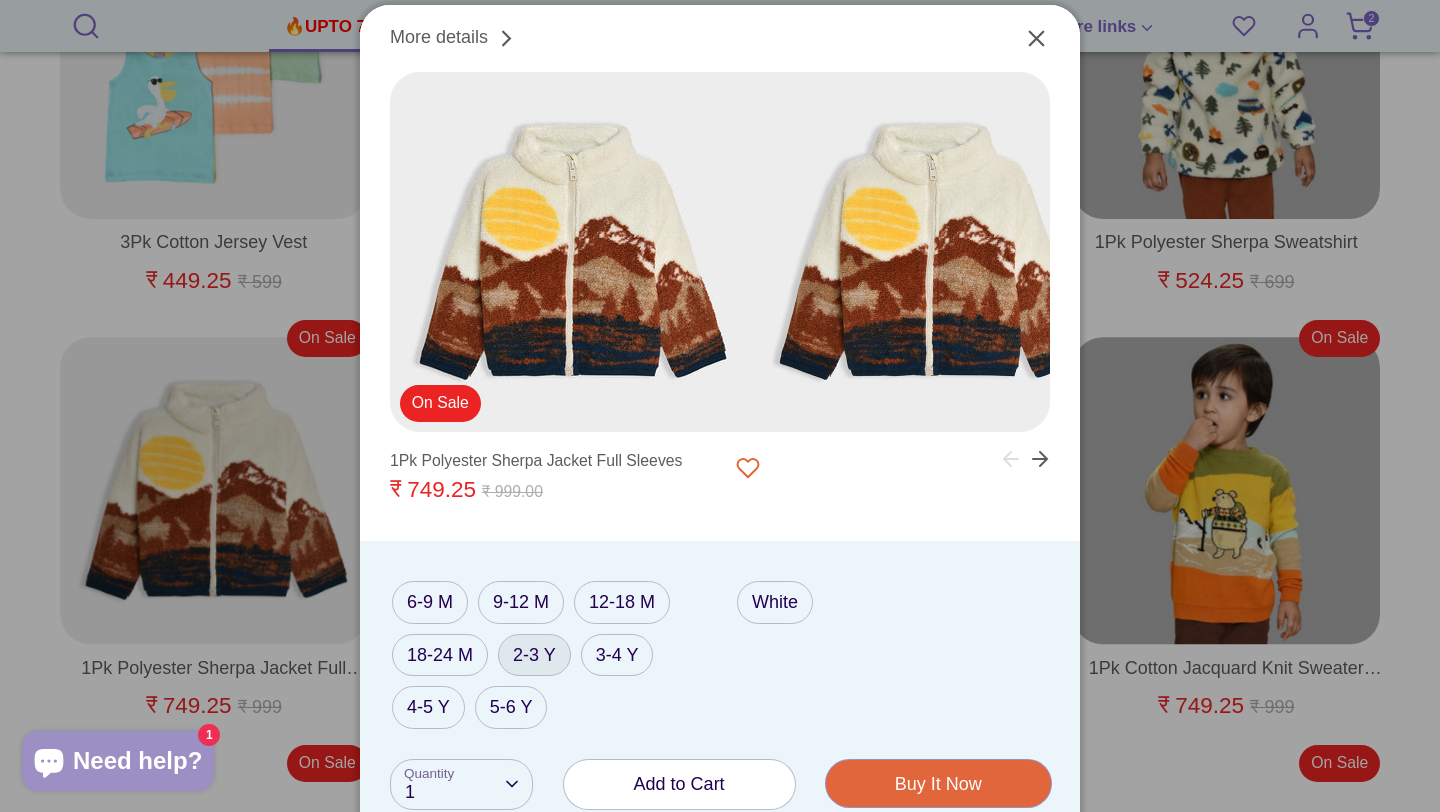 click on "2-3 Y" at bounding box center [534, 655] 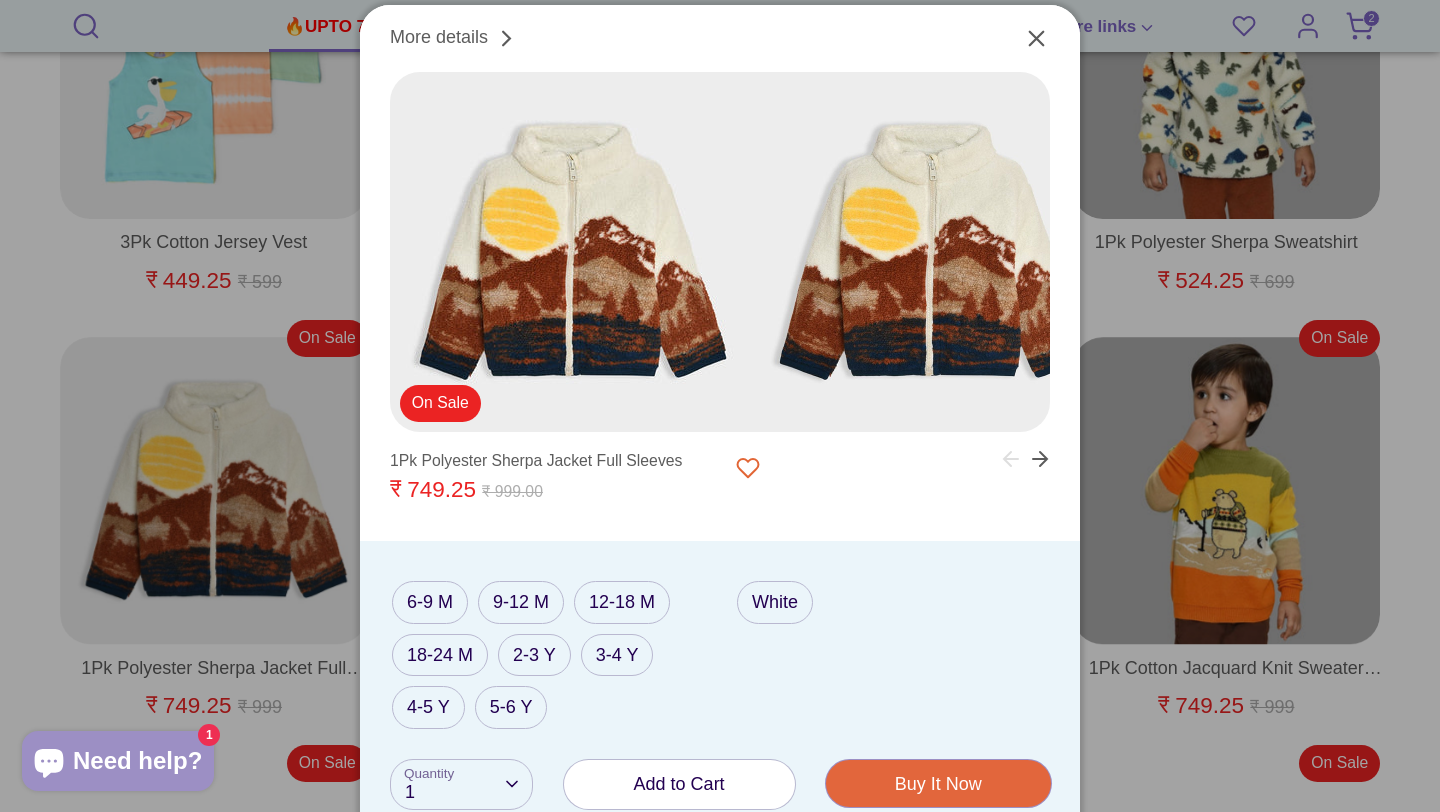 click on "Add to Cart" at bounding box center [679, 784] 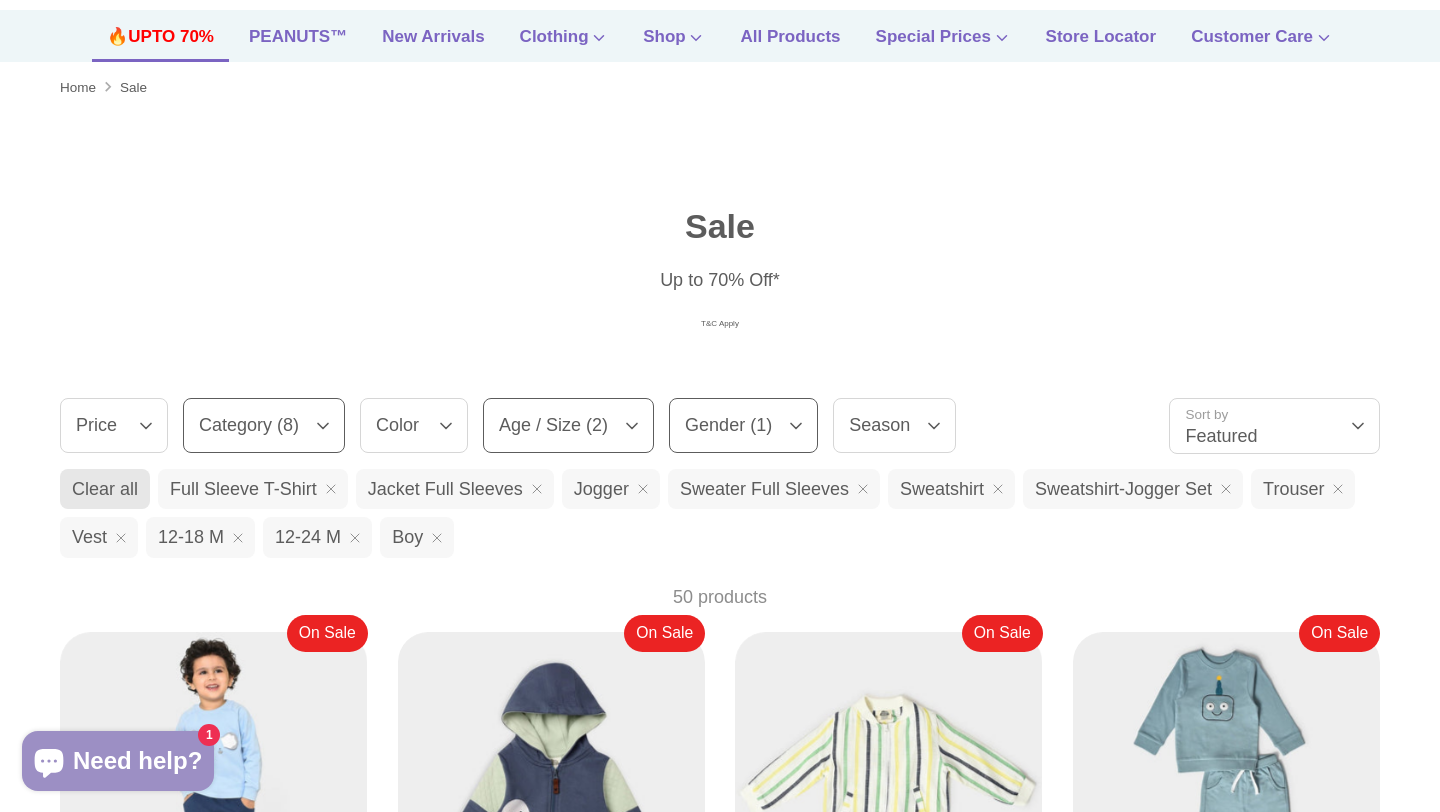 scroll, scrollTop: 0, scrollLeft: 0, axis: both 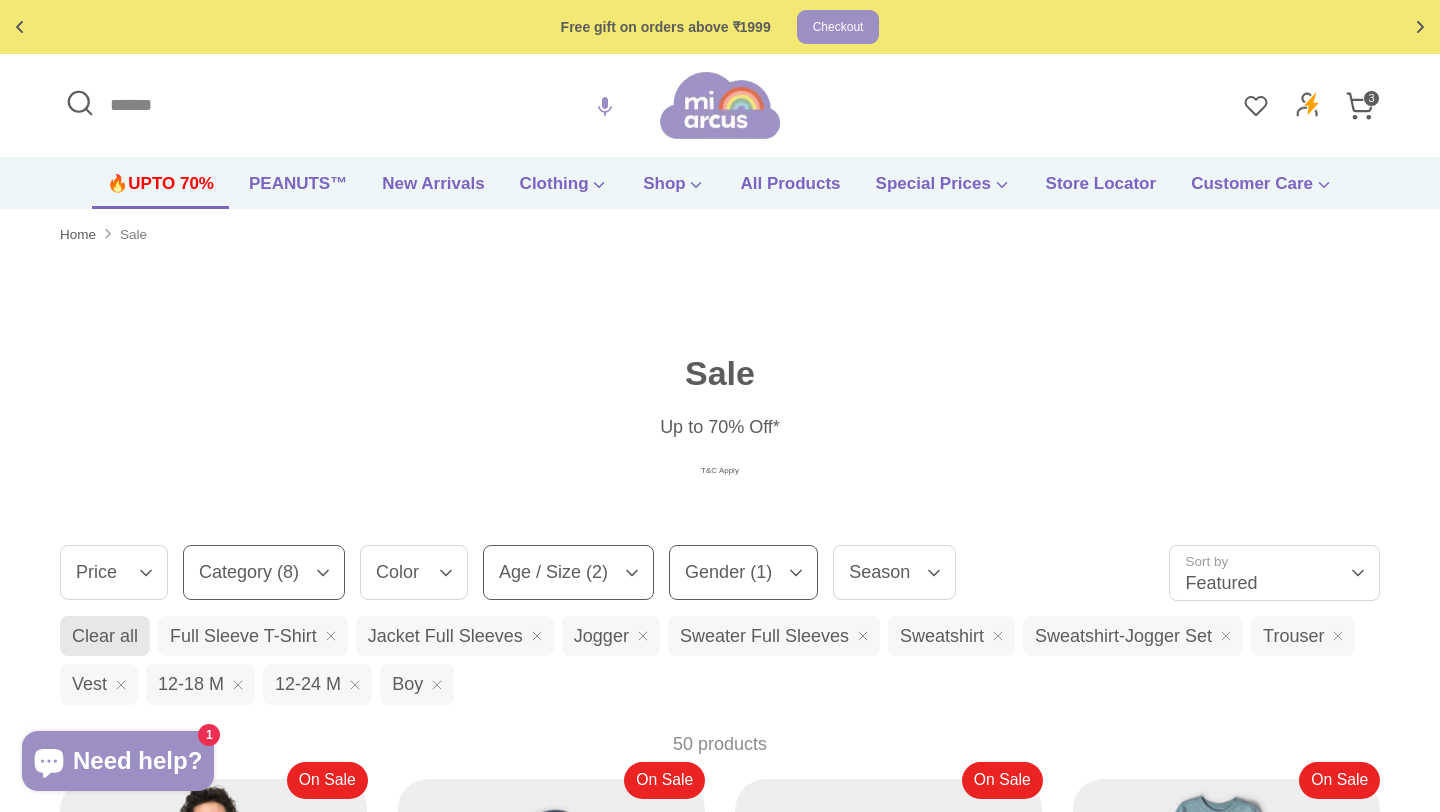 click on "Sale" at bounding box center (133, 235) 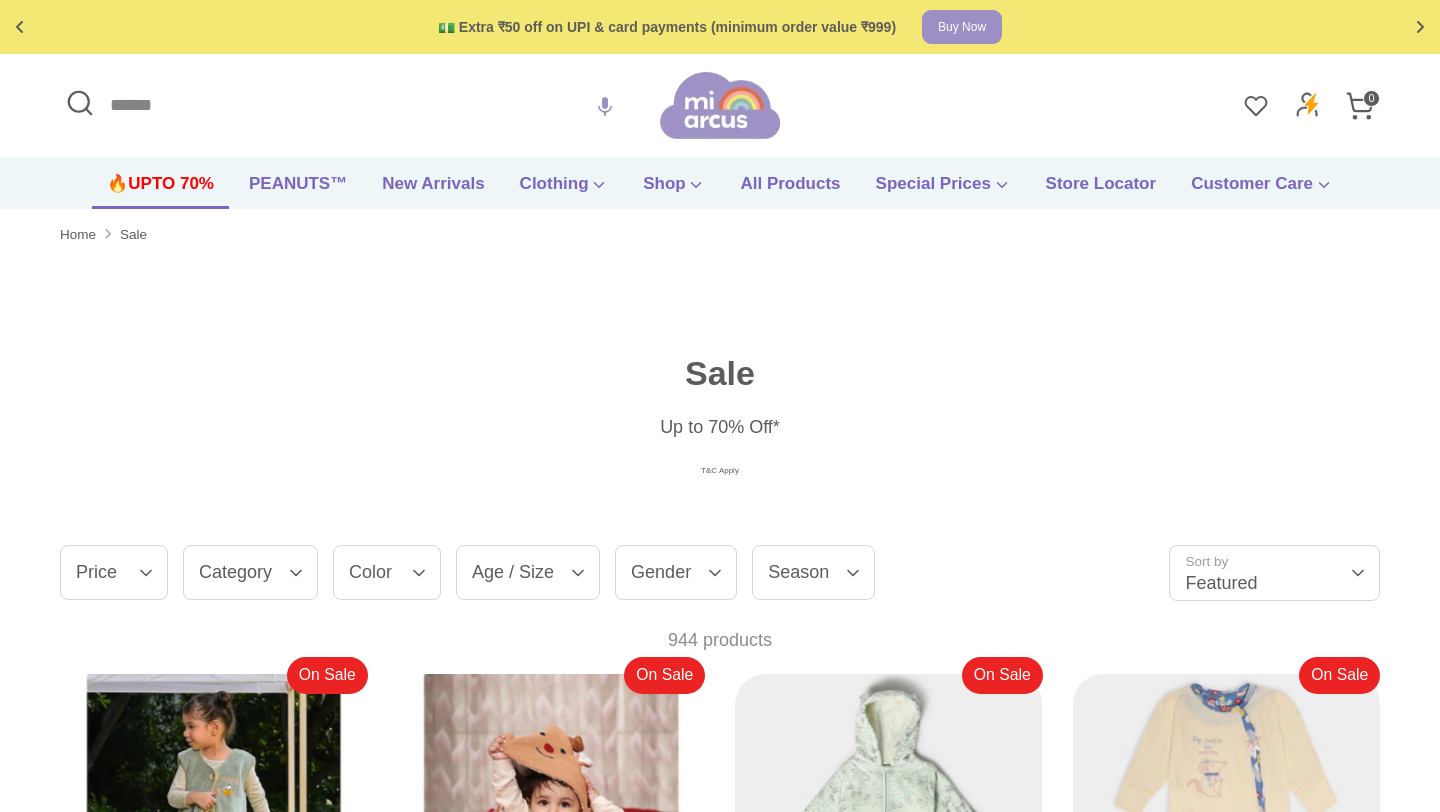 scroll, scrollTop: 0, scrollLeft: 0, axis: both 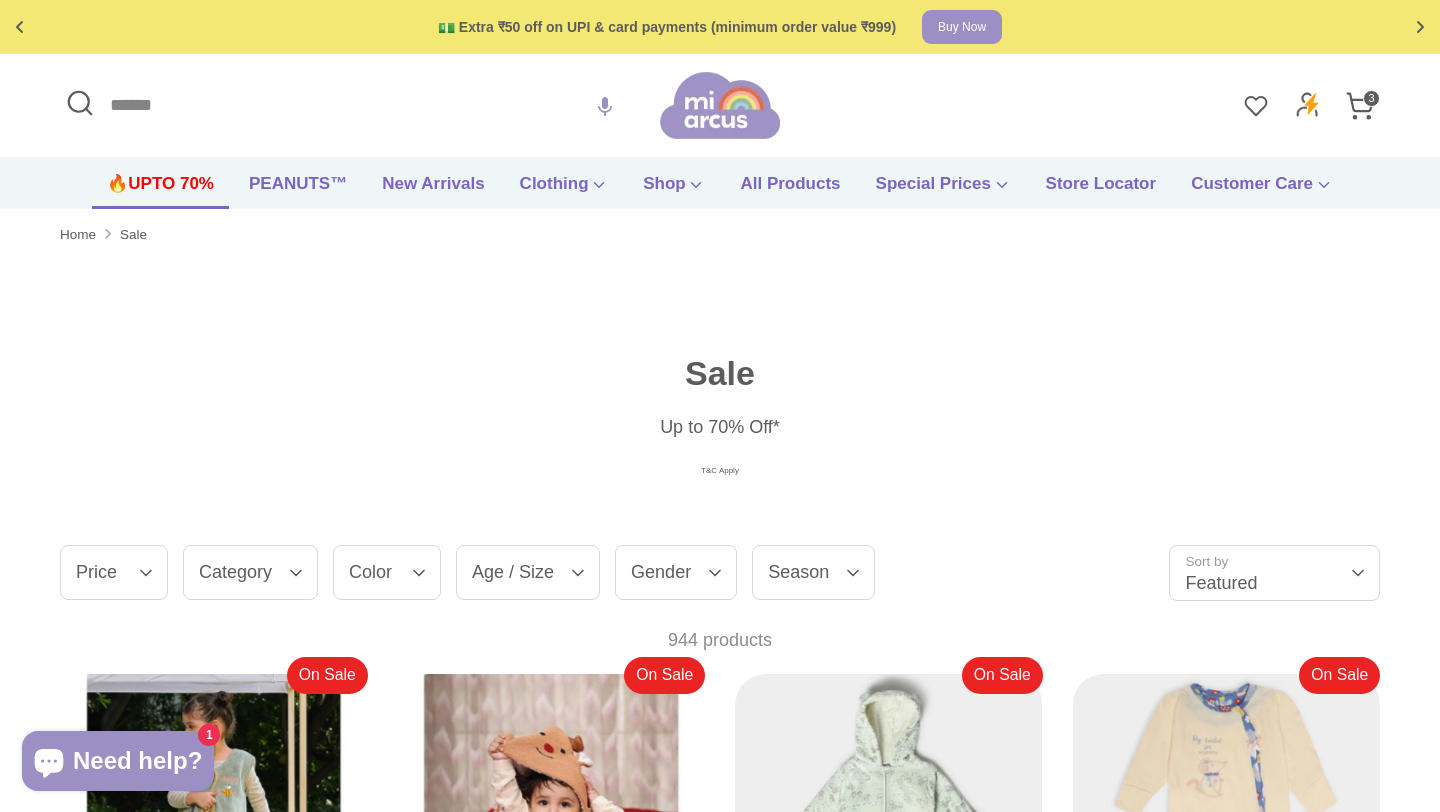click on "Category" at bounding box center [250, 572] 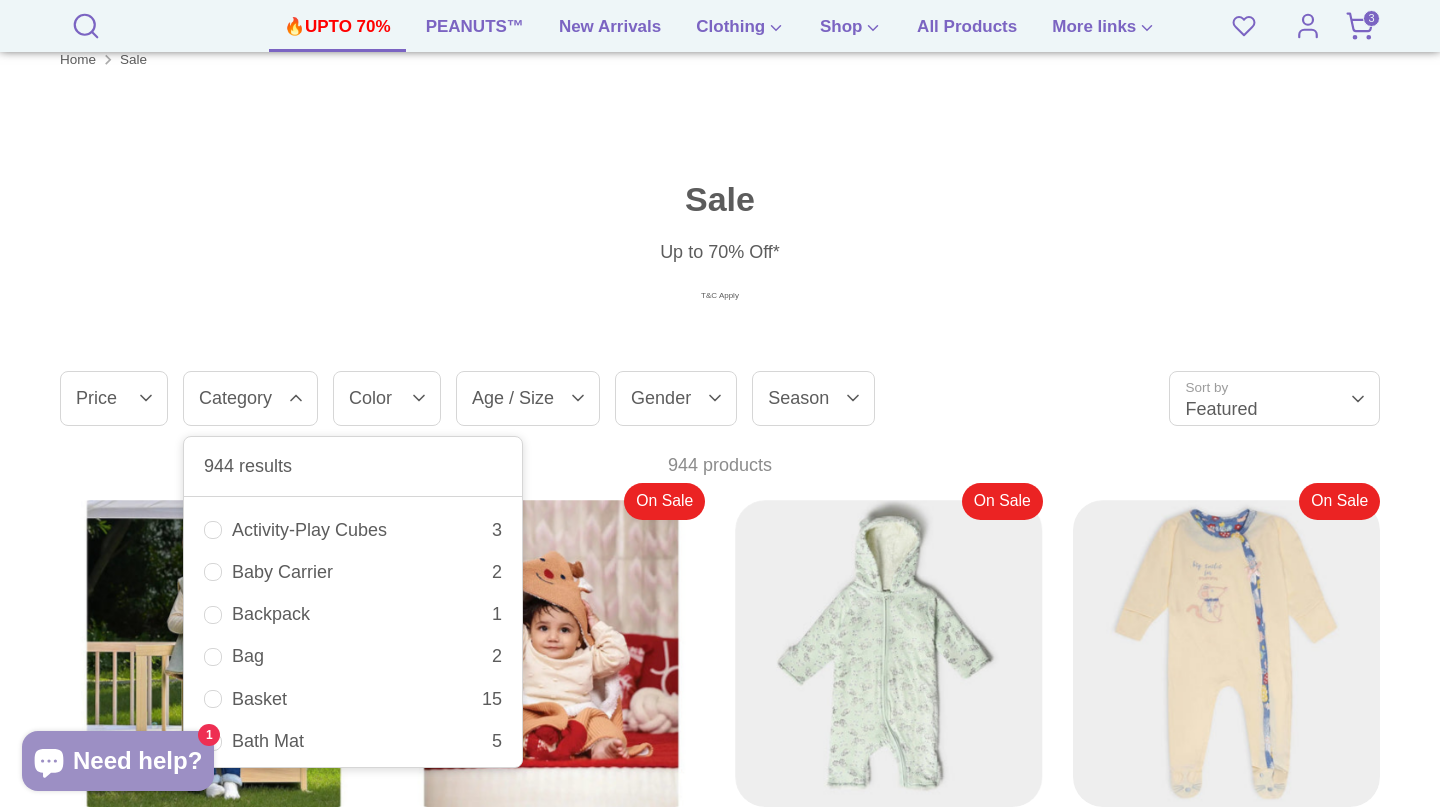 scroll, scrollTop: 177, scrollLeft: 0, axis: vertical 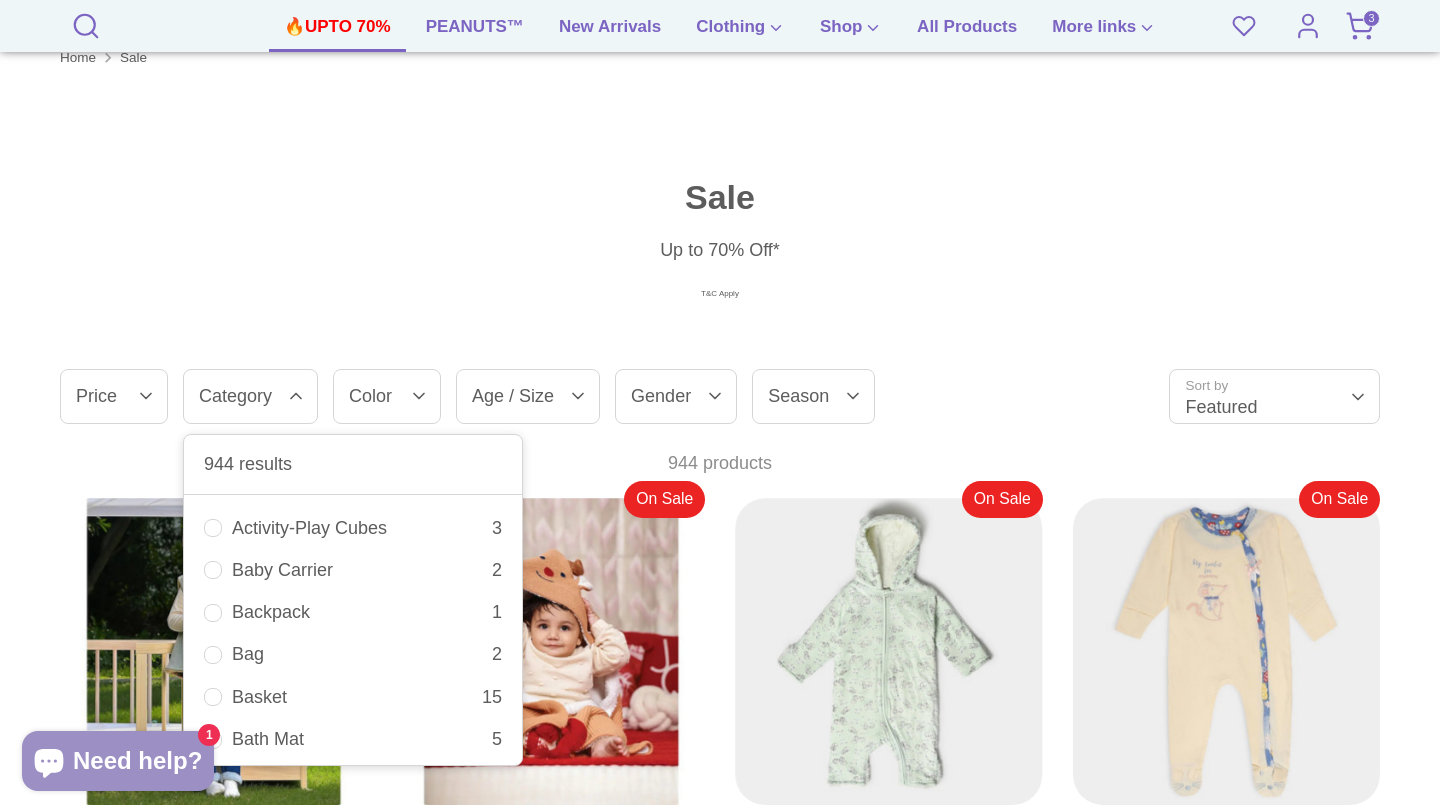 click on "Age / Size" at bounding box center [528, 396] 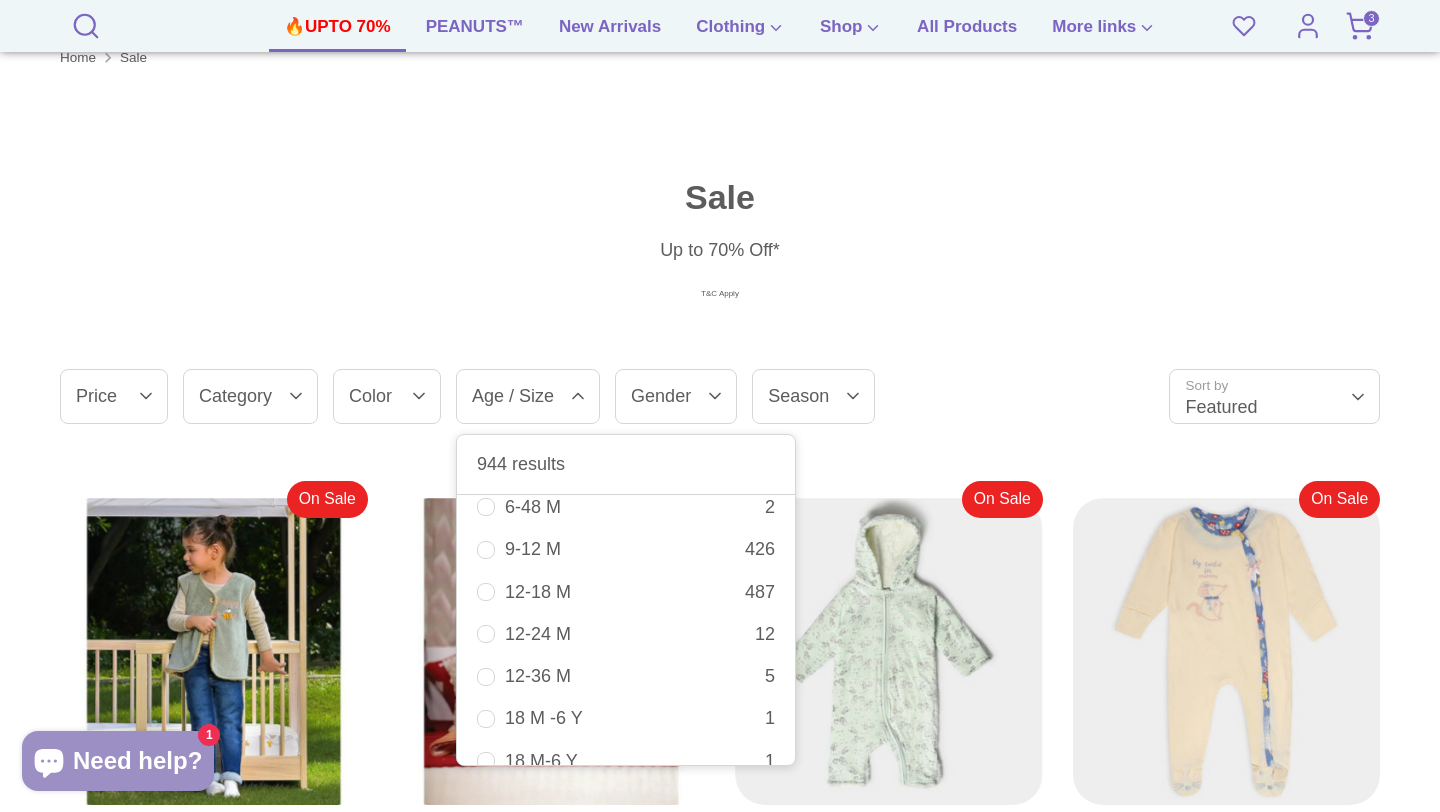 scroll, scrollTop: 3089, scrollLeft: 0, axis: vertical 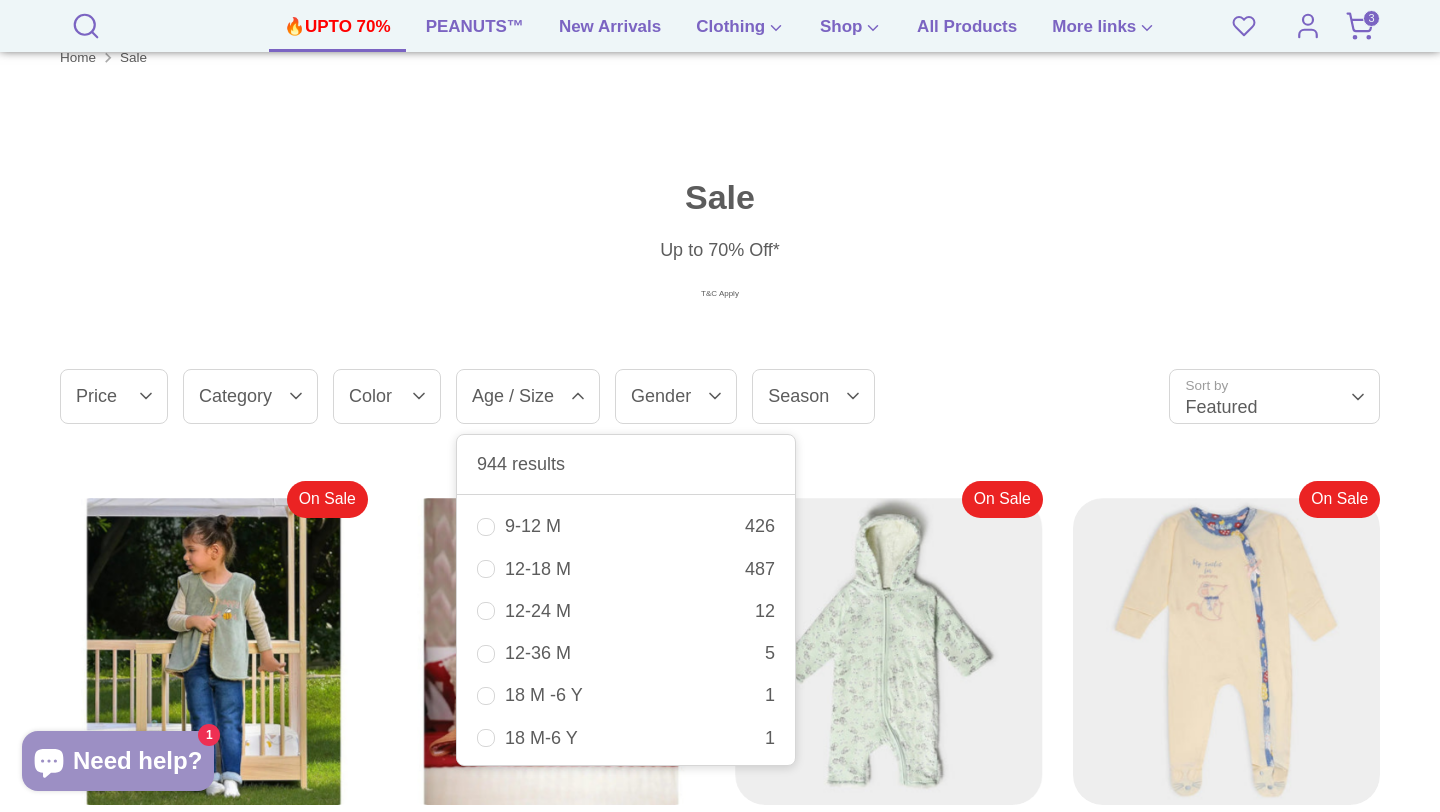 click on "12-24 M
12" at bounding box center (626, 611) 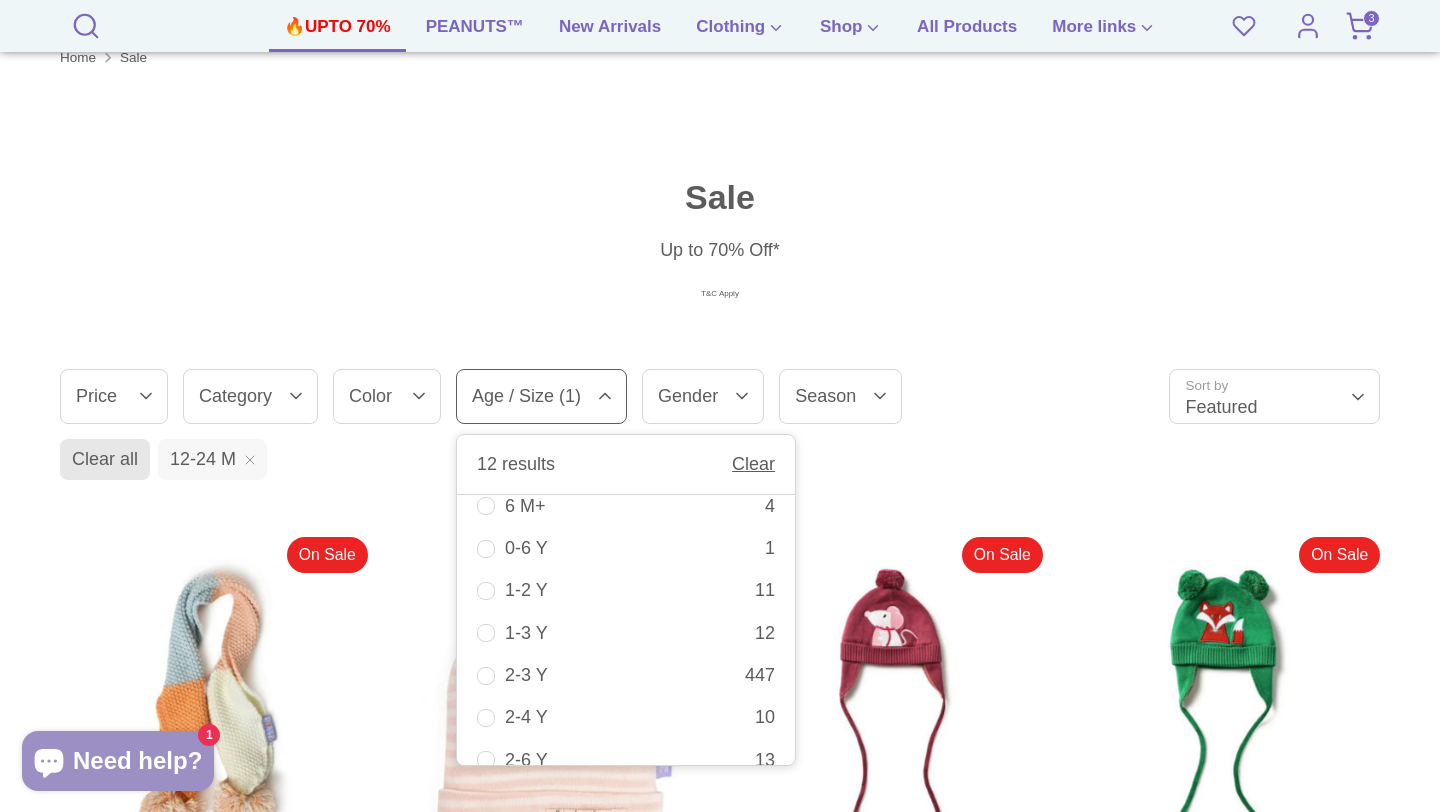 scroll, scrollTop: 3493, scrollLeft: 0, axis: vertical 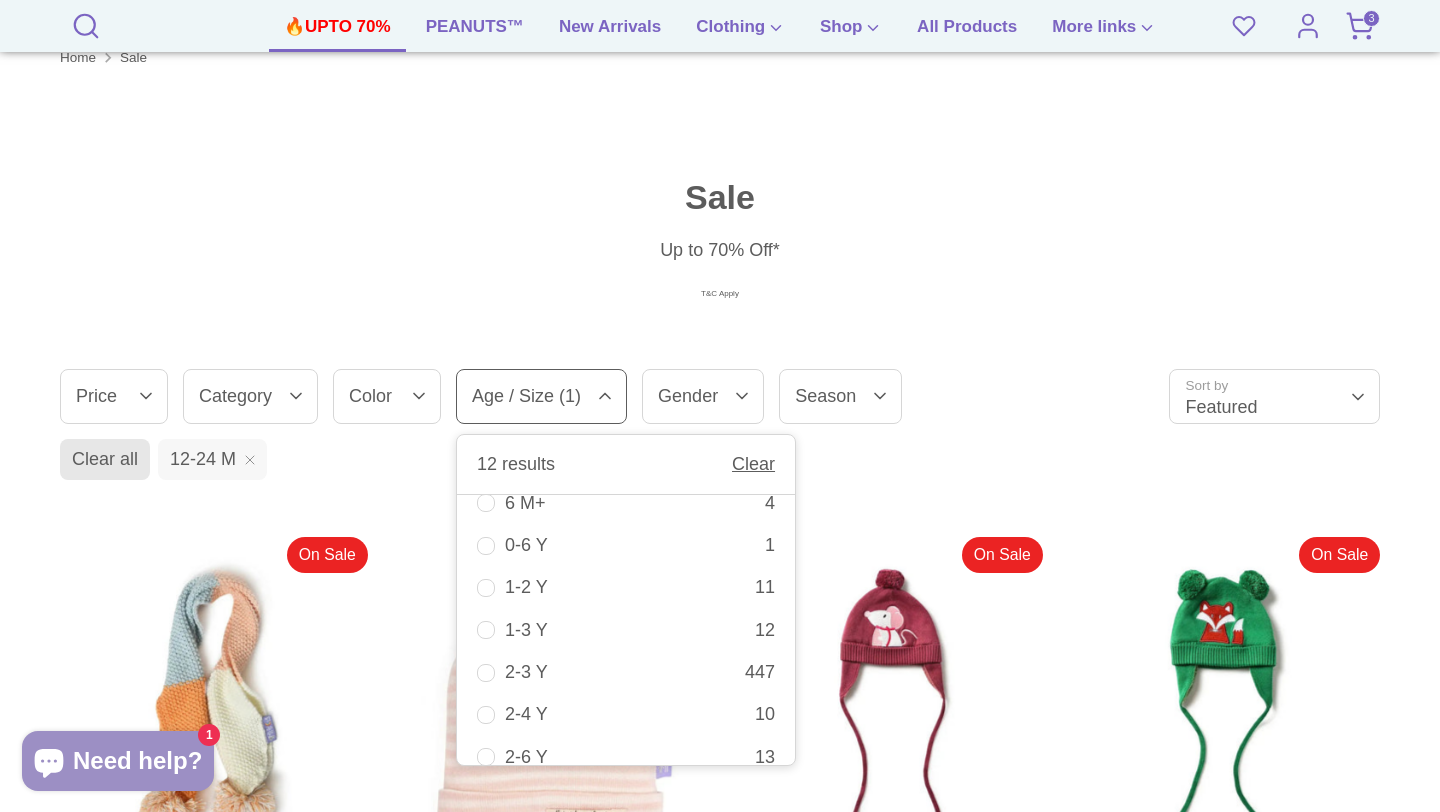 click on "2-3 Y
447" at bounding box center [626, 672] 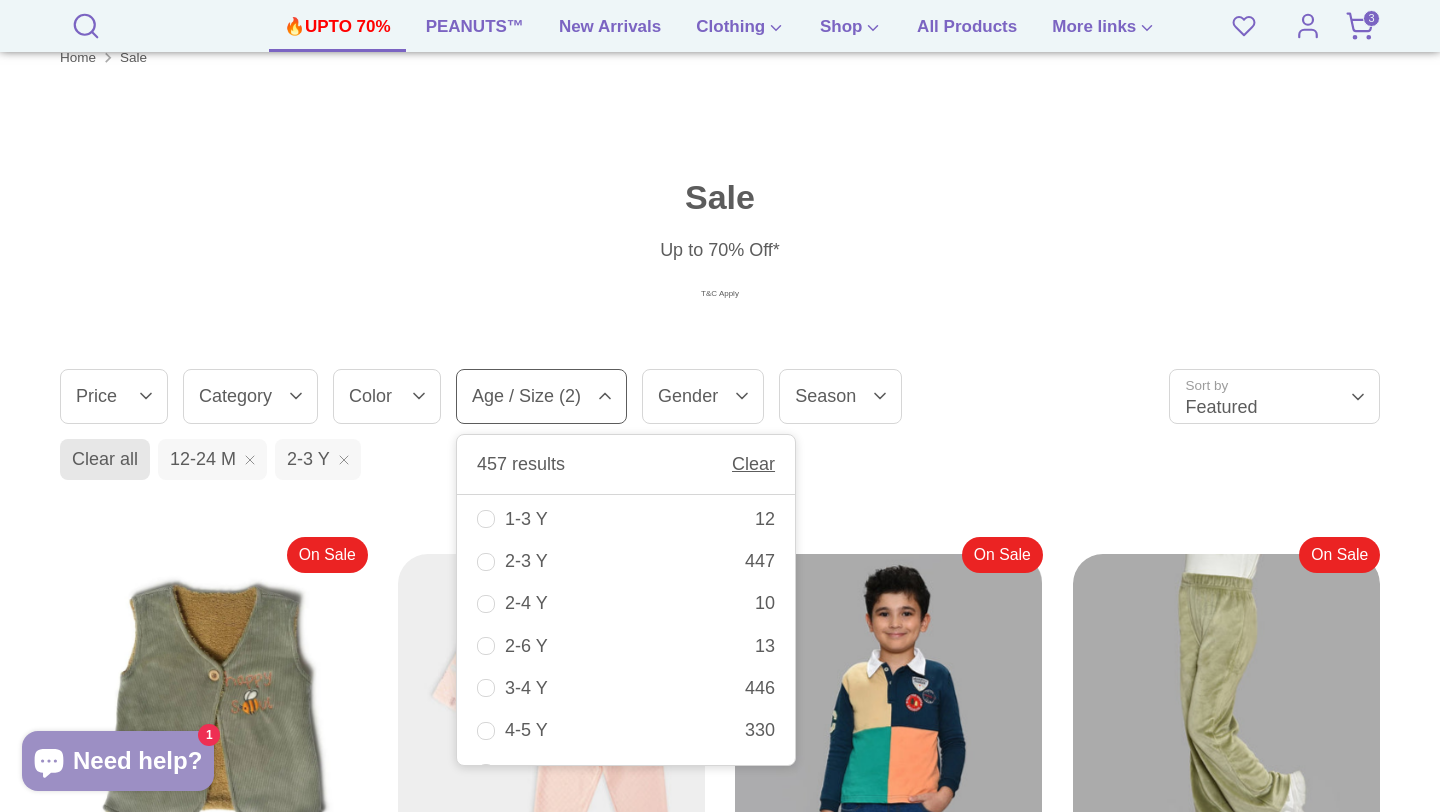 scroll, scrollTop: 3602, scrollLeft: 0, axis: vertical 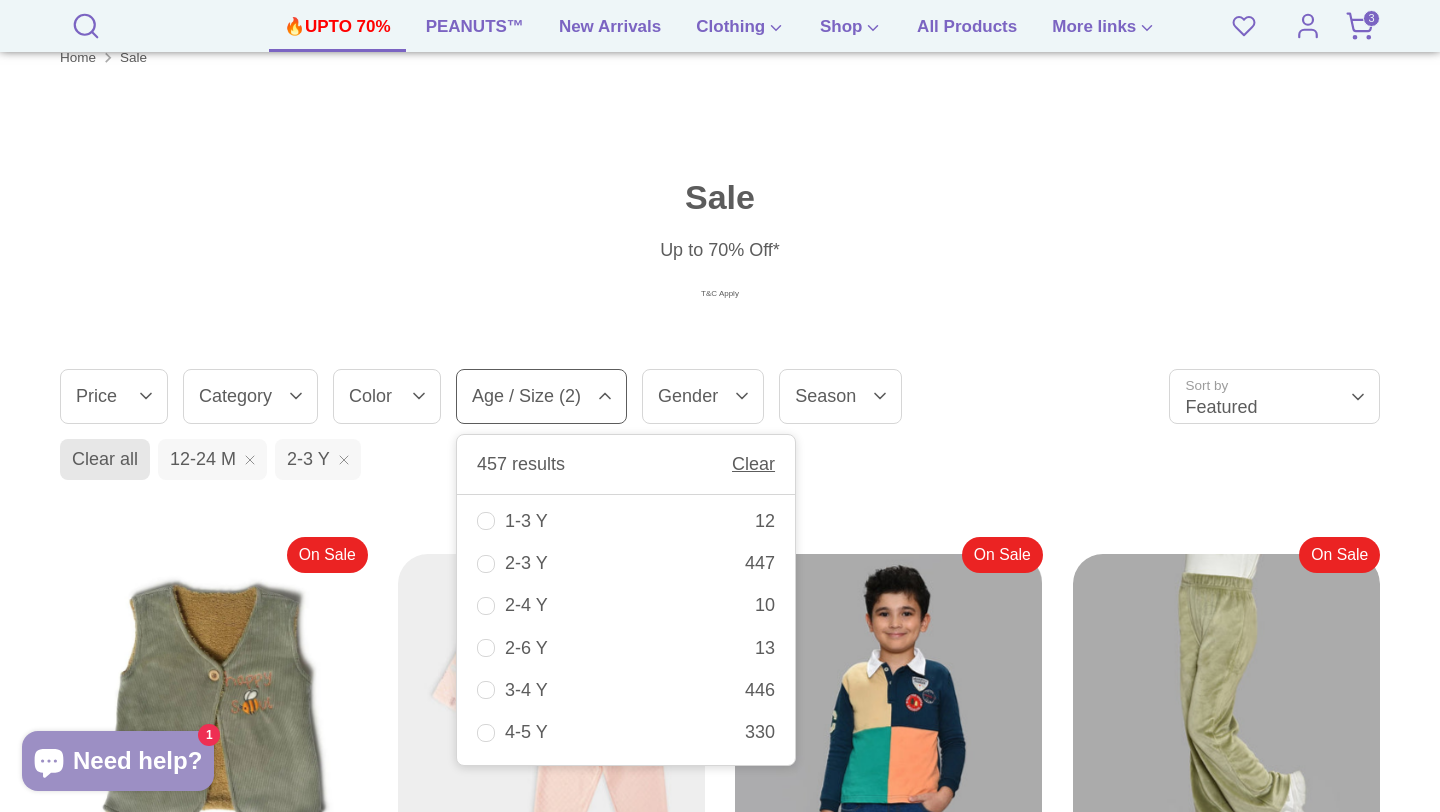 click on "1-3 Y
12" at bounding box center (626, 521) 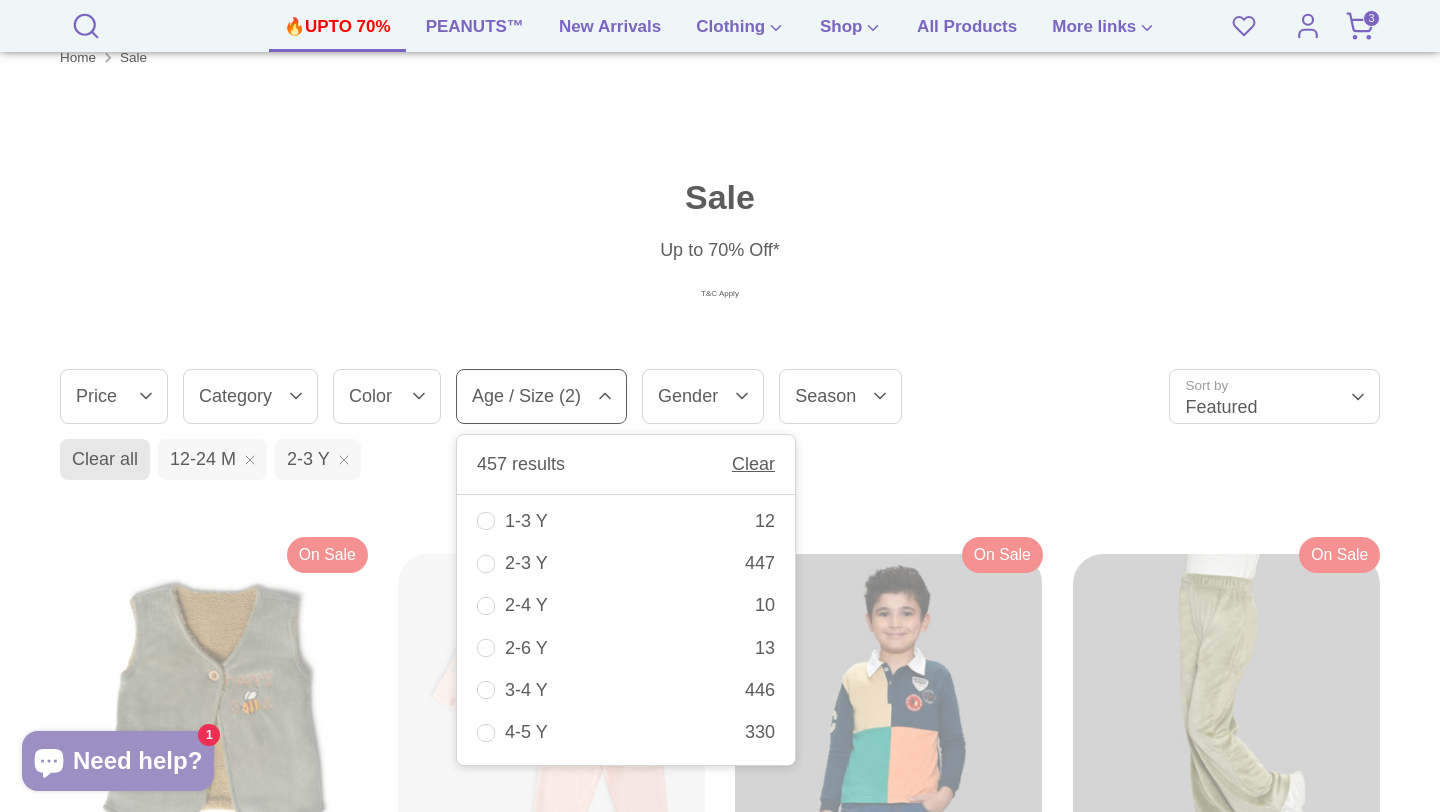 click on "1-3 Y
12" at bounding box center [626, 521] 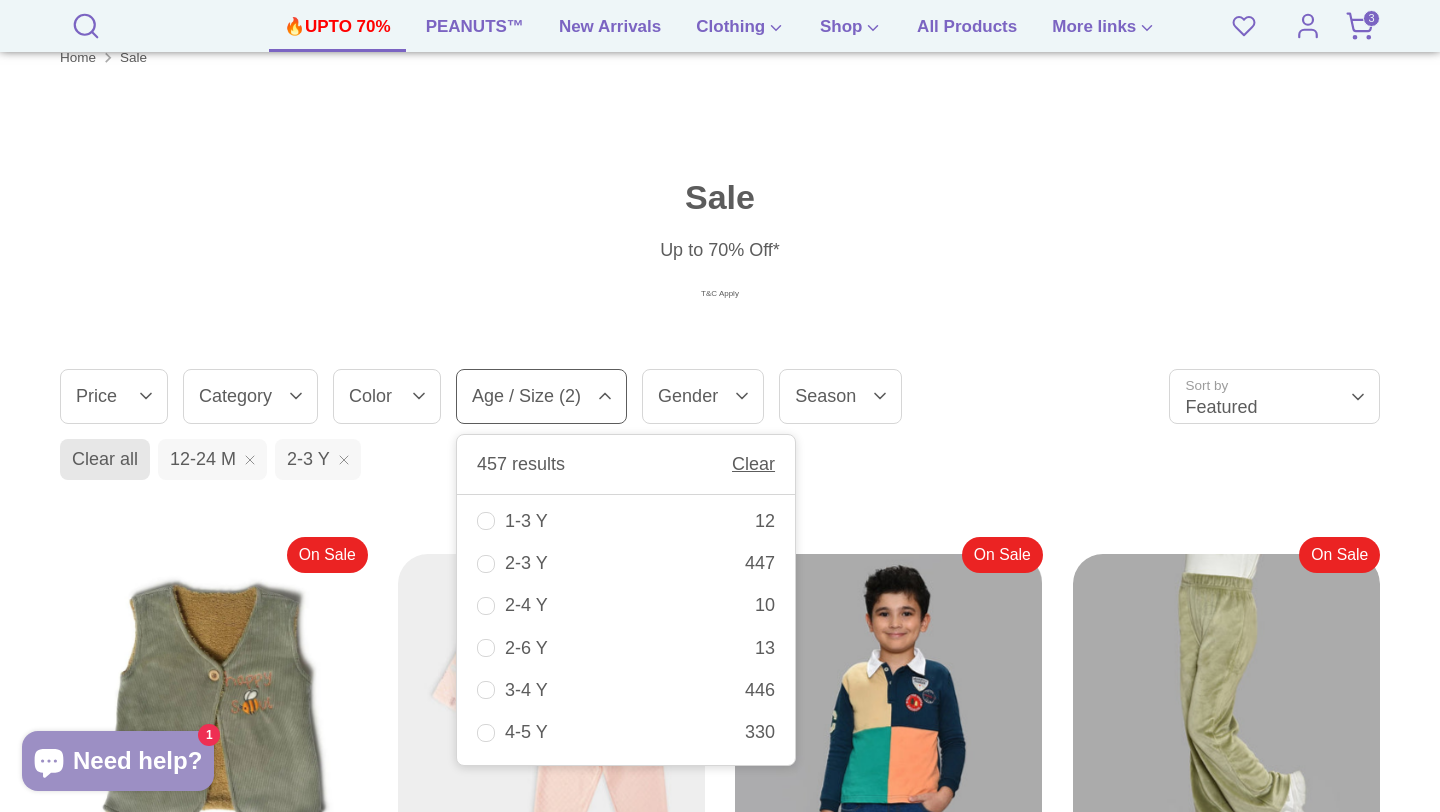 click on "1-3 Y
12" at bounding box center [626, 521] 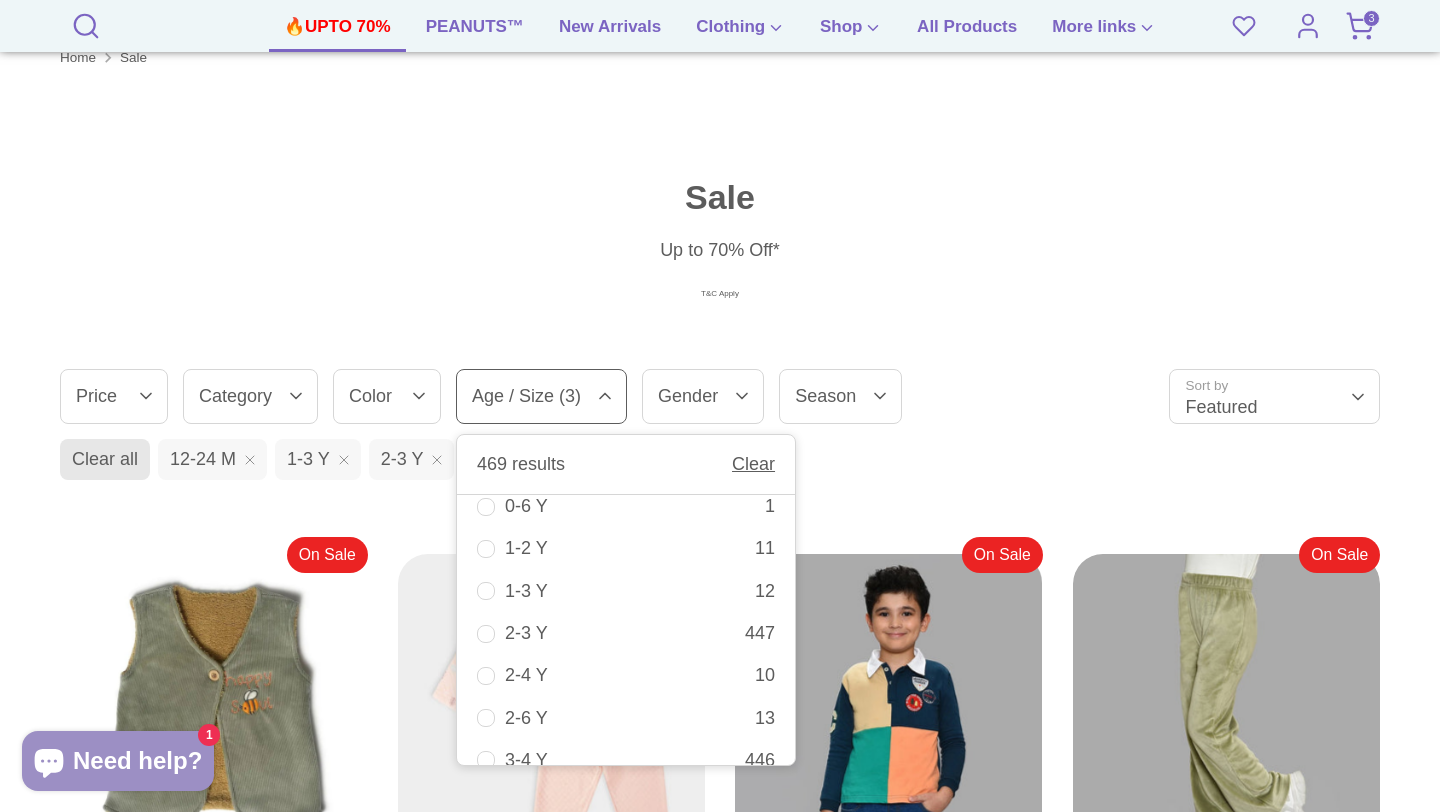 scroll, scrollTop: 3546, scrollLeft: 0, axis: vertical 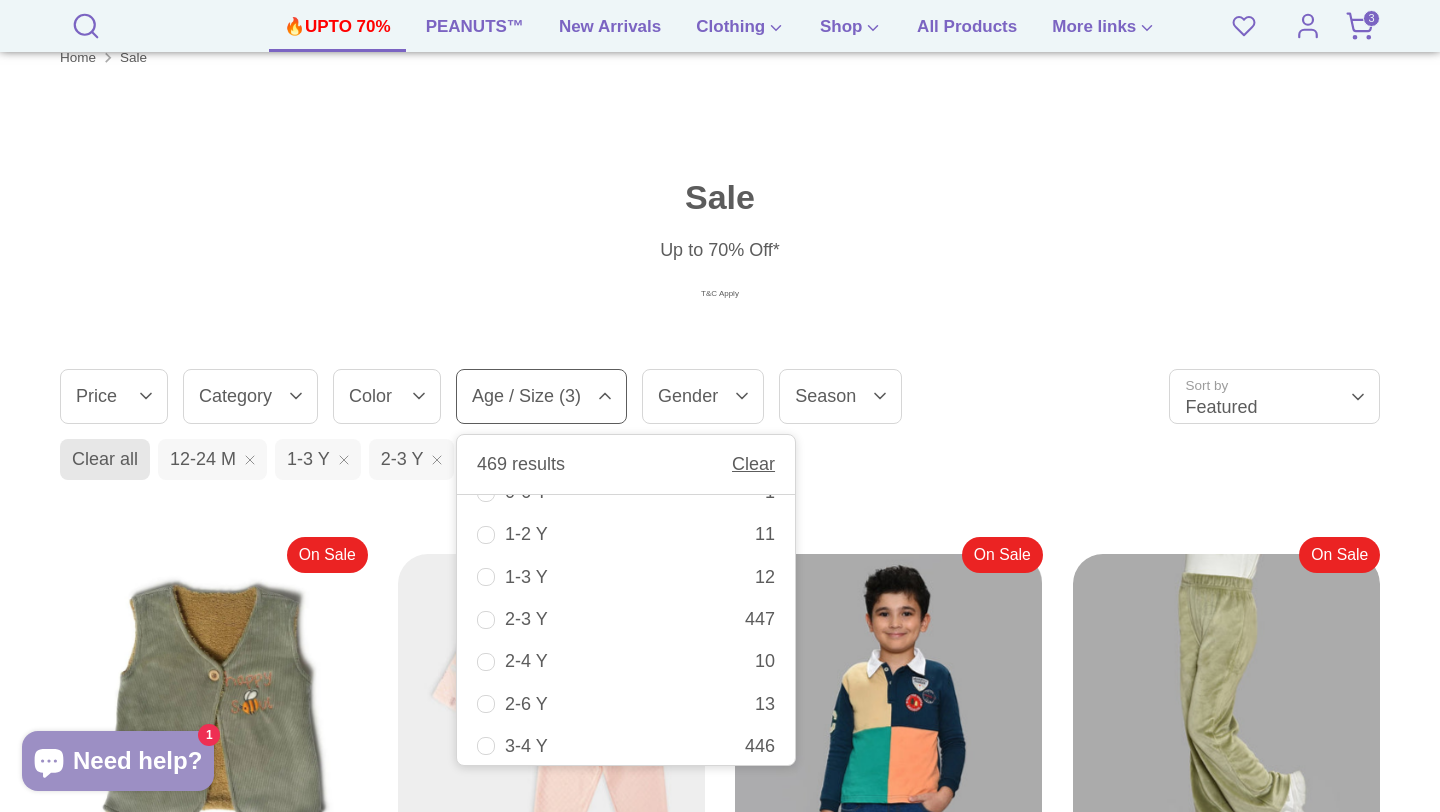 click on "Up to 70% Off*" at bounding box center (720, 250) 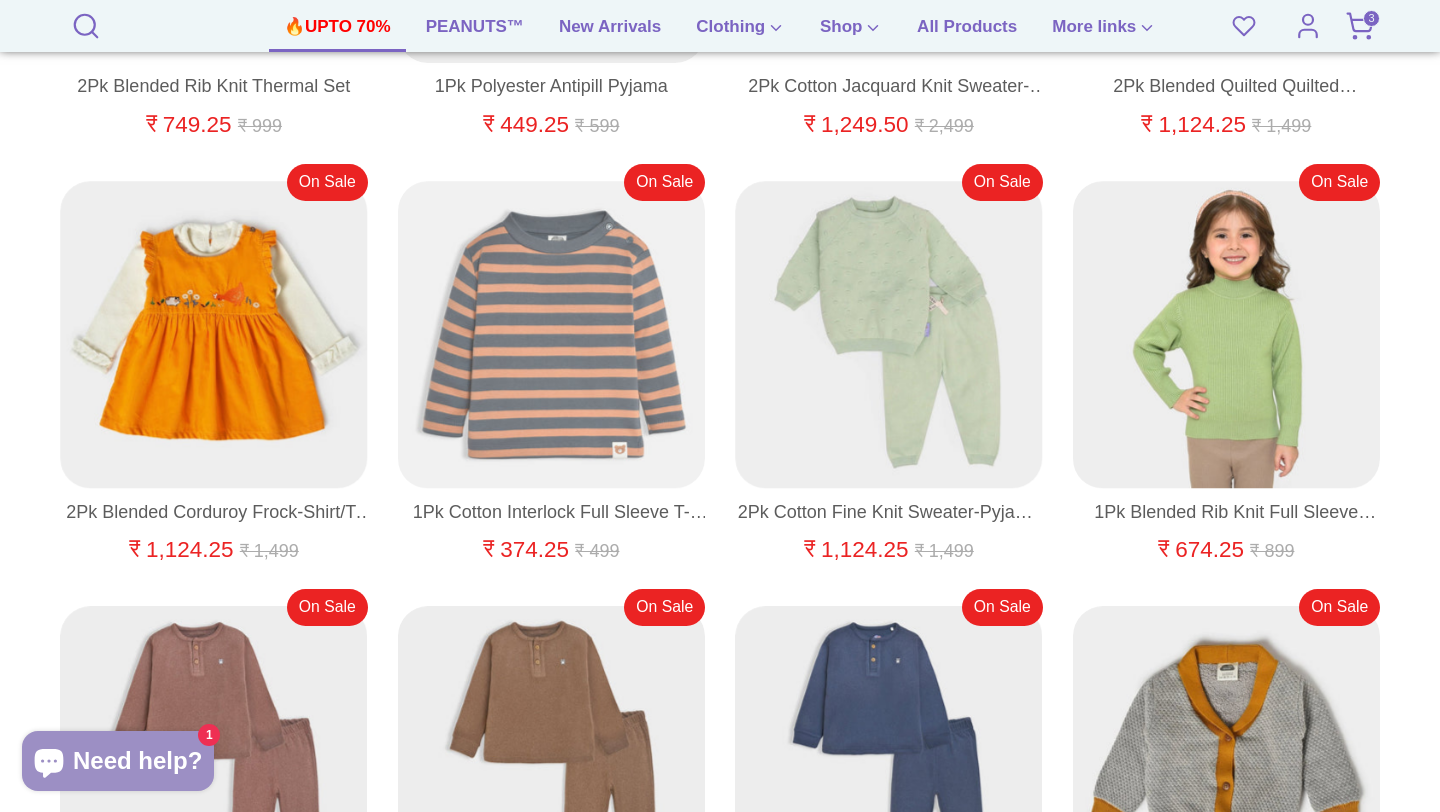 scroll, scrollTop: 1832, scrollLeft: 0, axis: vertical 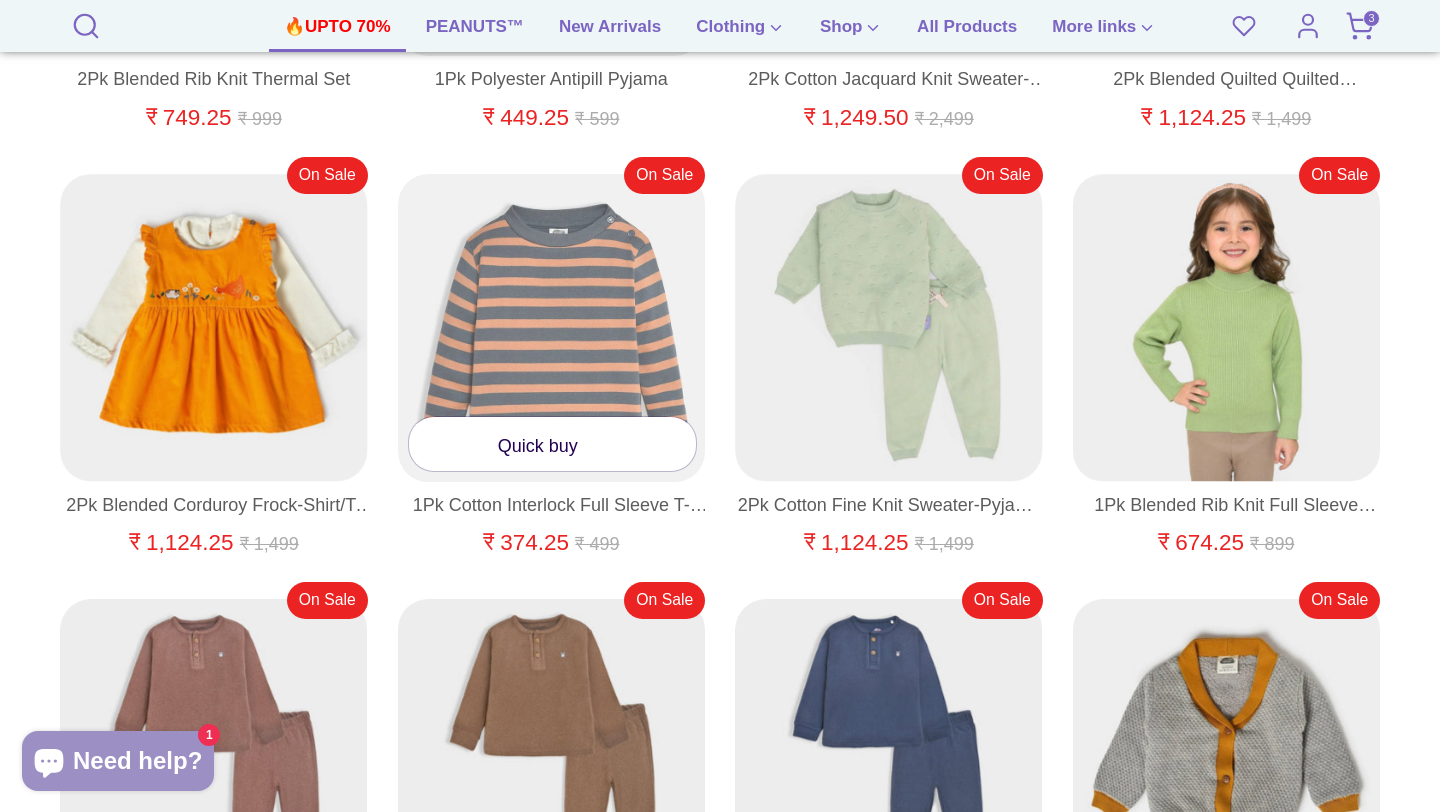 click on "Quick buy" at bounding box center (553, 443) 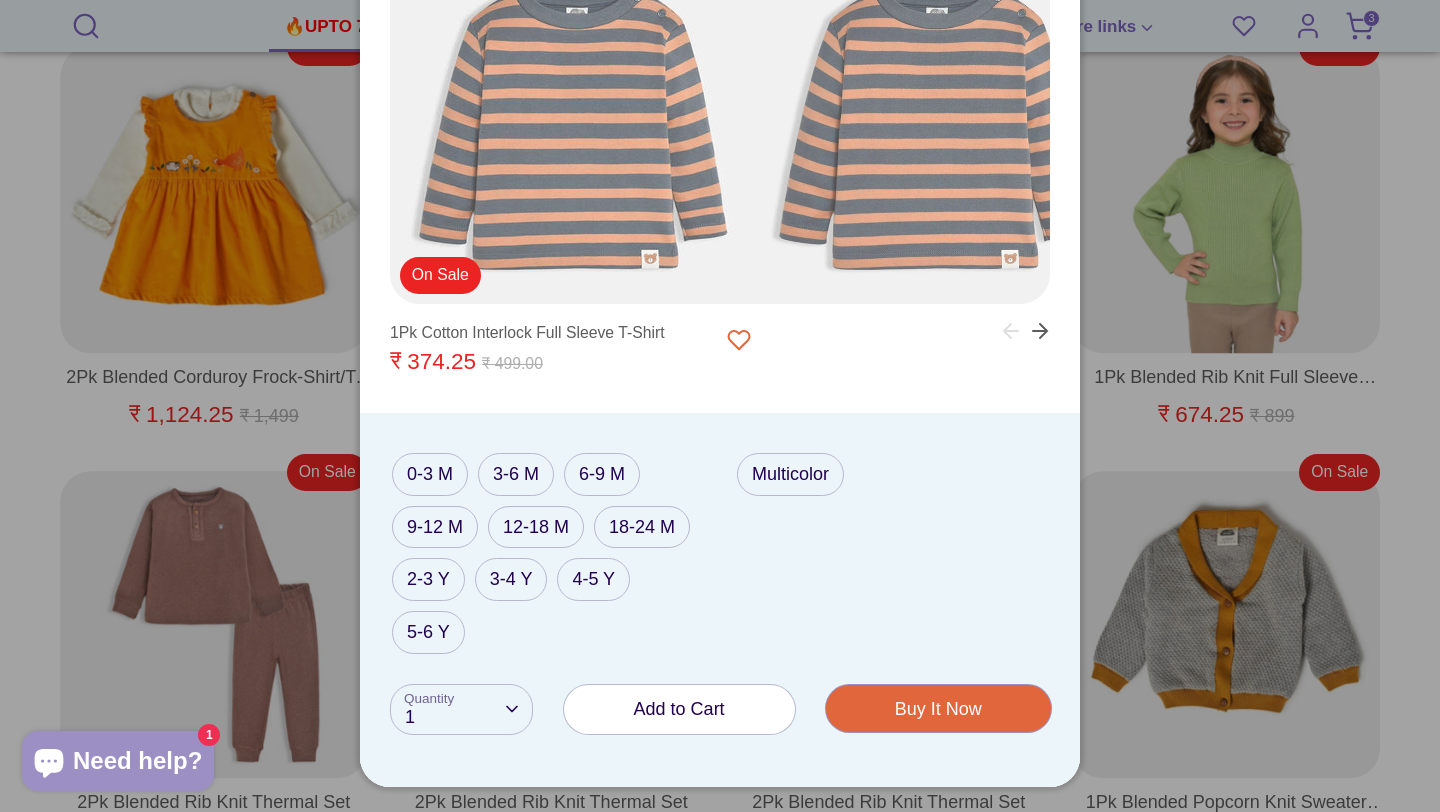 scroll, scrollTop: 1961, scrollLeft: 0, axis: vertical 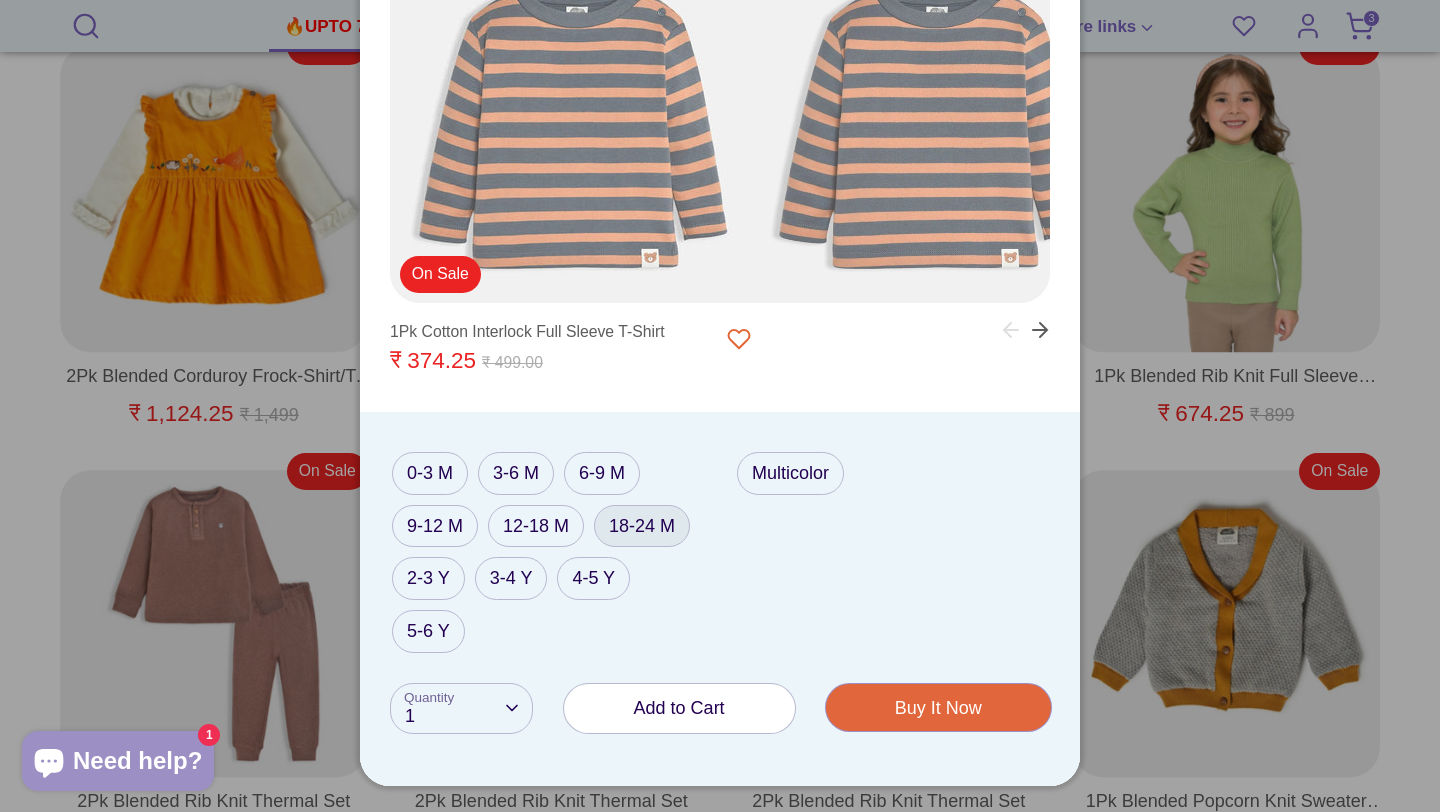 click on "18-24 M" at bounding box center [642, 526] 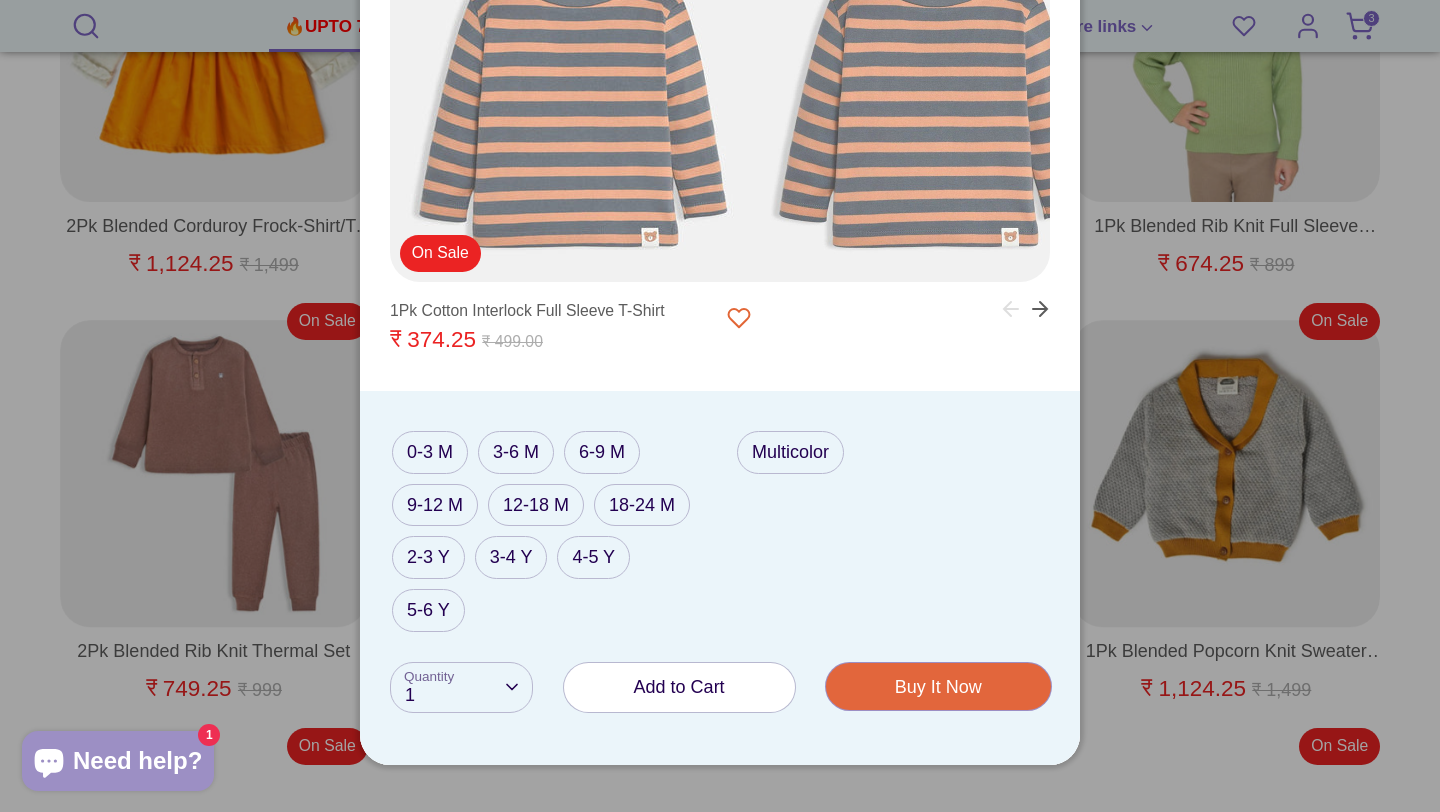 scroll, scrollTop: 2116, scrollLeft: 0, axis: vertical 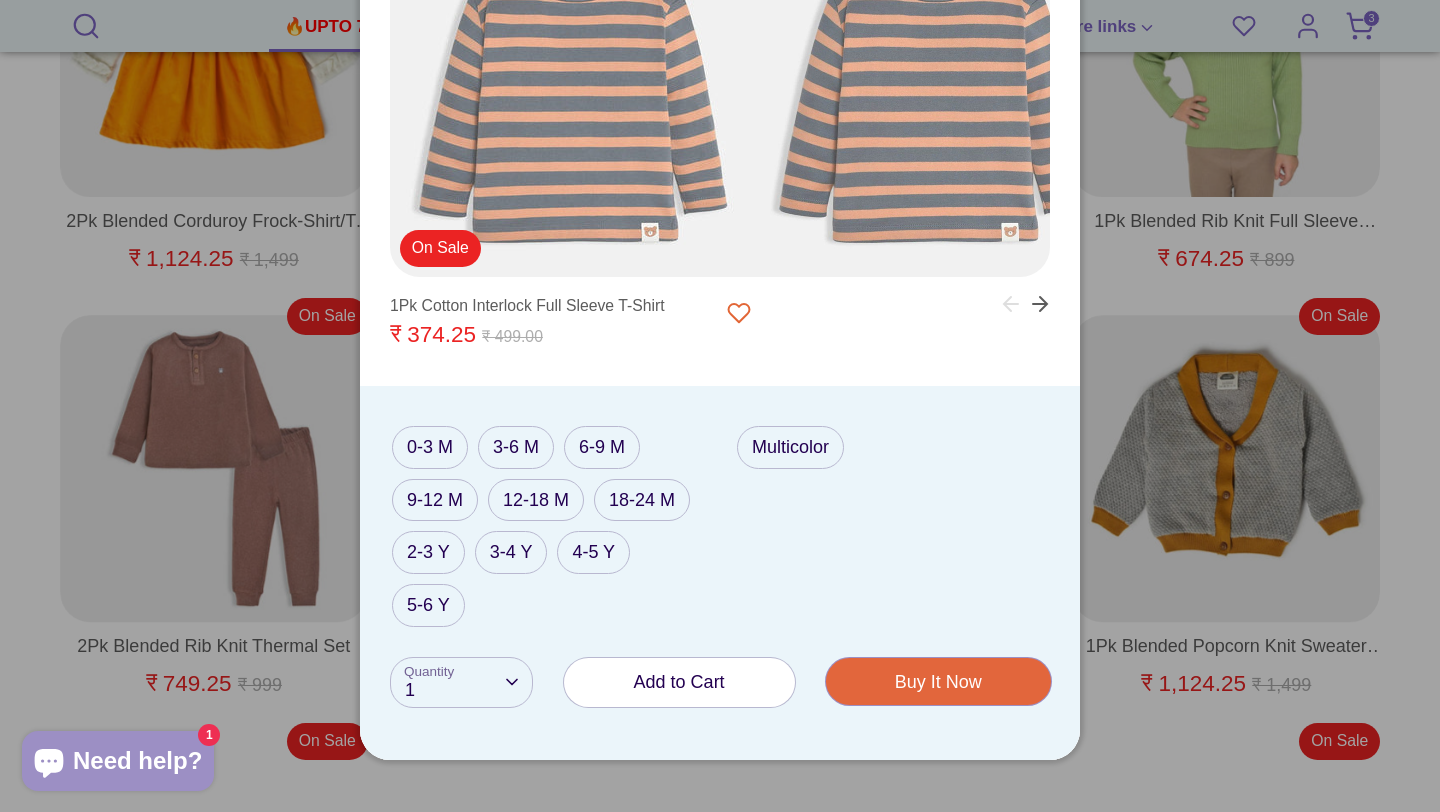 click on "Add to Cart" at bounding box center [679, 682] 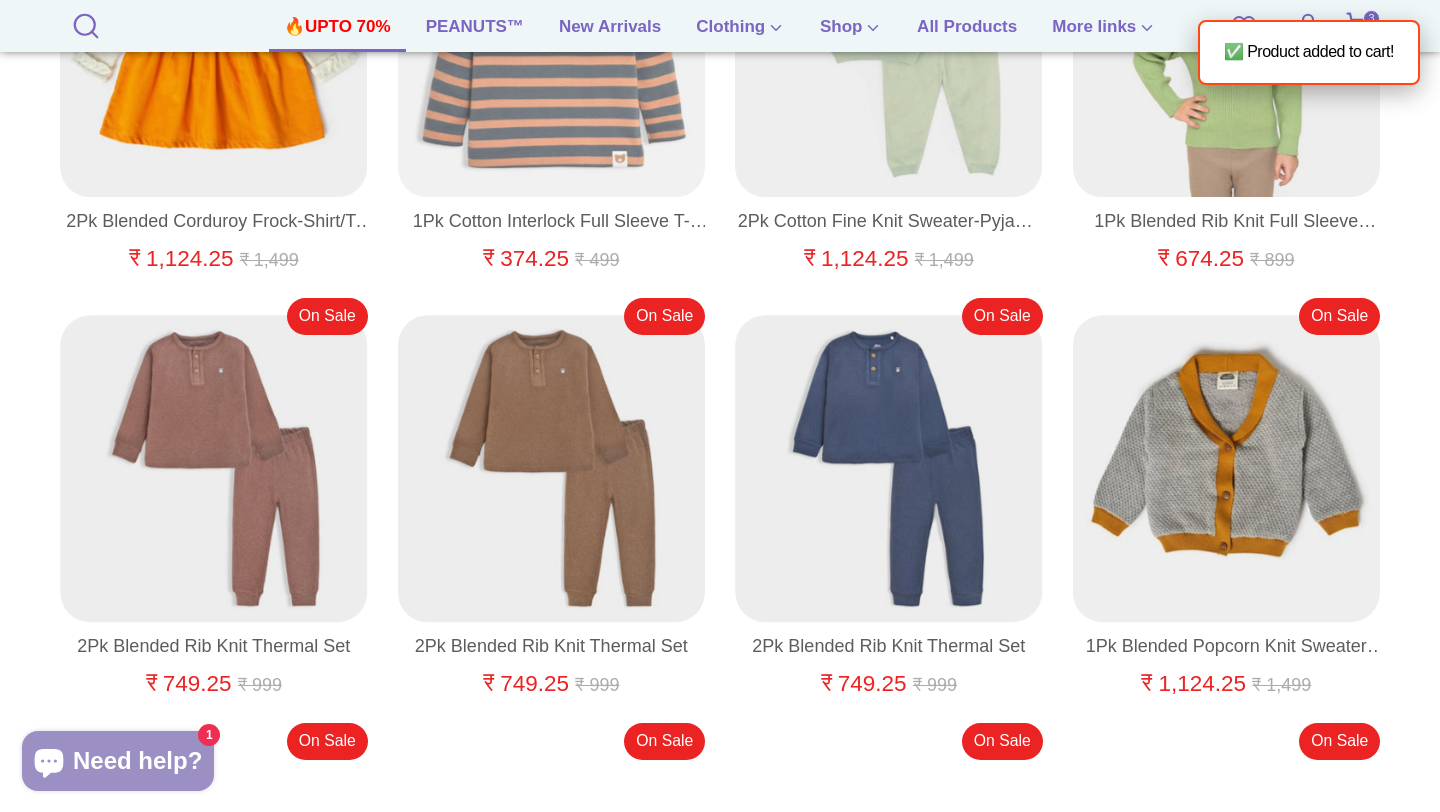 click on "Sale
Up to 70% Off*
T&C Apply
Filter
(3)
Sort
Filter by
Clear
Price
Price
469 results
Clear
₹
–
₹
0 0" at bounding box center [720, -315] 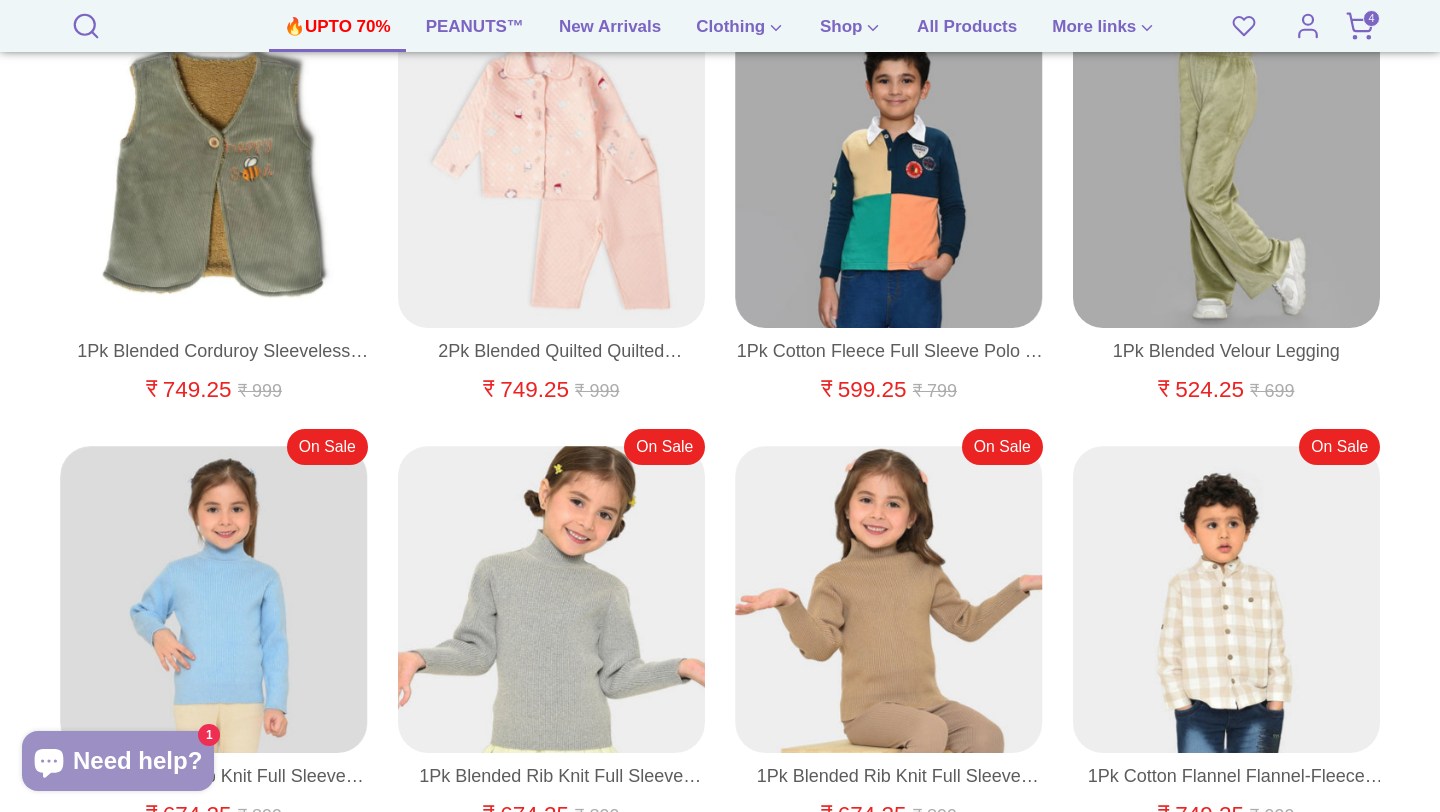 scroll, scrollTop: 216, scrollLeft: 0, axis: vertical 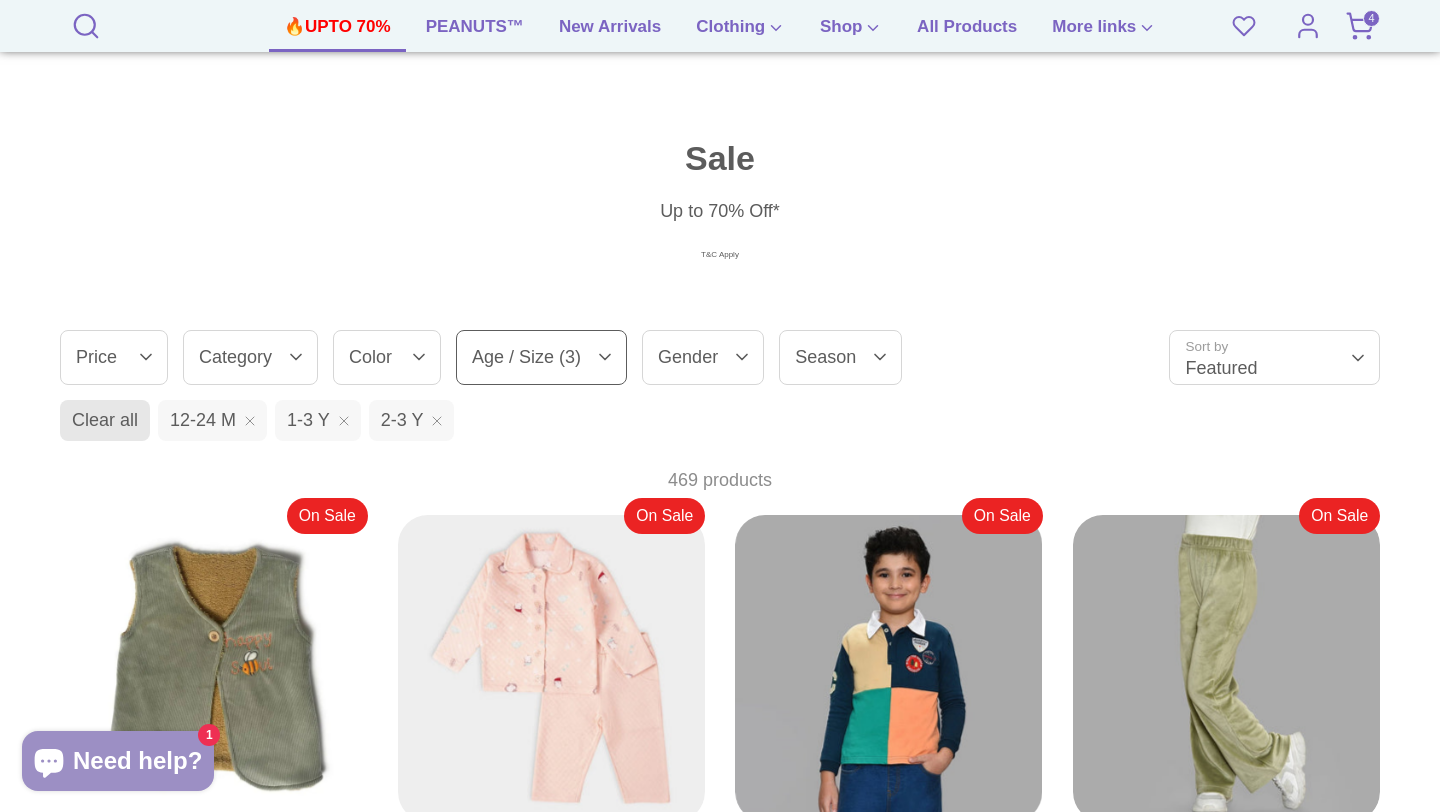 click on "Gender" at bounding box center (703, 357) 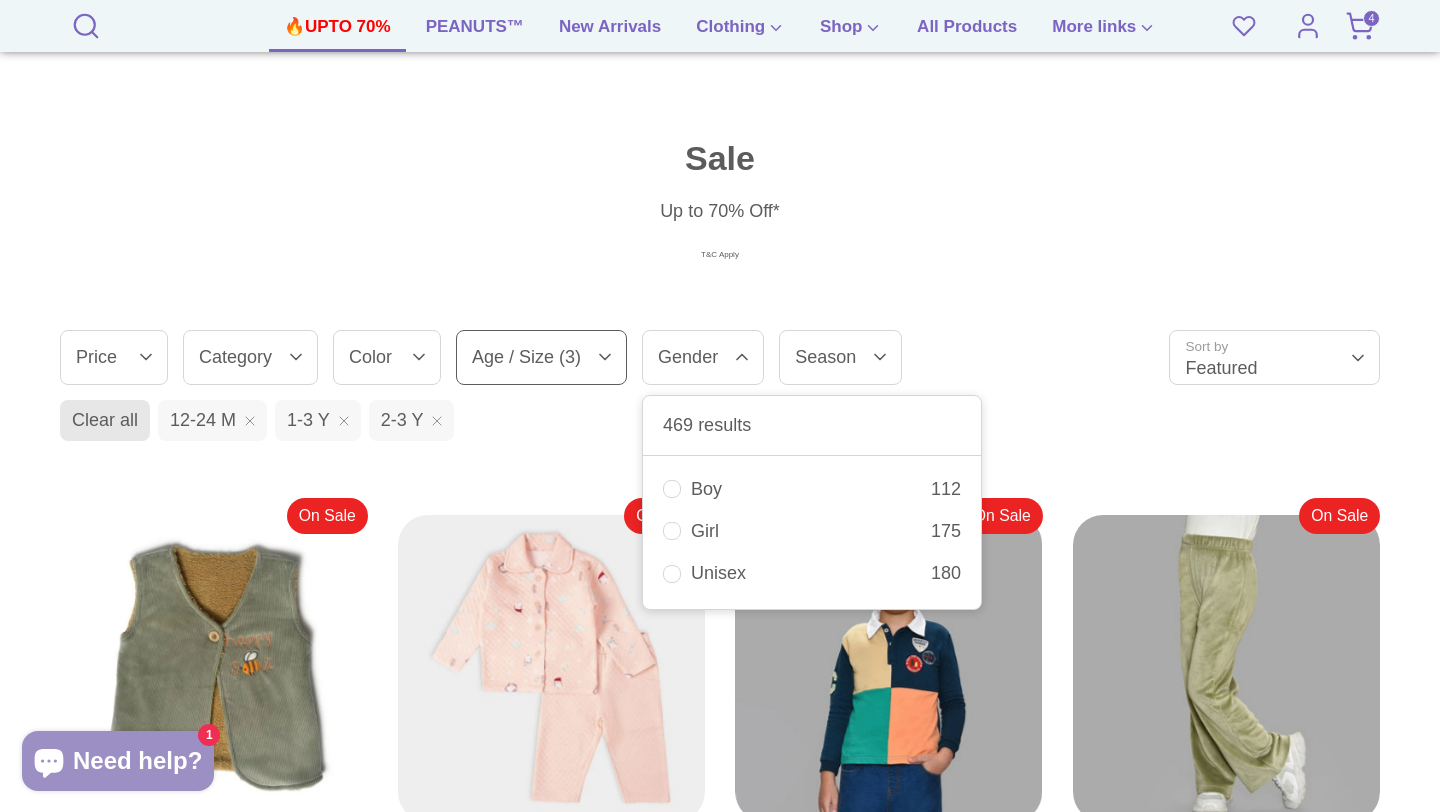 click on "Boy" at bounding box center [811, 489] 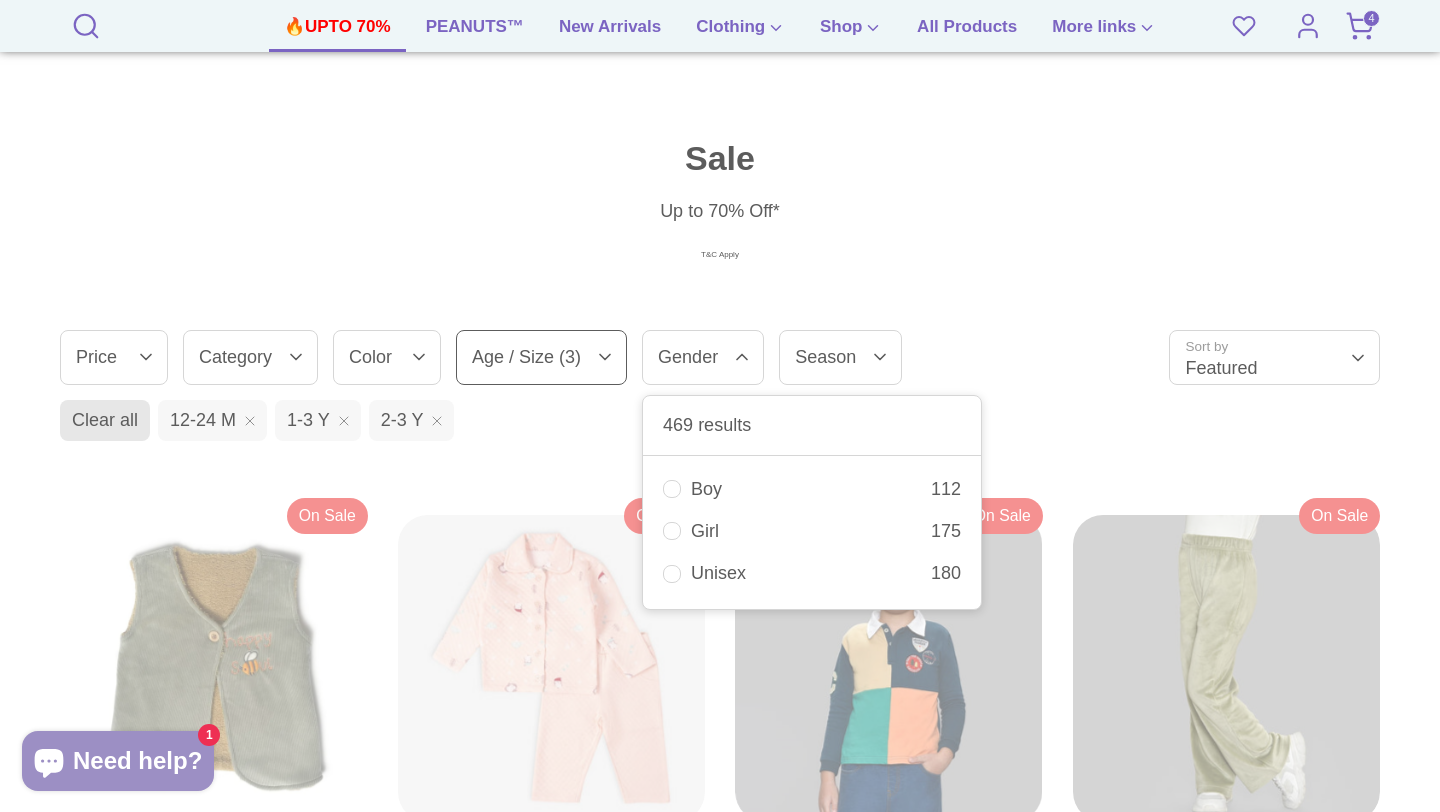 click on "Clear all
12-24 M
1-3 Y
2-3 Y" at bounding box center [724, 424] 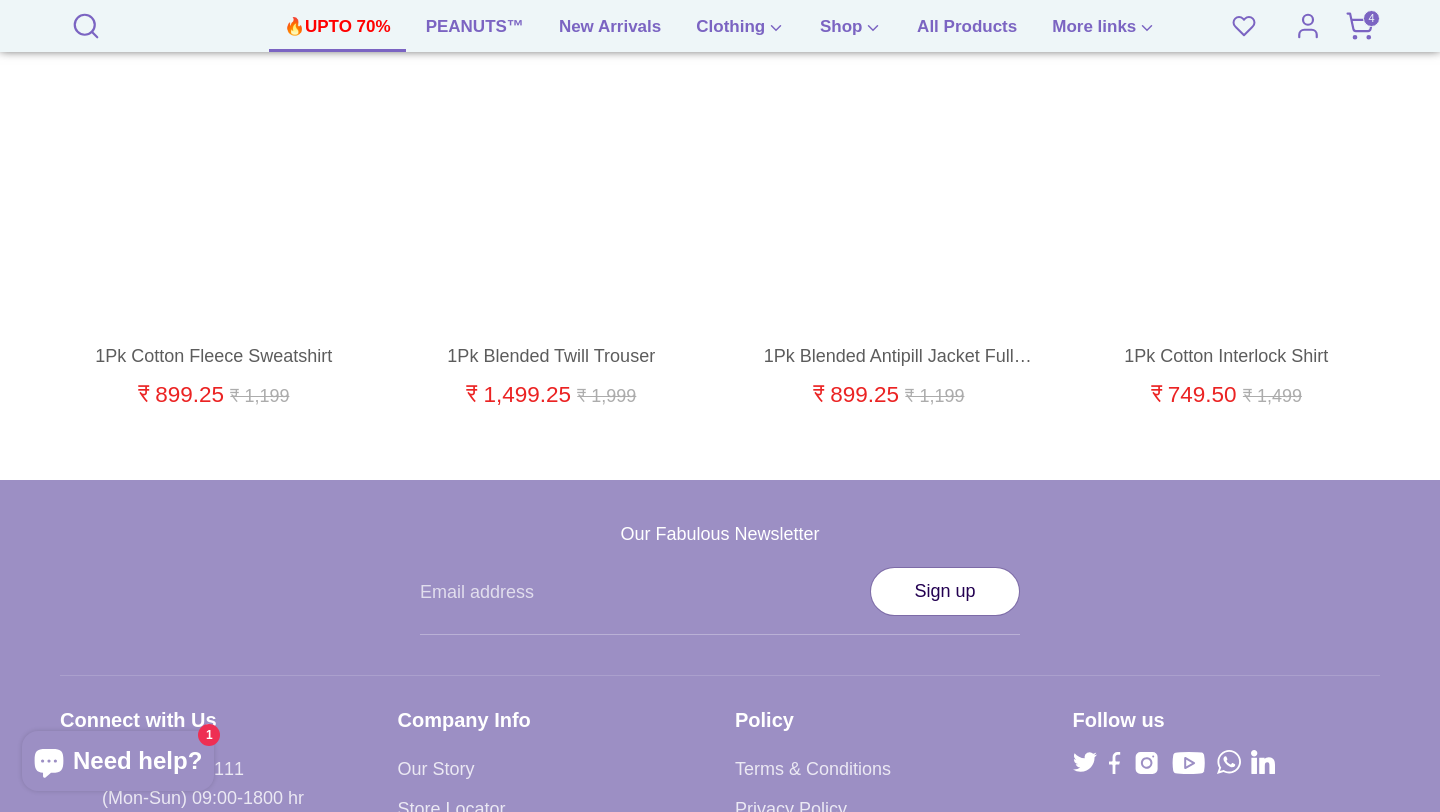 scroll, scrollTop: 12184, scrollLeft: 0, axis: vertical 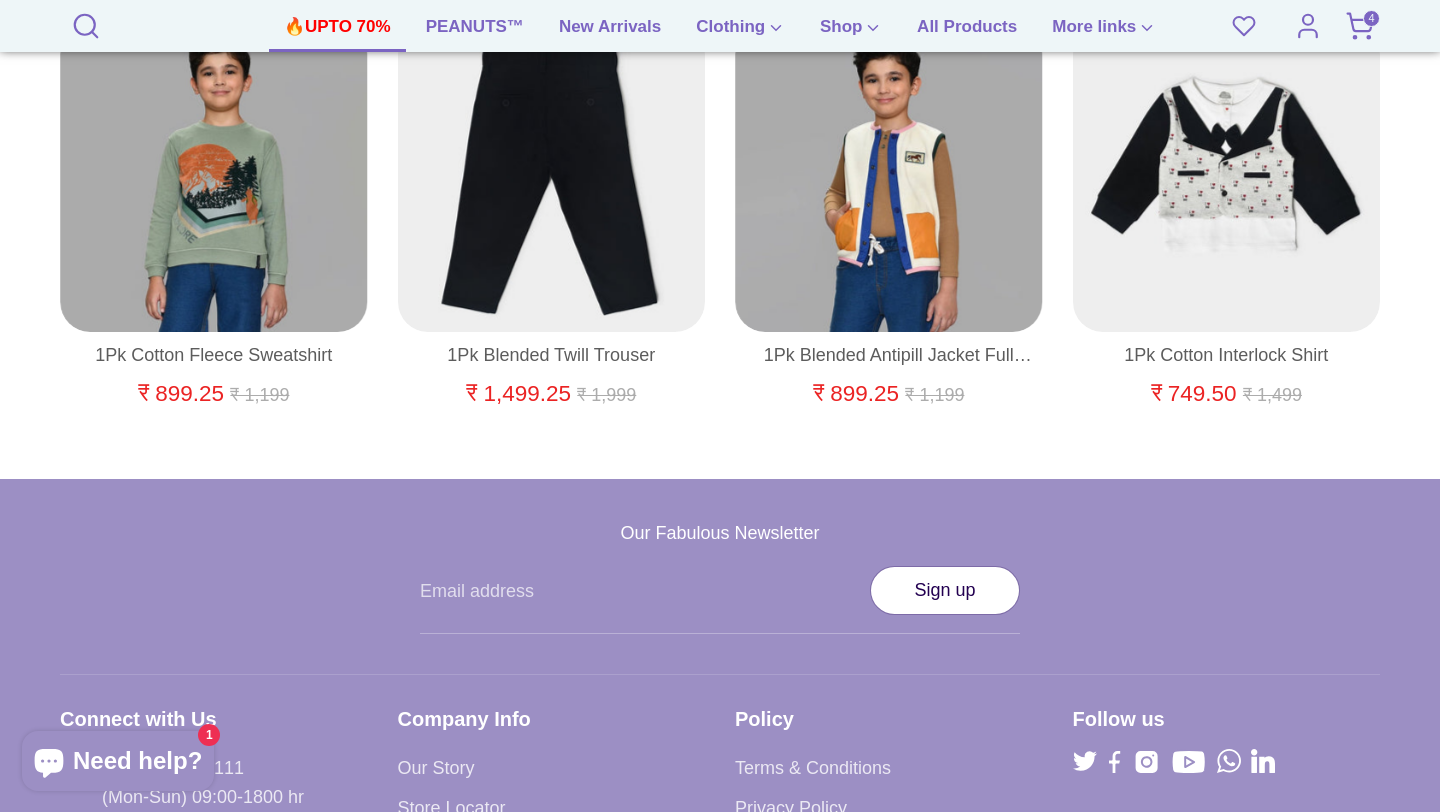 click 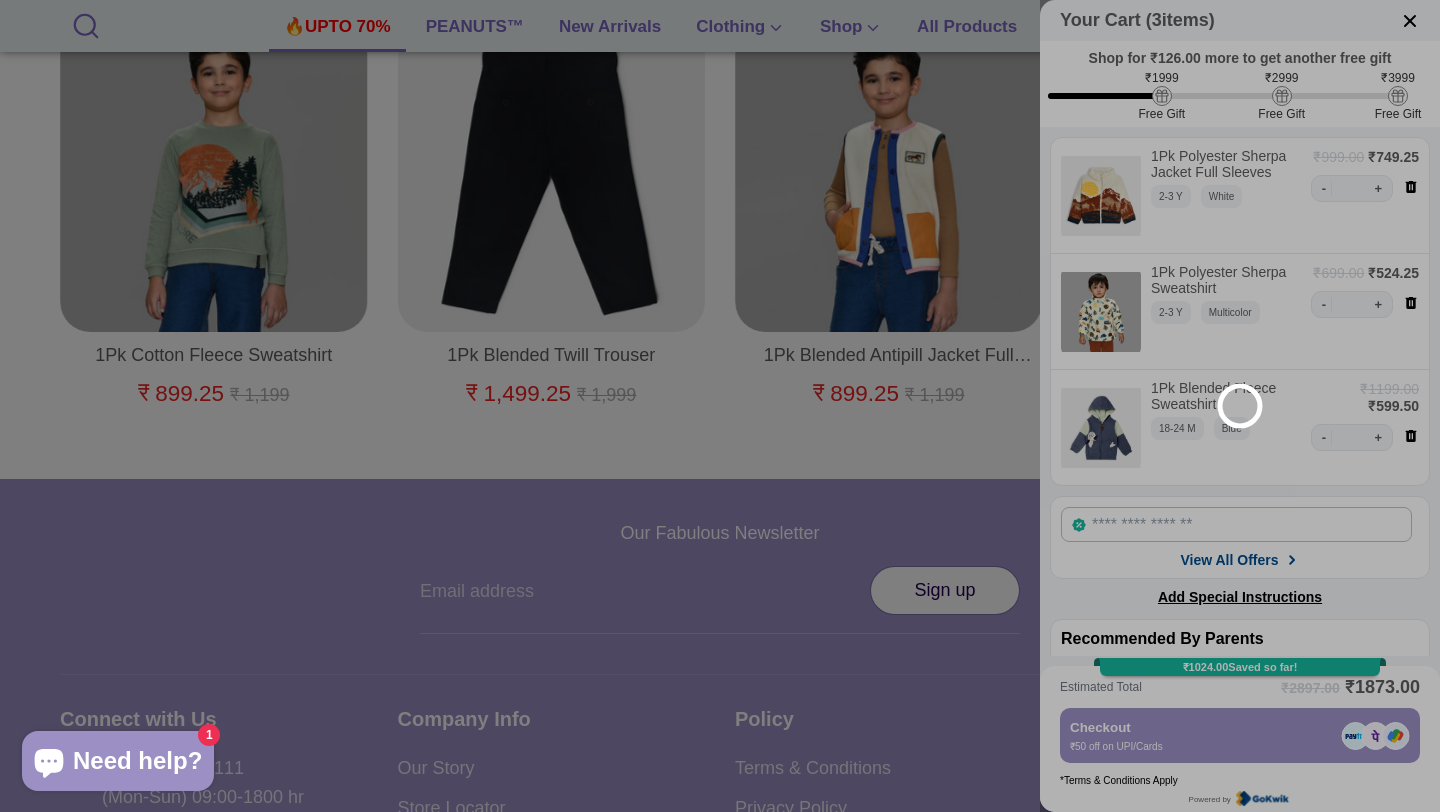 select on "*****" 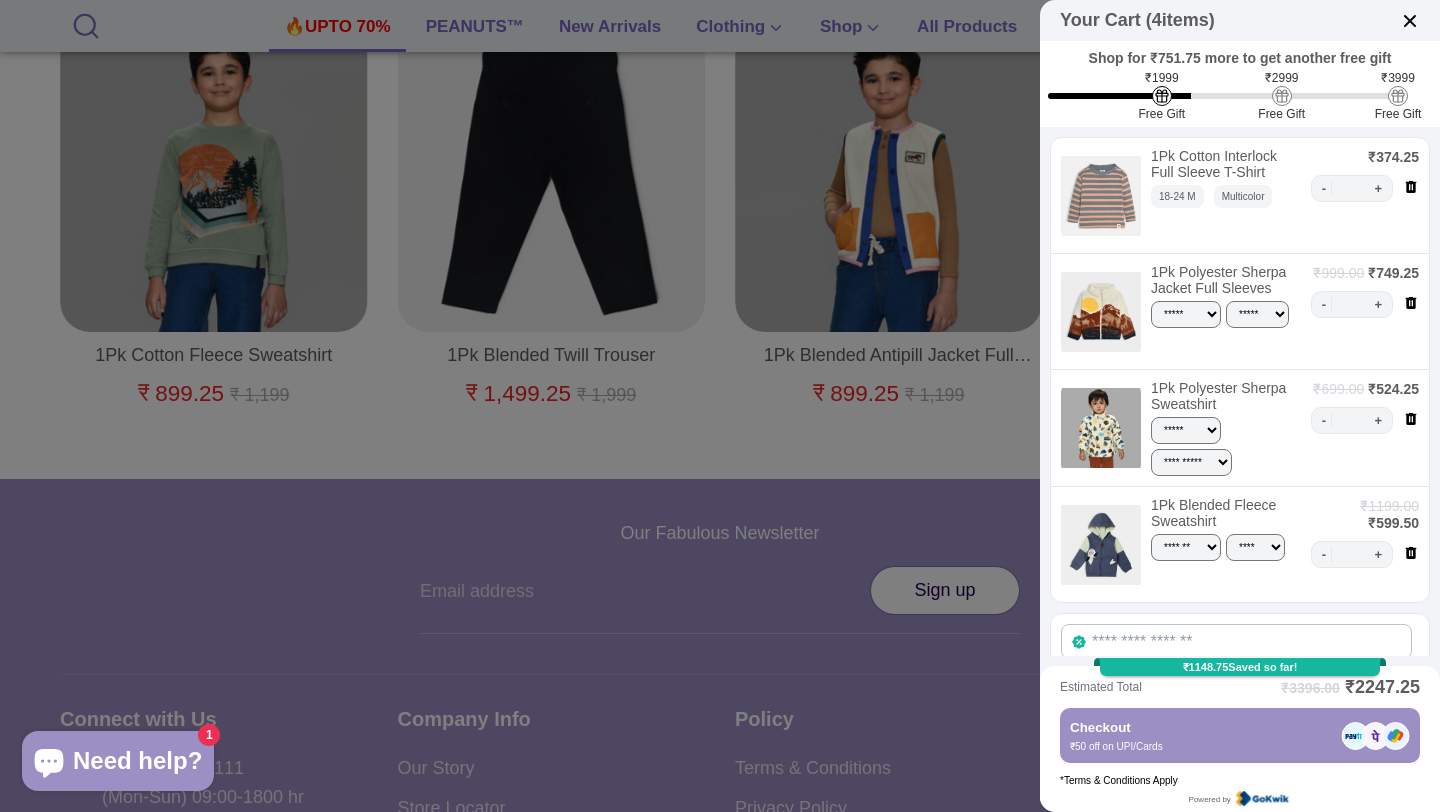 select on "*******" 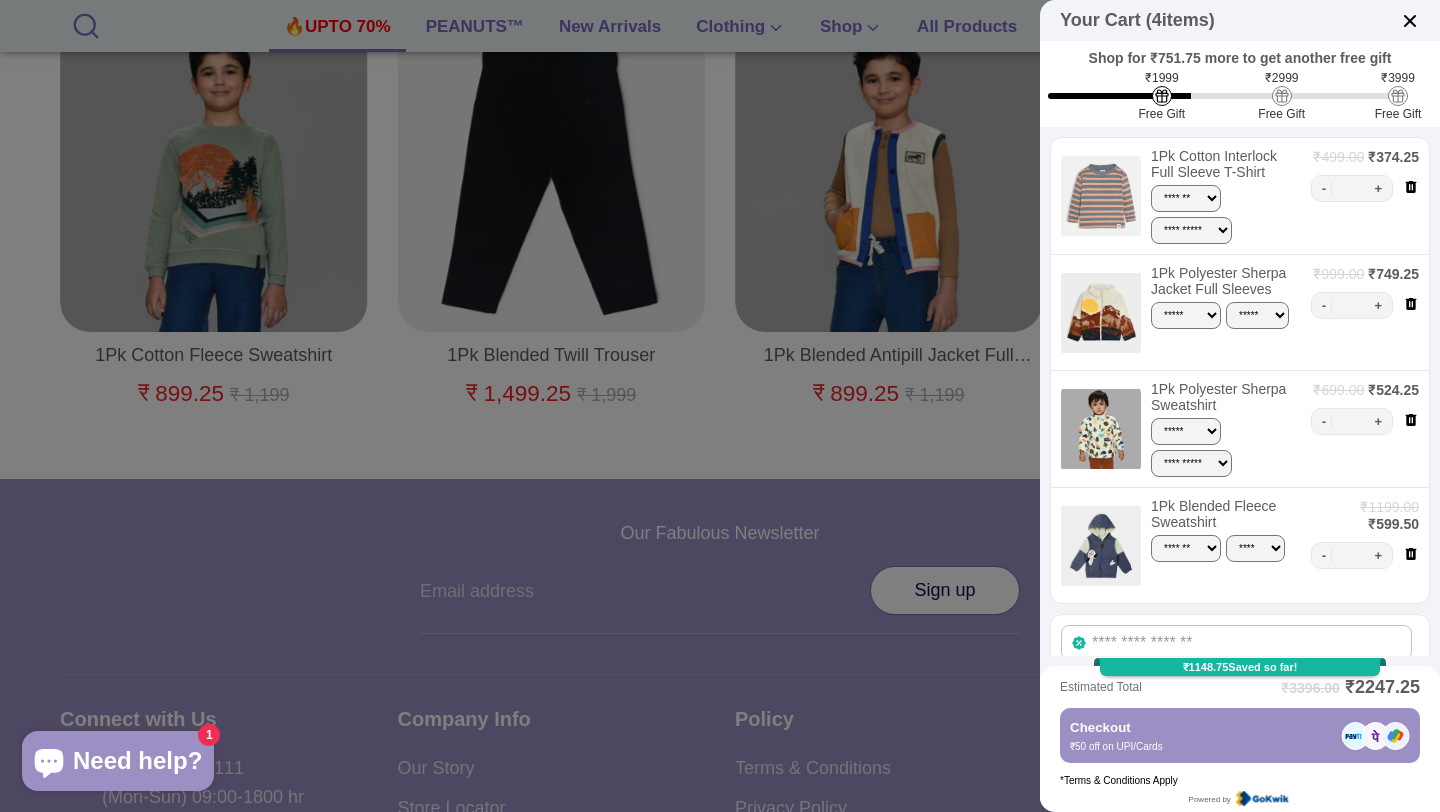 click 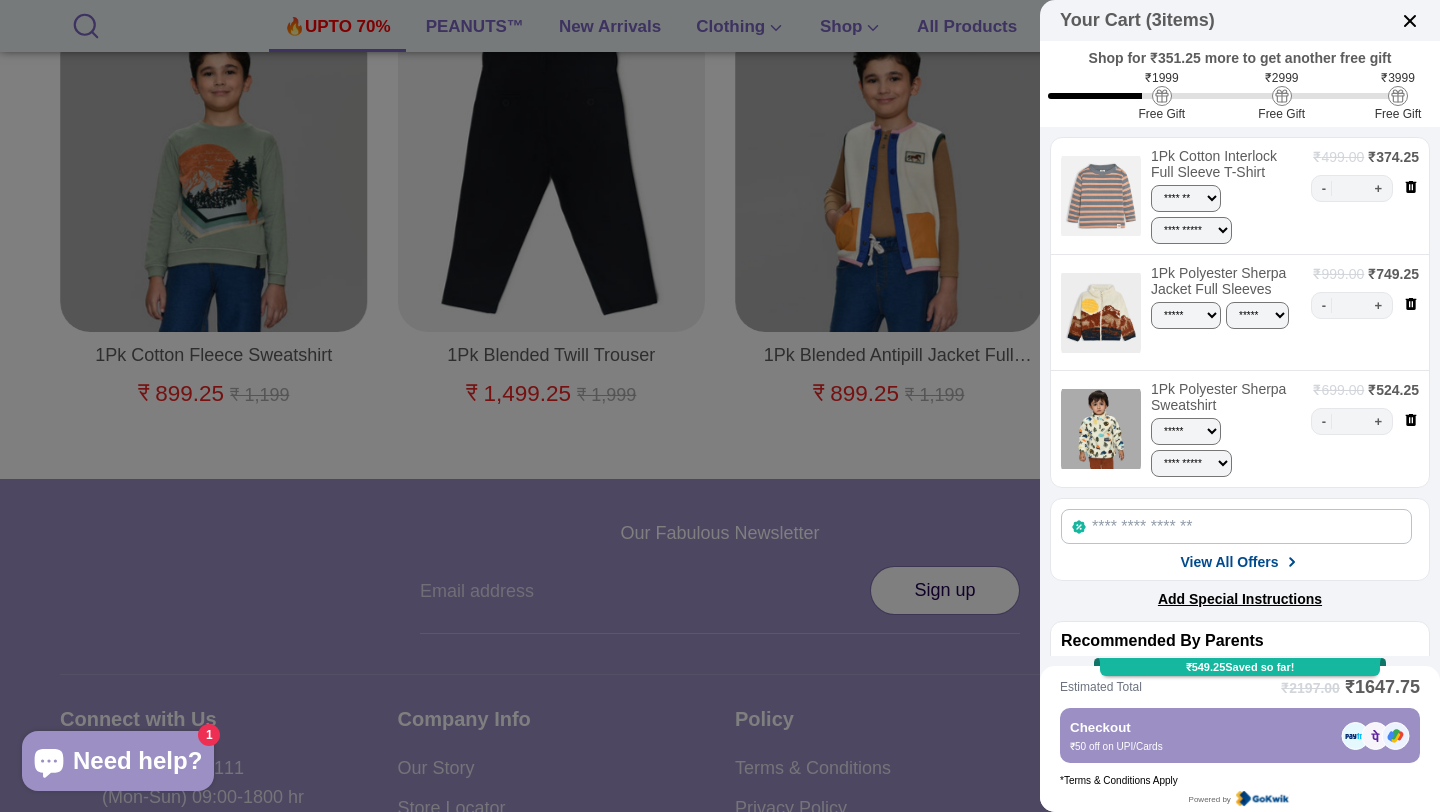 click at bounding box center (720, 406) 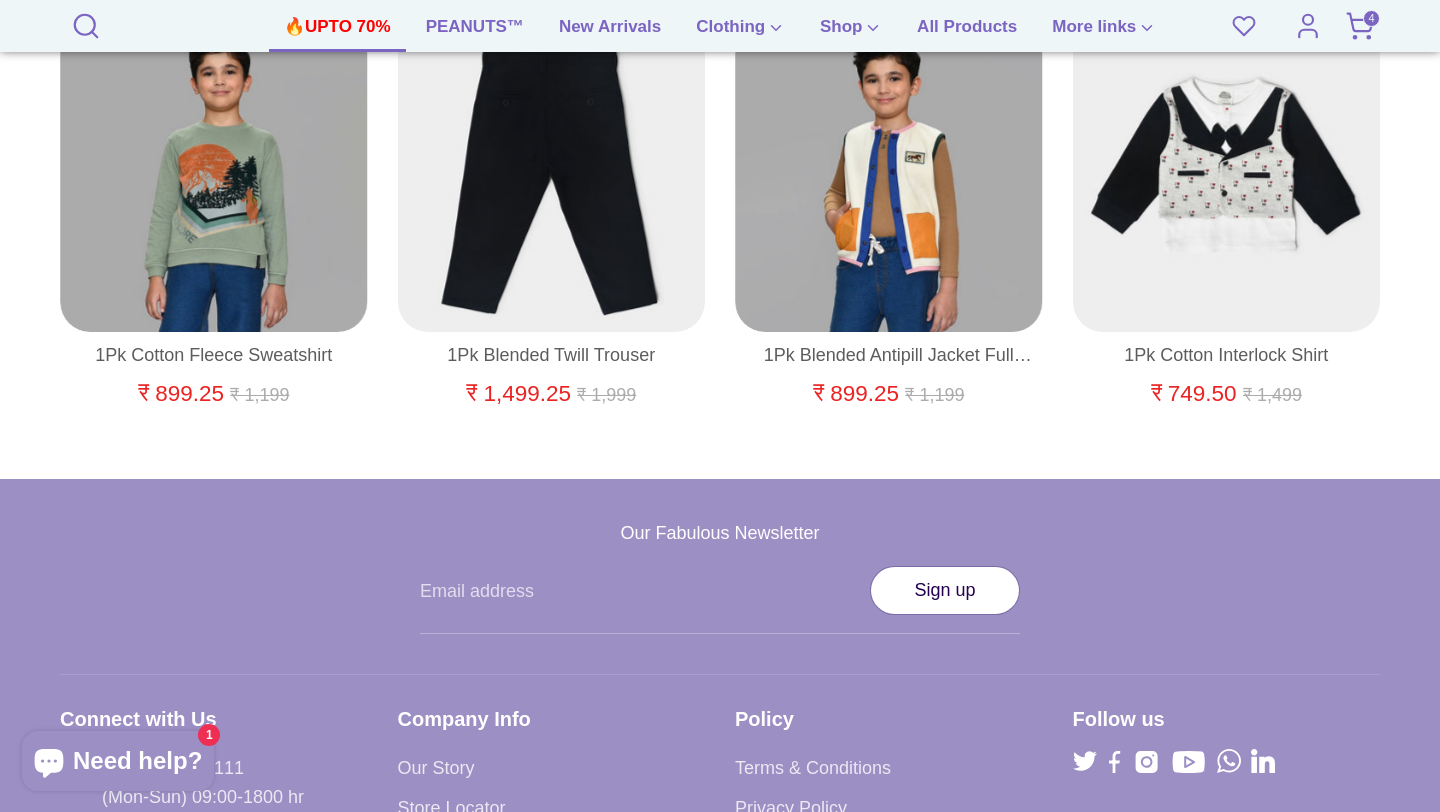 click on "🔥UPTO 70%" at bounding box center [337, 33] 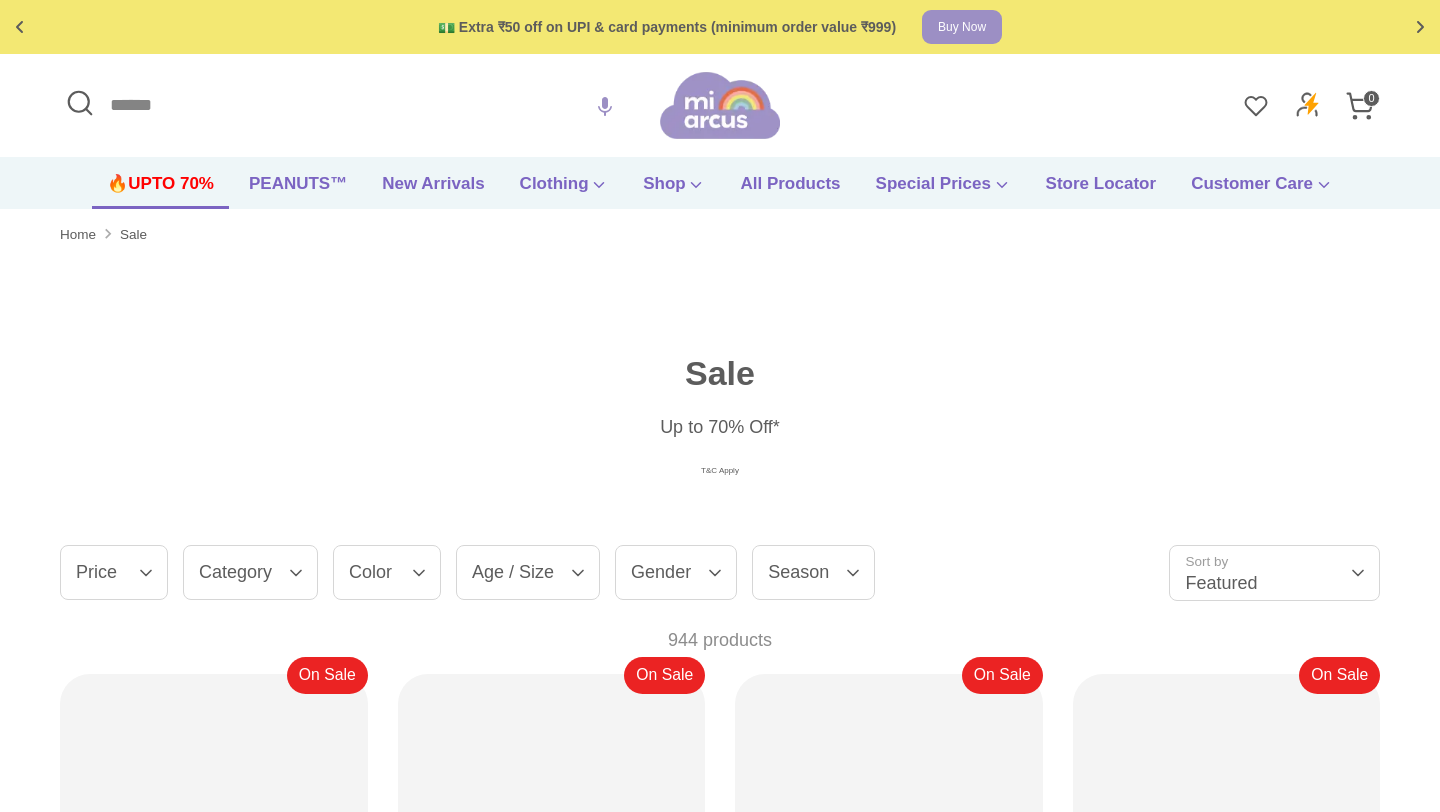 scroll, scrollTop: 0, scrollLeft: 0, axis: both 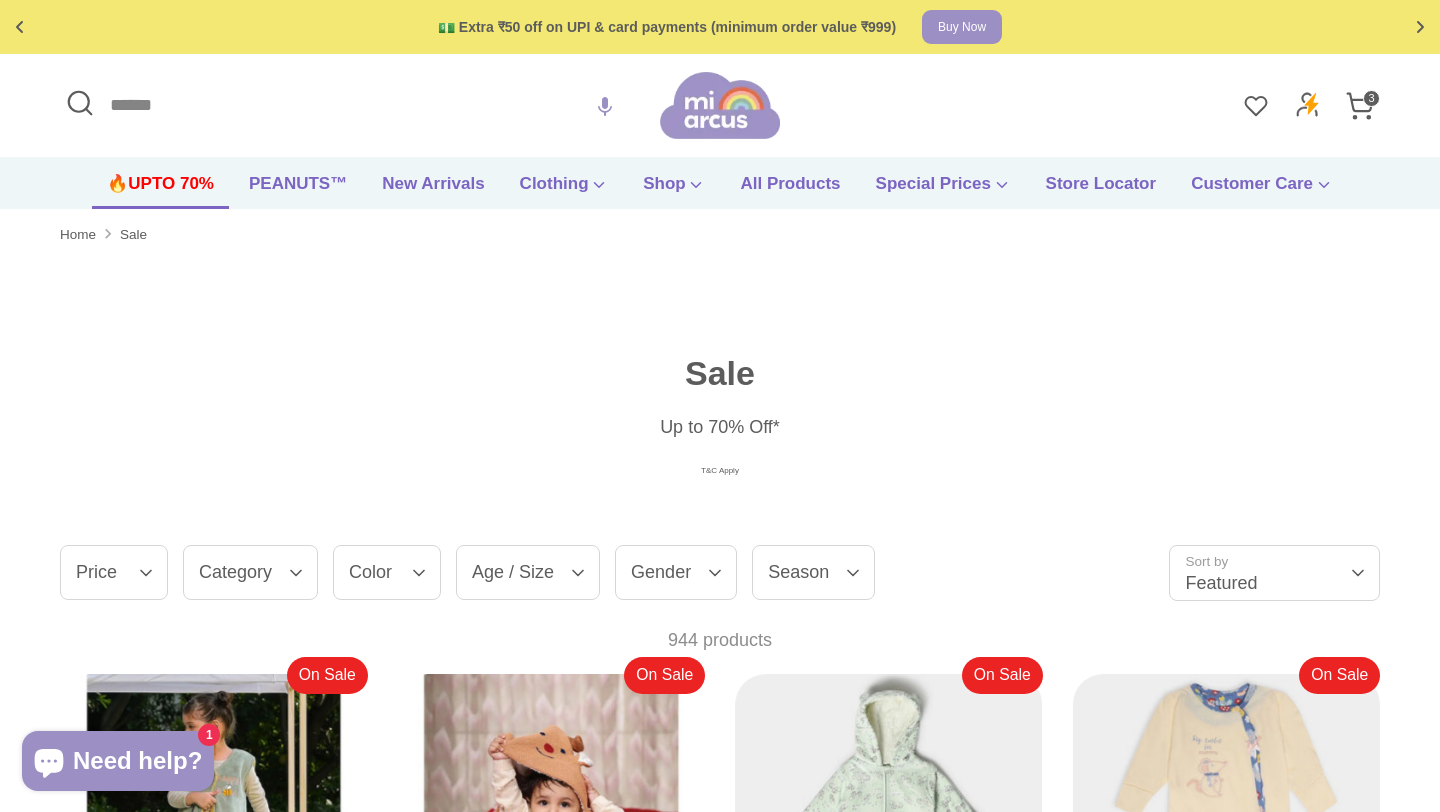 click on "Category" at bounding box center [250, 572] 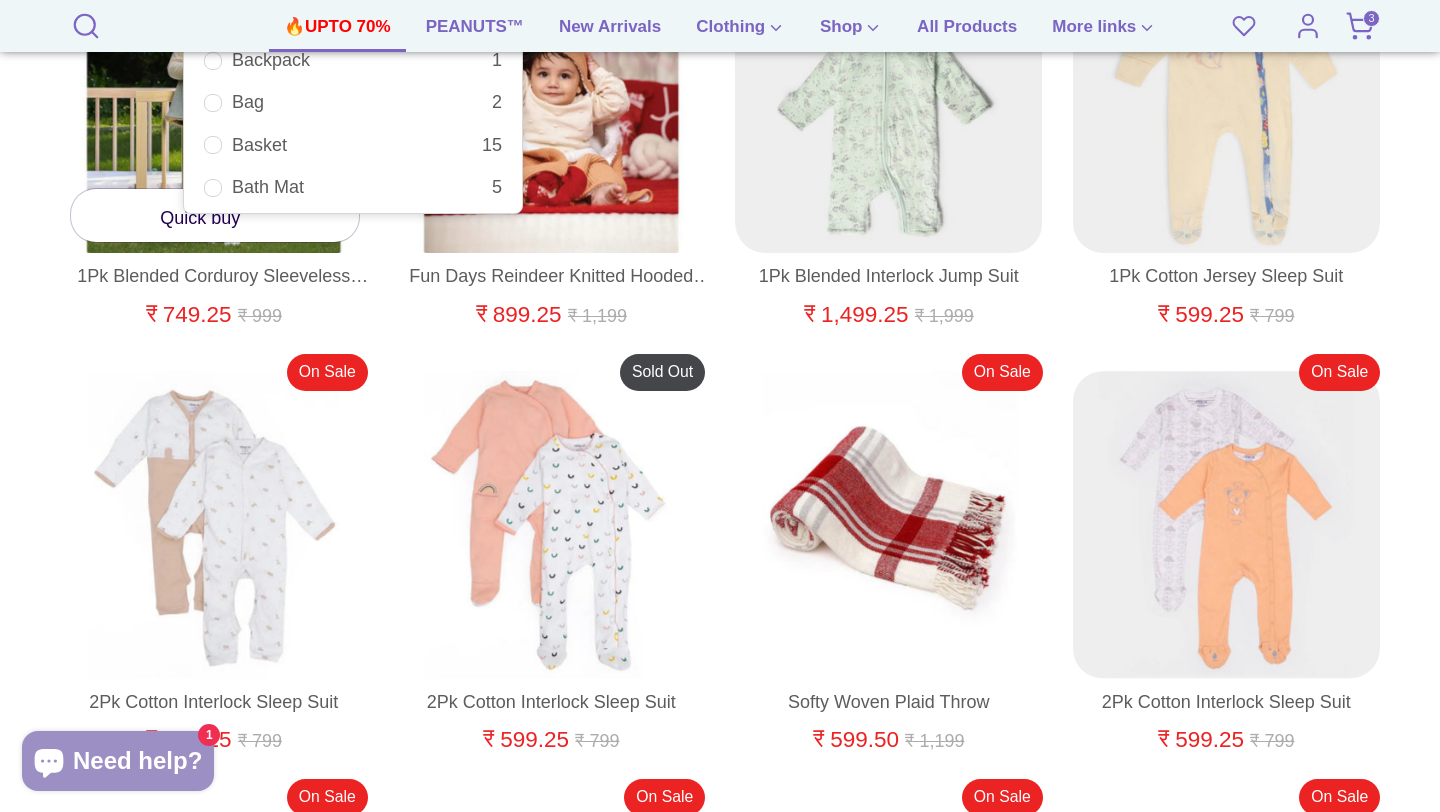 scroll, scrollTop: 746, scrollLeft: 0, axis: vertical 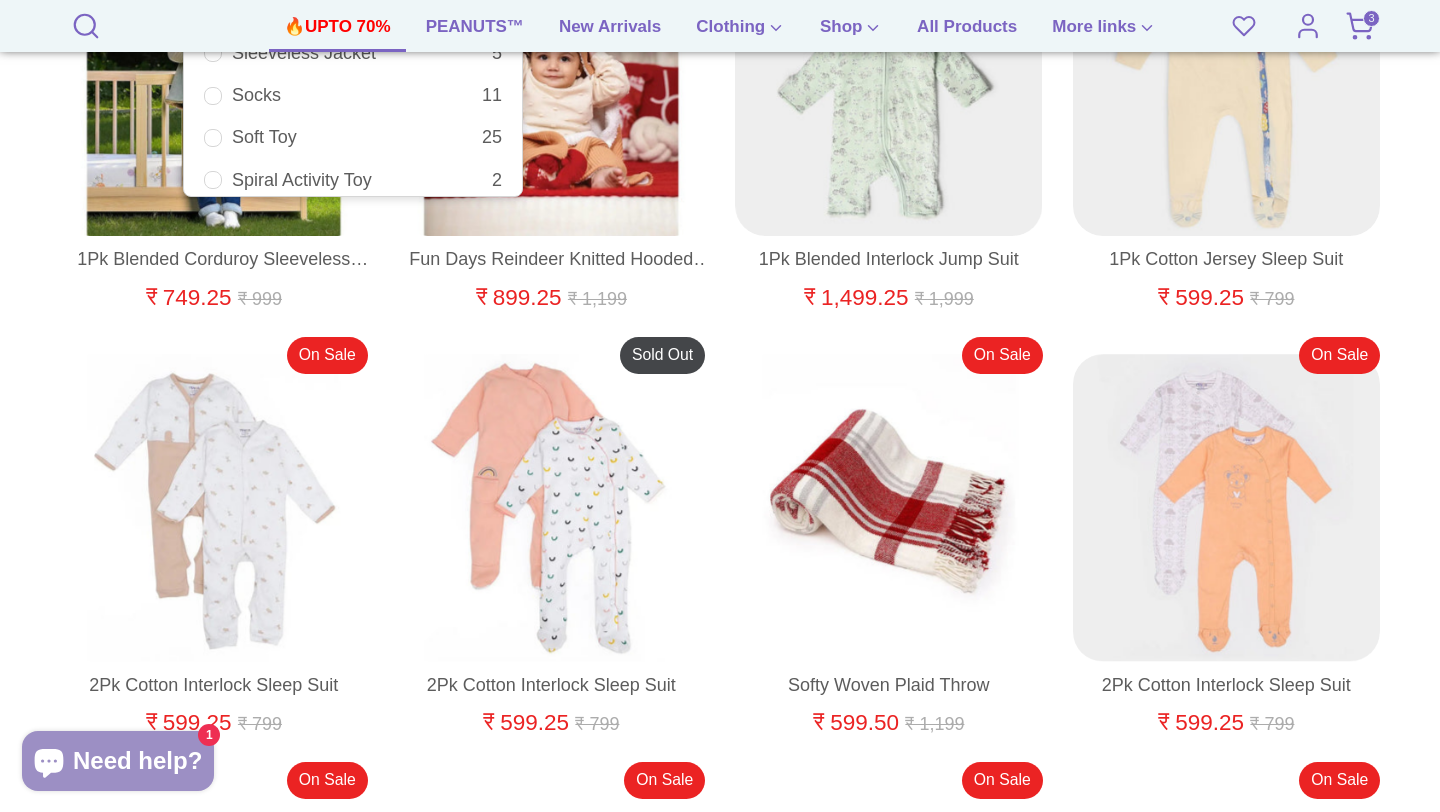 click on "Socks
11" at bounding box center [353, 95] 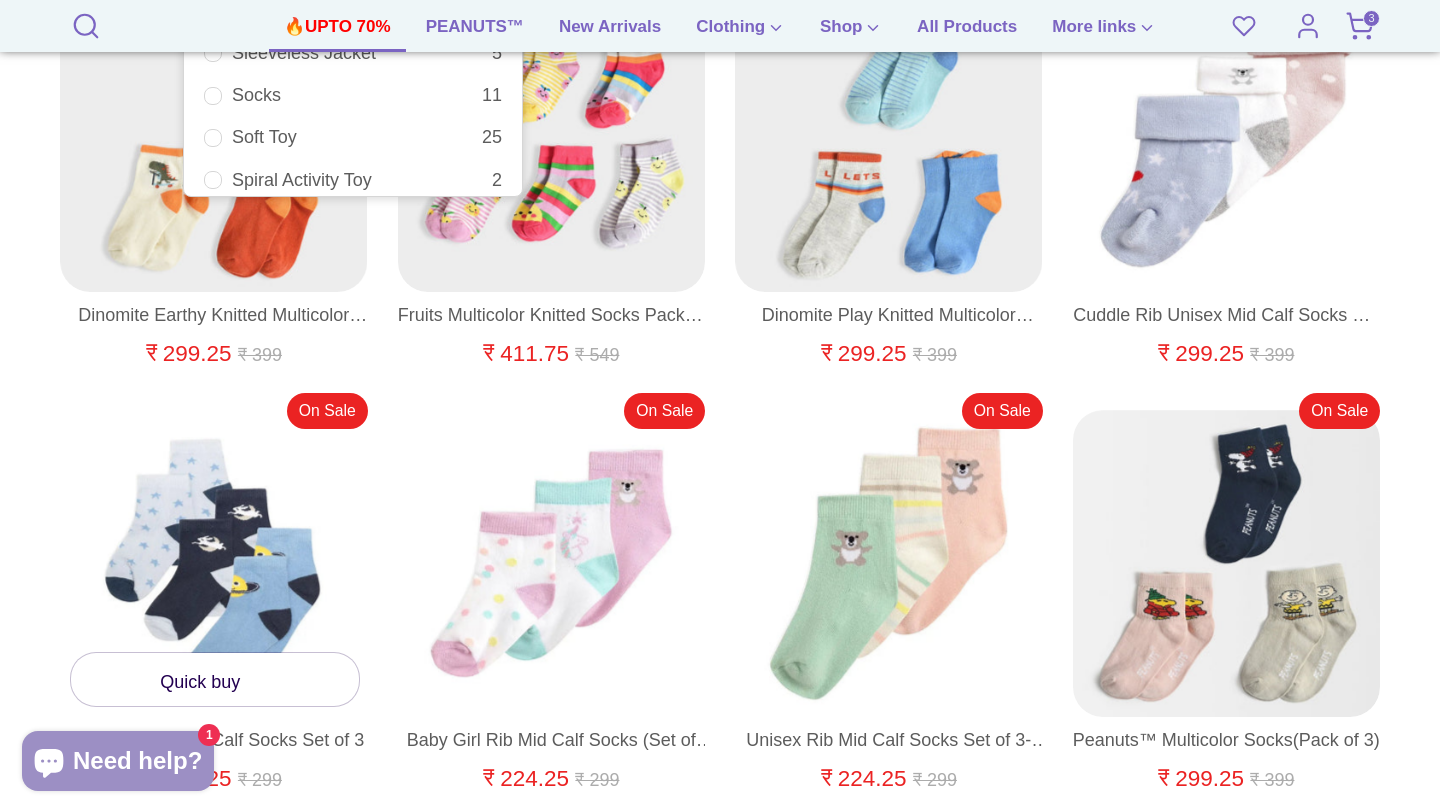 click on "Quick buy
Baby Boy Rib Mid Calf Socks Set of 3
₹ 224.25
Regular price
₹ 299
On Sale" at bounding box center (199, 622) 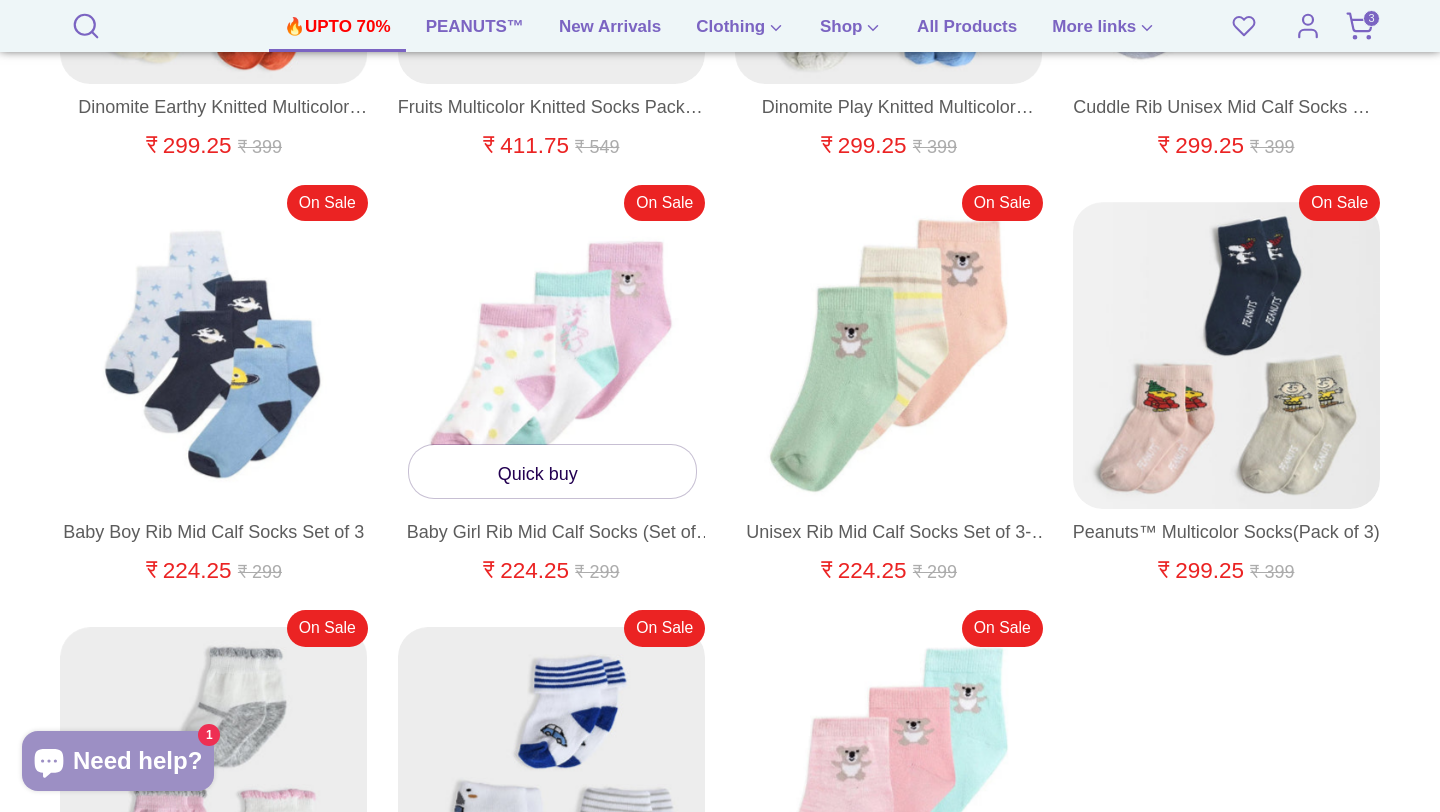 scroll, scrollTop: 1009, scrollLeft: 0, axis: vertical 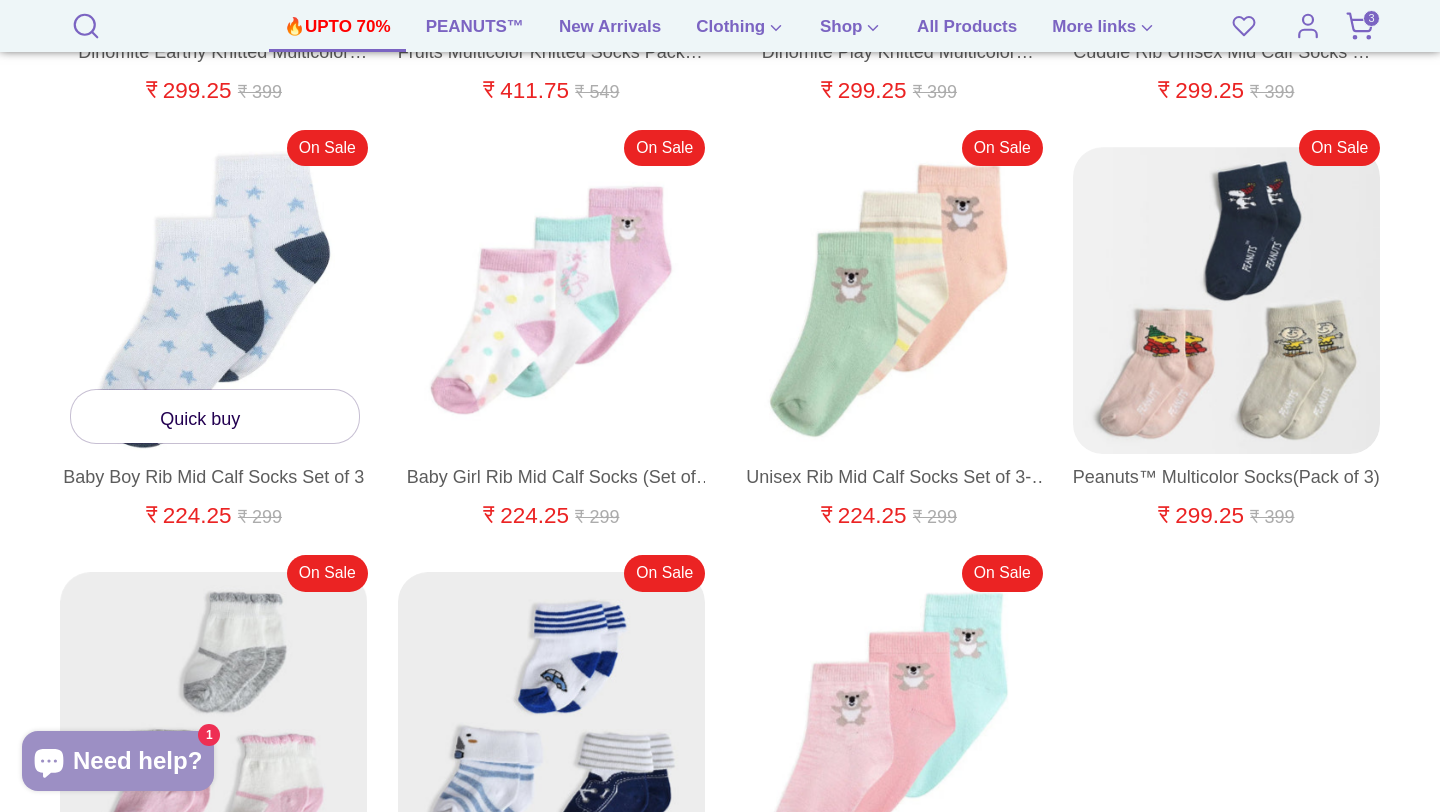 click on "Quick buy" at bounding box center [215, 416] 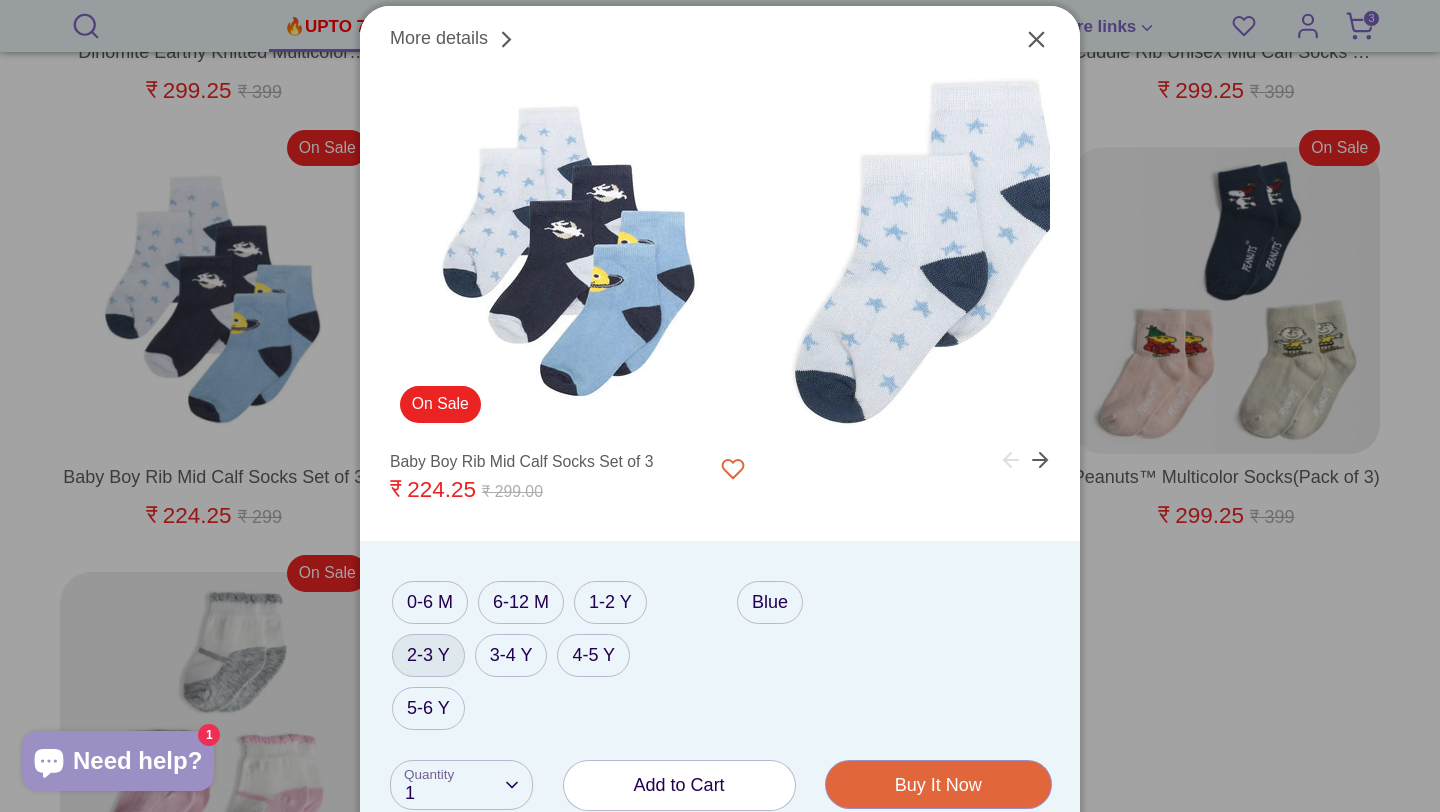click on "2-3 Y" at bounding box center [428, 655] 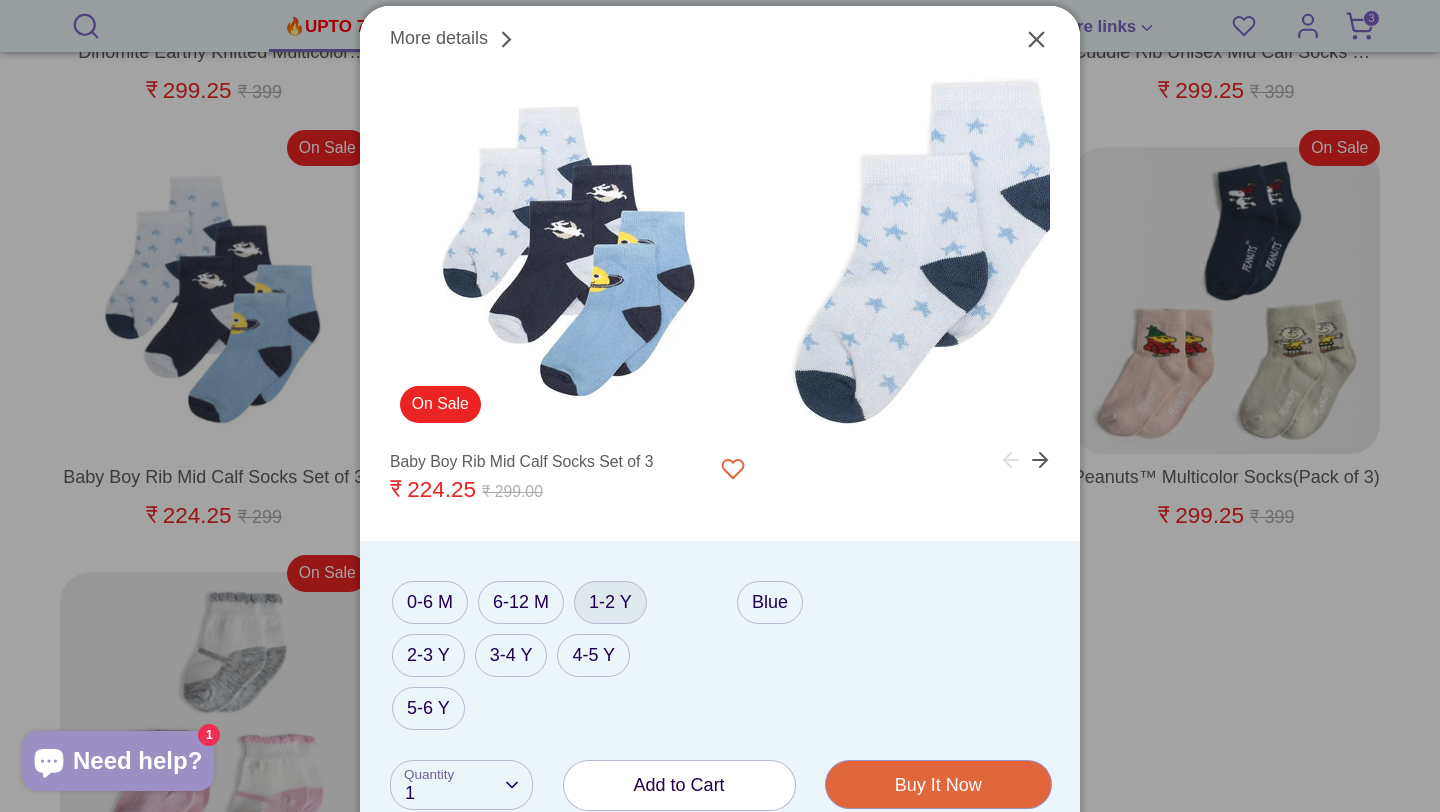 click on "1-2 Y" at bounding box center (610, 602) 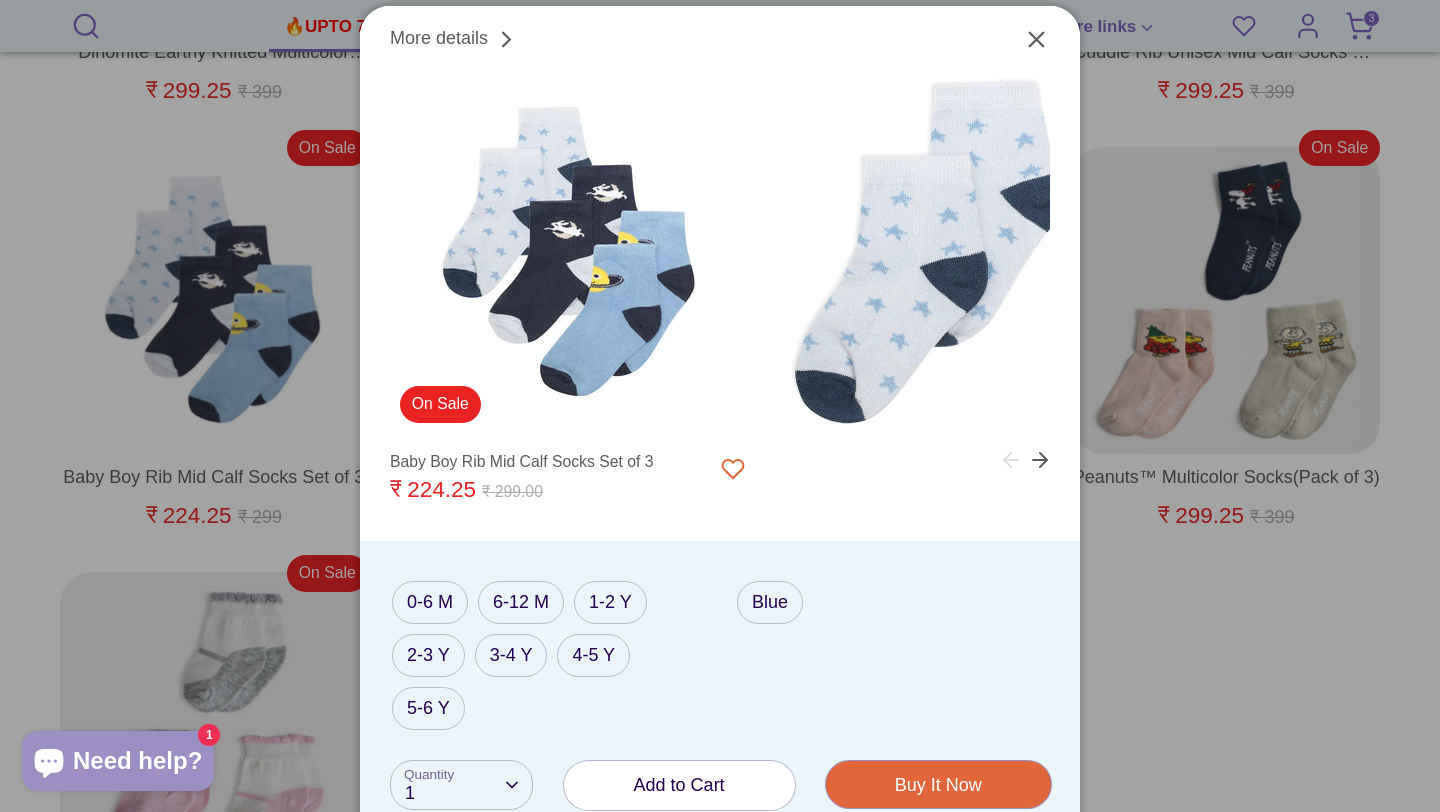 click on "Add to Cart" at bounding box center (679, 785) 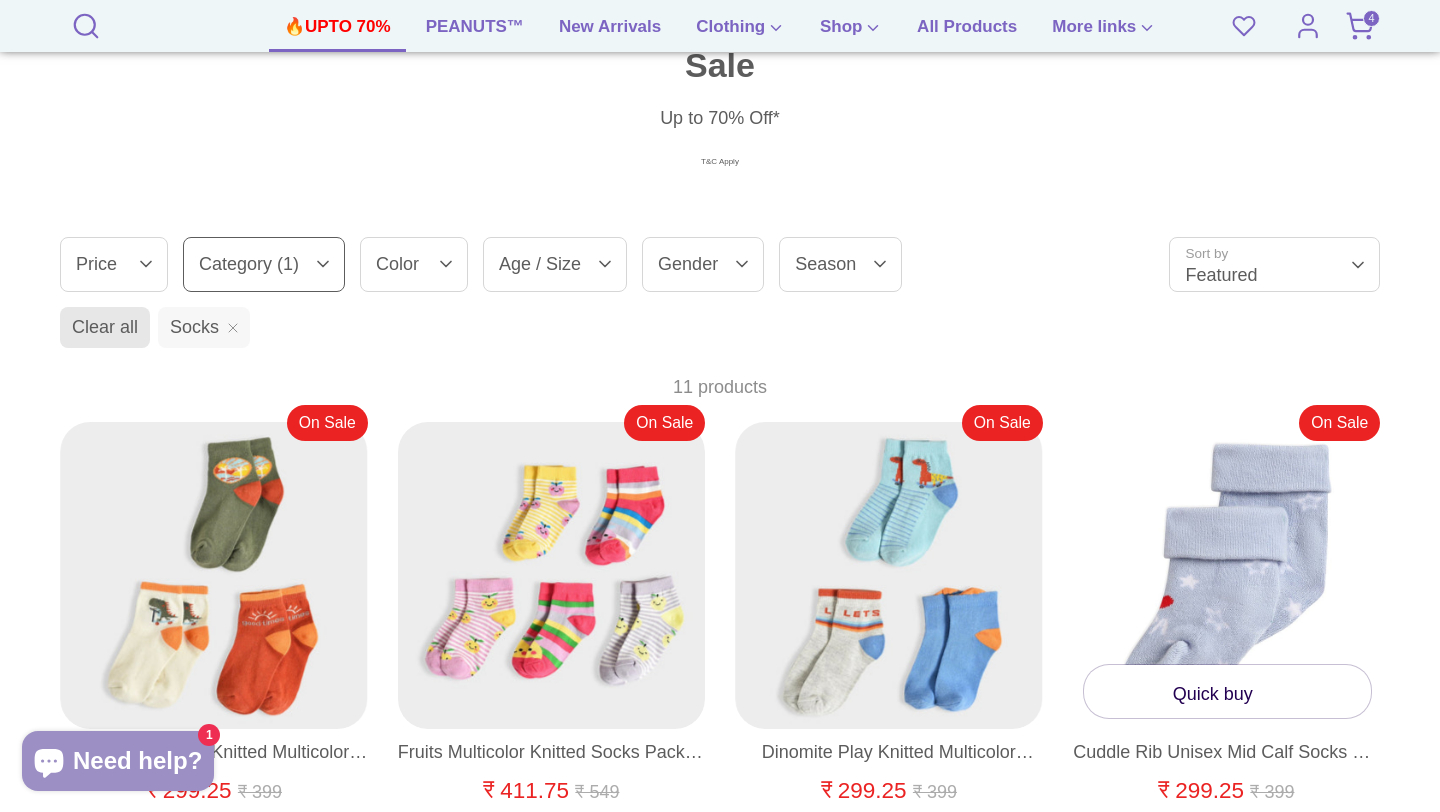 scroll, scrollTop: 0, scrollLeft: 0, axis: both 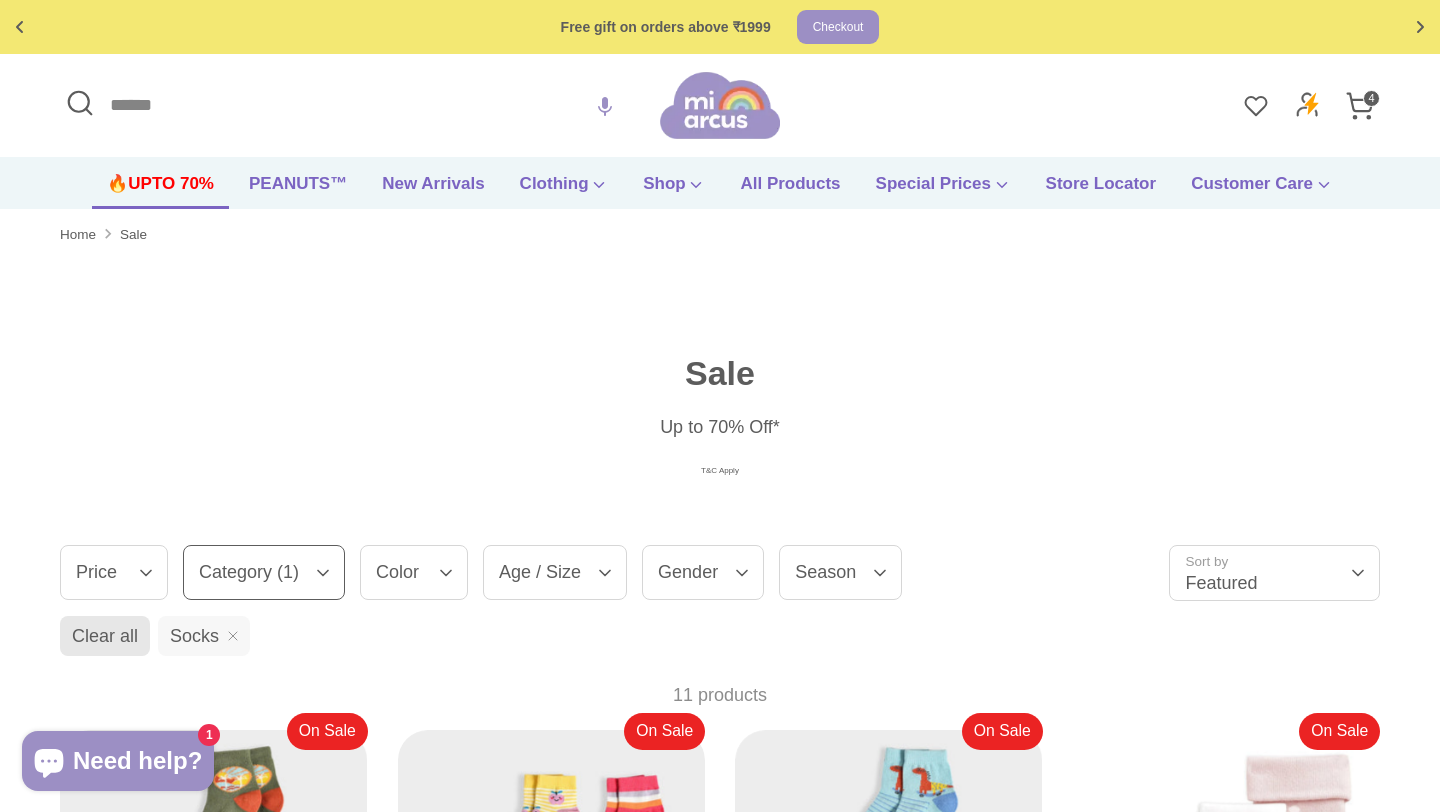 click on "🔥UPTO 70%" at bounding box center [160, 190] 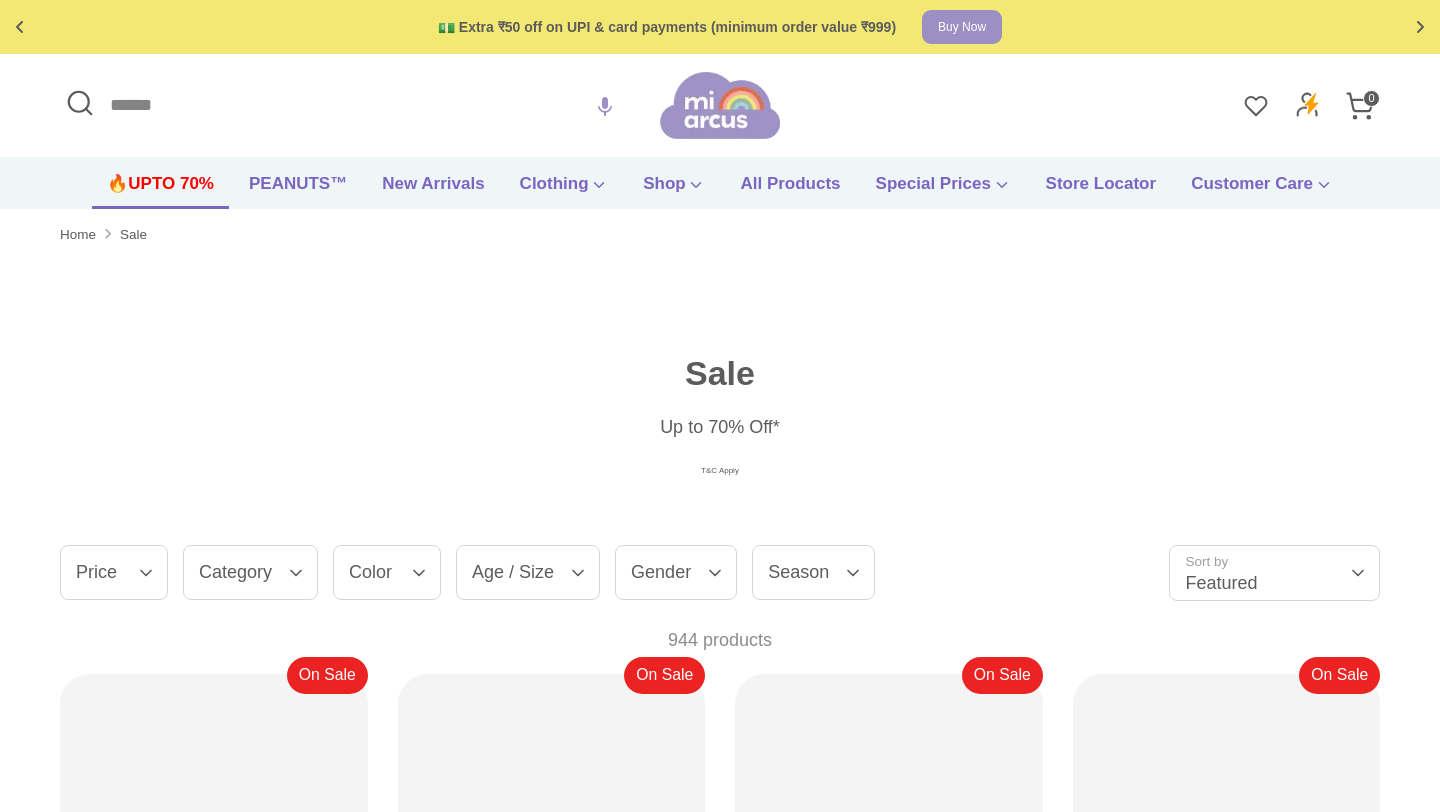 scroll, scrollTop: 0, scrollLeft: 0, axis: both 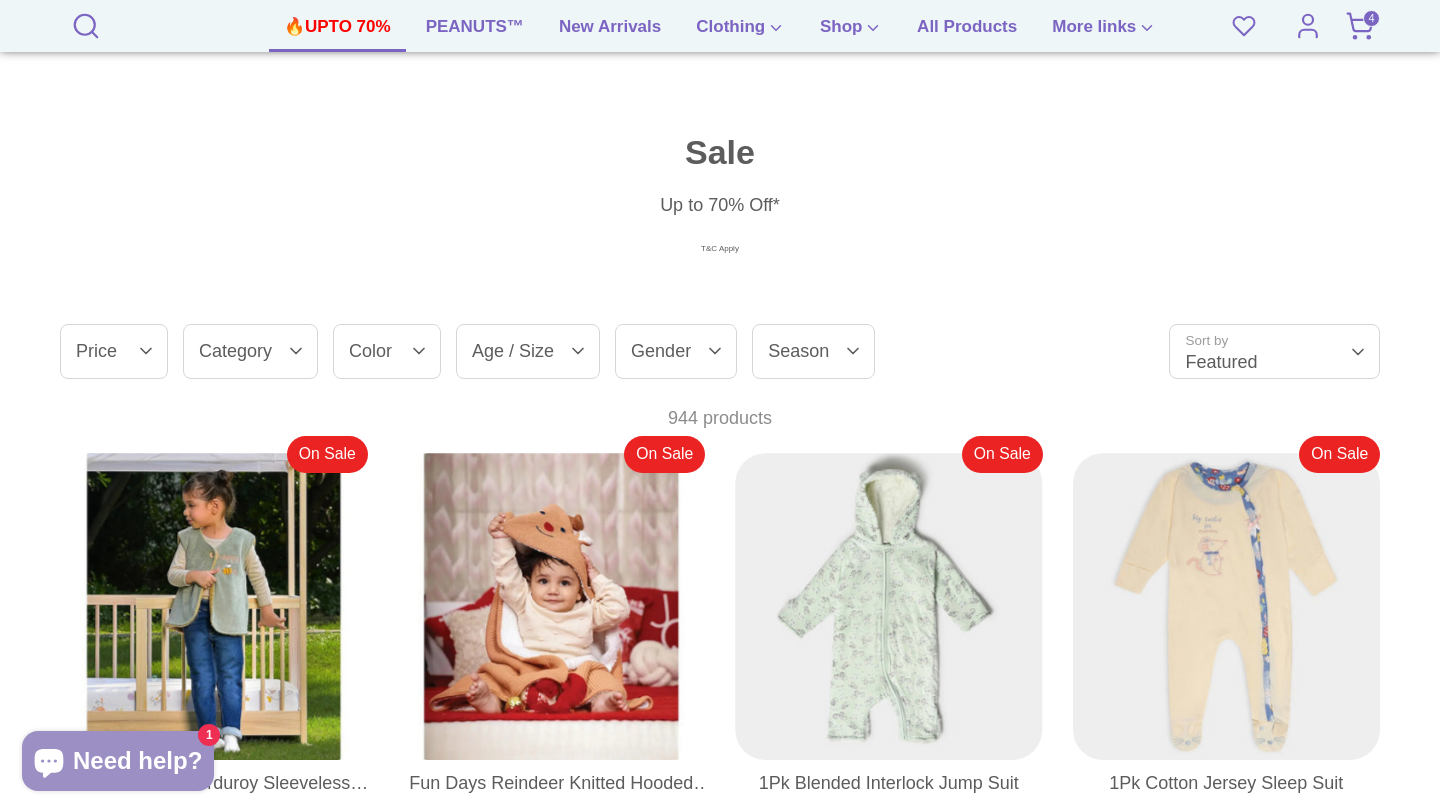 click on "Category" at bounding box center (250, 351) 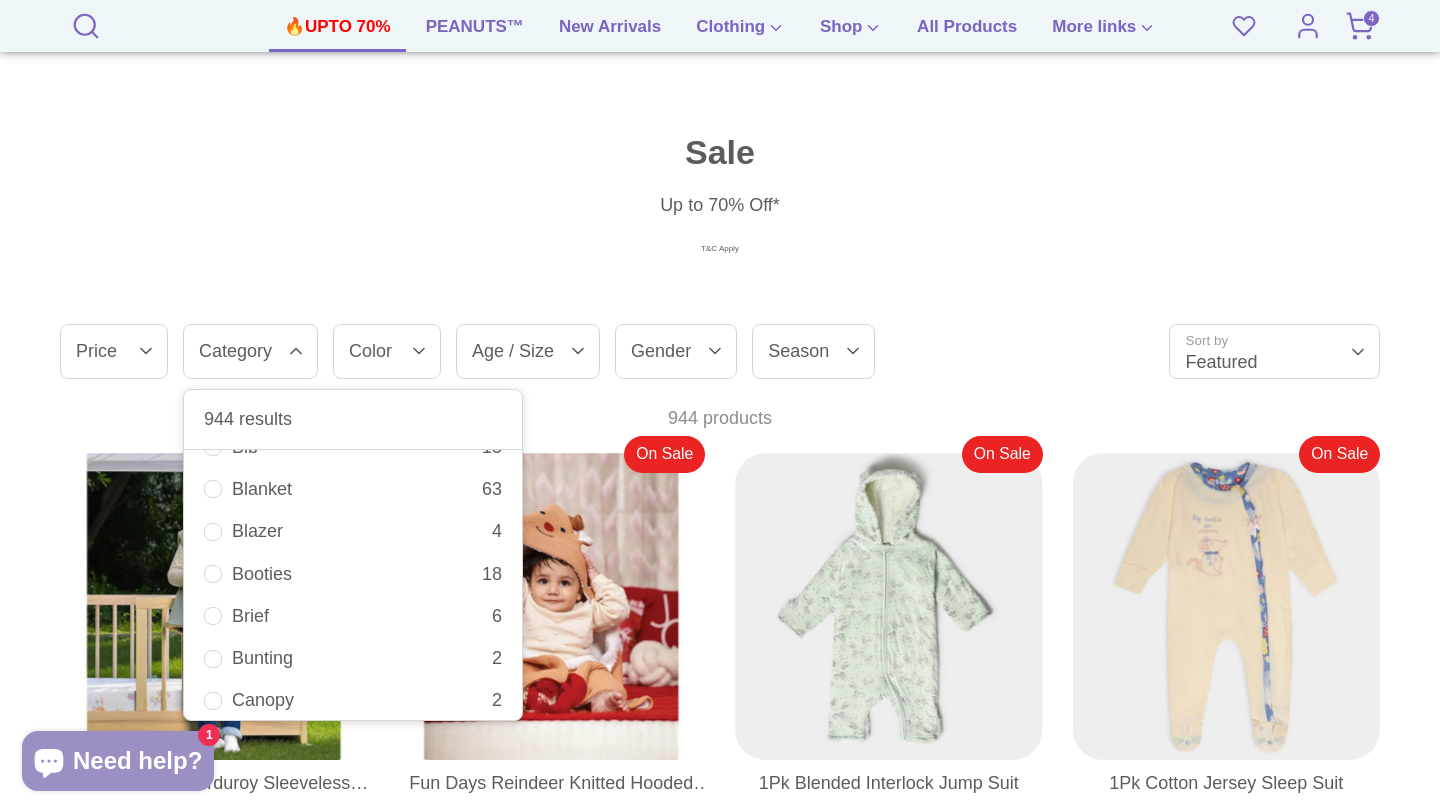 scroll, scrollTop: 333, scrollLeft: 0, axis: vertical 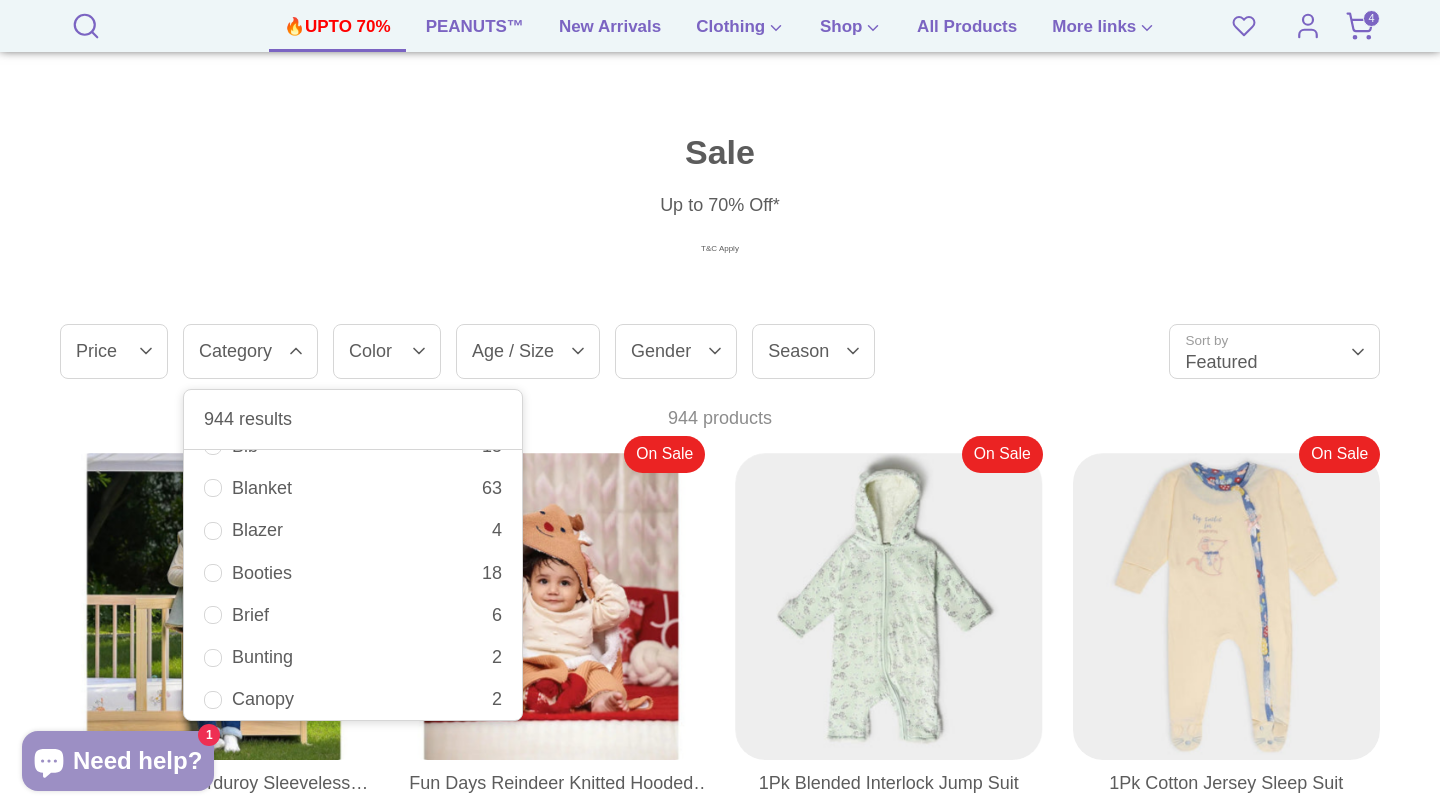 click on "Blazer
4" at bounding box center (353, 530) 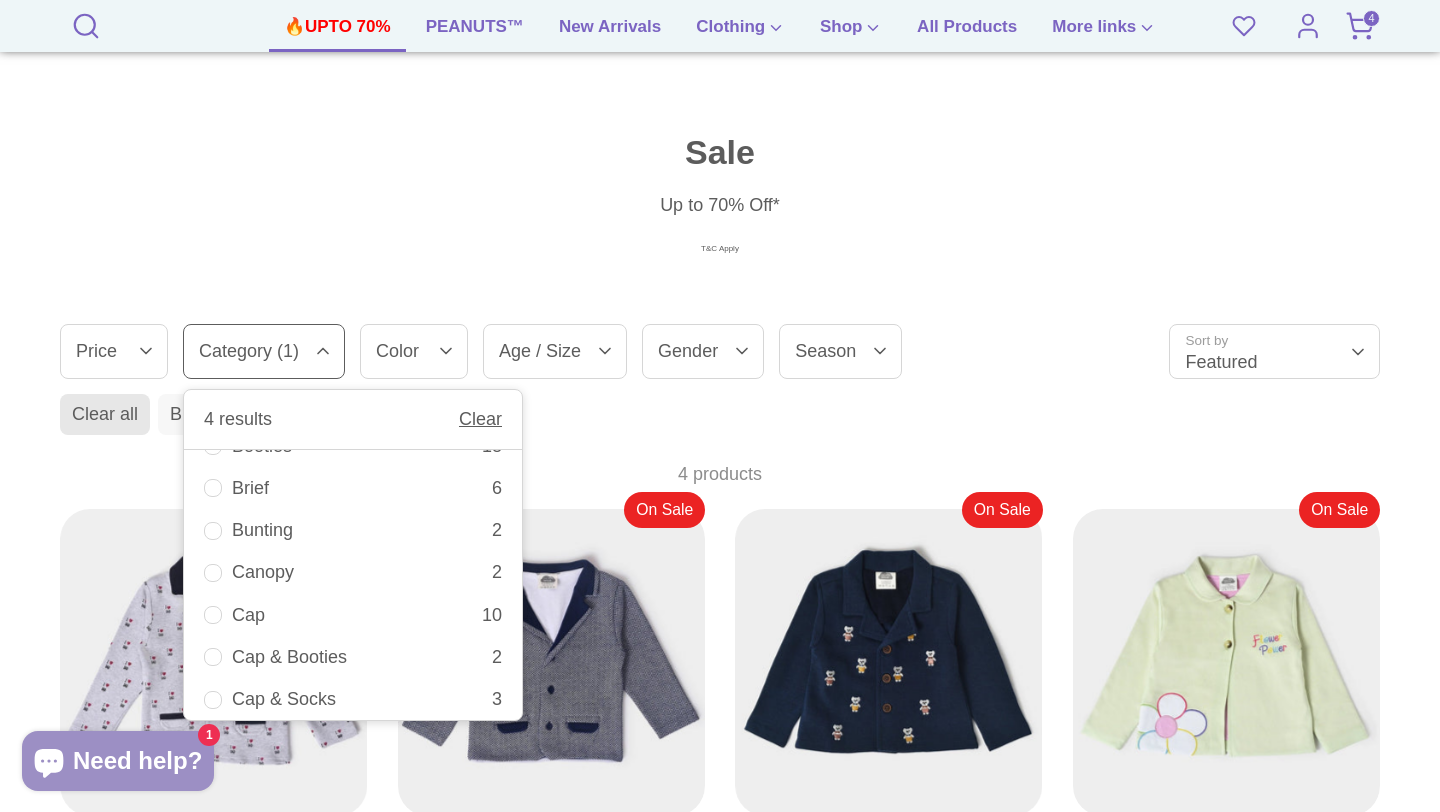 scroll, scrollTop: 461, scrollLeft: 0, axis: vertical 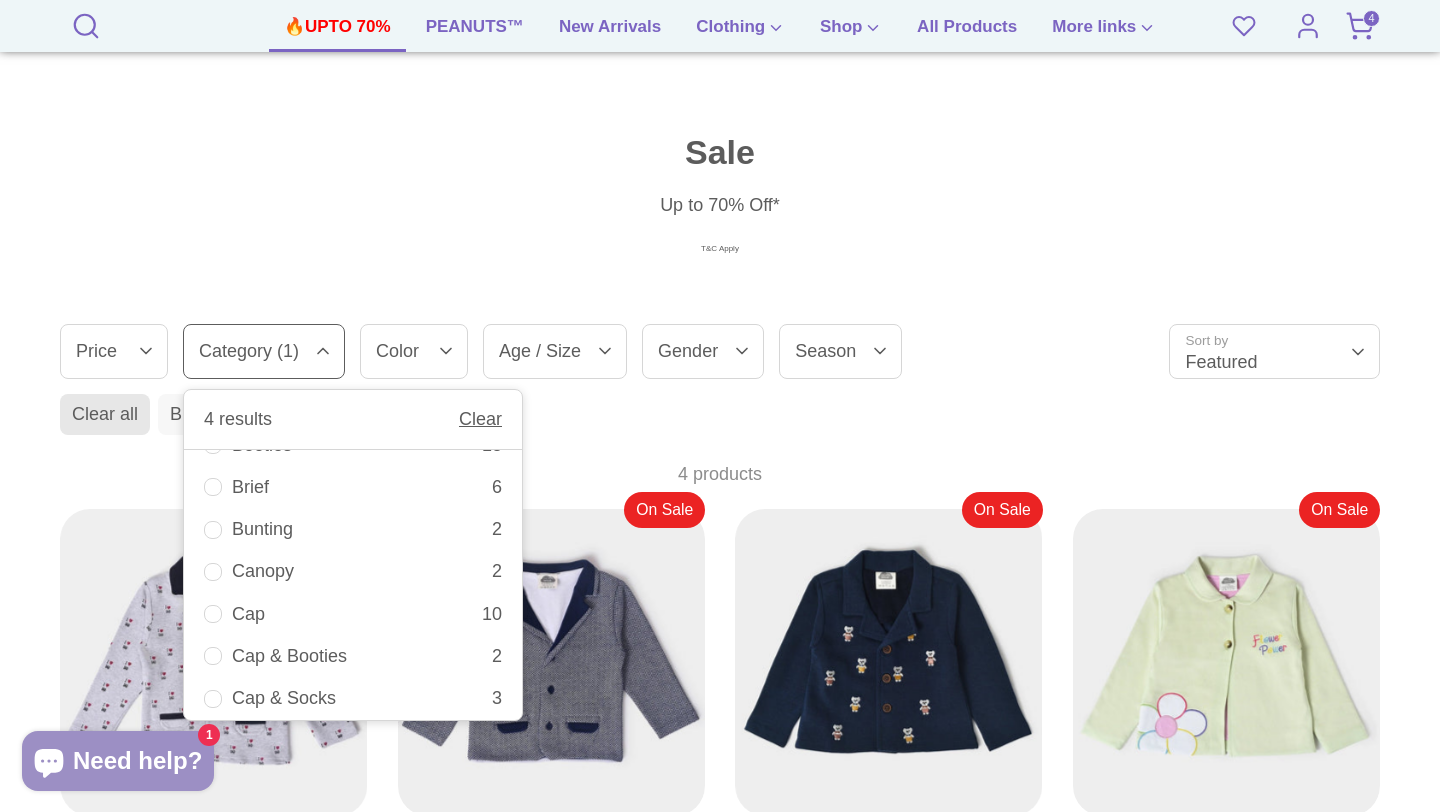 click on "T&C Apply" at bounding box center [720, 249] 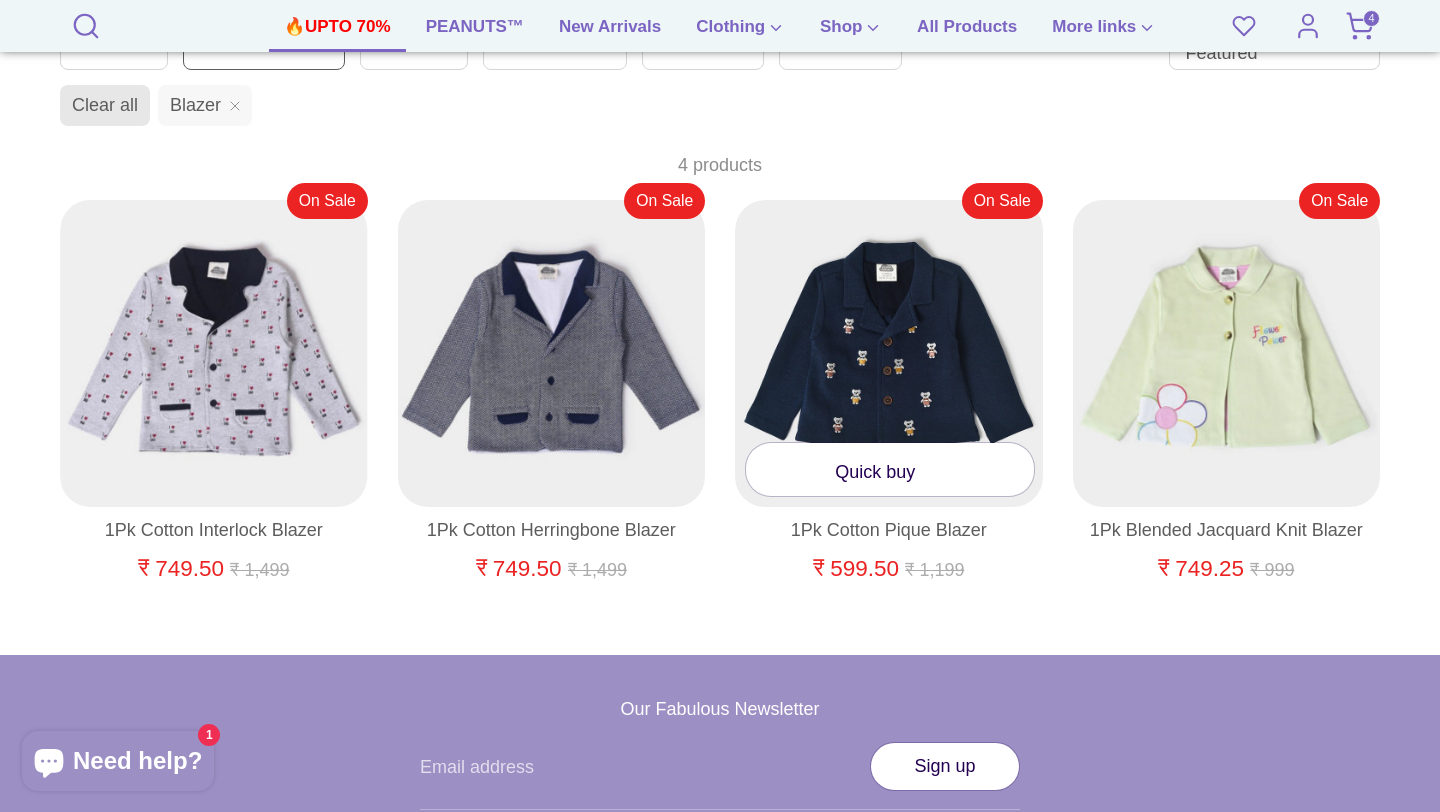 scroll, scrollTop: 533, scrollLeft: 0, axis: vertical 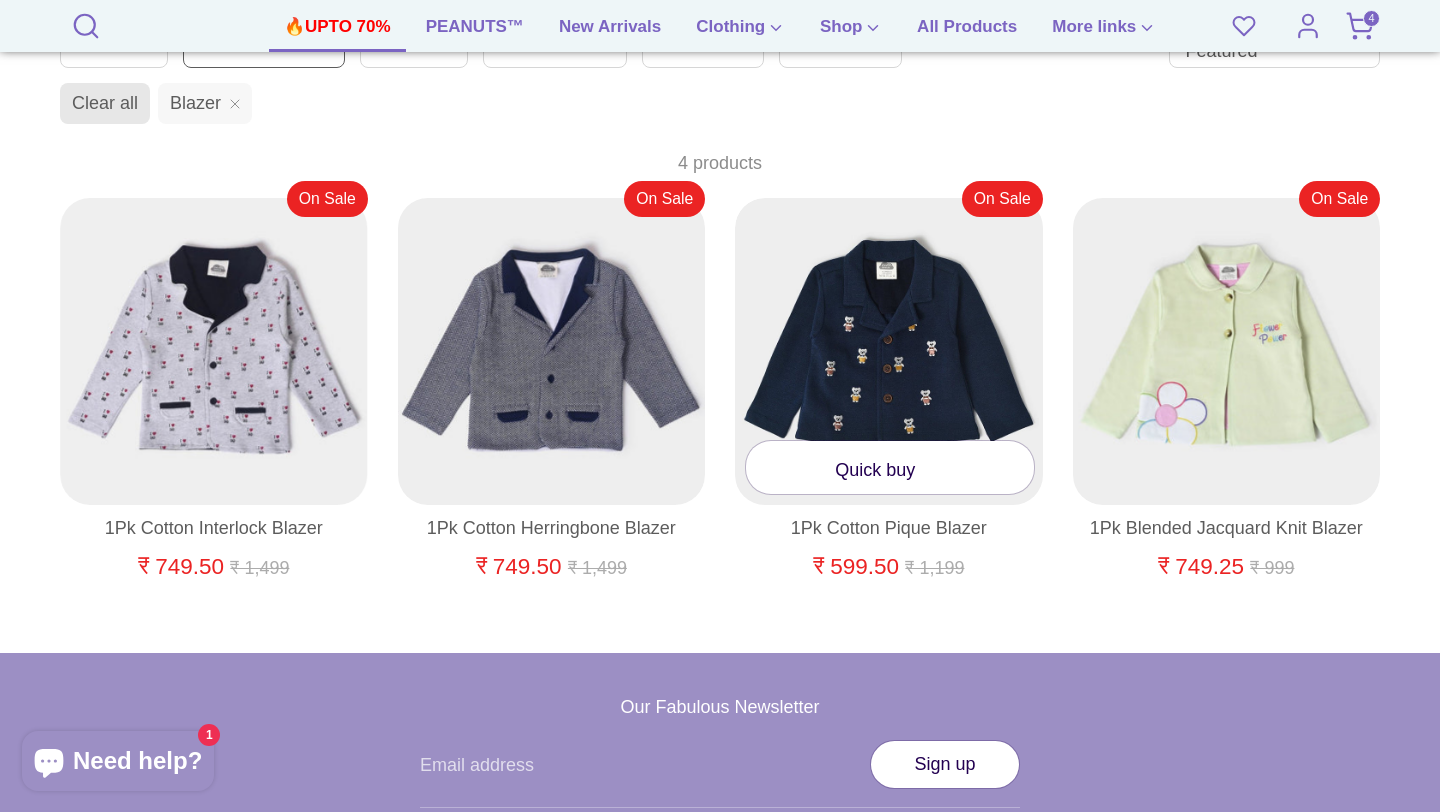 click at bounding box center [889, 352] 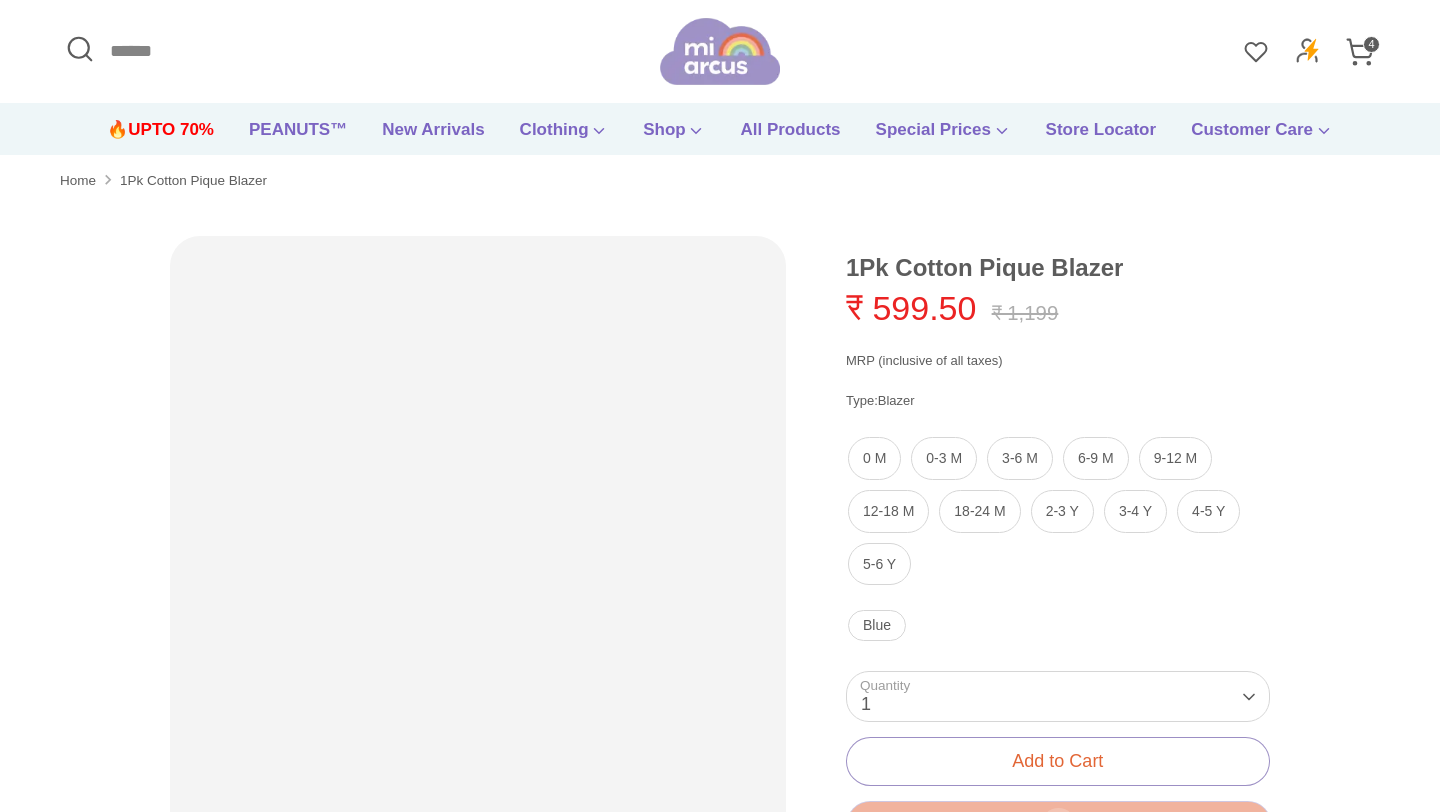 scroll, scrollTop: 0, scrollLeft: 0, axis: both 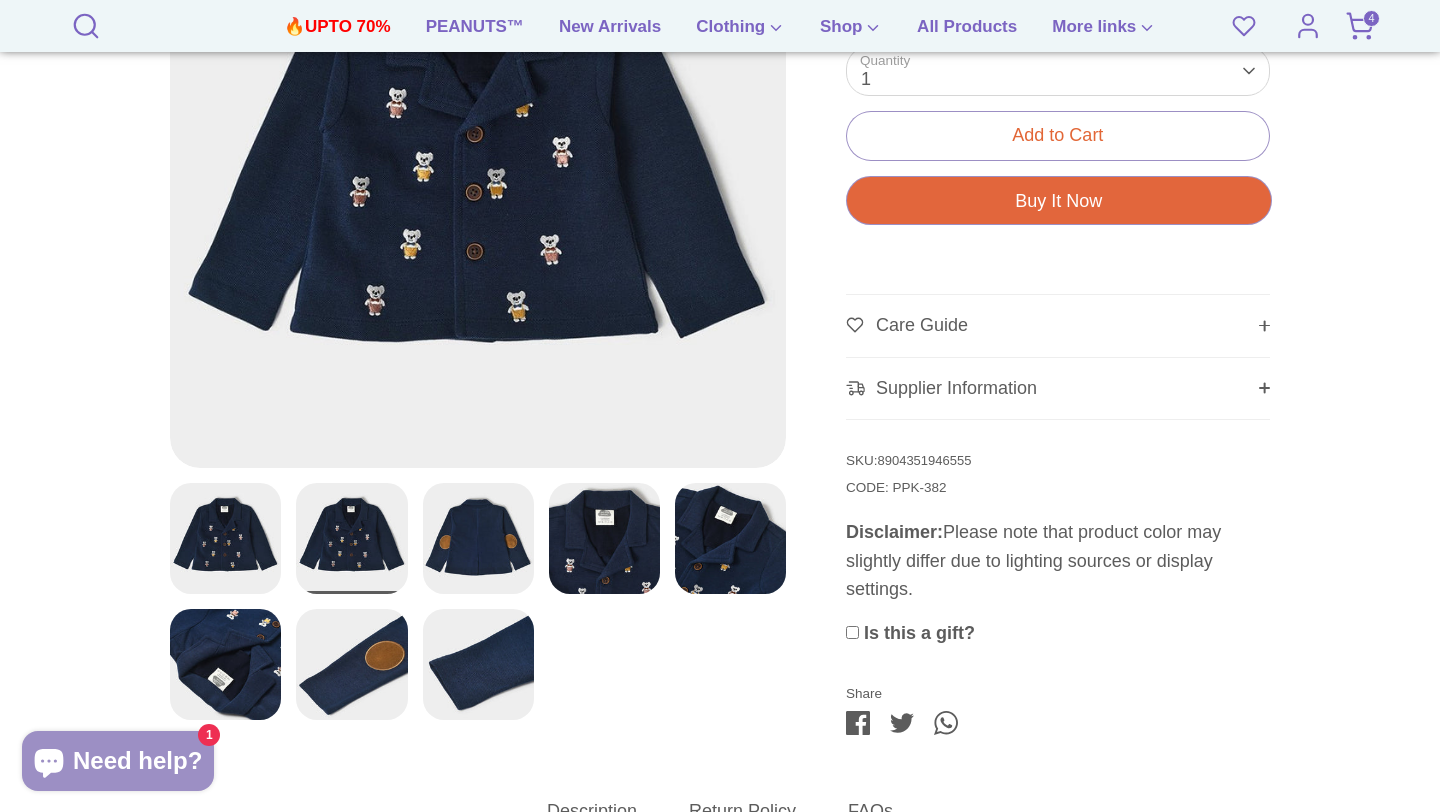 click at bounding box center (225, 538) 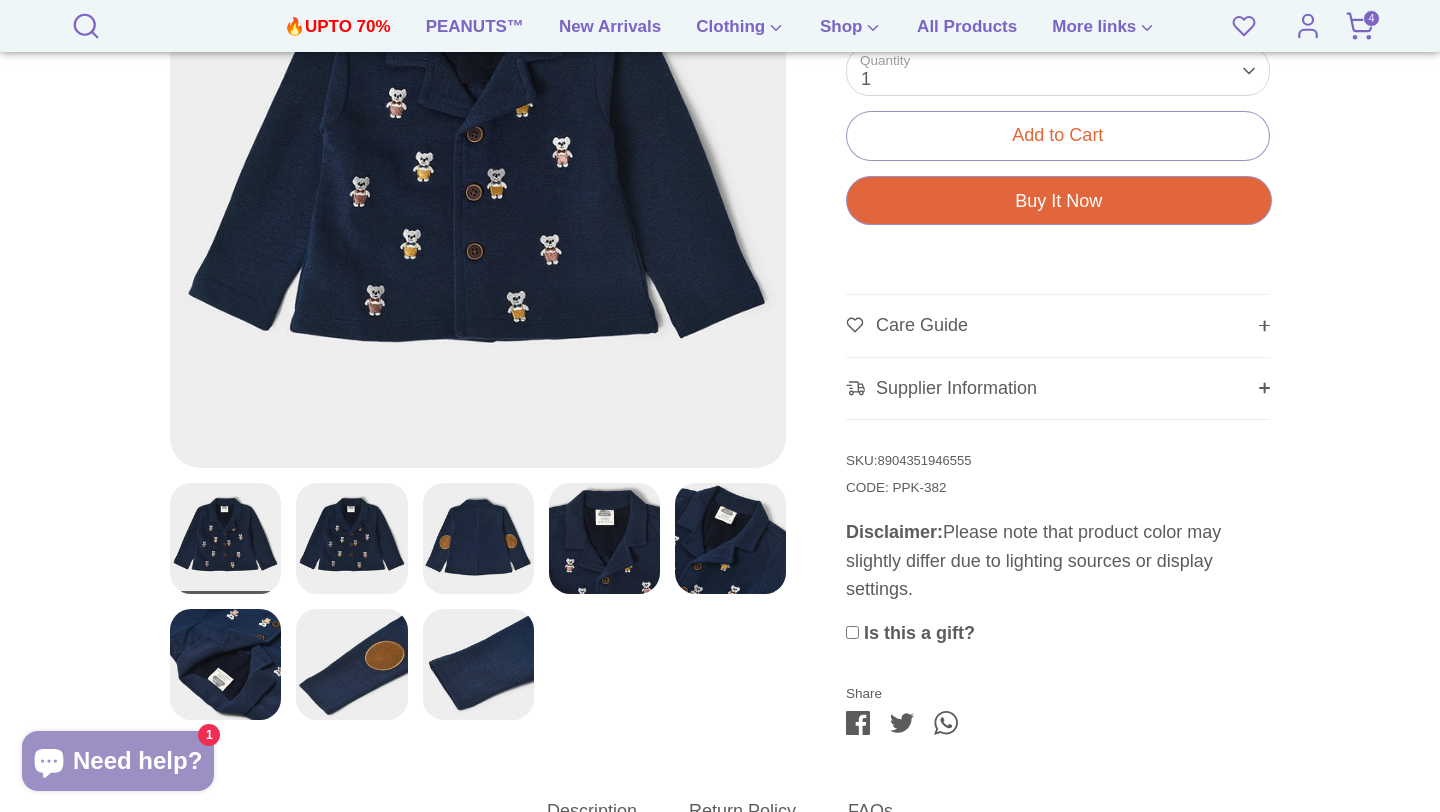 click at bounding box center (351, 538) 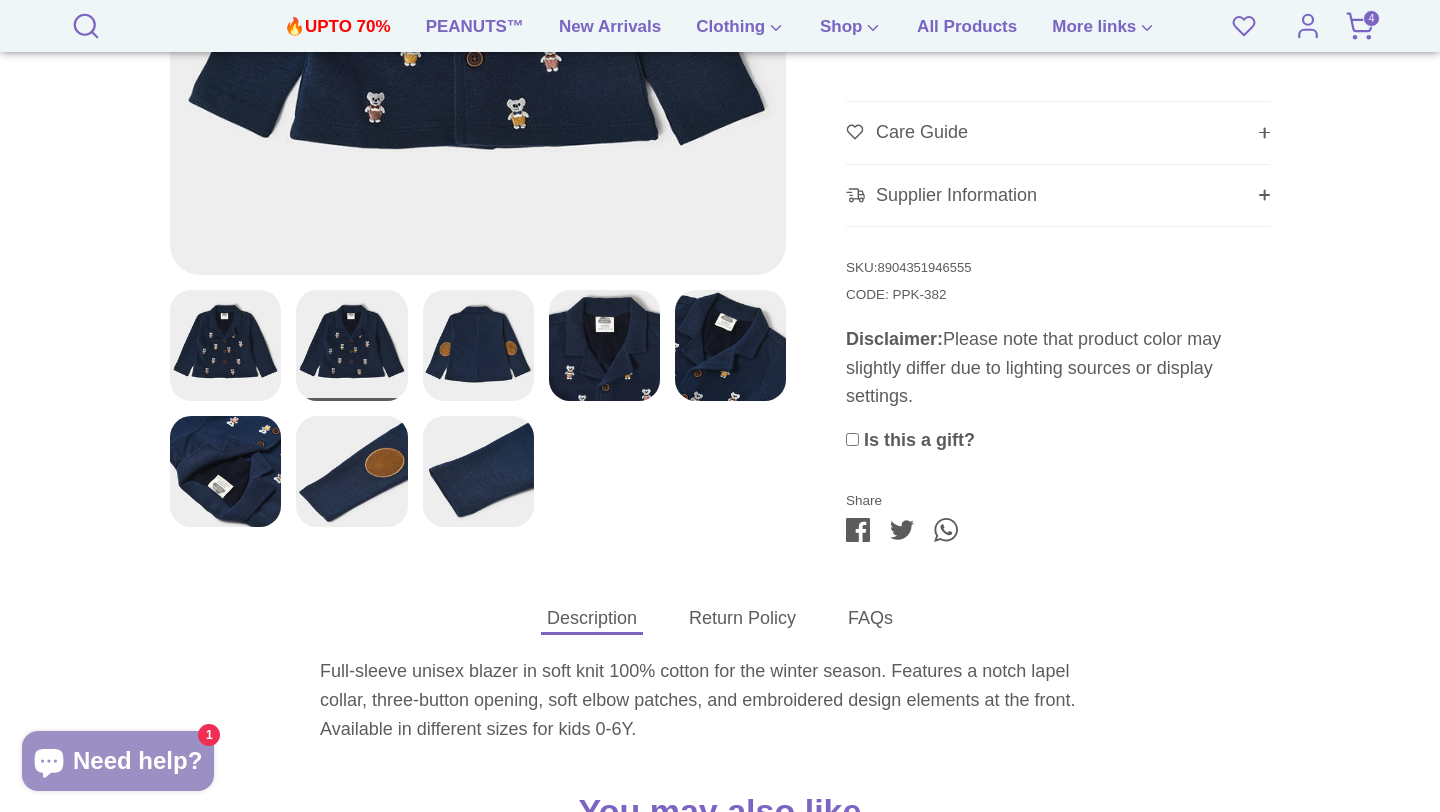 scroll, scrollTop: 1061, scrollLeft: 0, axis: vertical 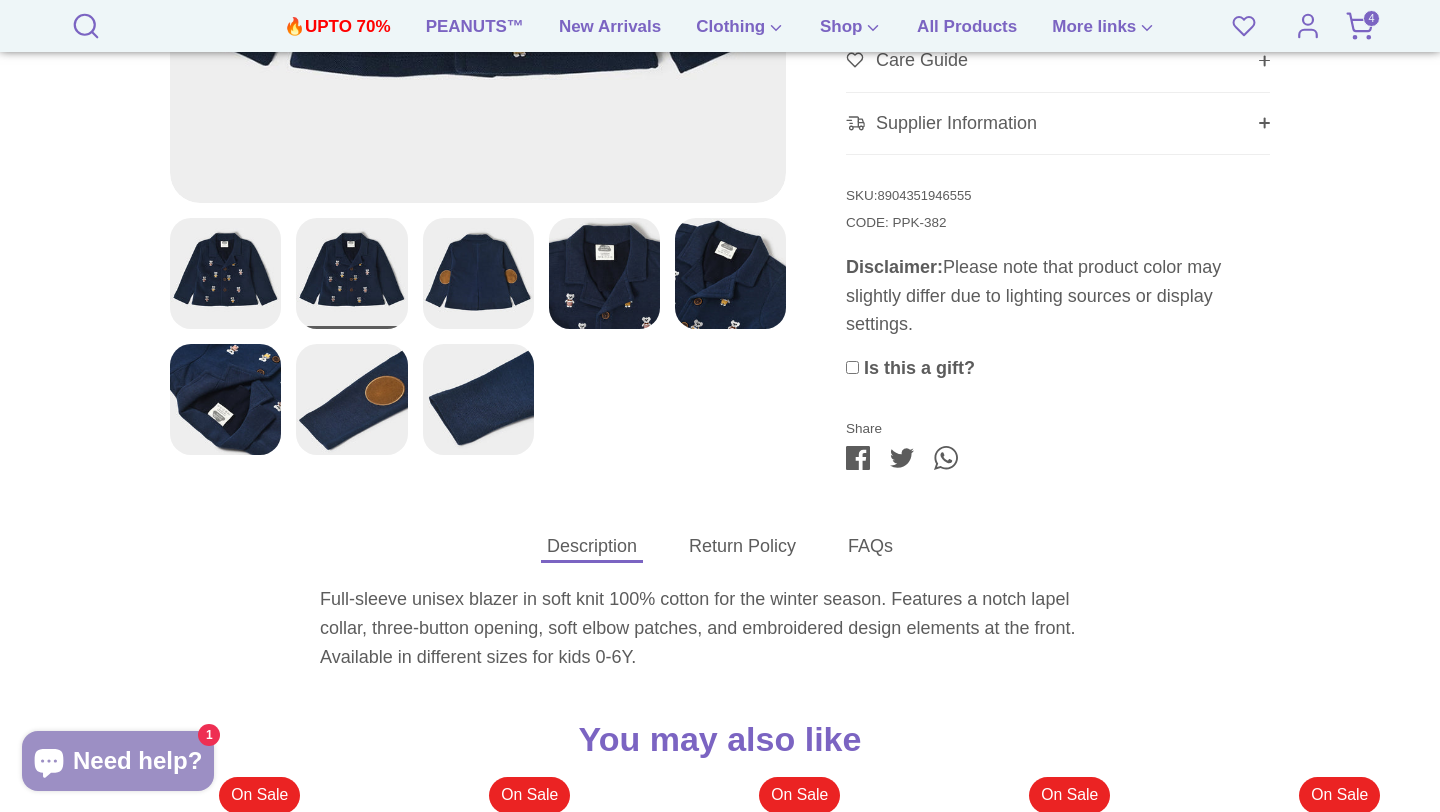 click at bounding box center [604, 273] 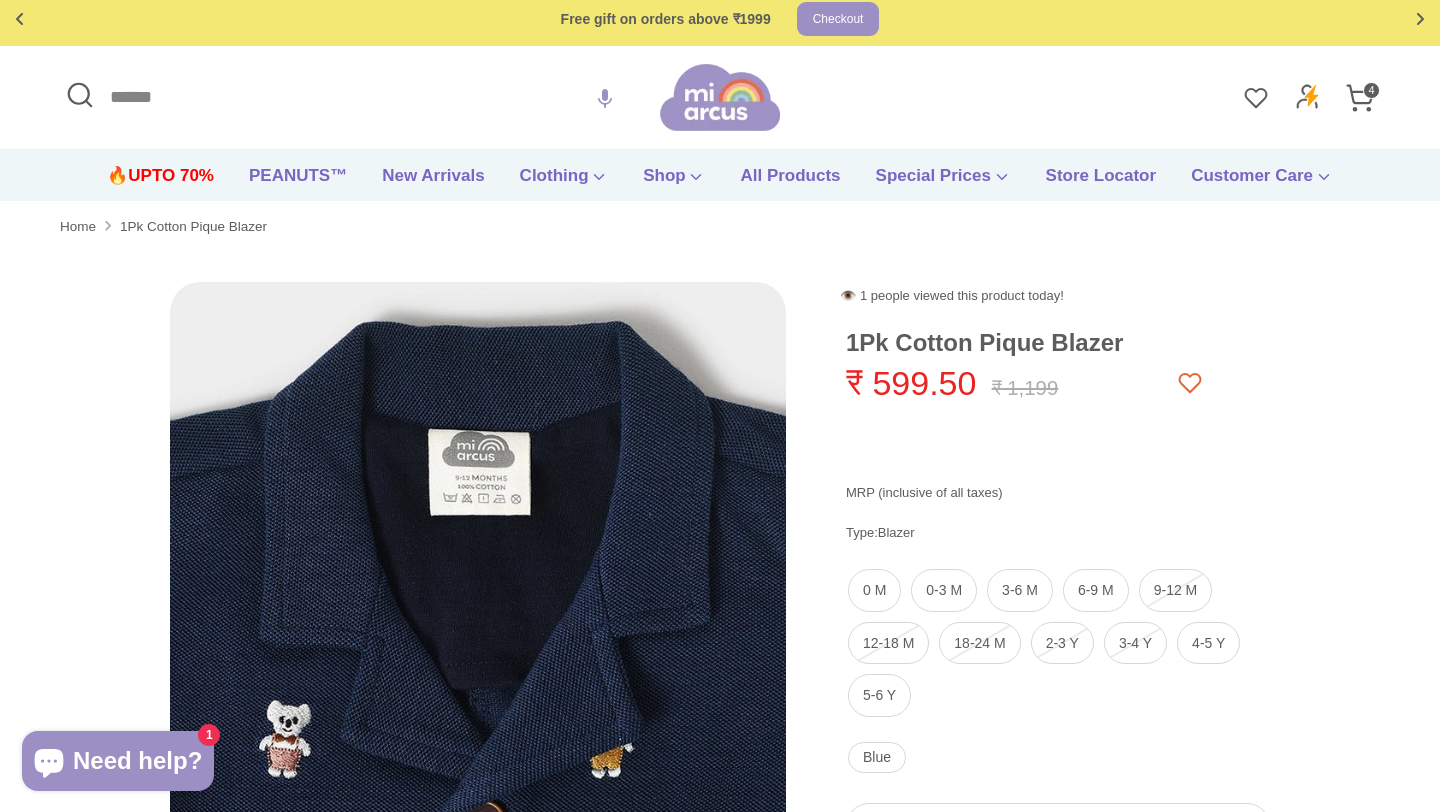 scroll, scrollTop: 0, scrollLeft: 0, axis: both 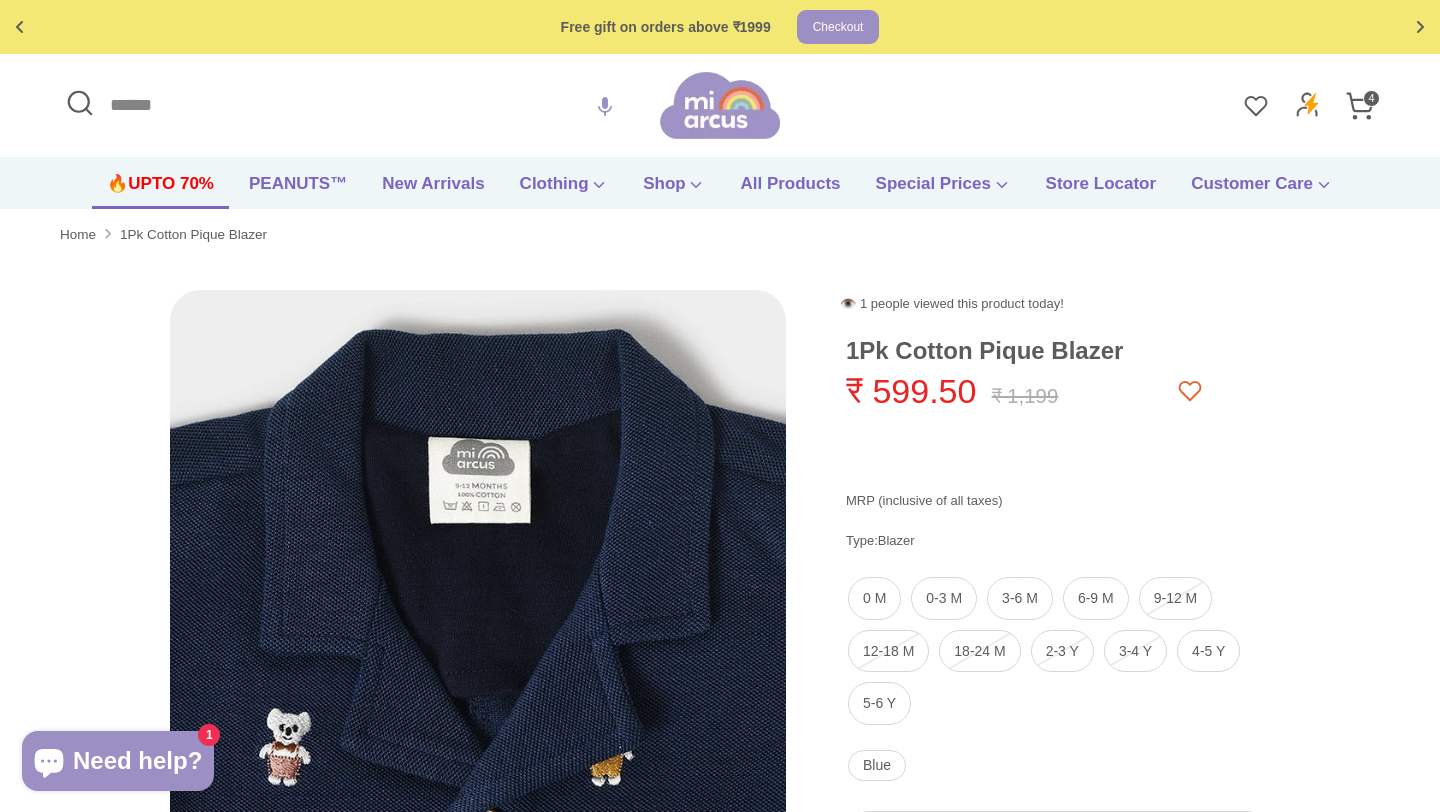 click on "🔥UPTO 70%" at bounding box center [160, 190] 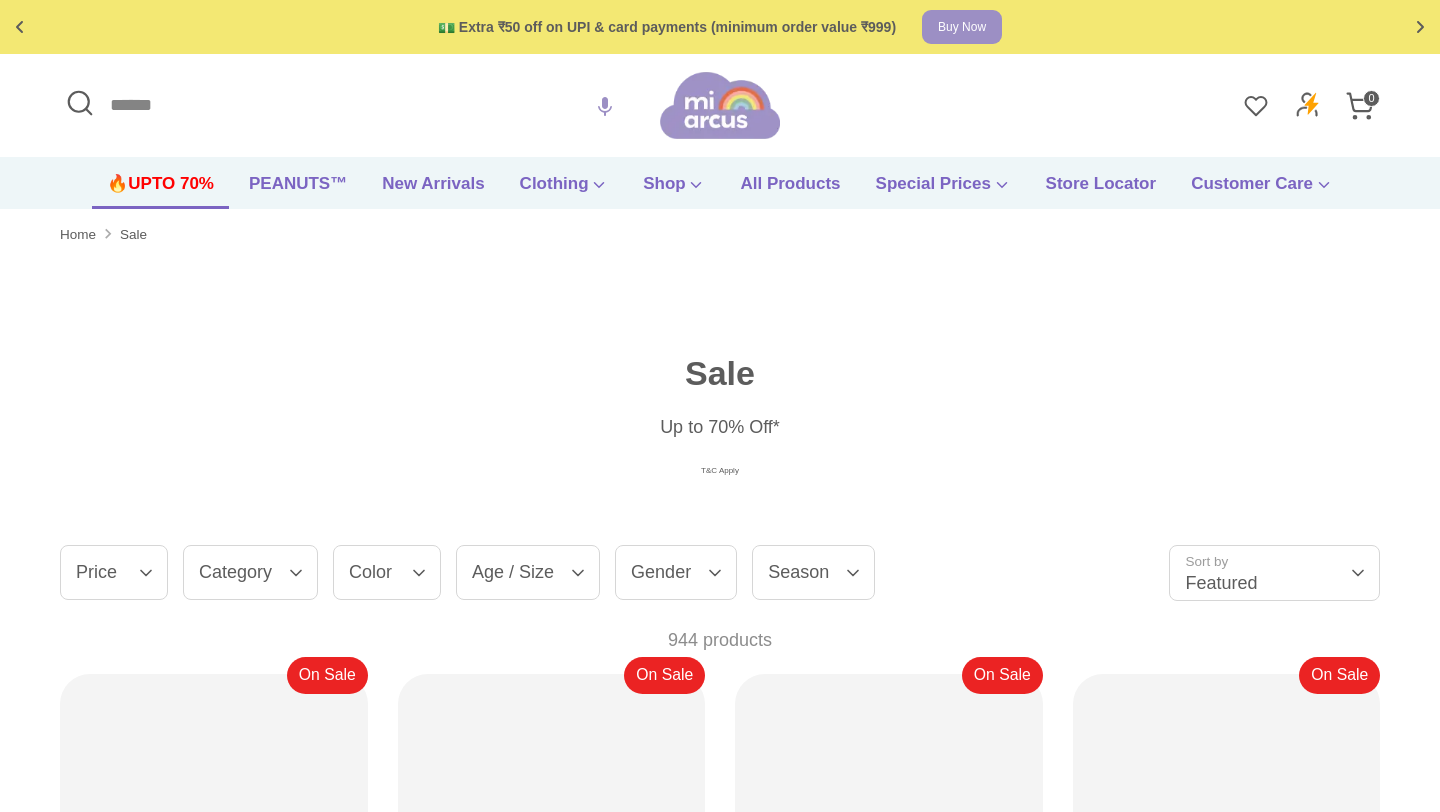 scroll, scrollTop: 0, scrollLeft: 0, axis: both 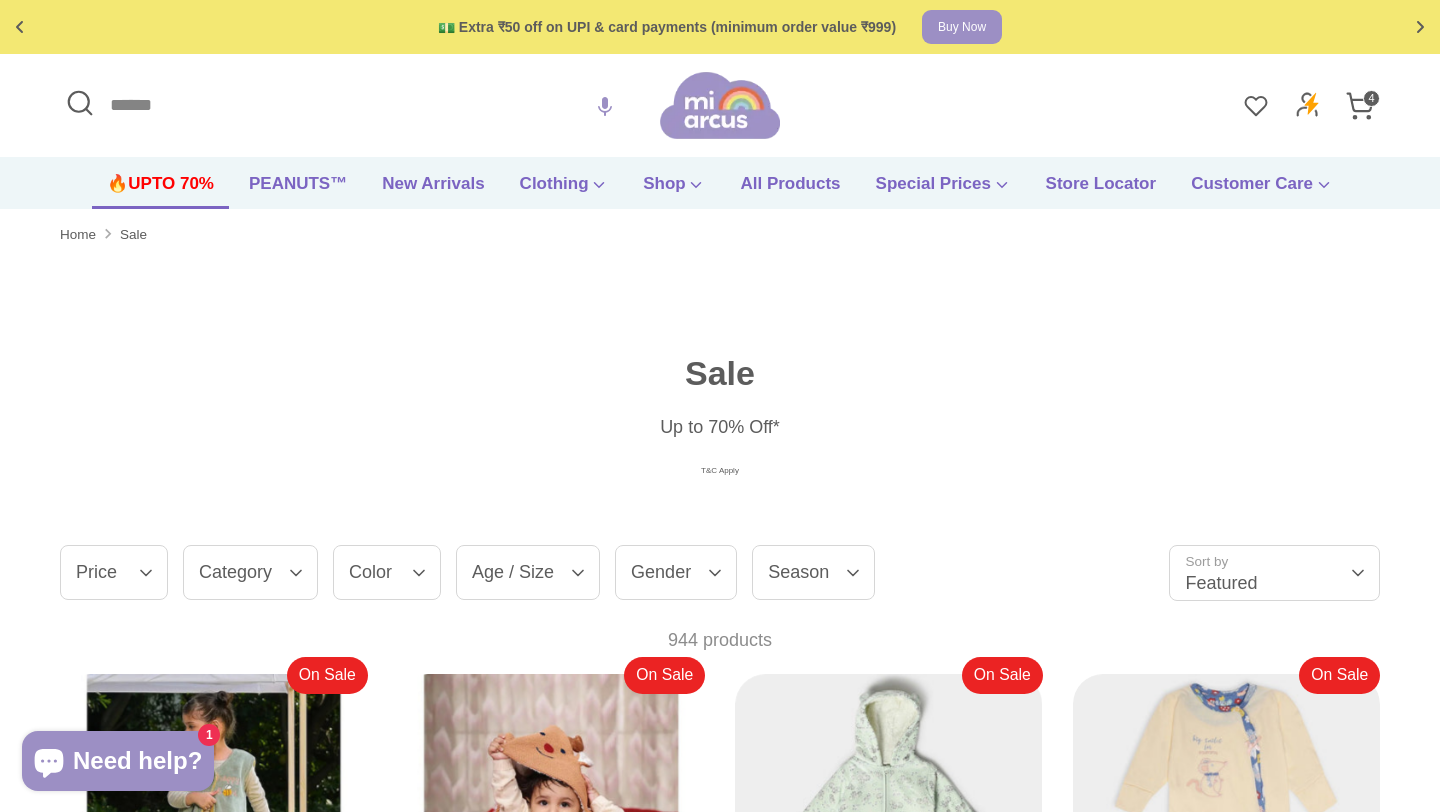 click on "Category" at bounding box center (250, 572) 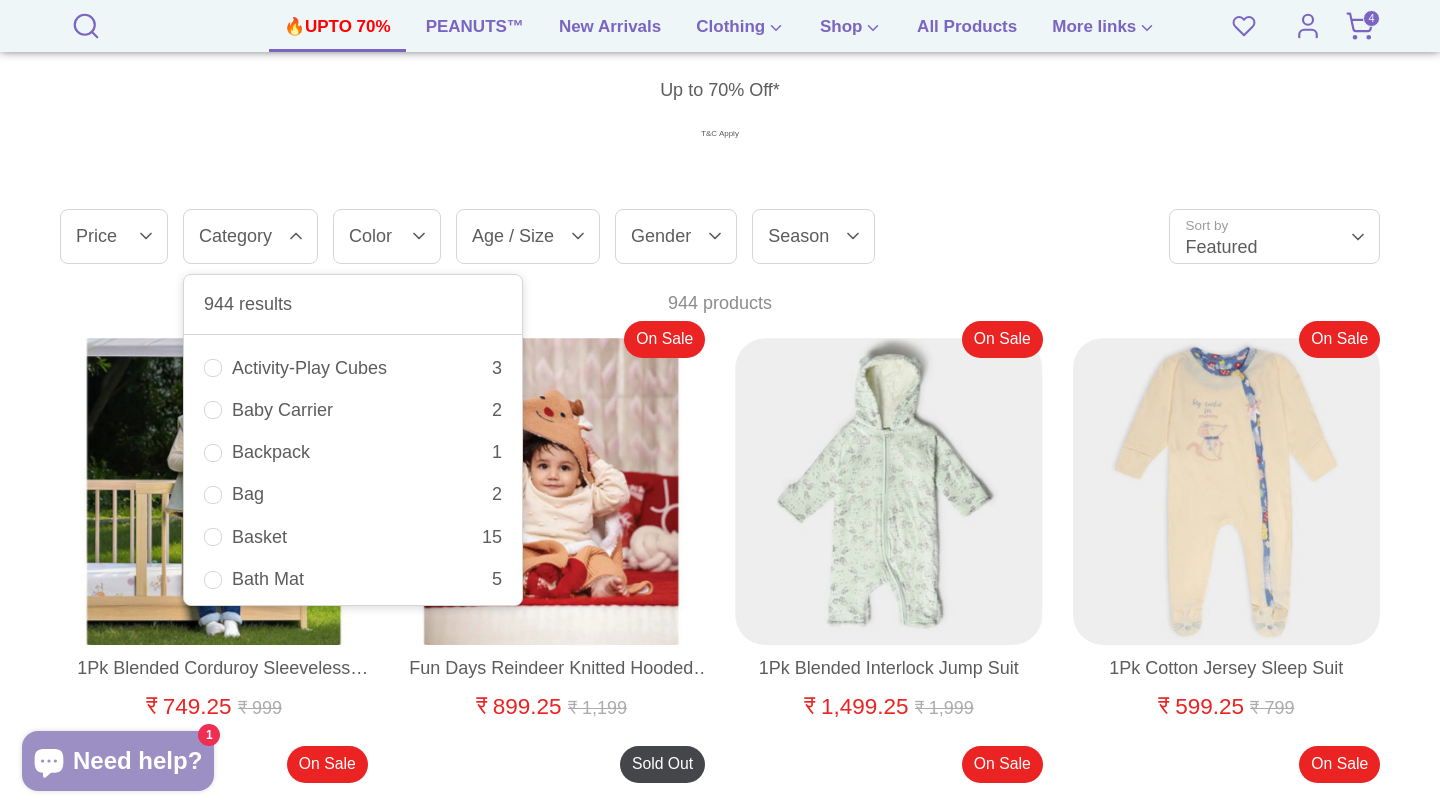 scroll, scrollTop: 338, scrollLeft: 0, axis: vertical 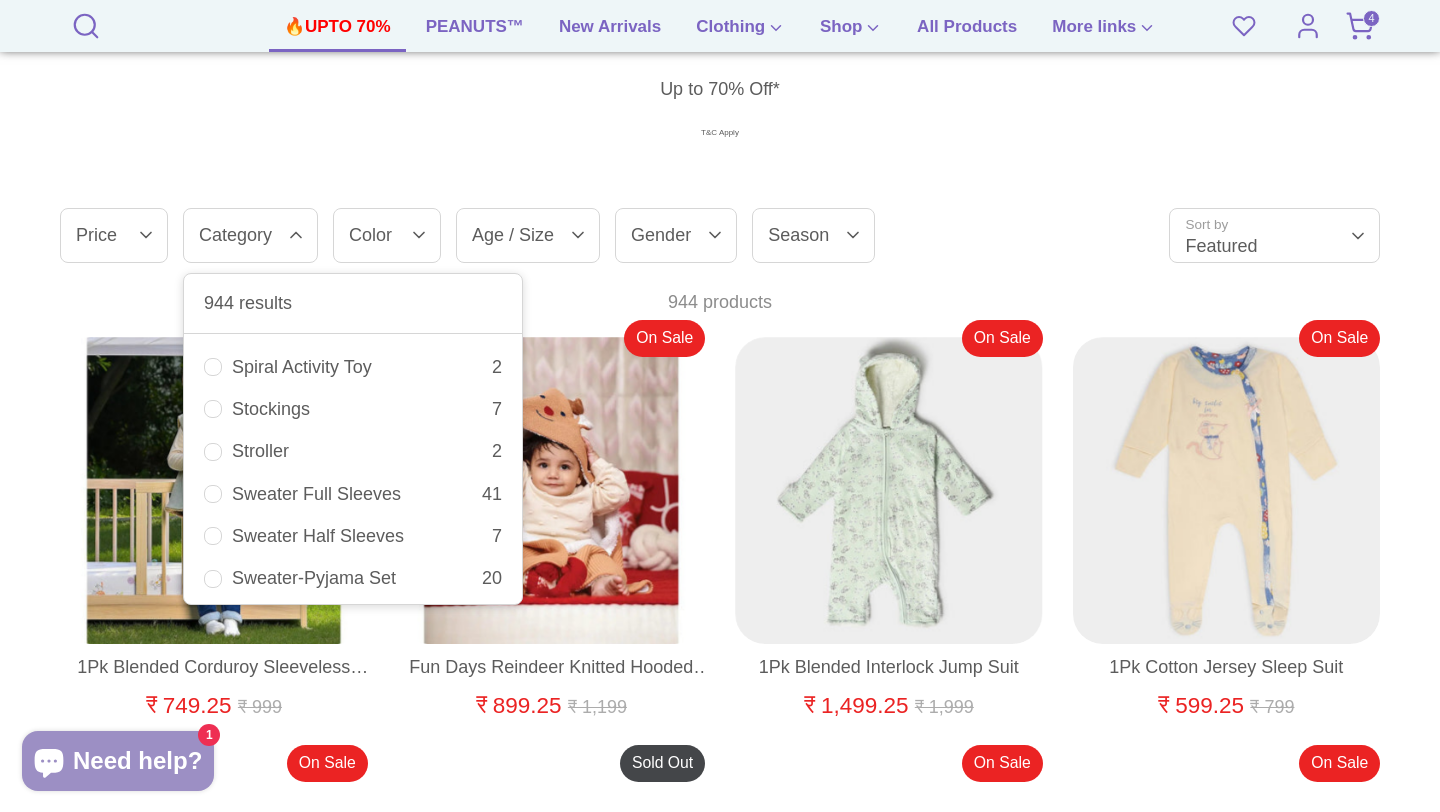 click on "Sweater Full Sleeves
41" at bounding box center (353, 494) 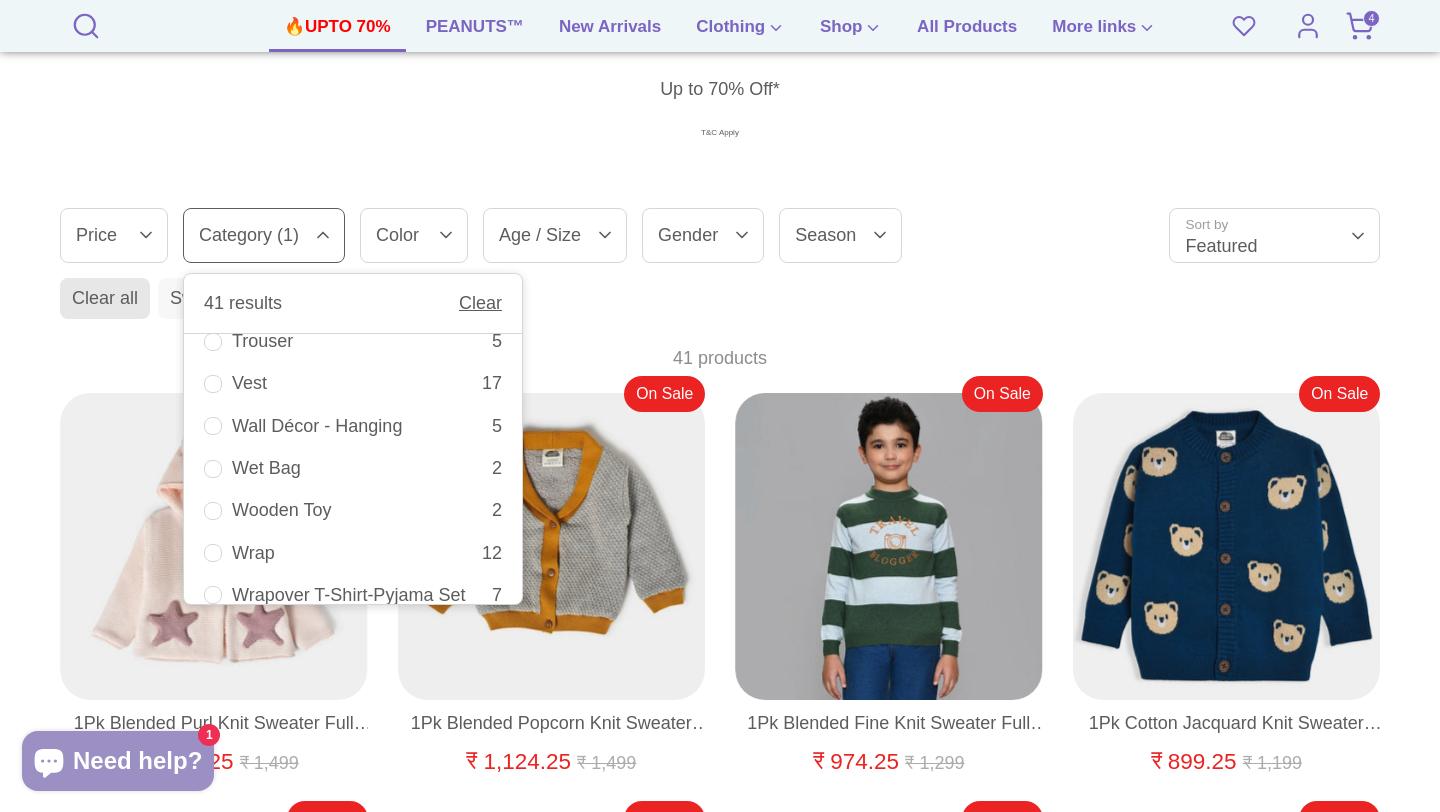 scroll, scrollTop: 3986, scrollLeft: 0, axis: vertical 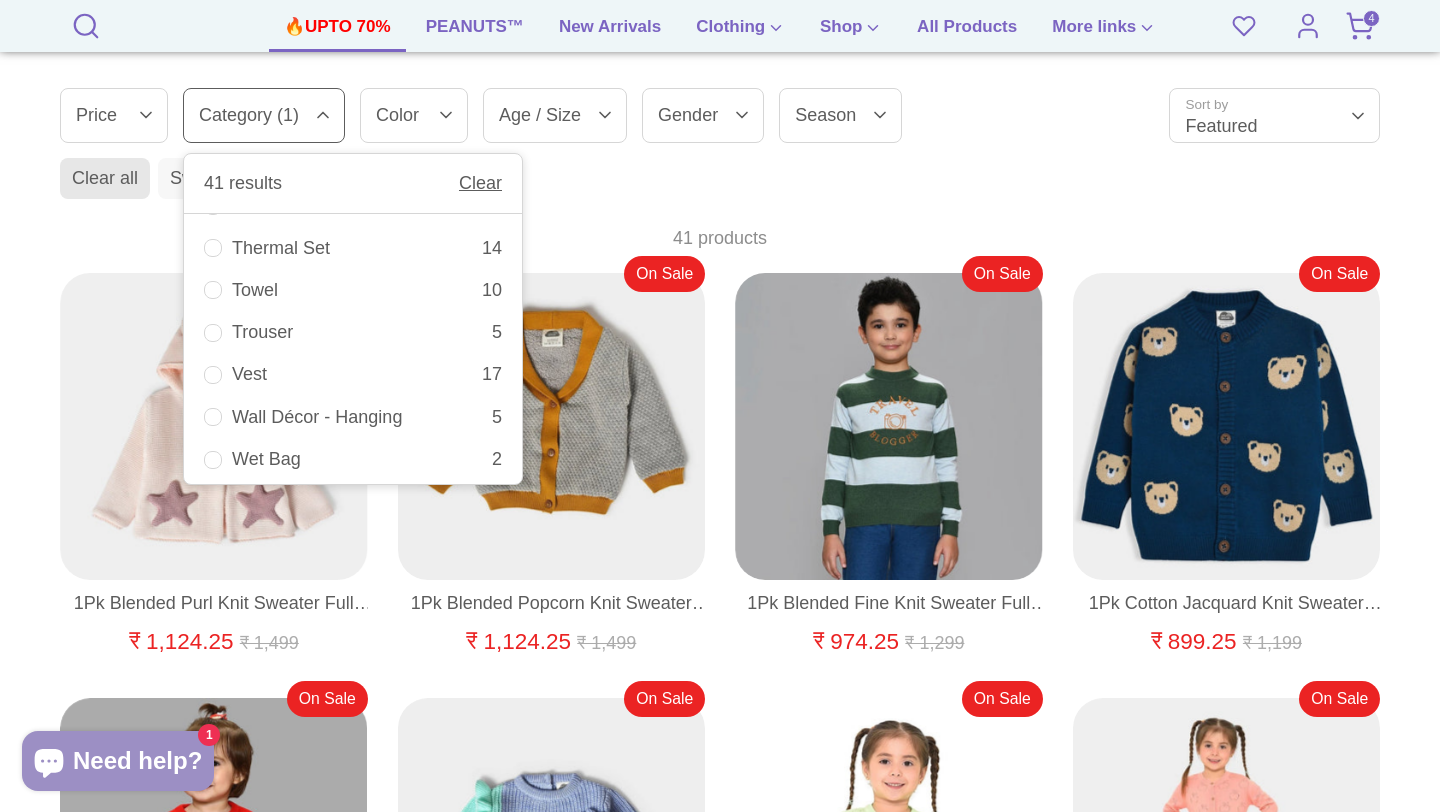 click on "Sort by
Featured" at bounding box center (1274, 115) 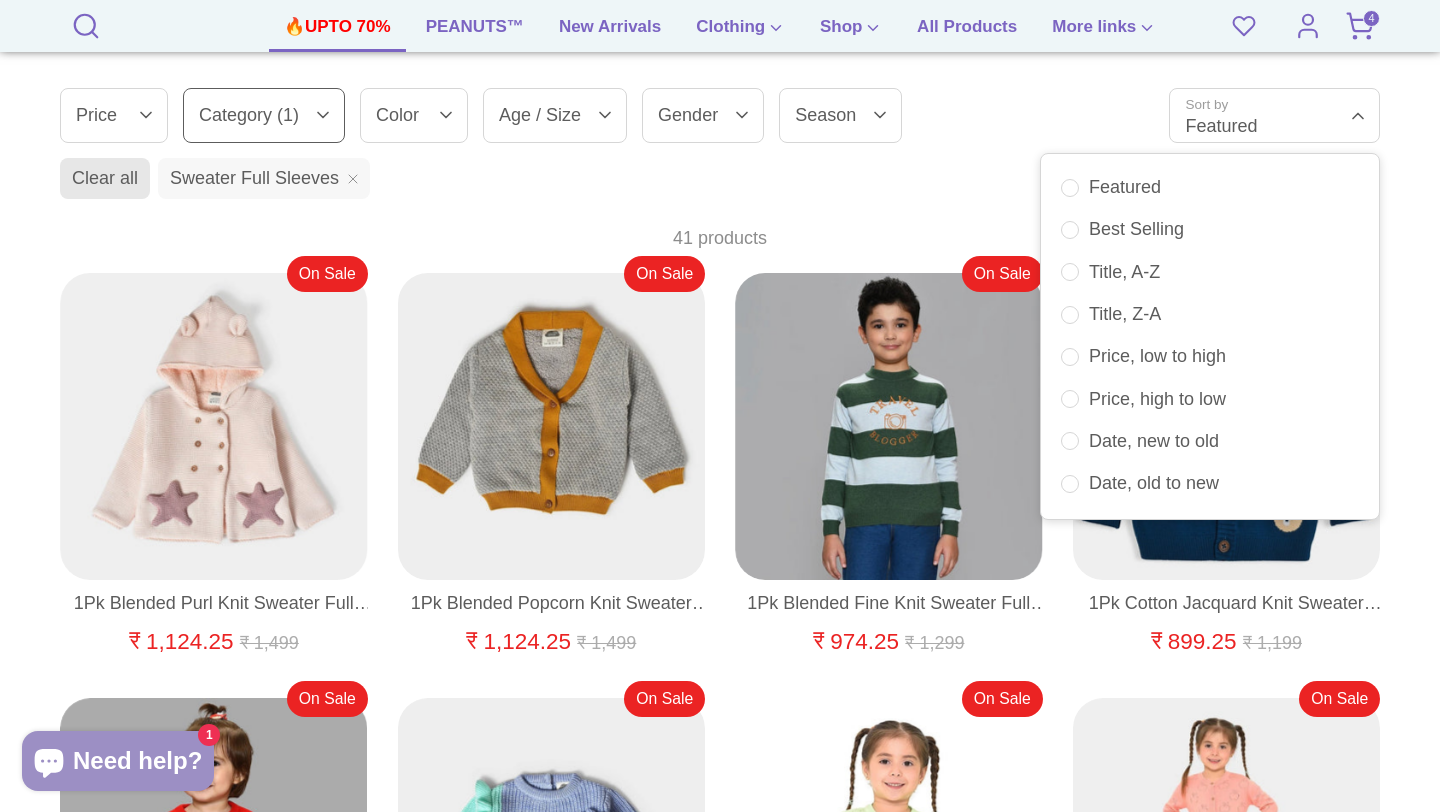 click on "Price, low to high" at bounding box center [1210, 356] 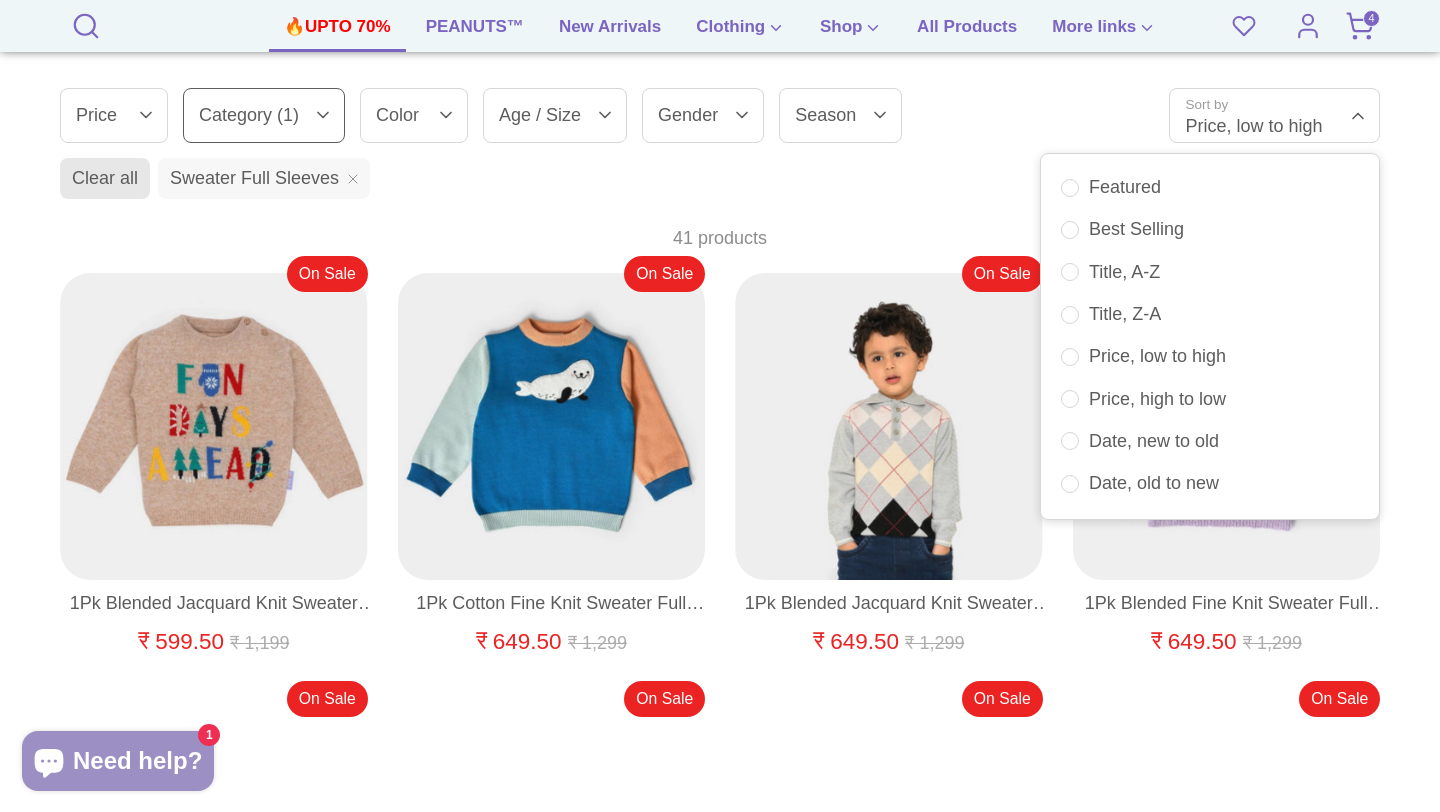 click on "Sale
Up to 70% Off*
T&C Apply
Filter
(1)
Sort
Filter by
Clear
Price
Price
41 results
Clear
₹
–
₹
3 2" at bounding box center (720, 1343) 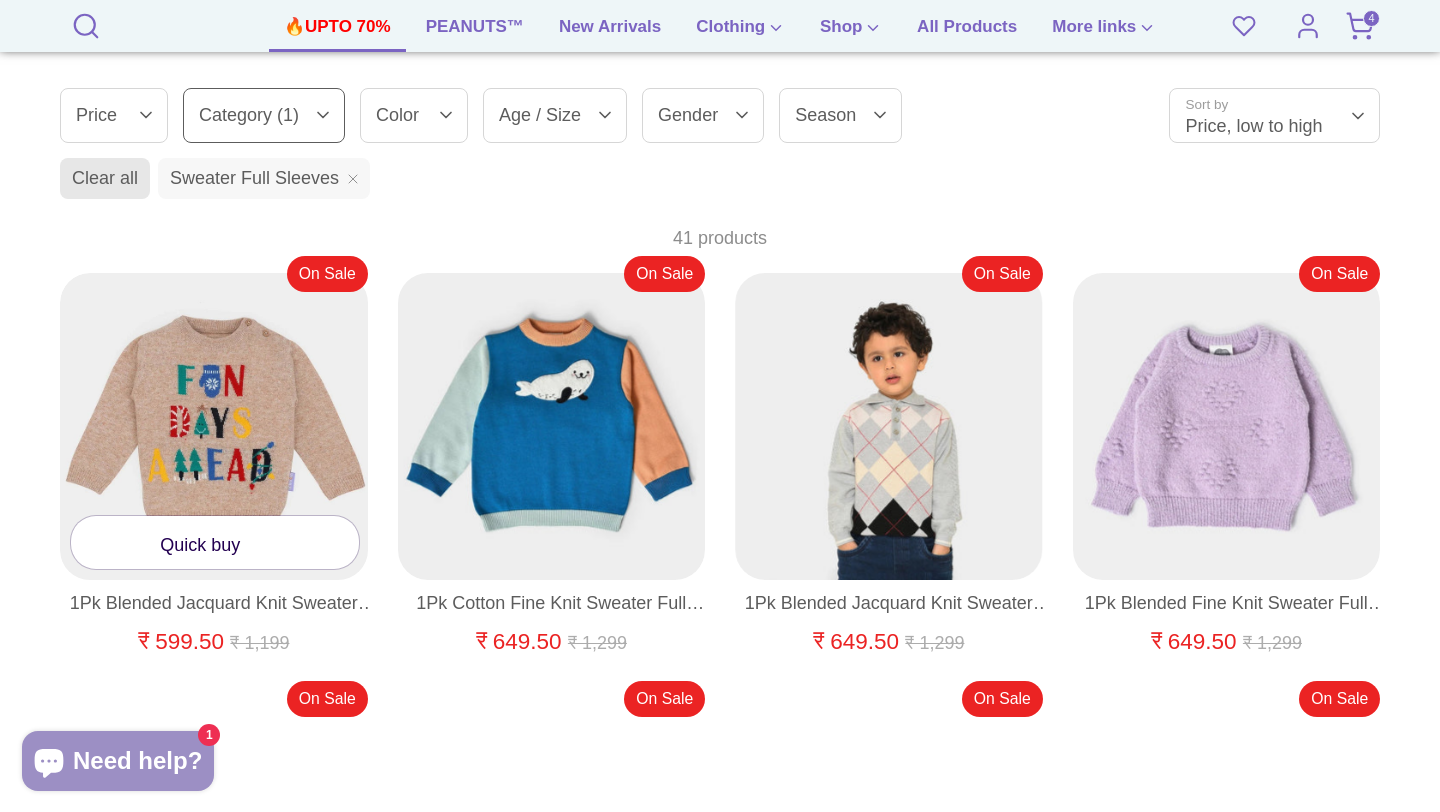 click 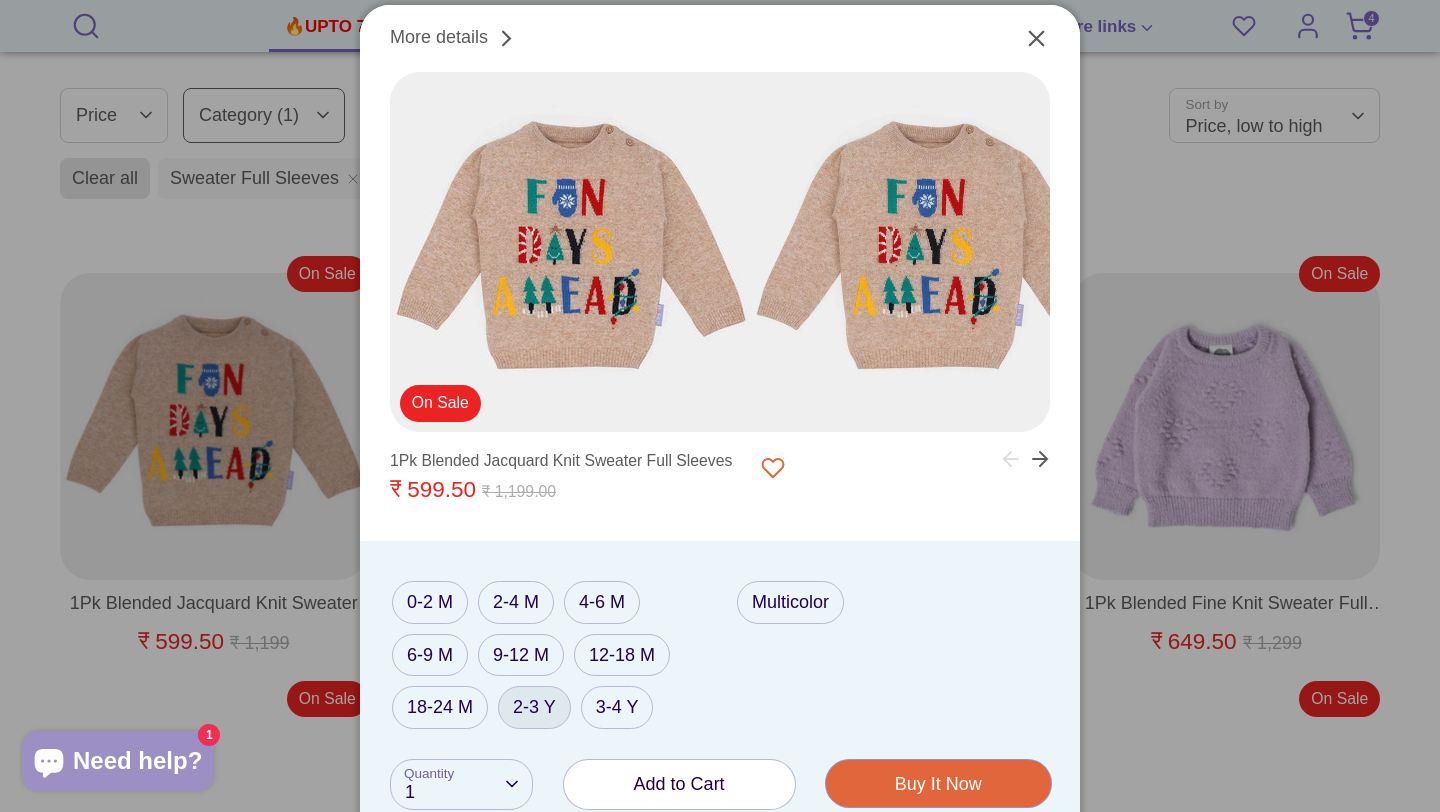 click on "2-3 Y" at bounding box center [534, 707] 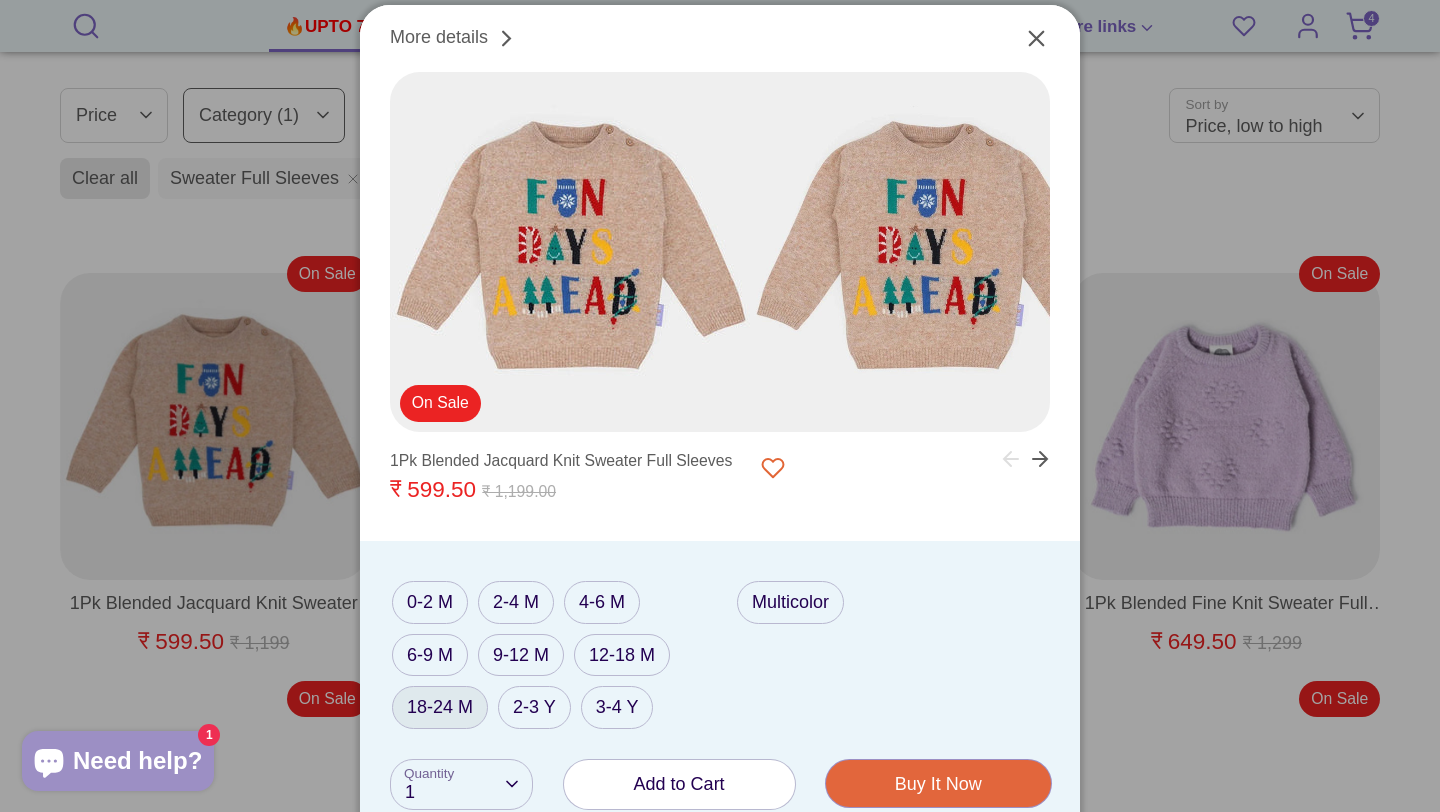 click on "18-24 M" at bounding box center [440, 707] 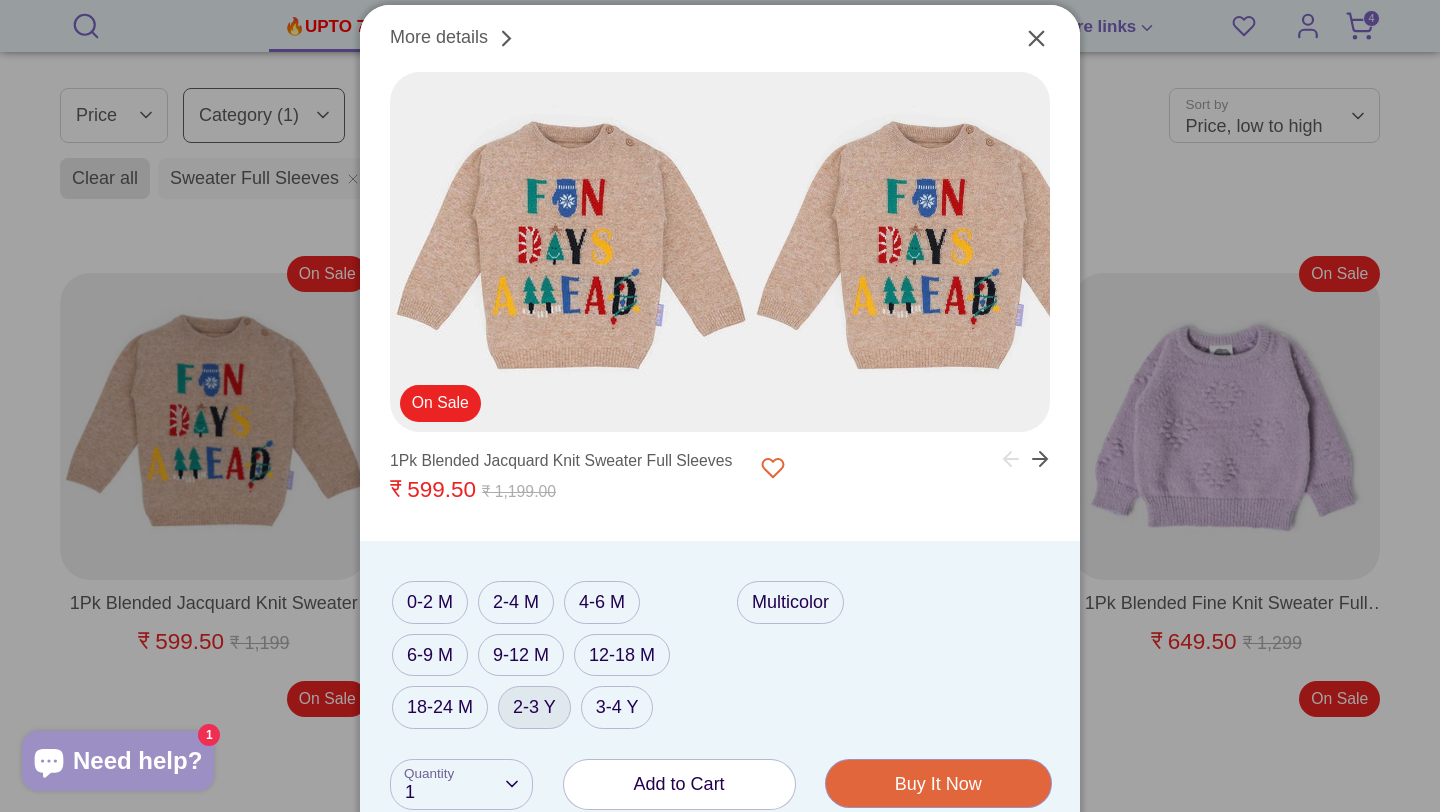 click on "2-3 Y" at bounding box center (534, 707) 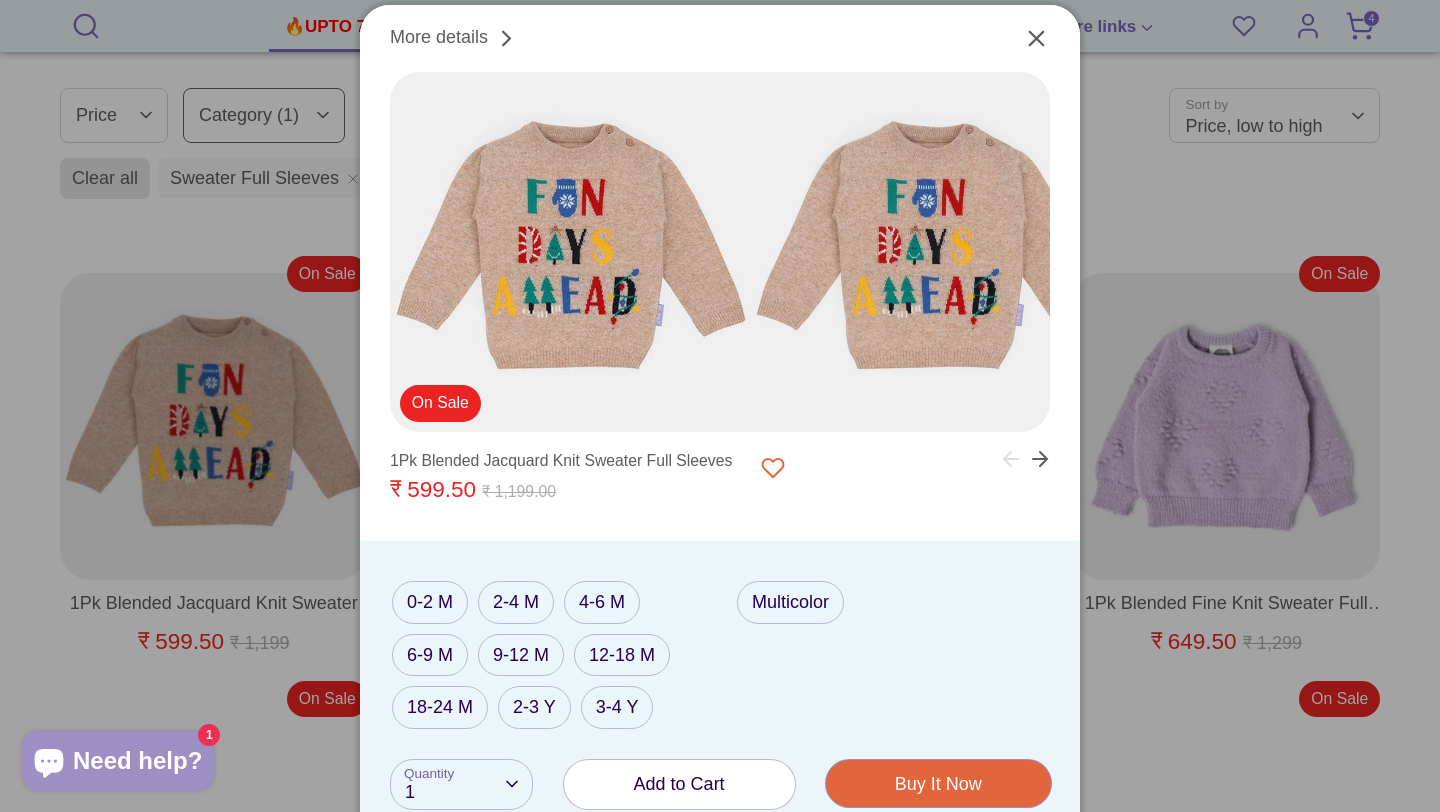 click on "Add to Cart" at bounding box center (679, 784) 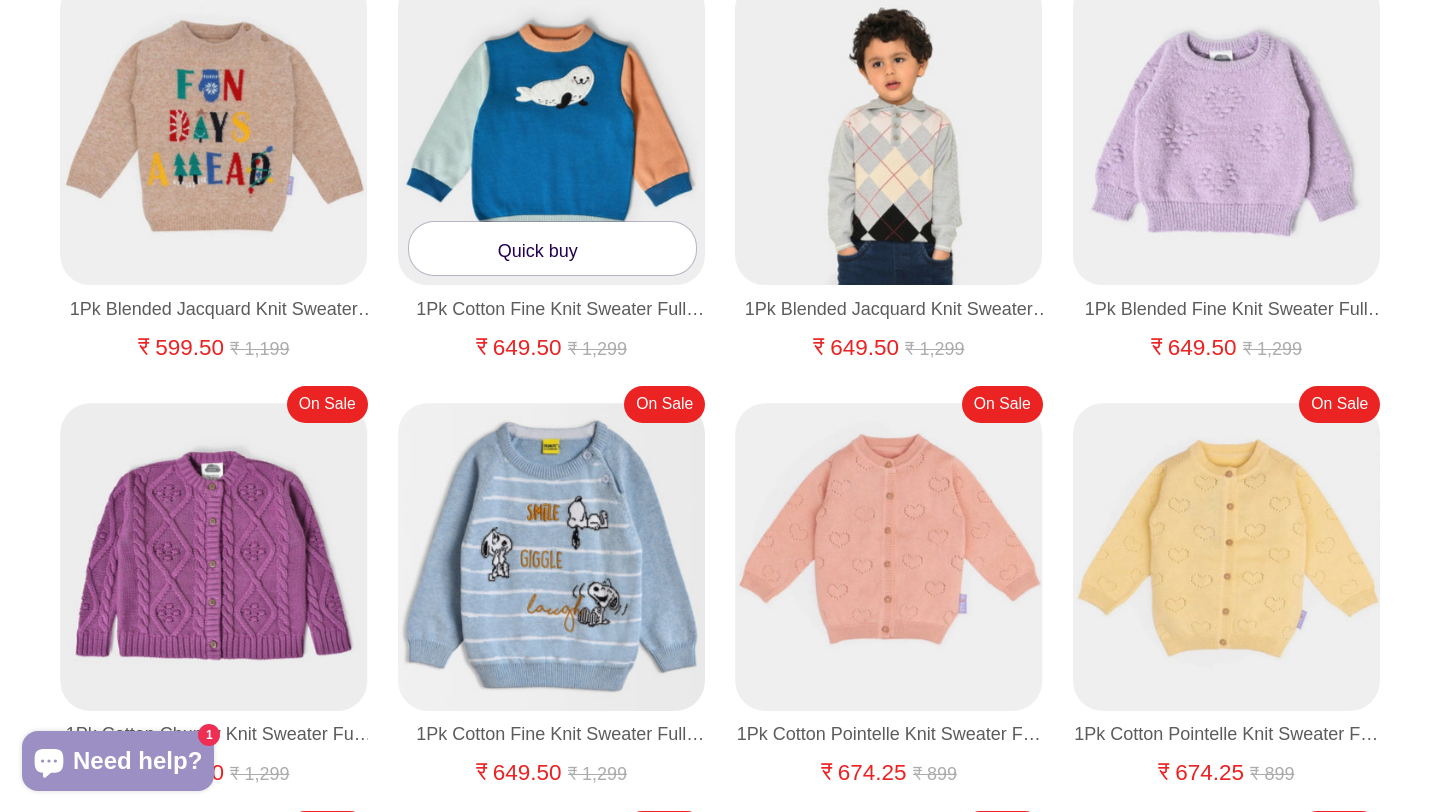 scroll, scrollTop: 0, scrollLeft: 0, axis: both 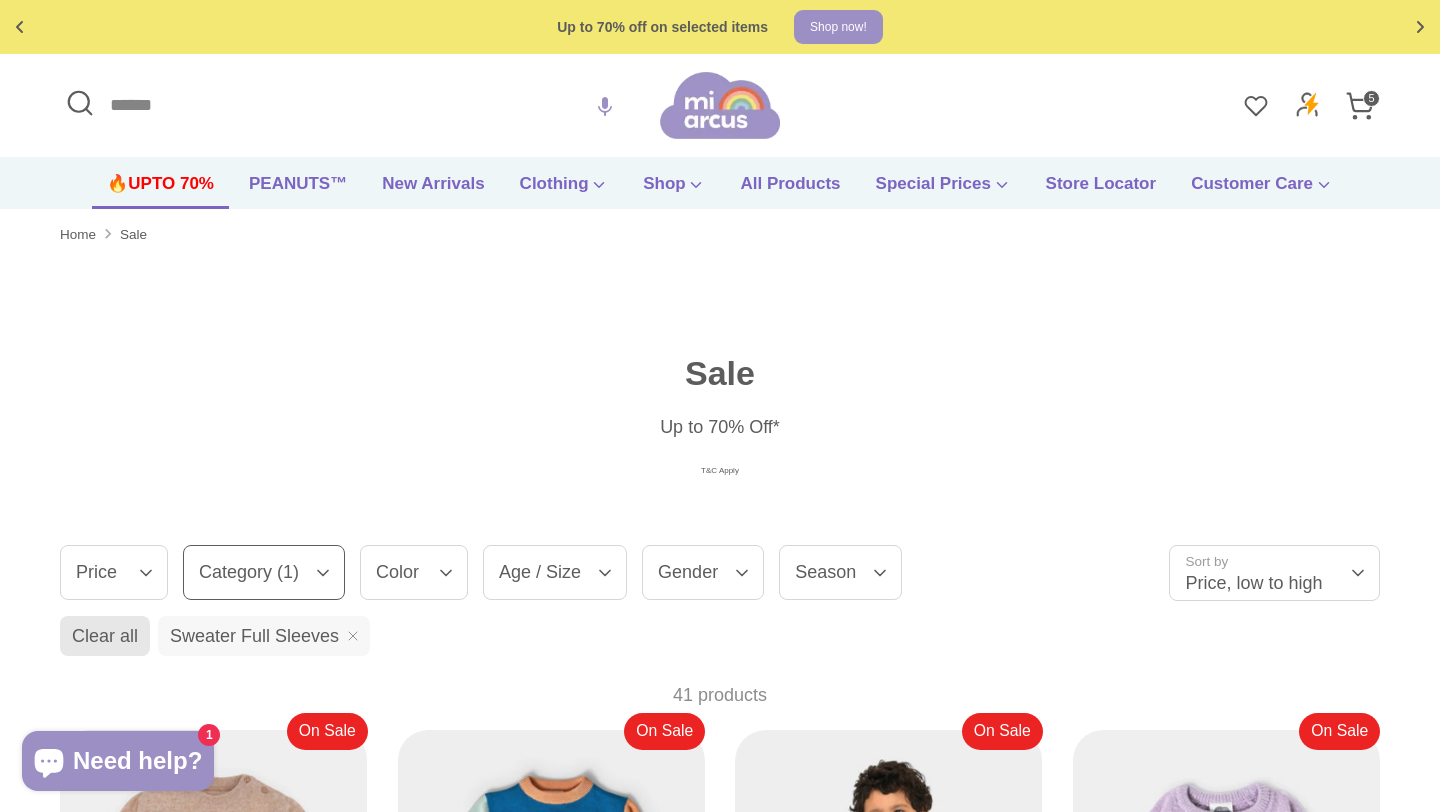 click on "Gender" at bounding box center [703, 572] 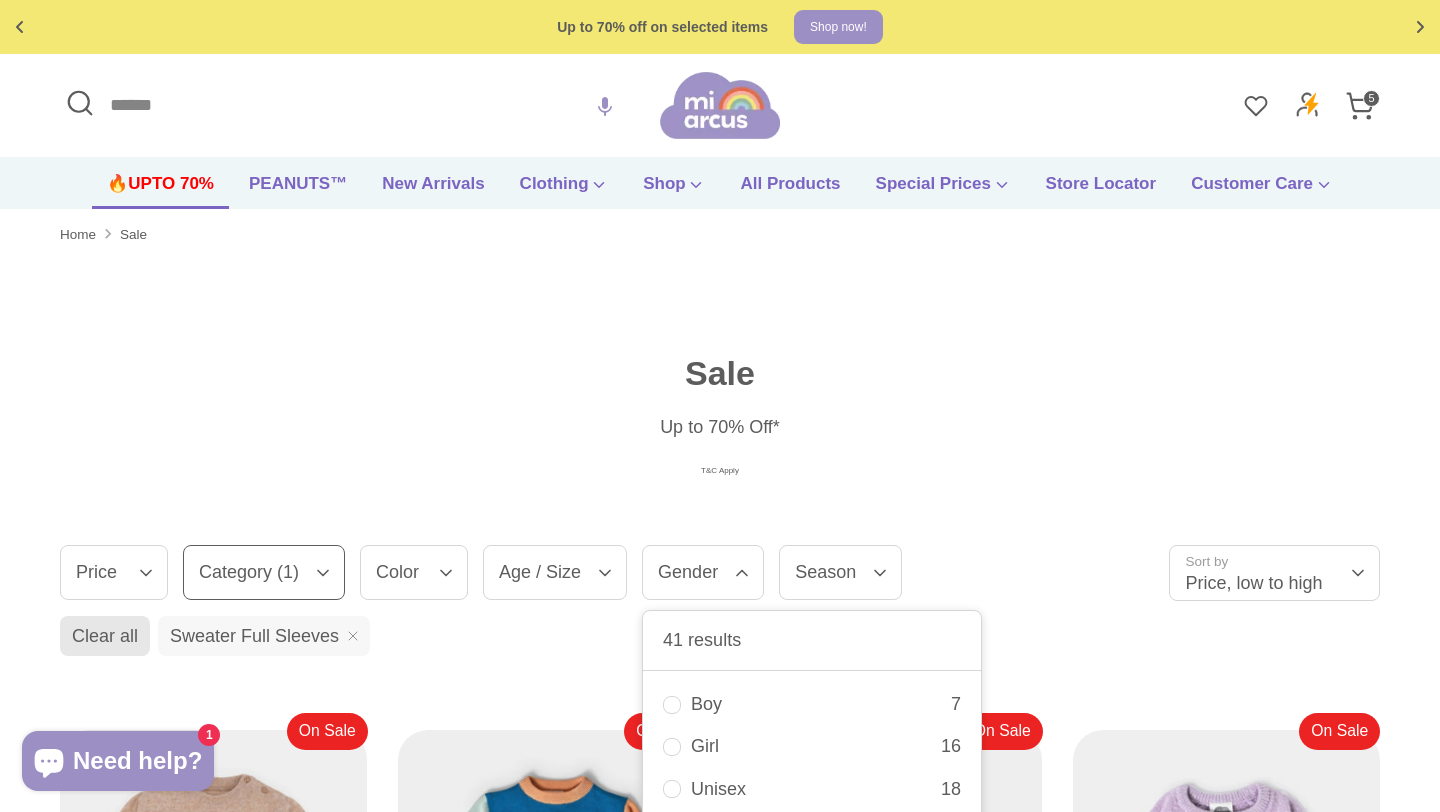 click on "Boy" at bounding box center (821, 704) 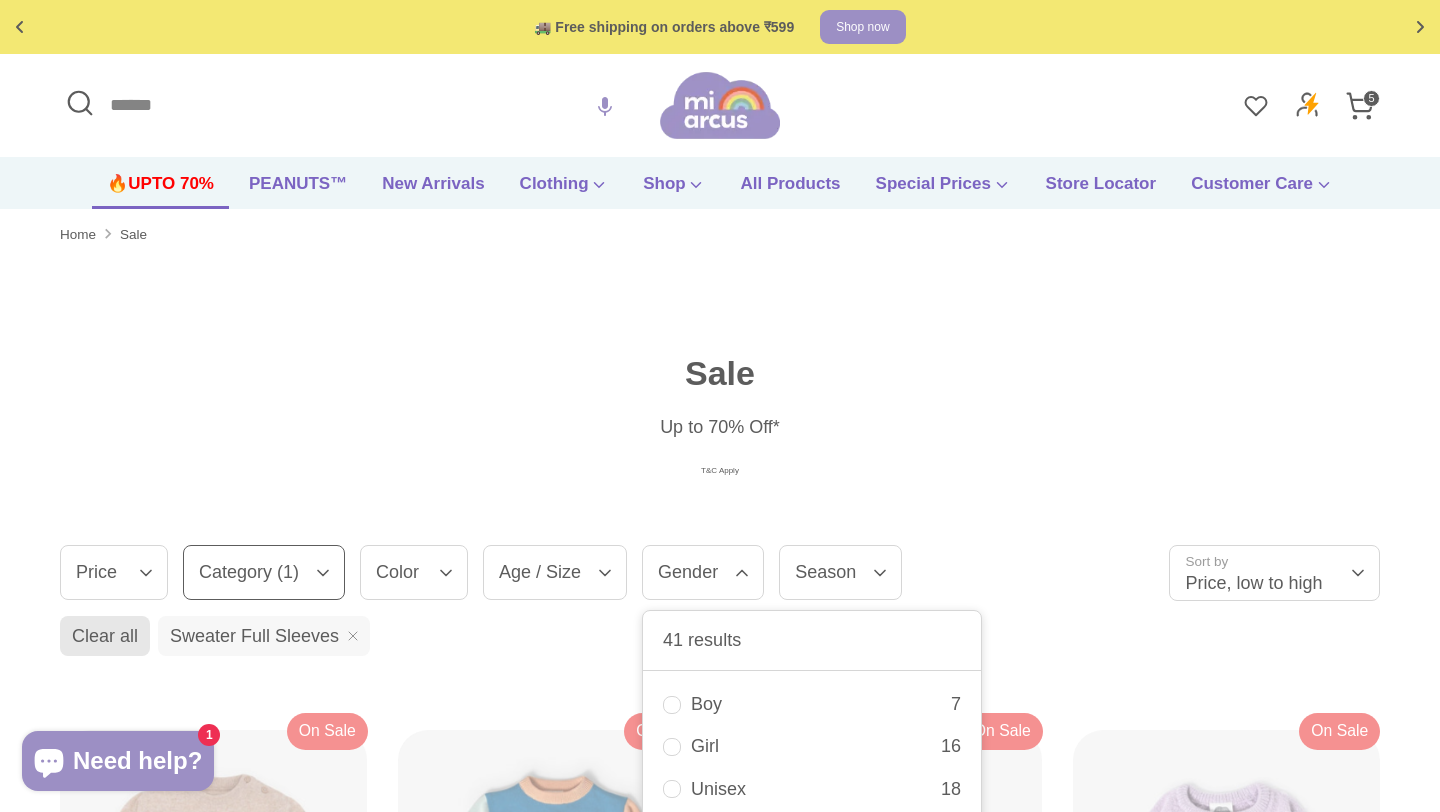click on "Sale
Up to 70% Off*
T&C Apply" at bounding box center (720, 417) 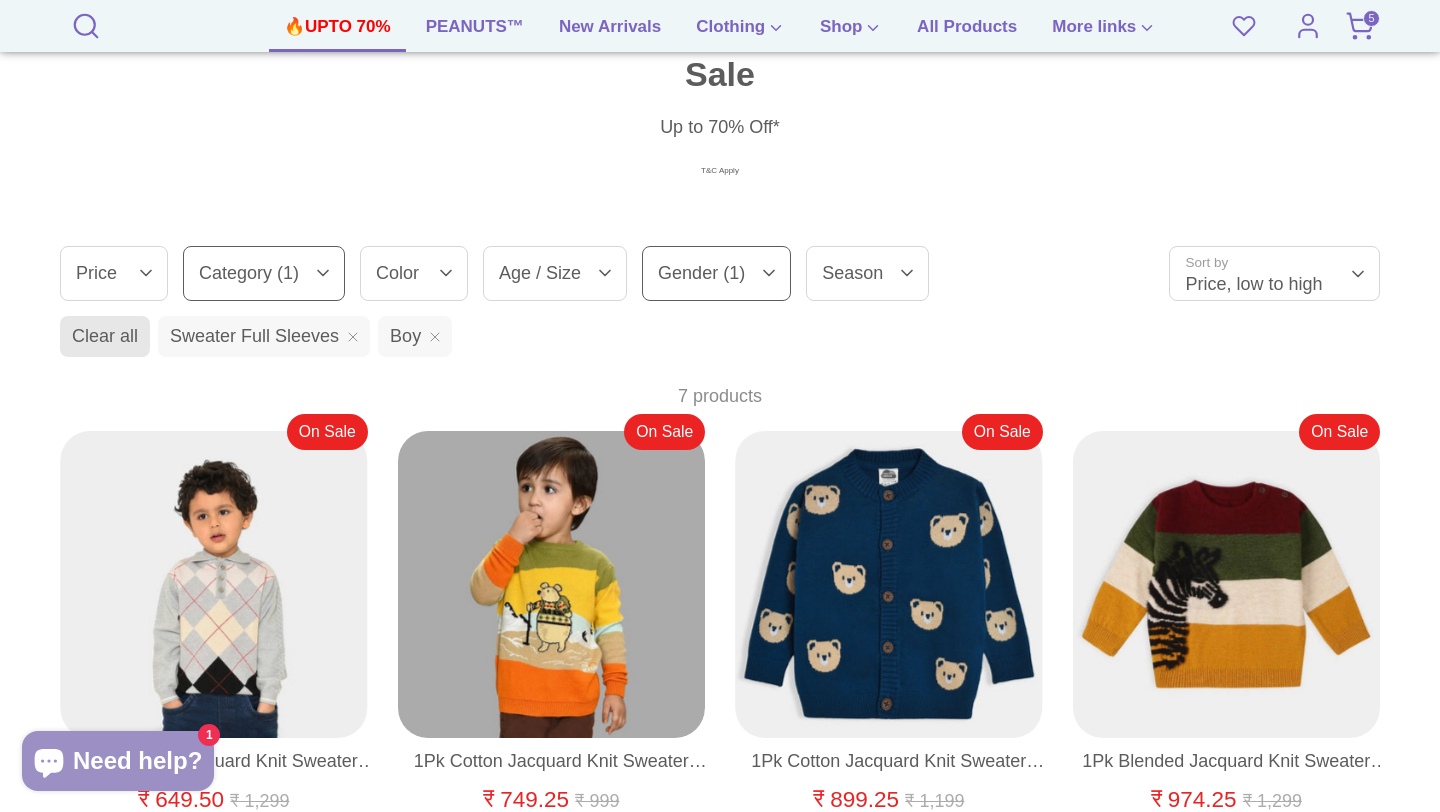 scroll, scrollTop: 246, scrollLeft: 0, axis: vertical 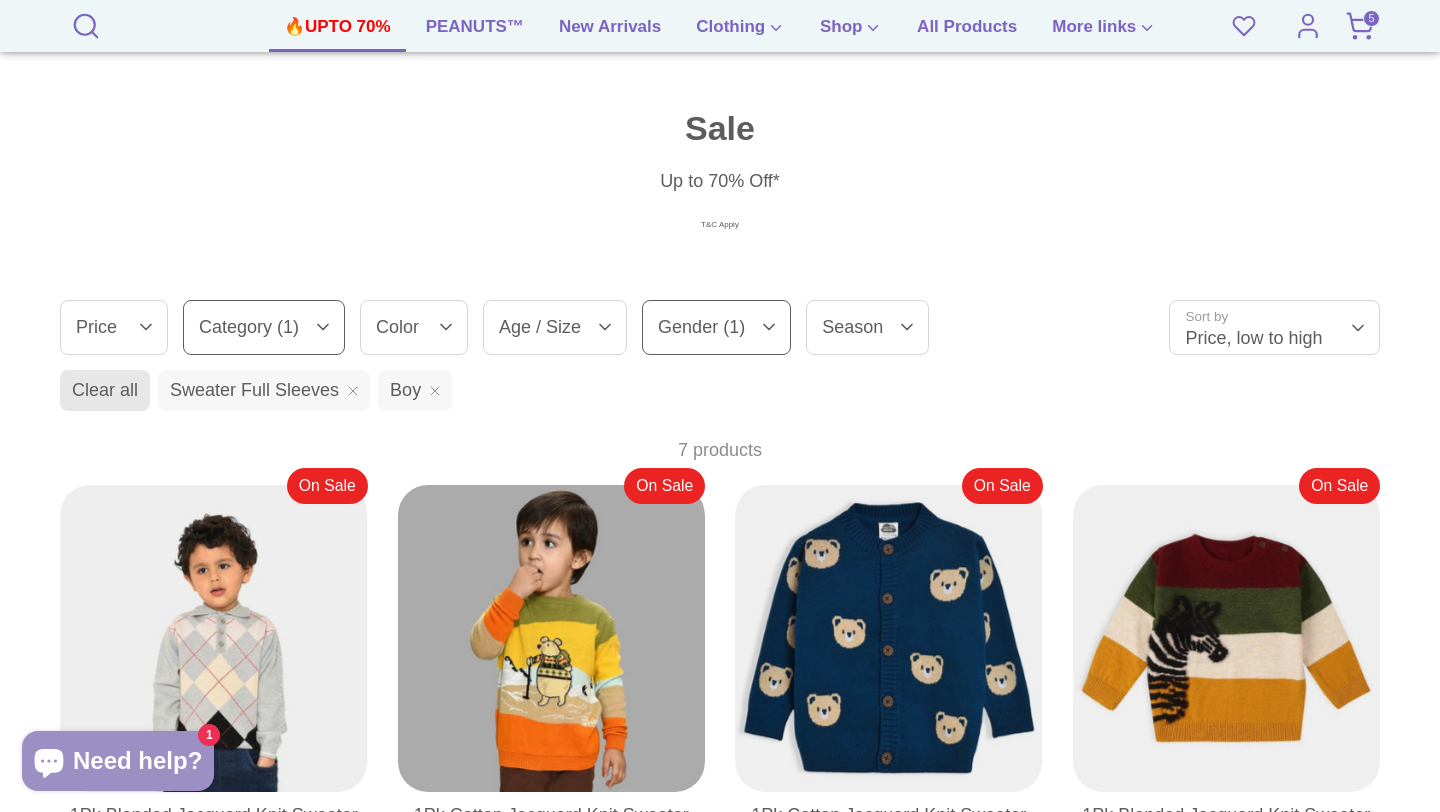 click on "Category
(1)" at bounding box center (264, 327) 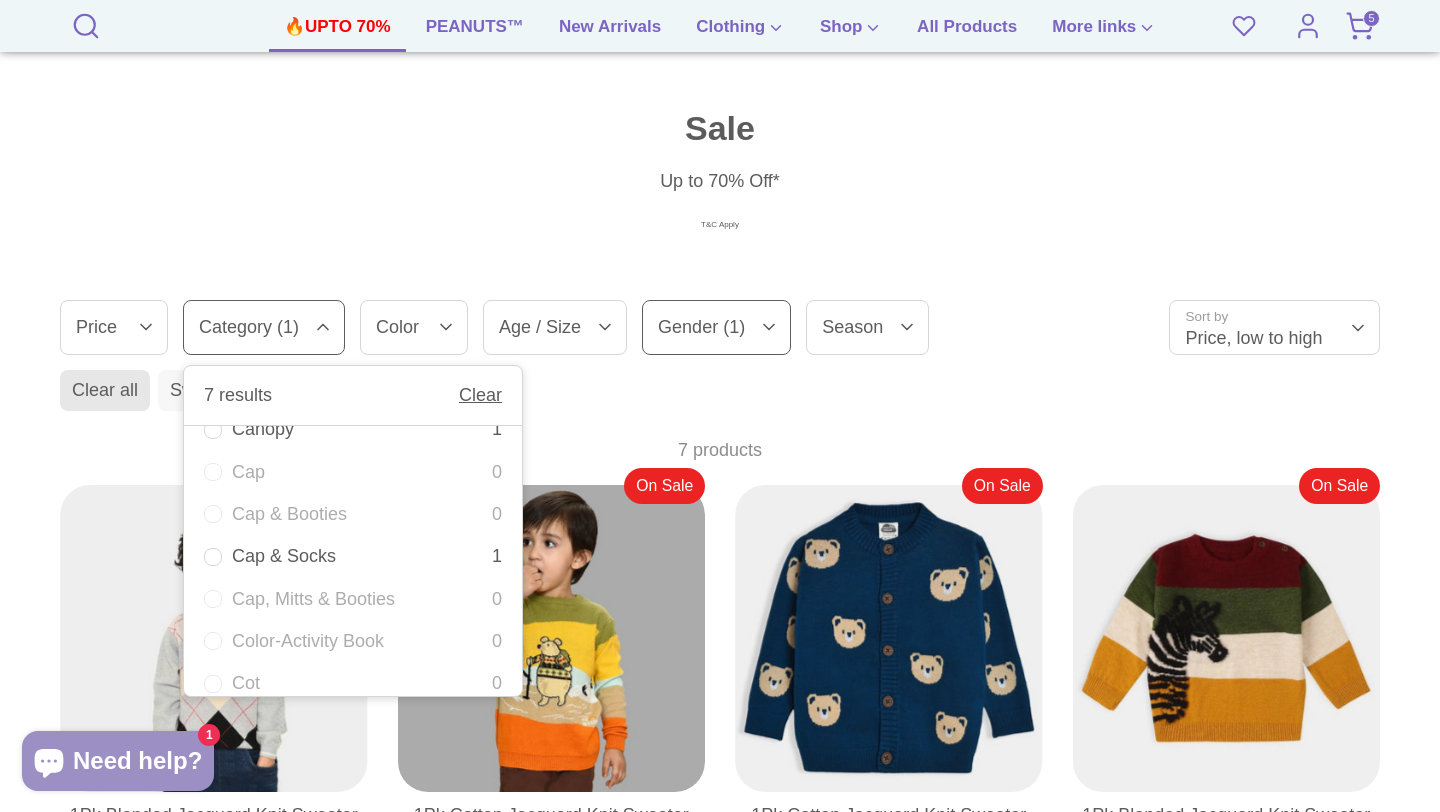 scroll, scrollTop: 584, scrollLeft: 0, axis: vertical 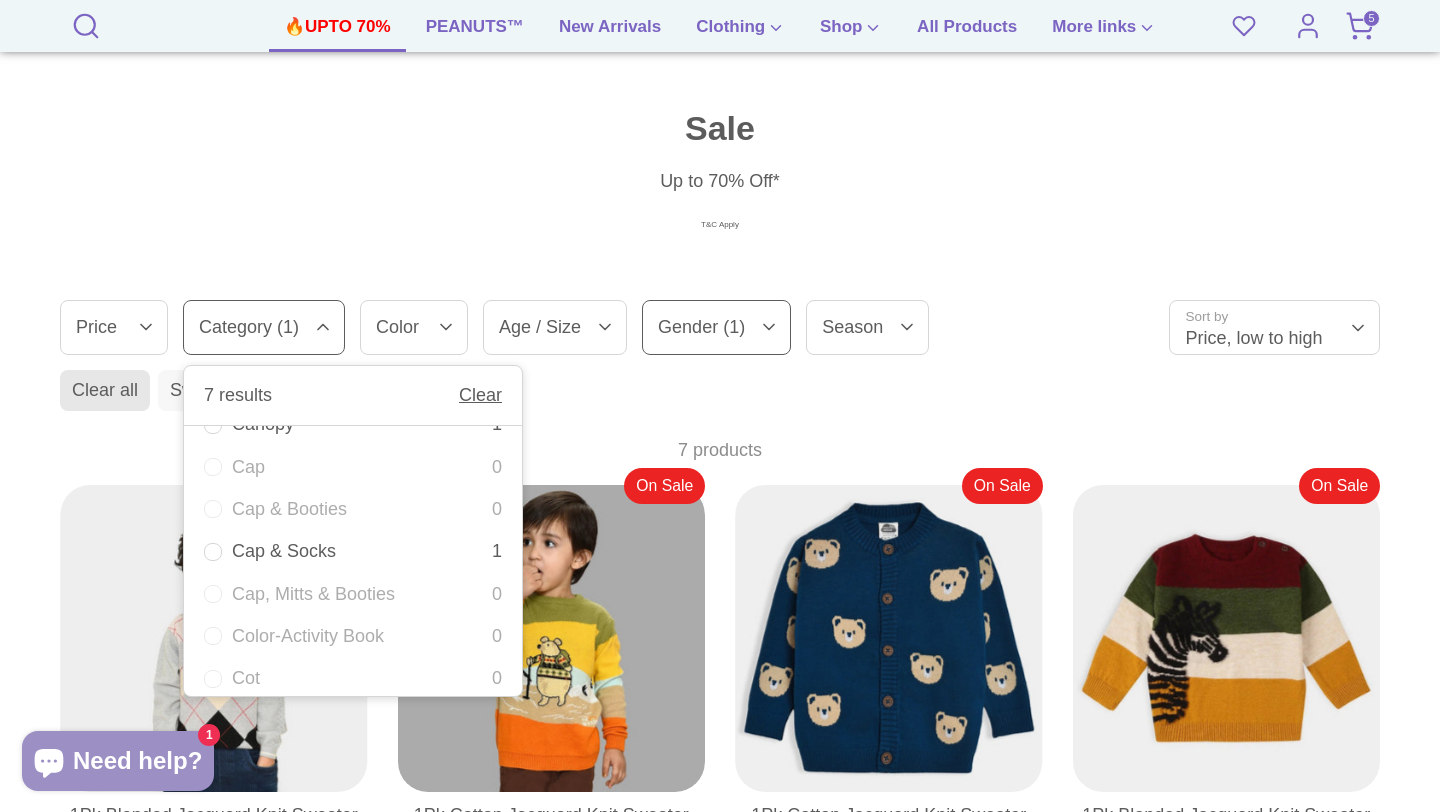 click on "Clear" at bounding box center [480, 395] 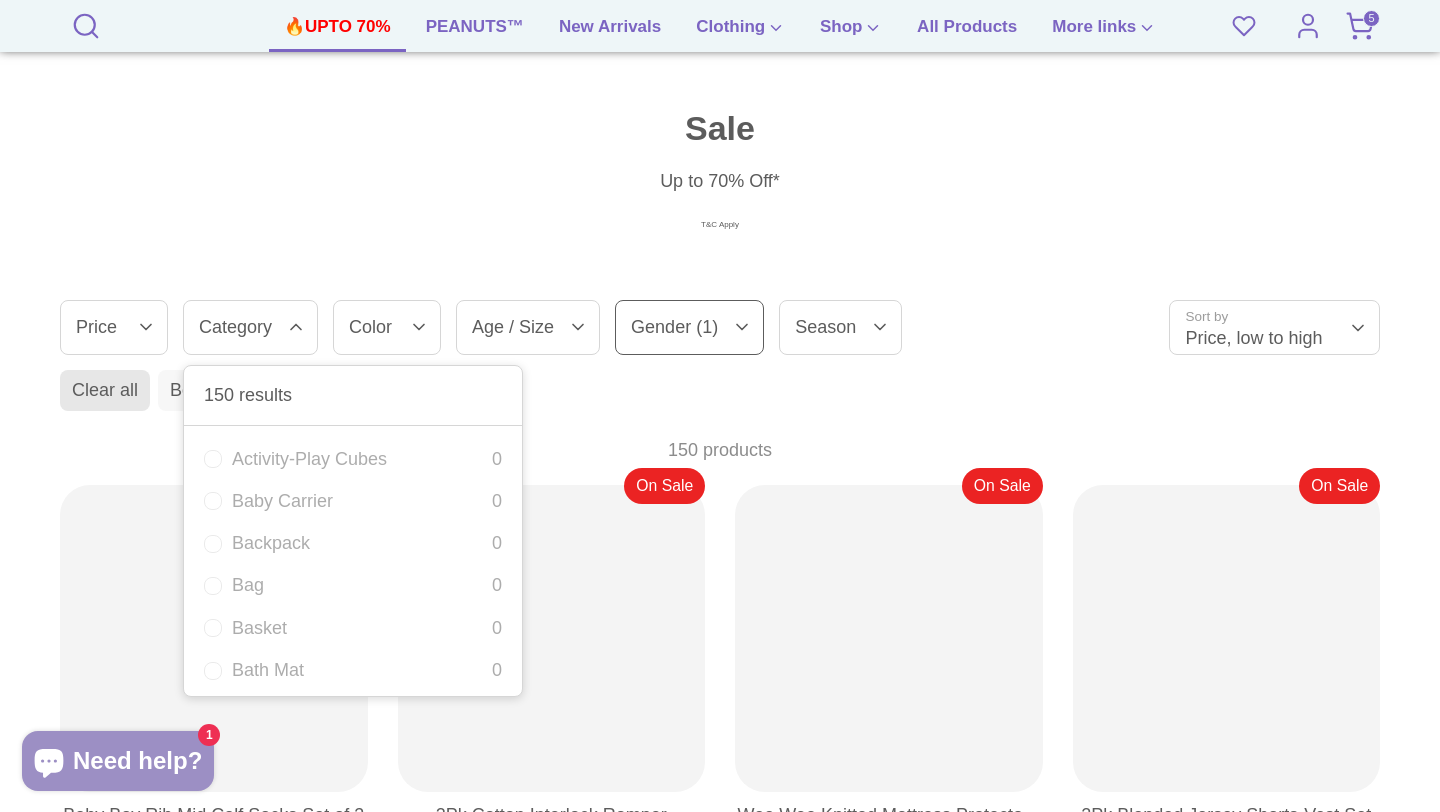 click on "Category
150 results
Clear" at bounding box center (353, 396) 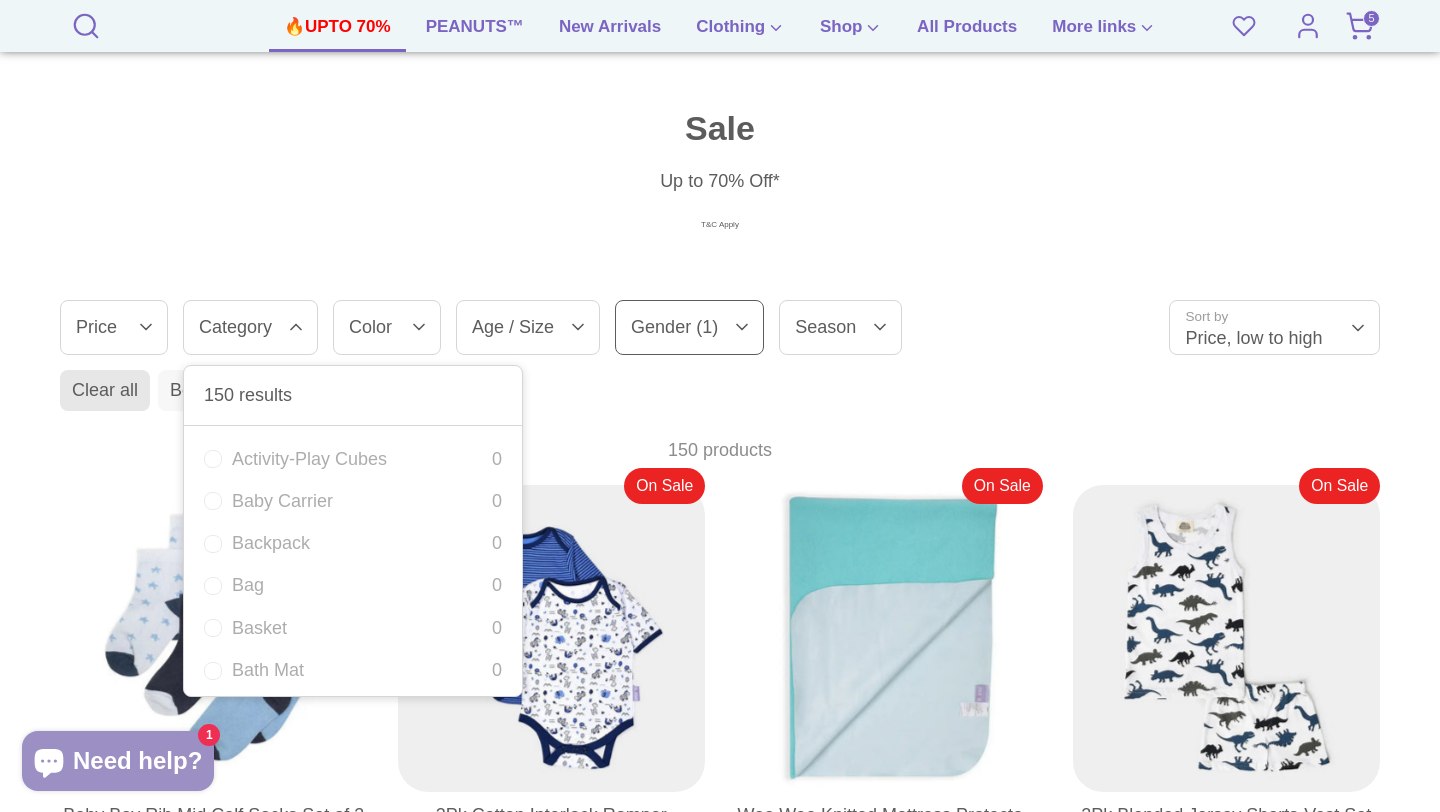 click on "Up to 70% Off*
T&C Apply" at bounding box center (720, 203) 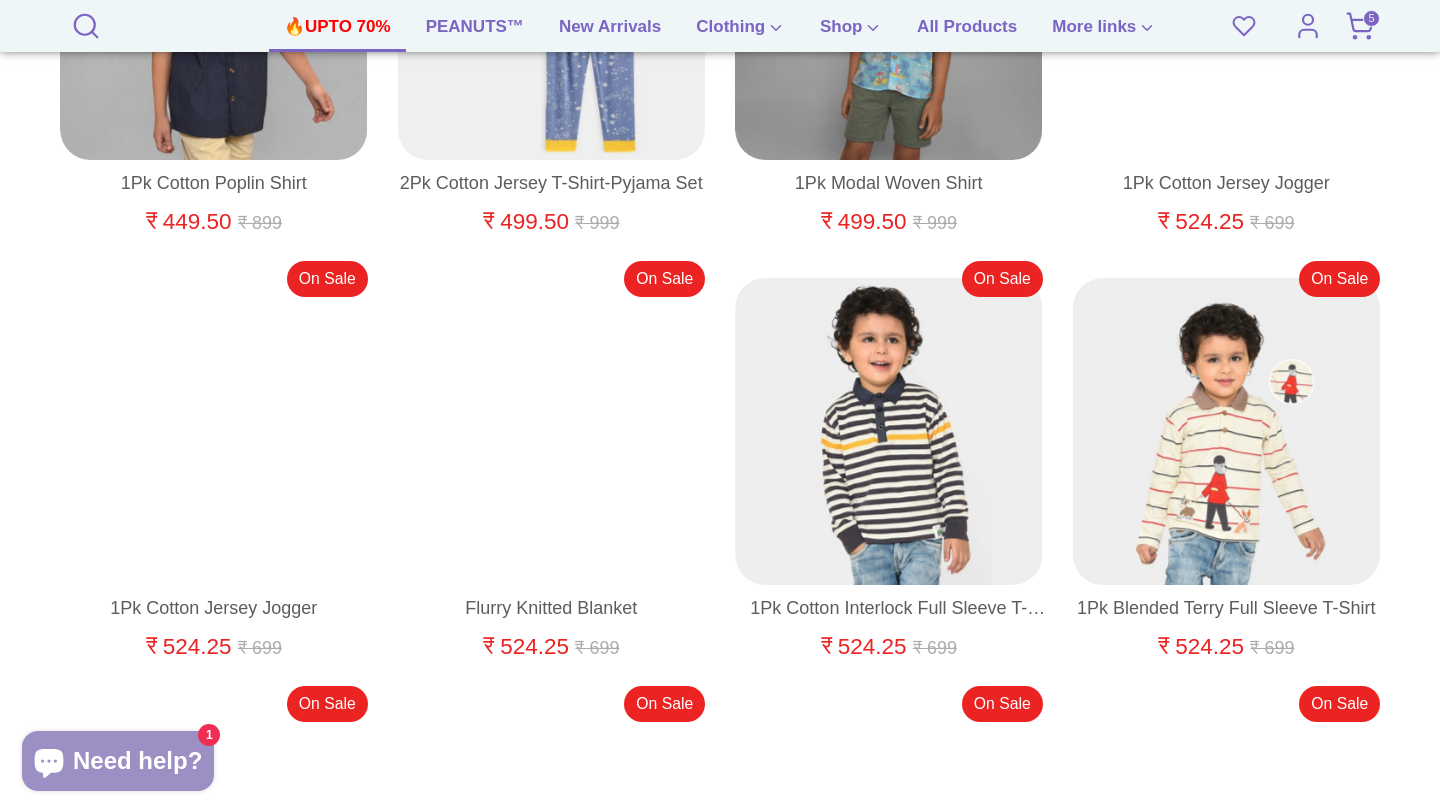 scroll, scrollTop: 4701, scrollLeft: 0, axis: vertical 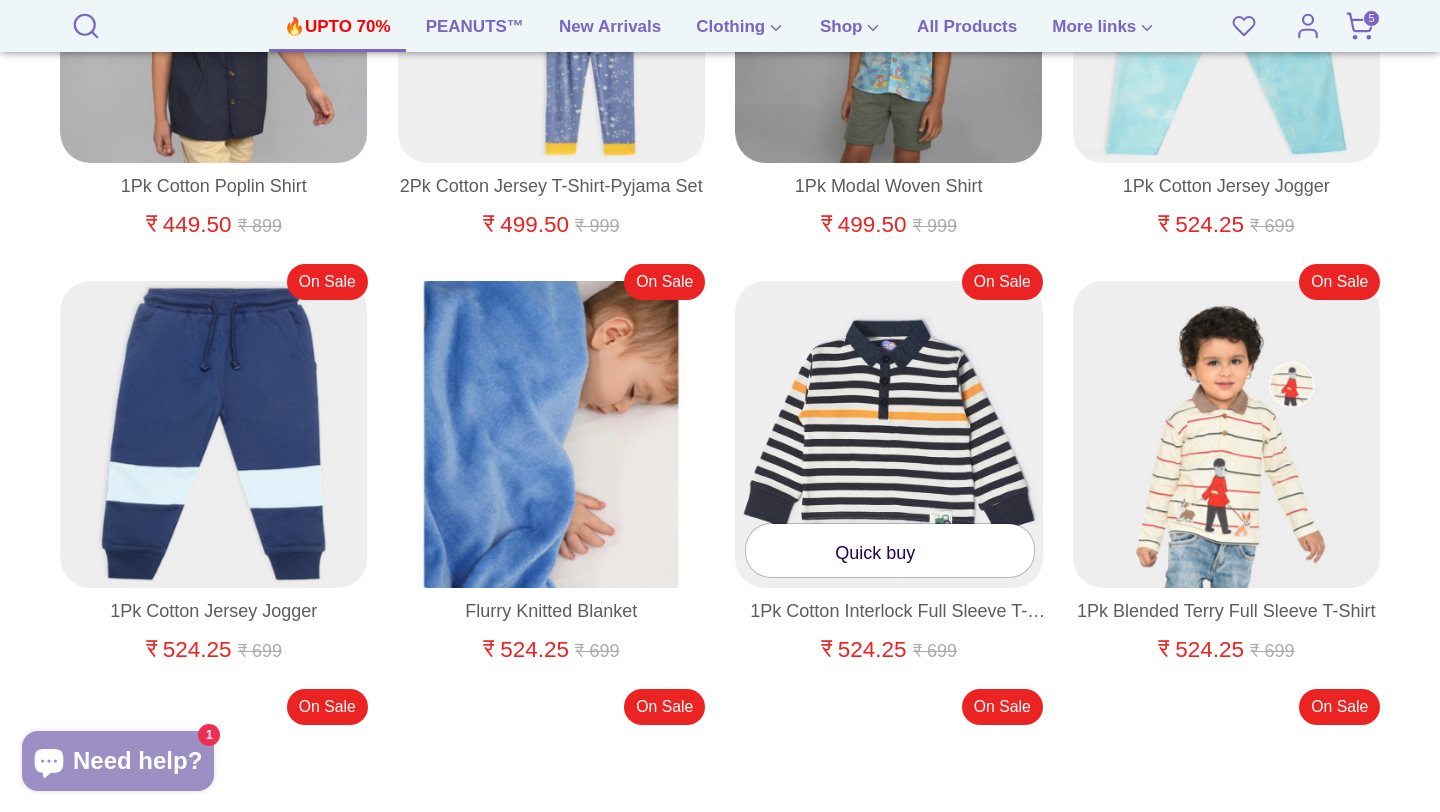 click on "Quick buy" at bounding box center (890, 550) 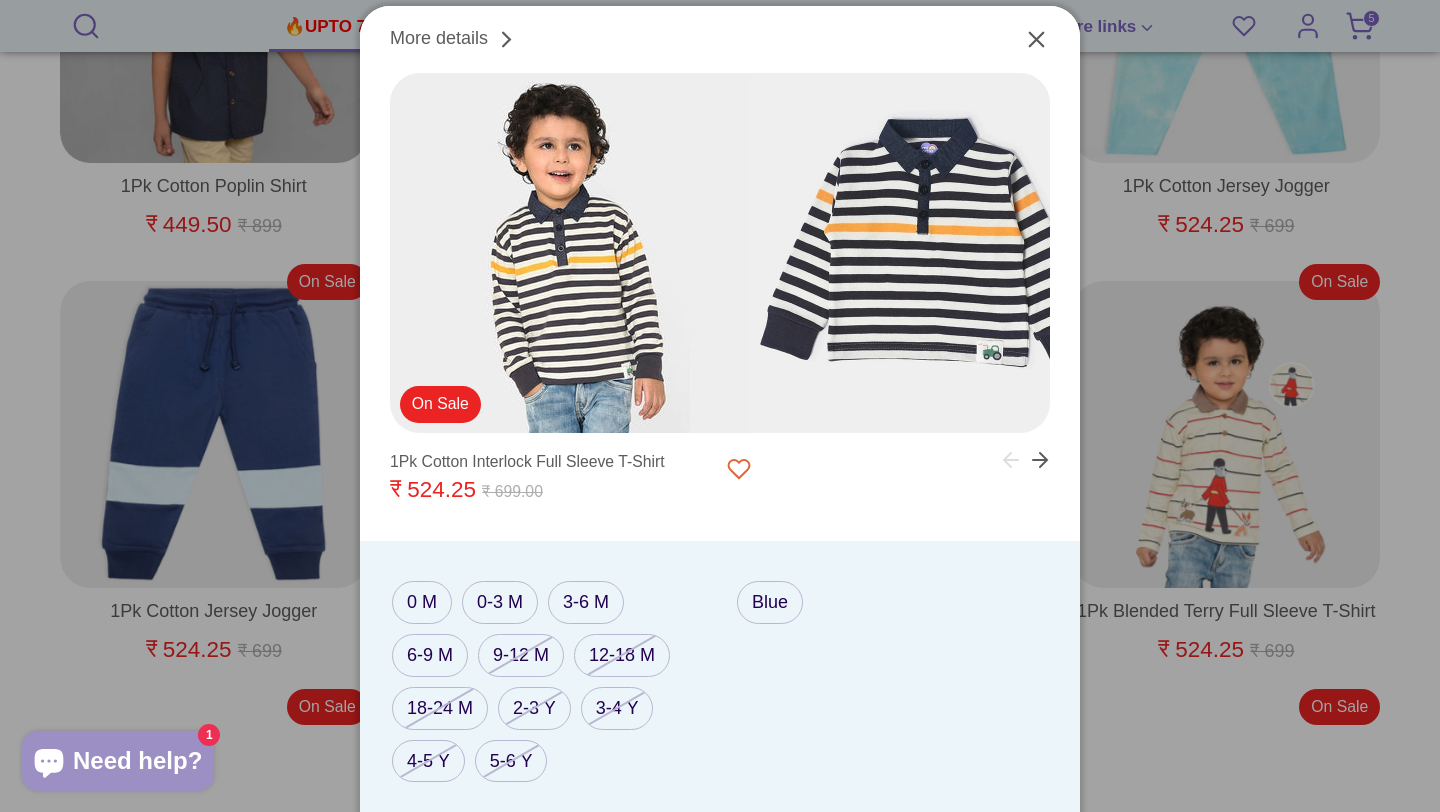 click 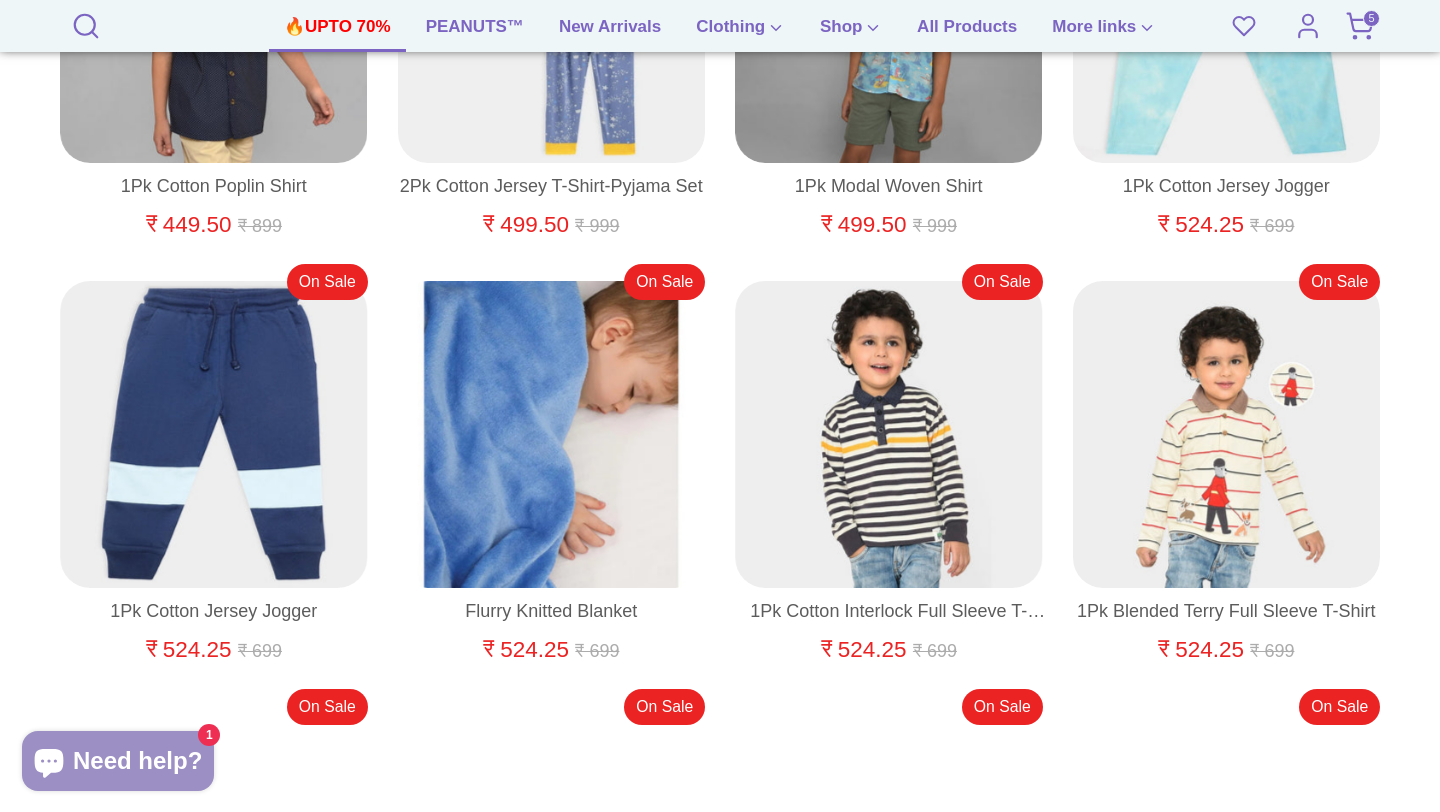 click 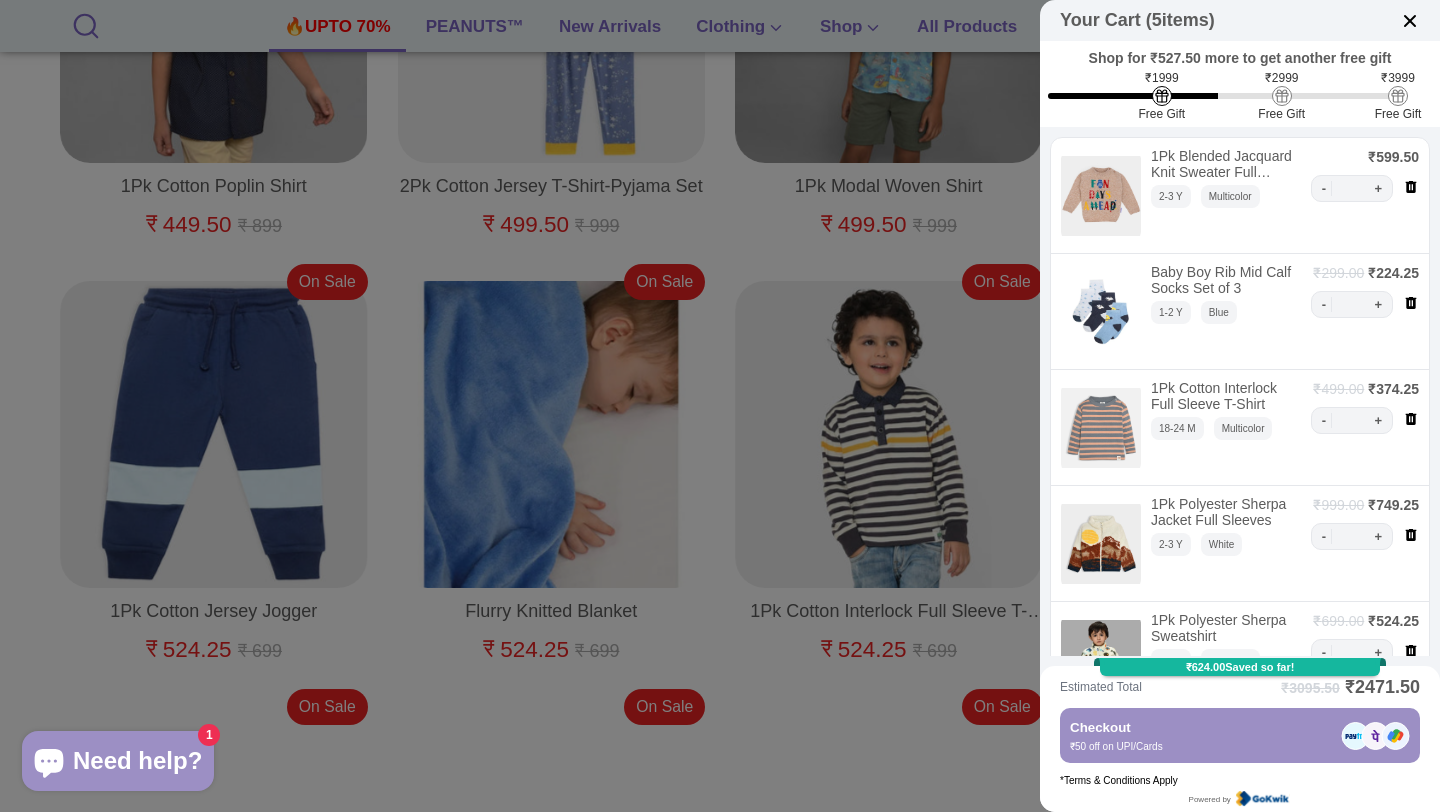 select on "*****" 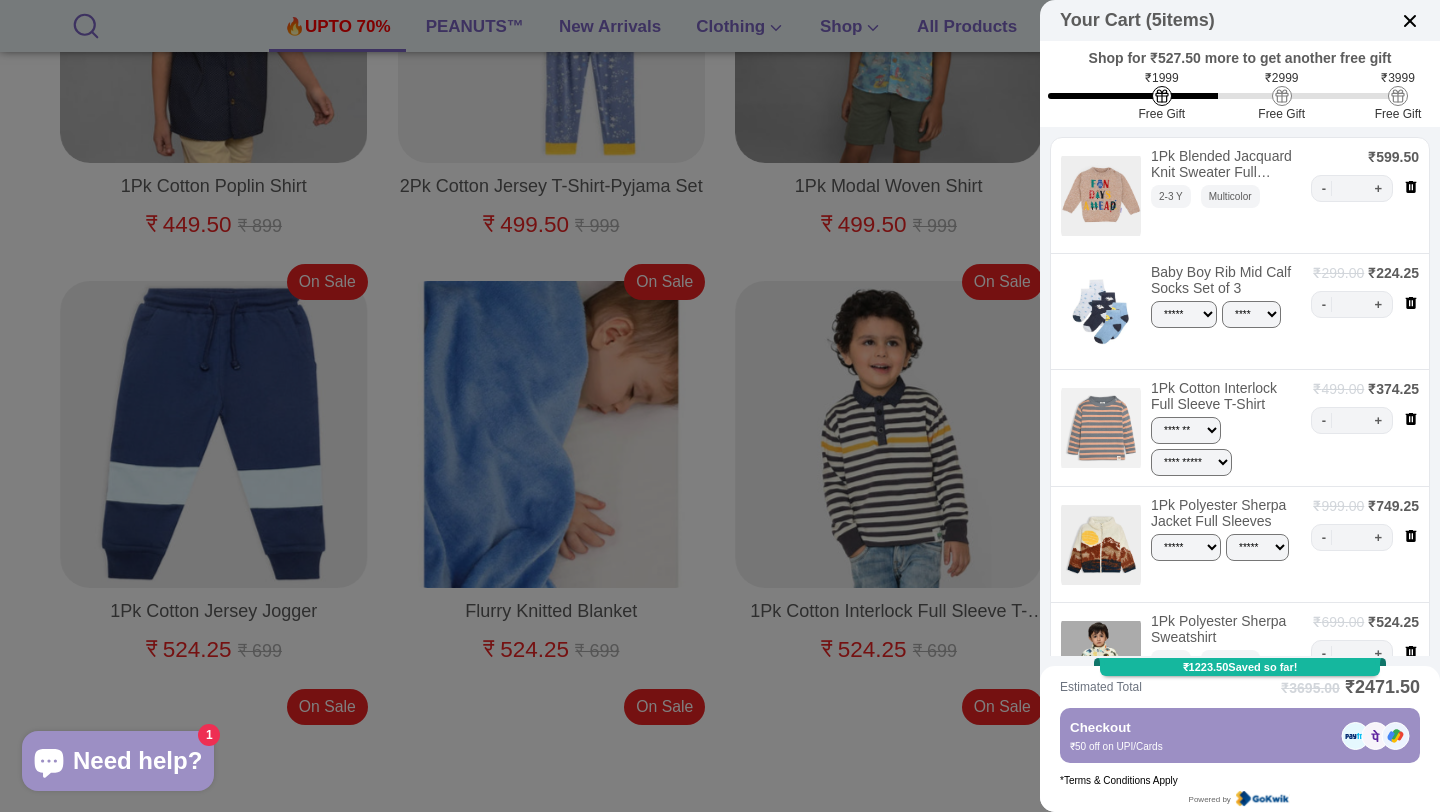 select on "*****" 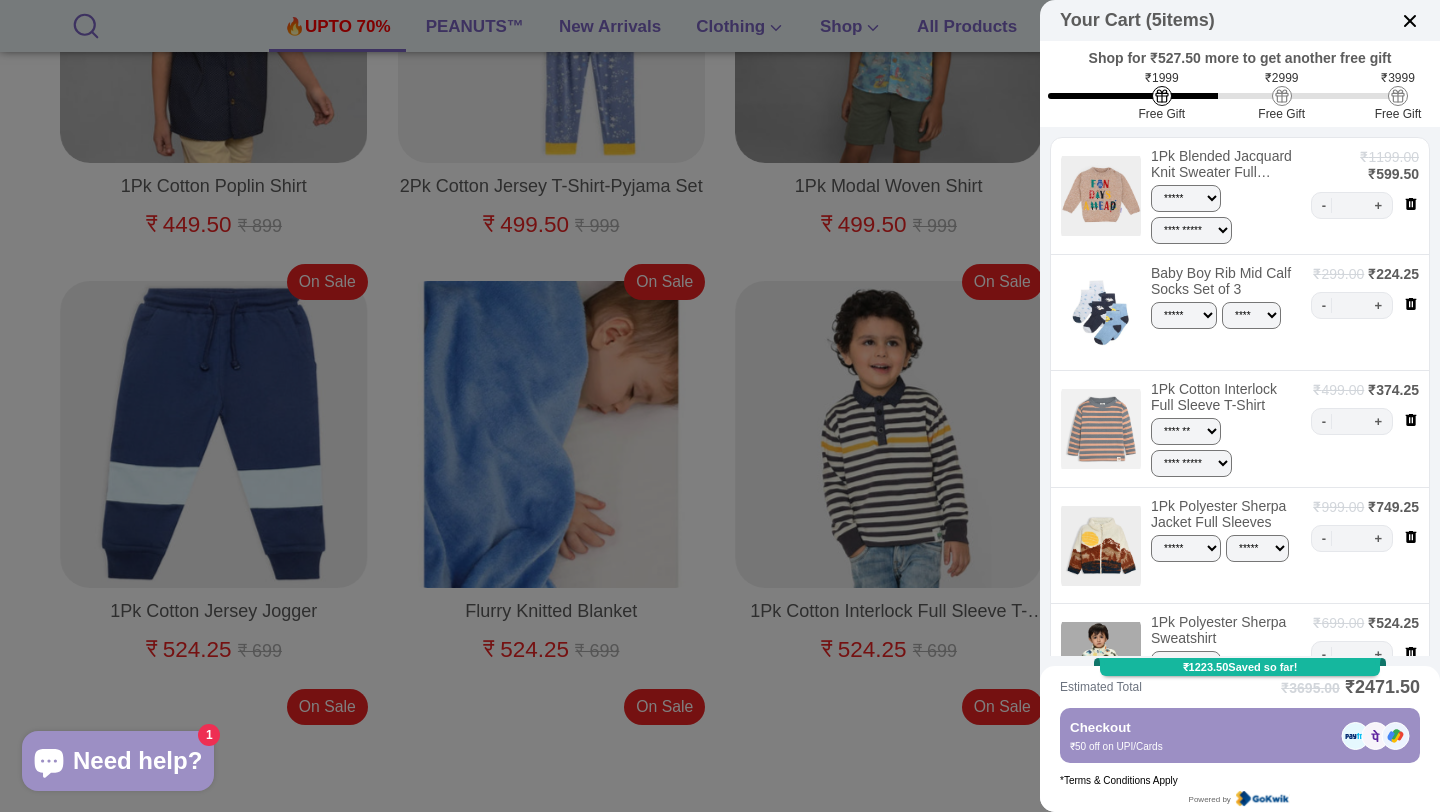 click at bounding box center (1101, 429) 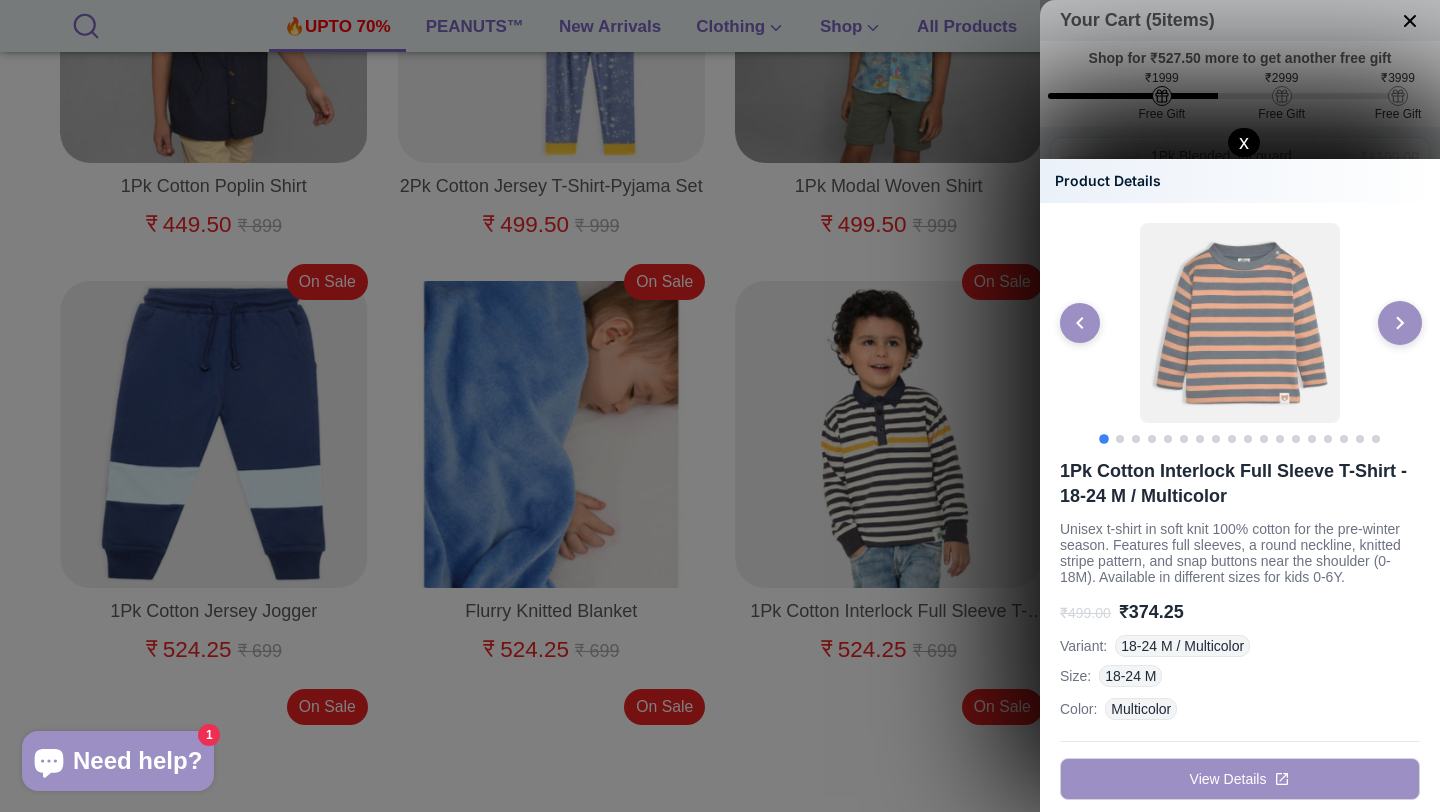 click 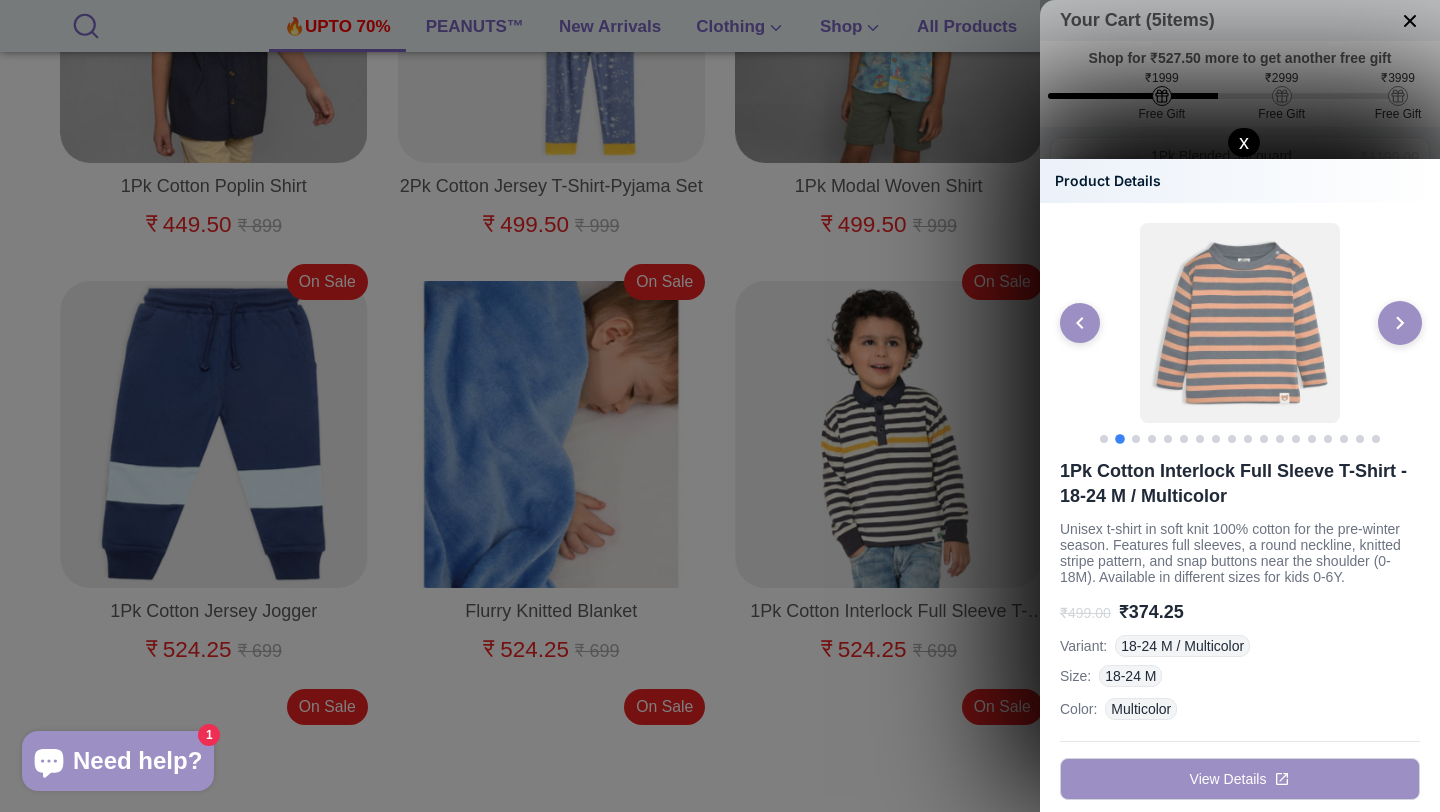 click 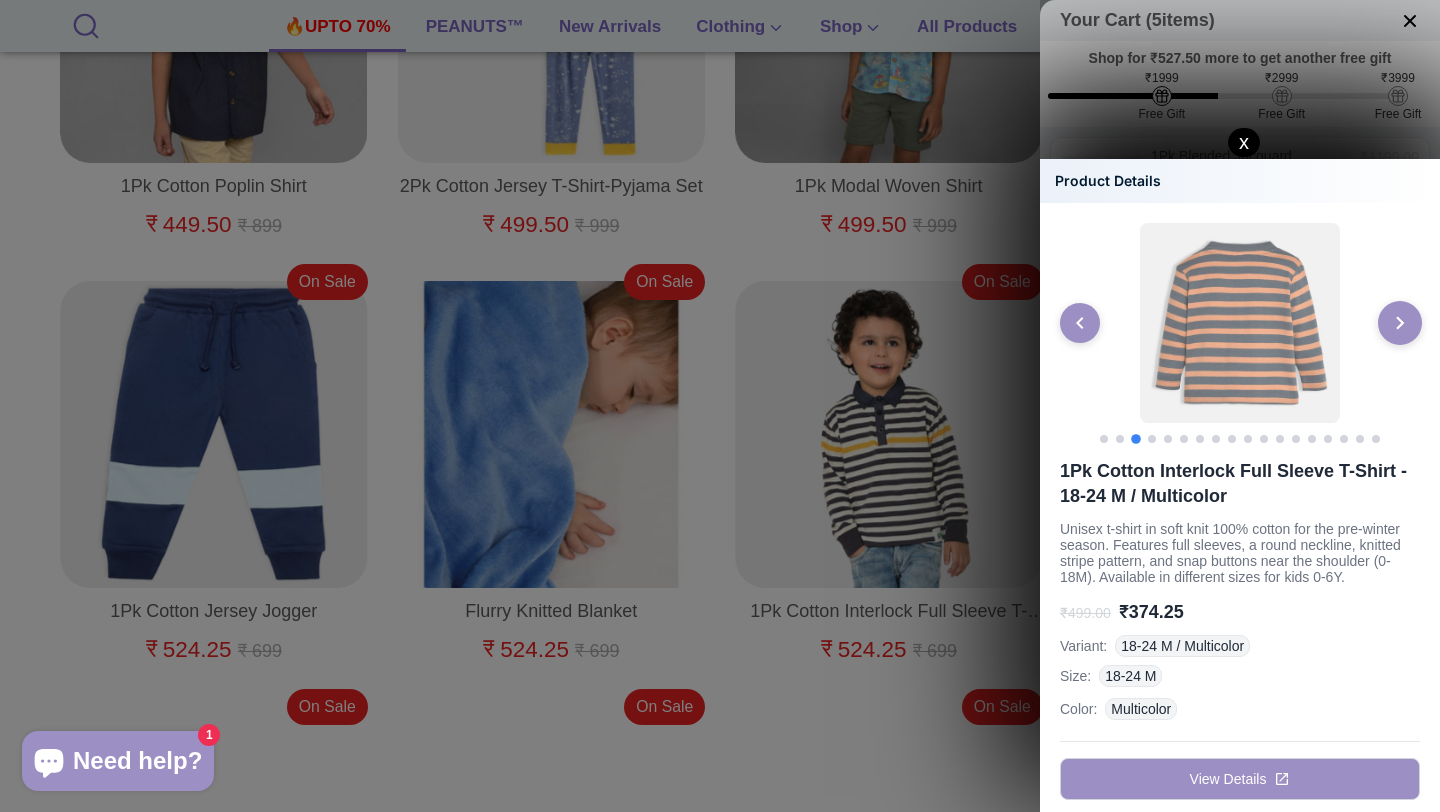 click 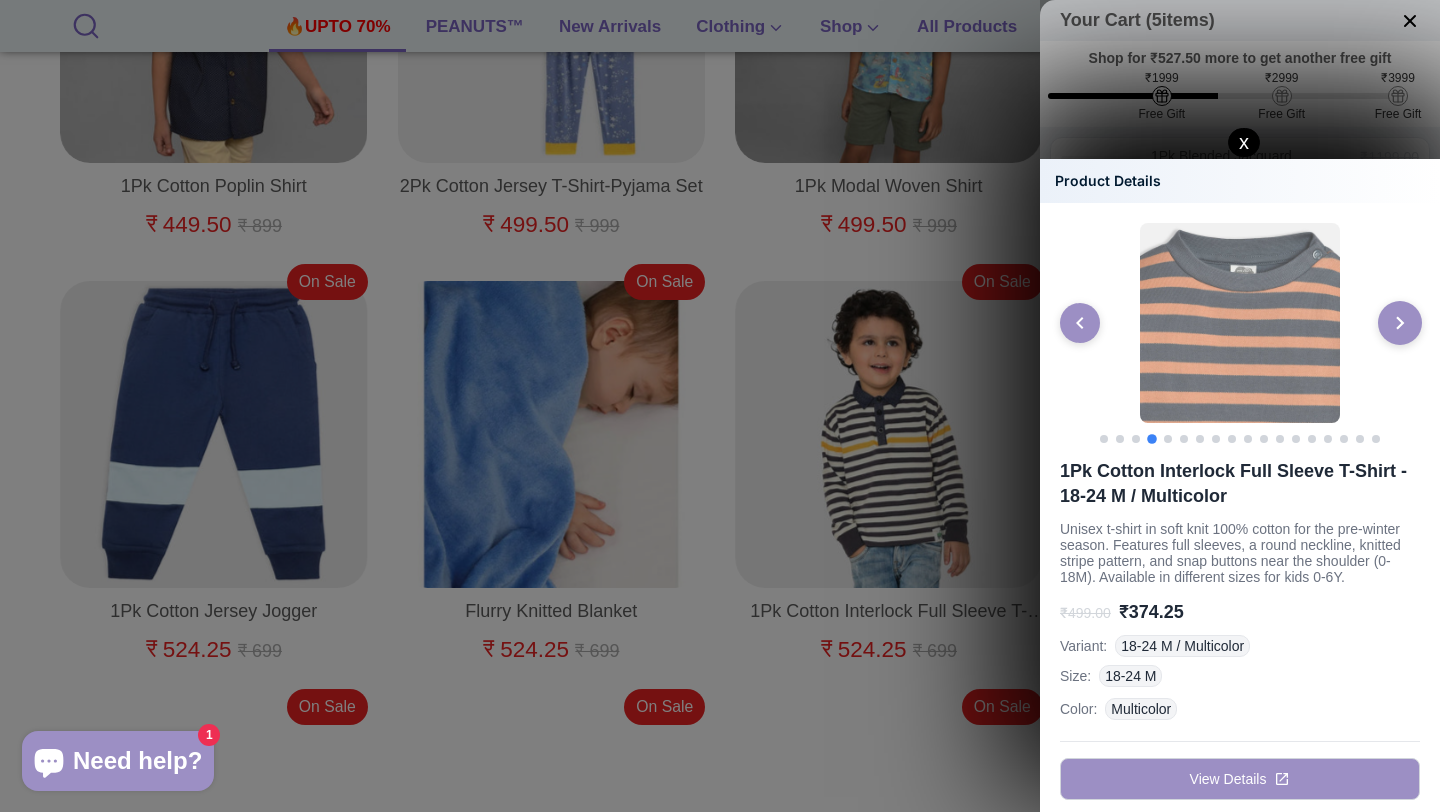 click 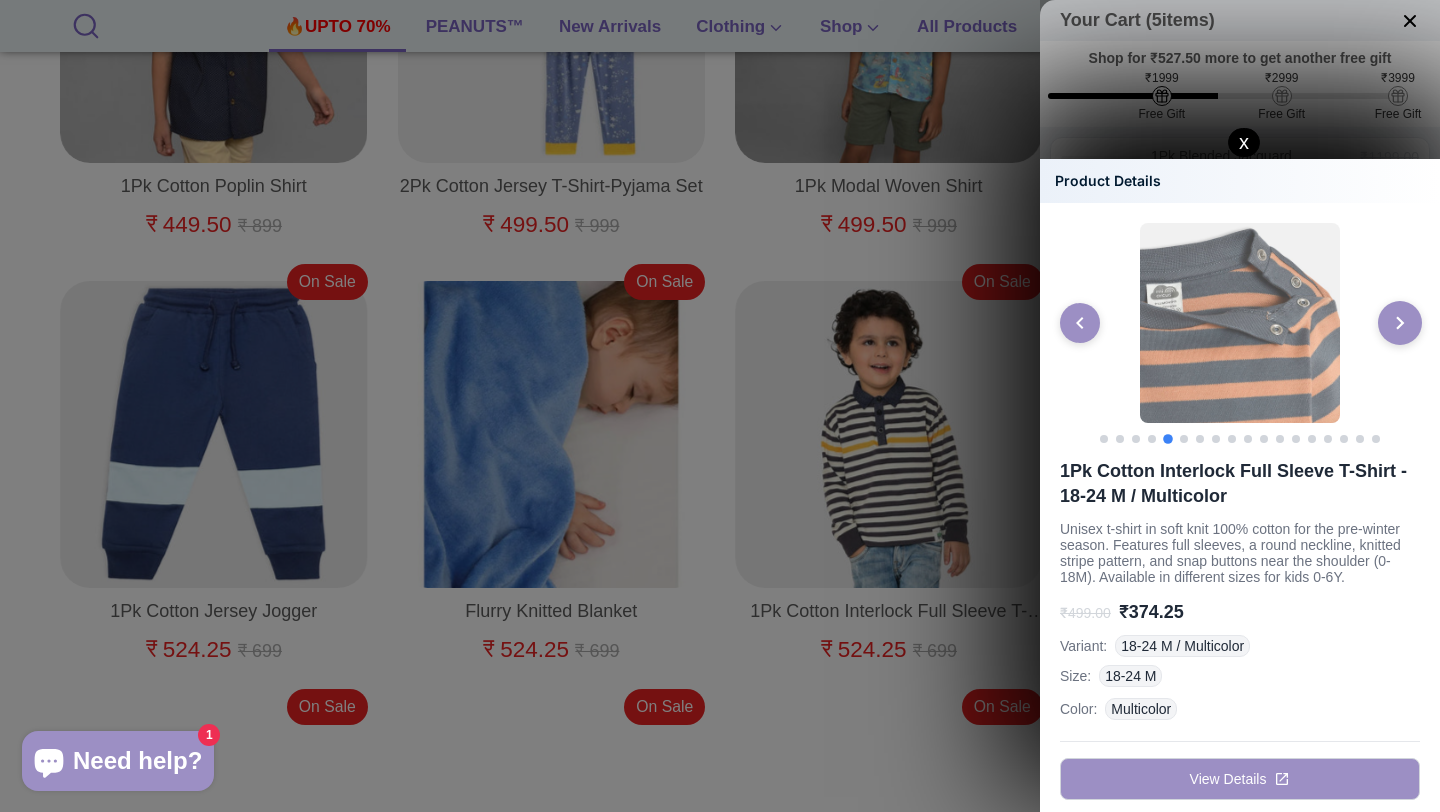 click 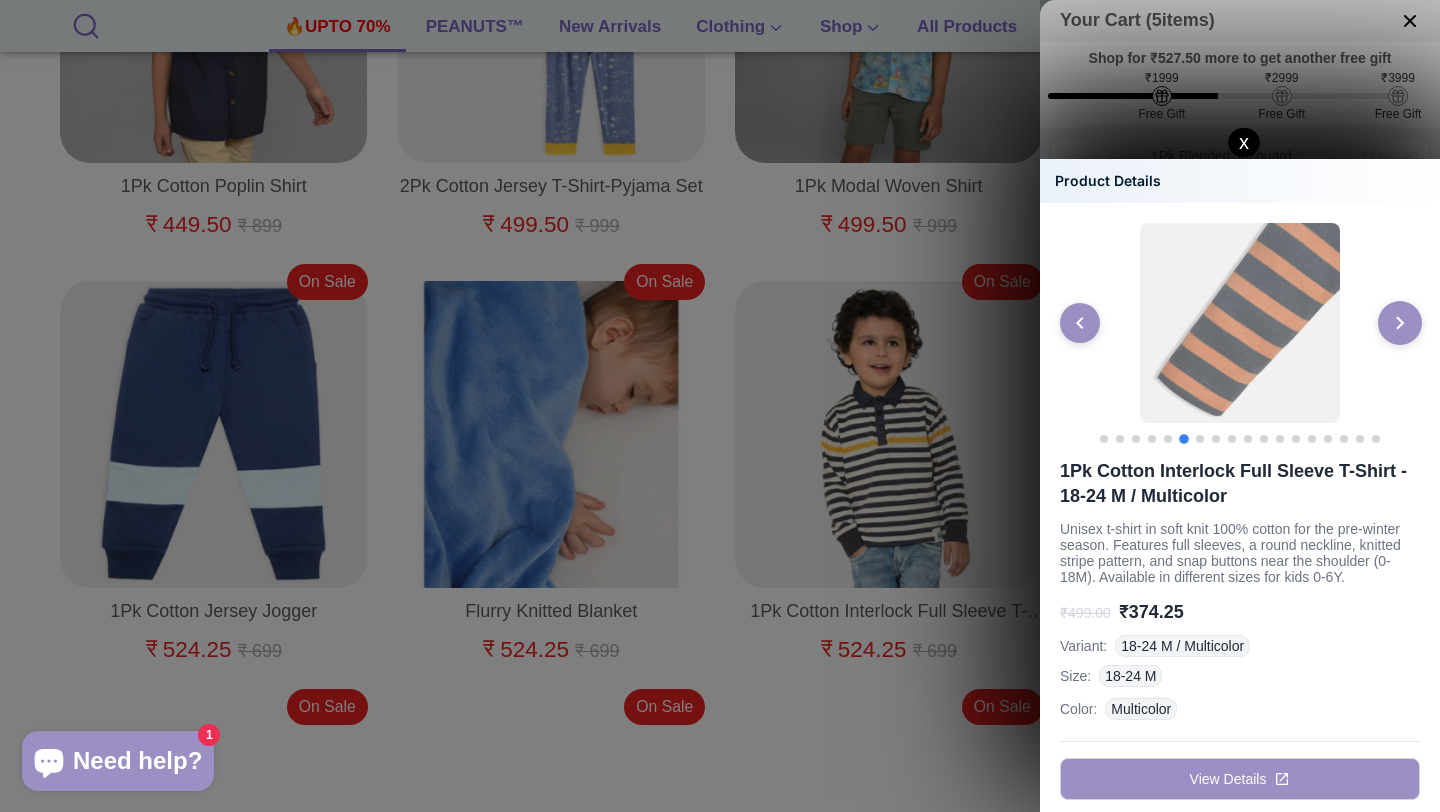 click 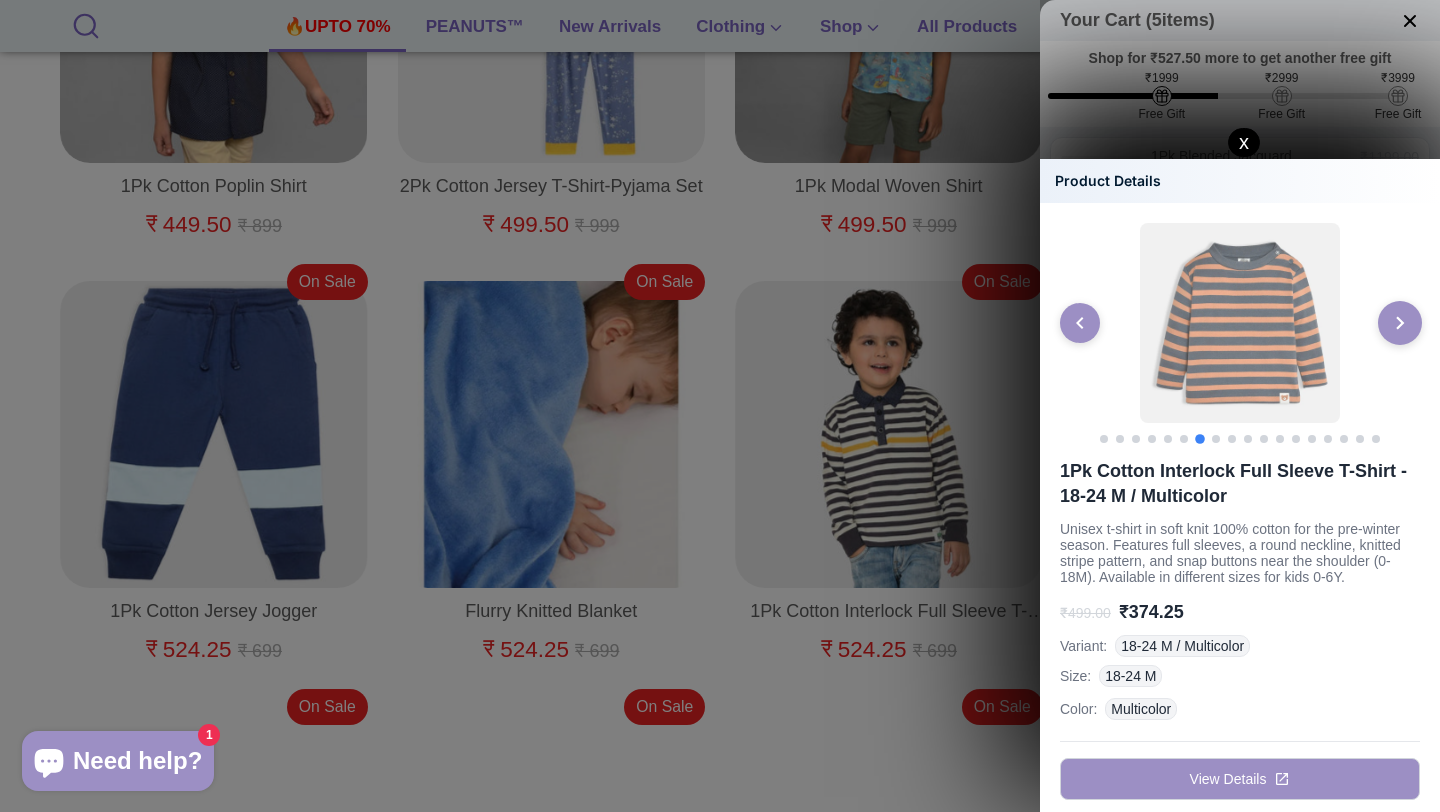 click 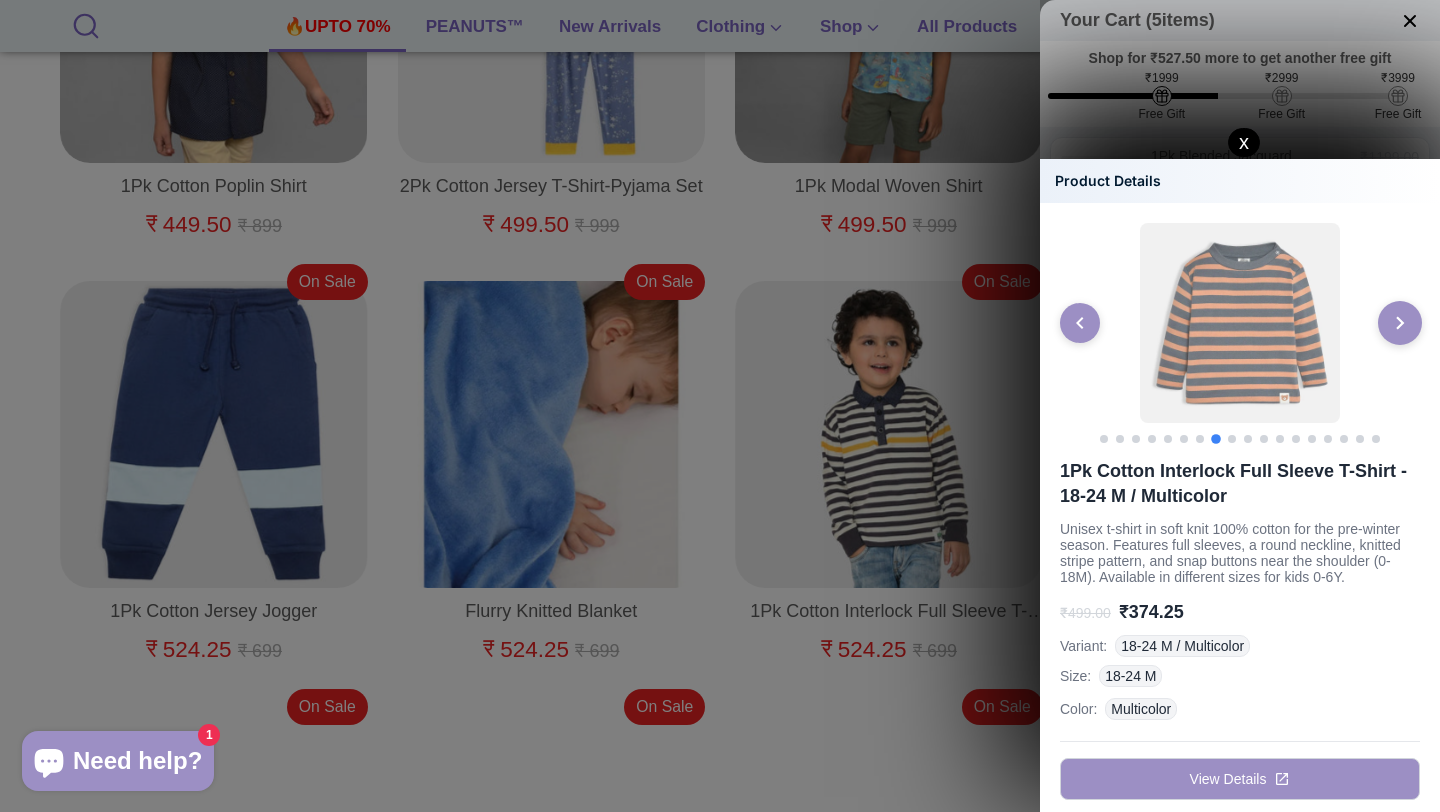 click 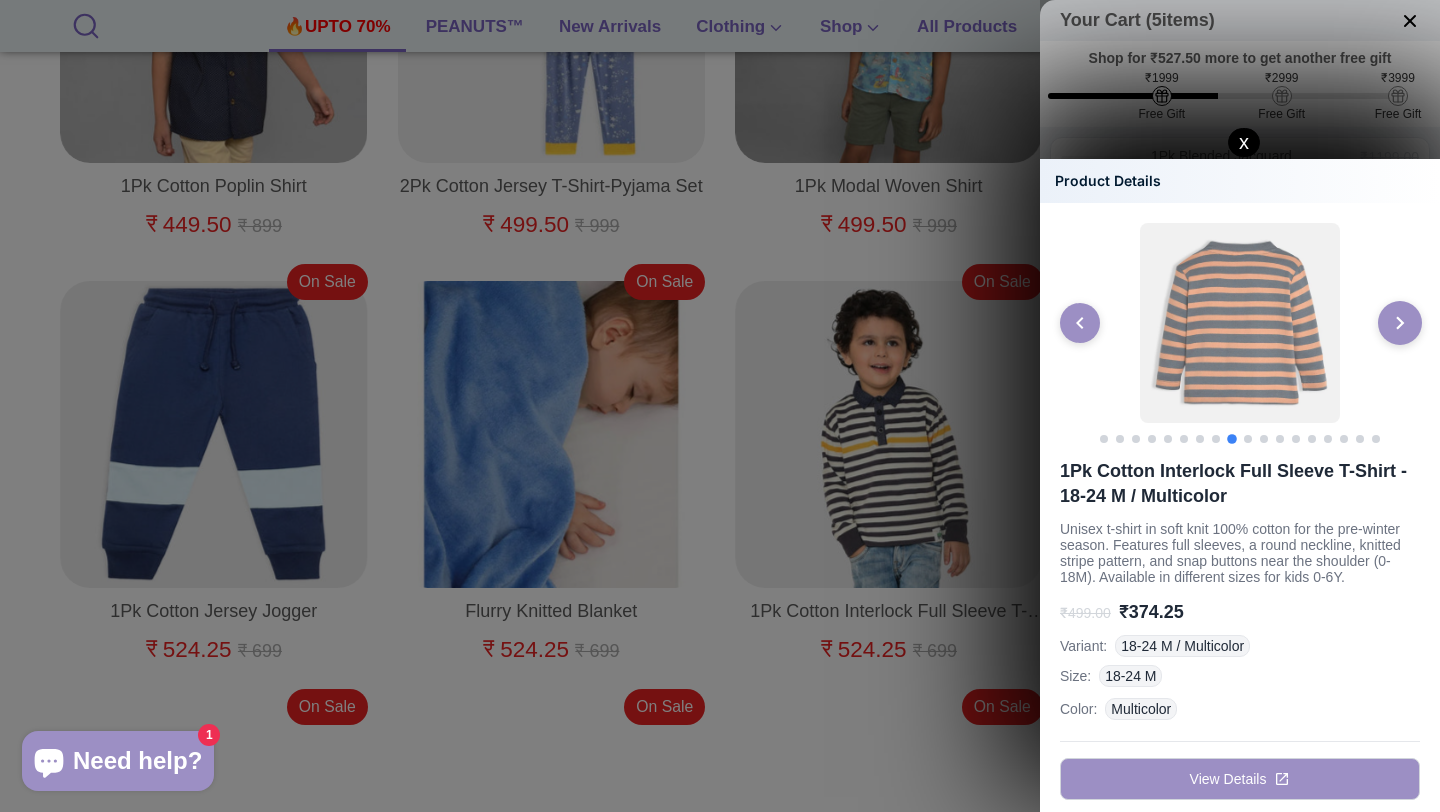 click 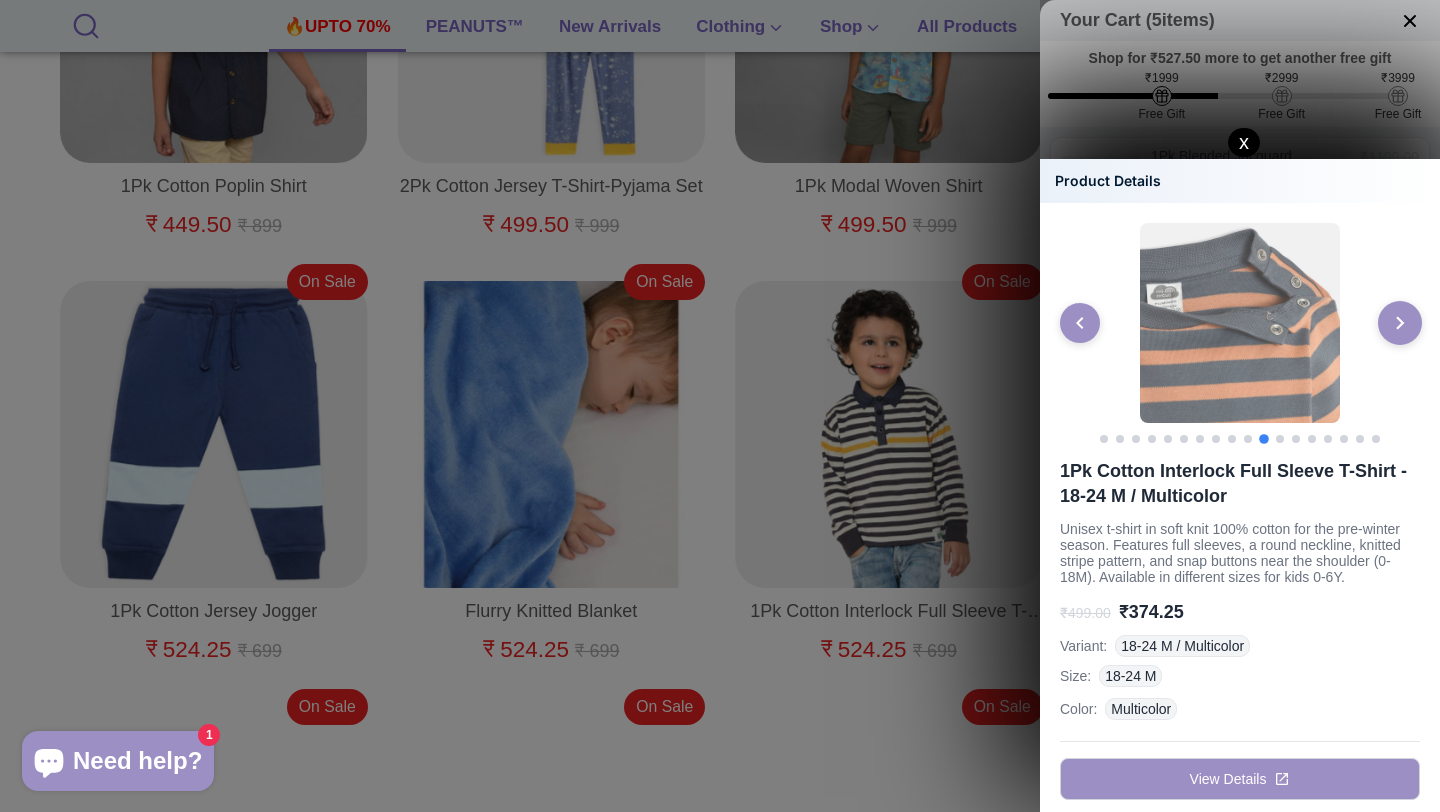 click 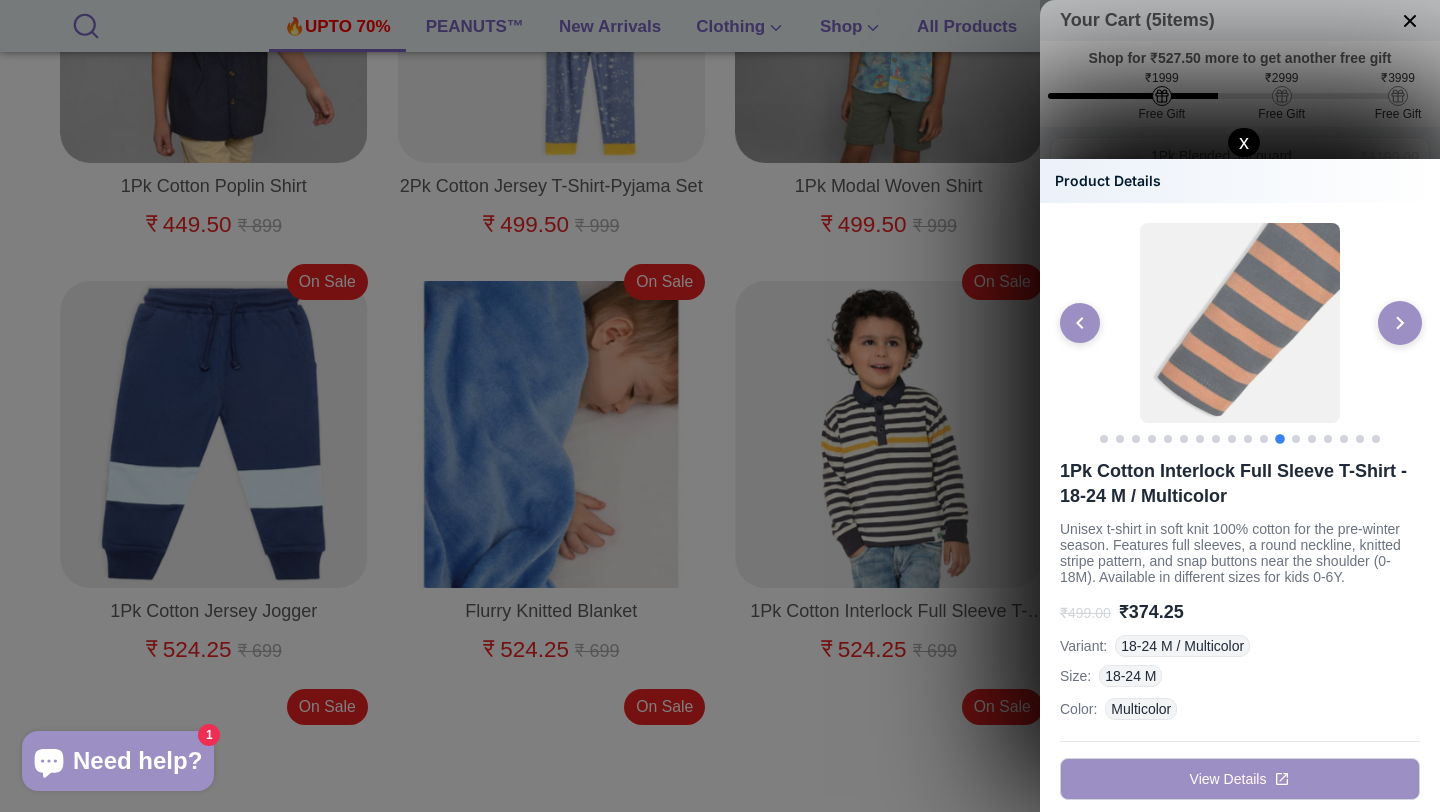 click 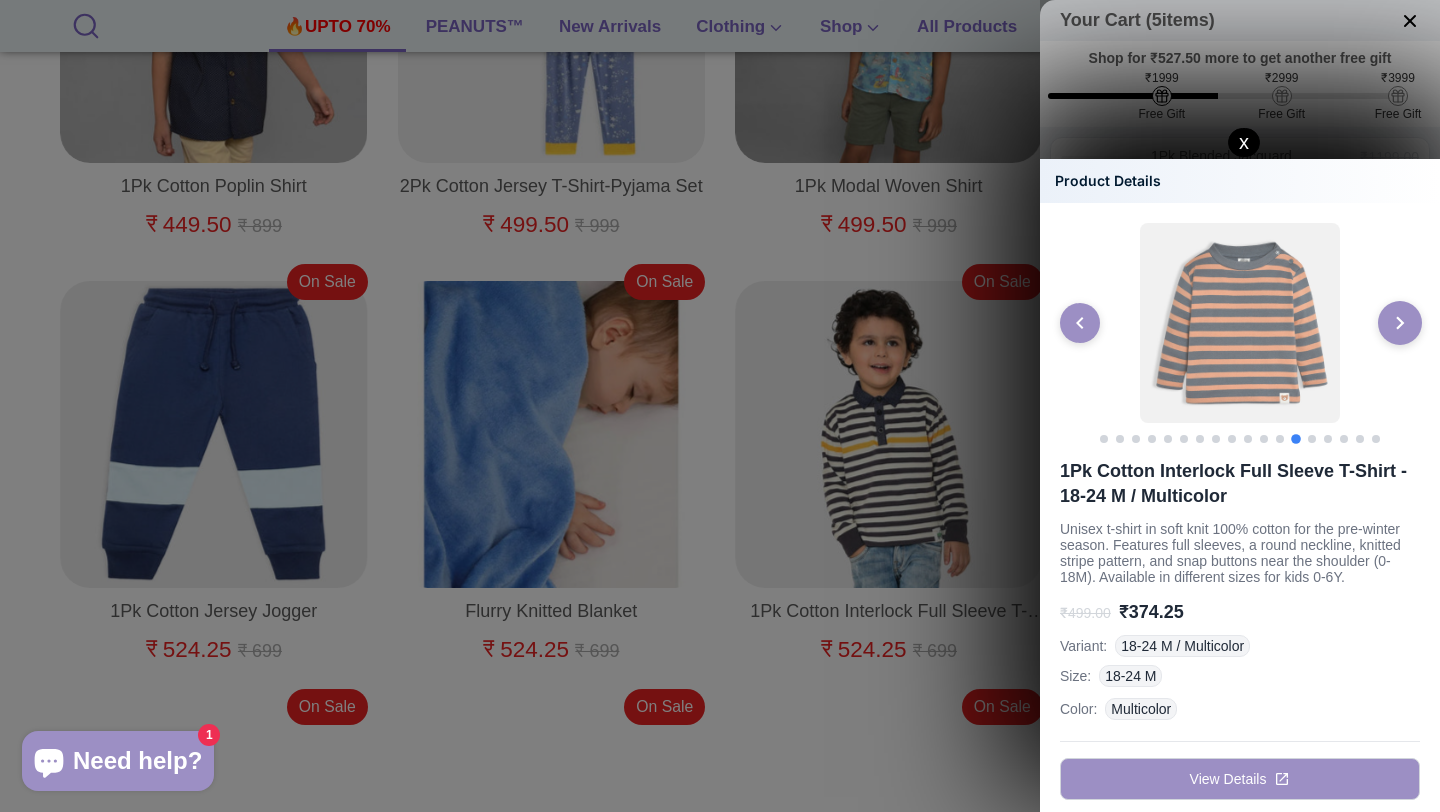 click 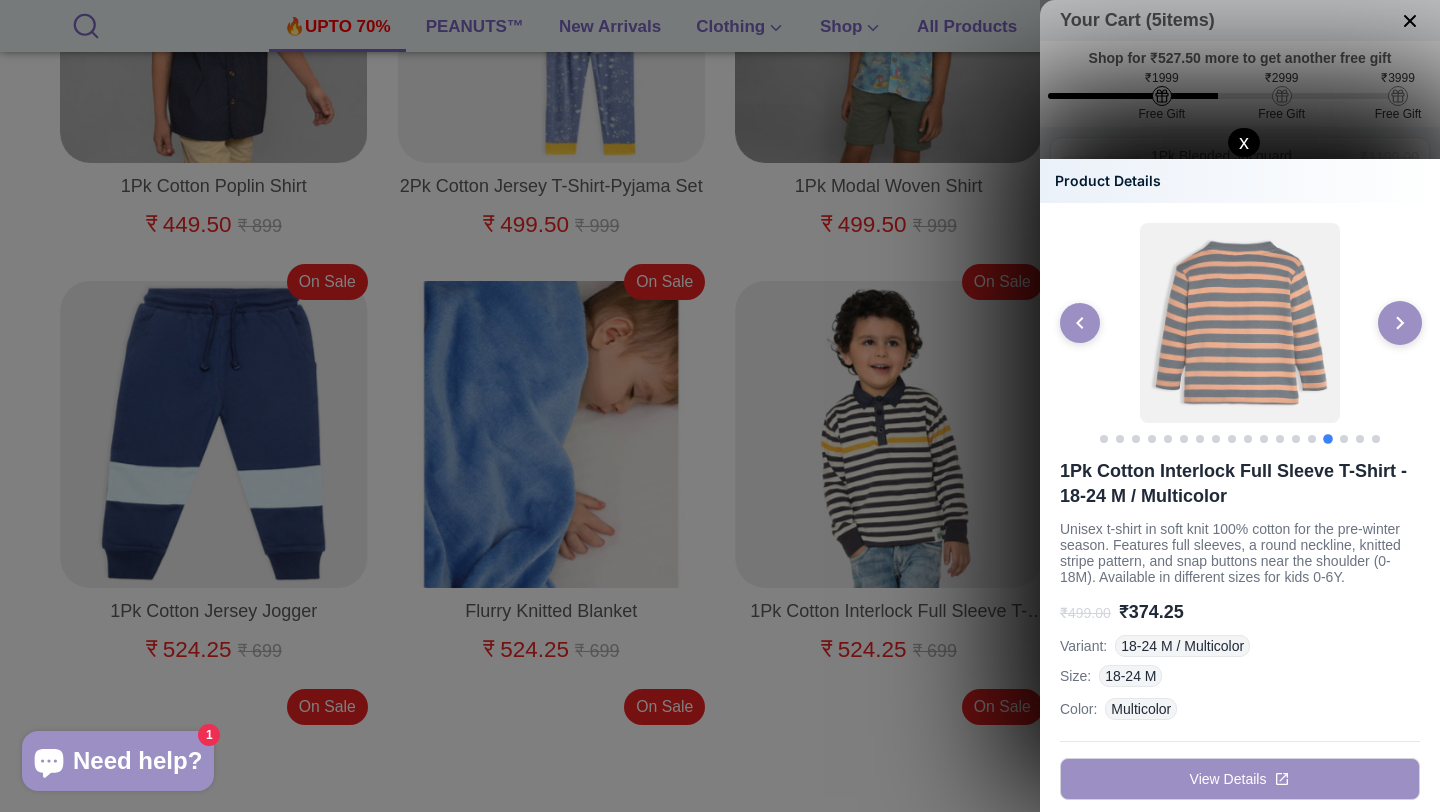 click 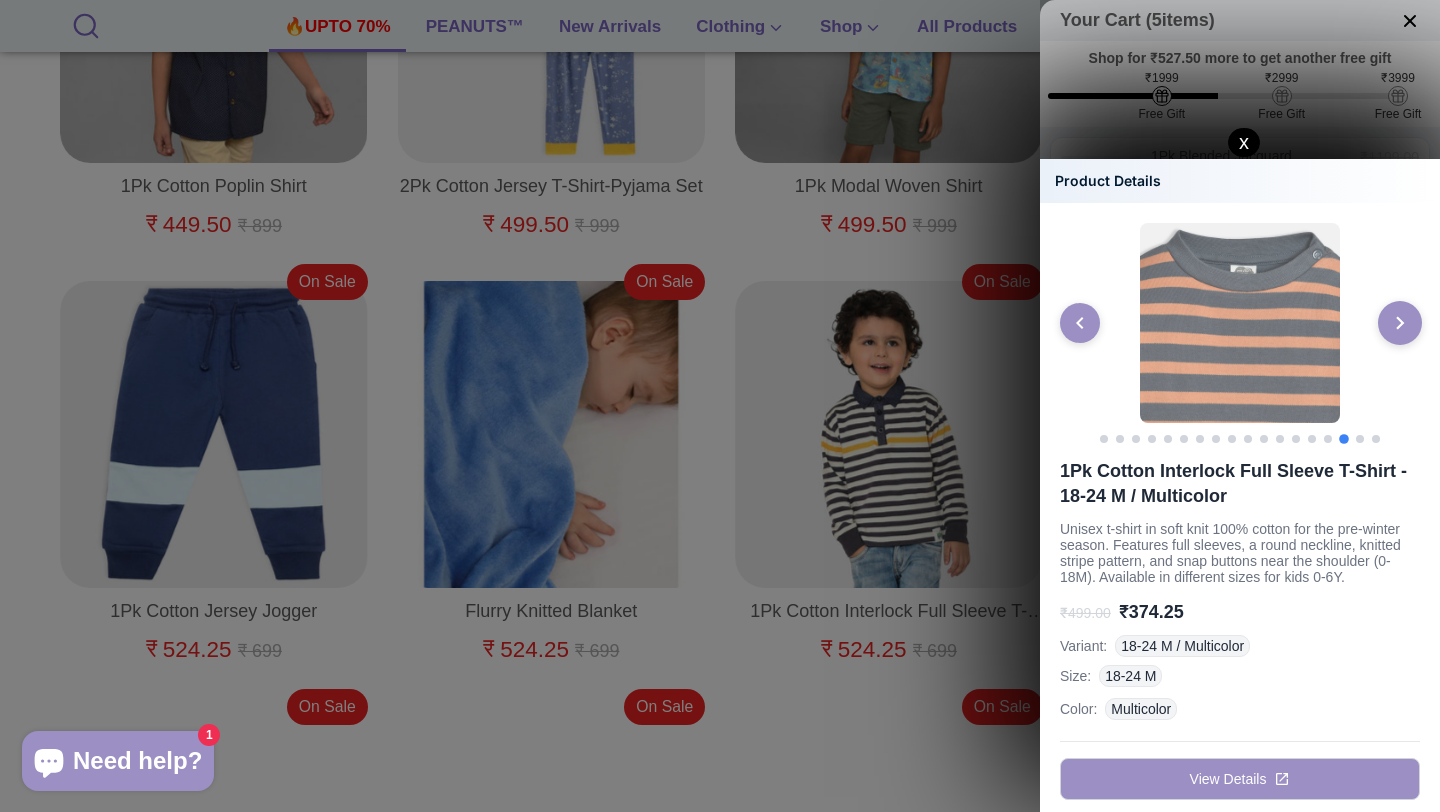 click 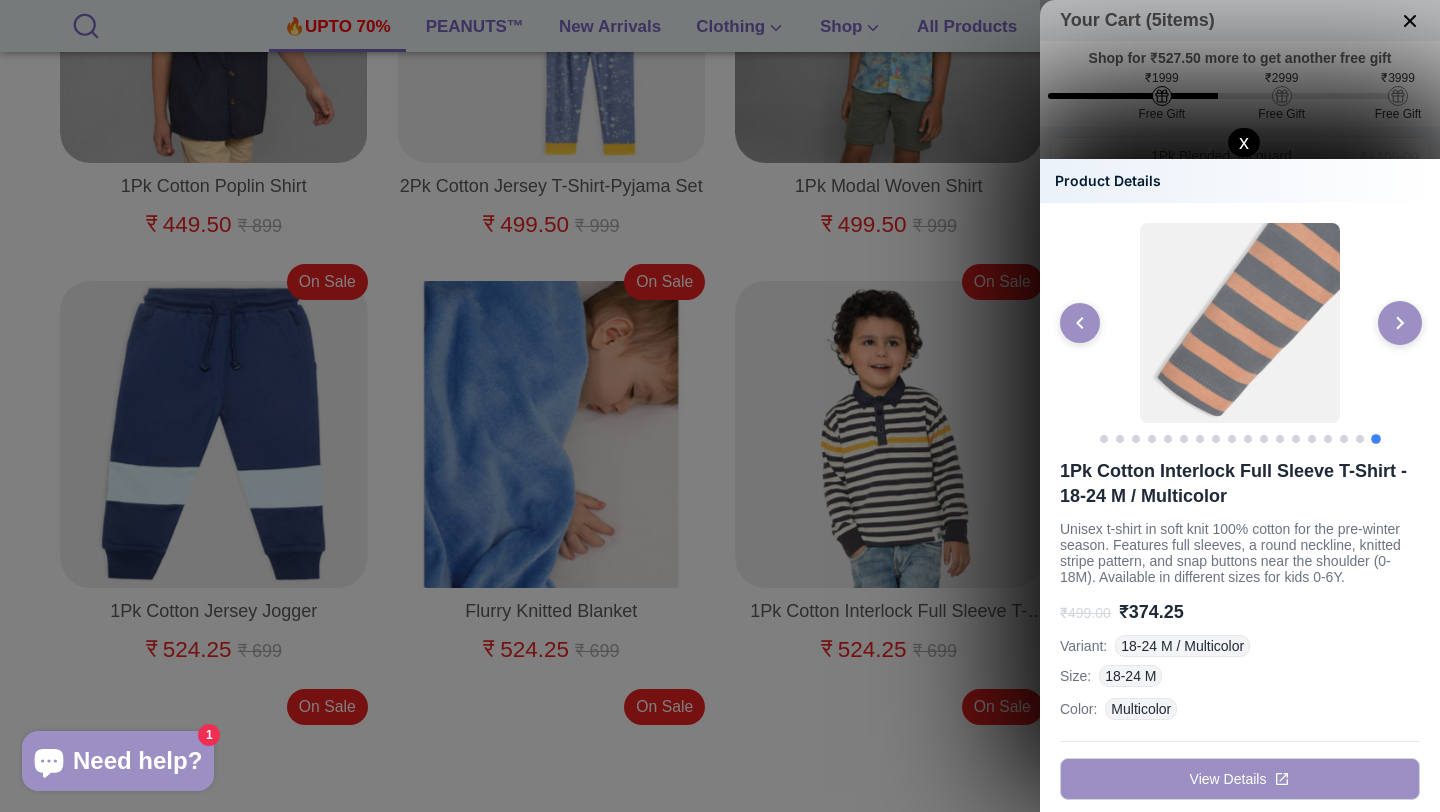 click 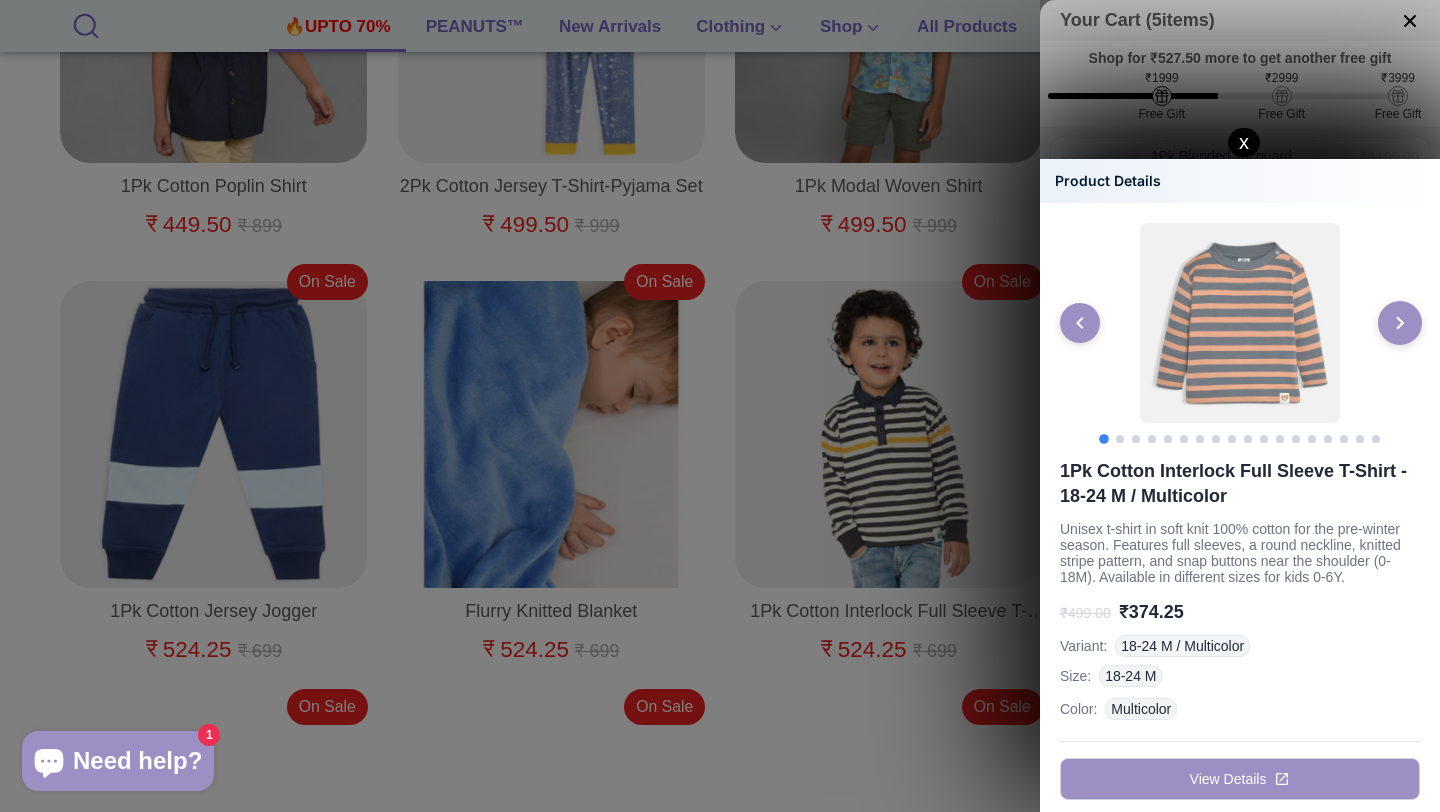 click 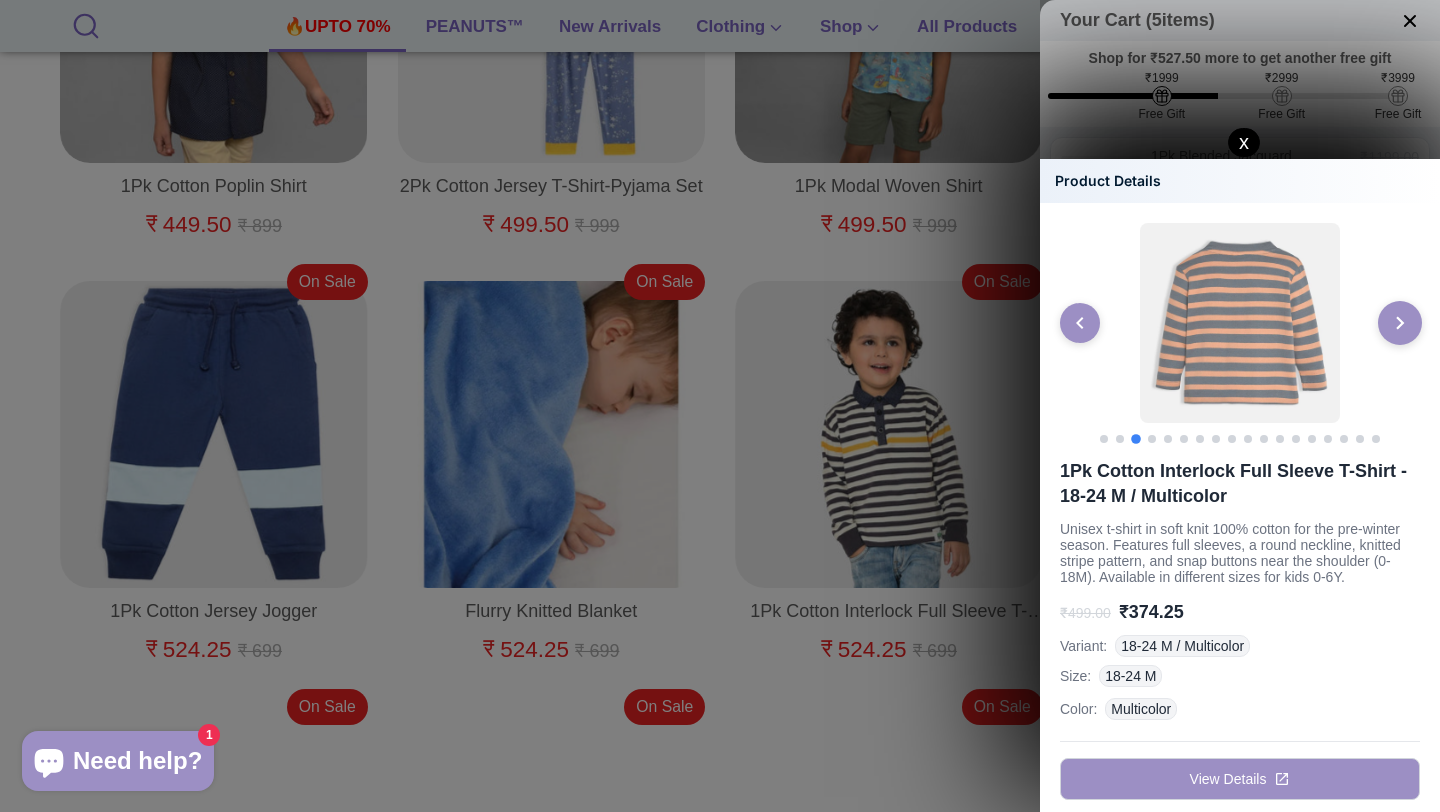 click 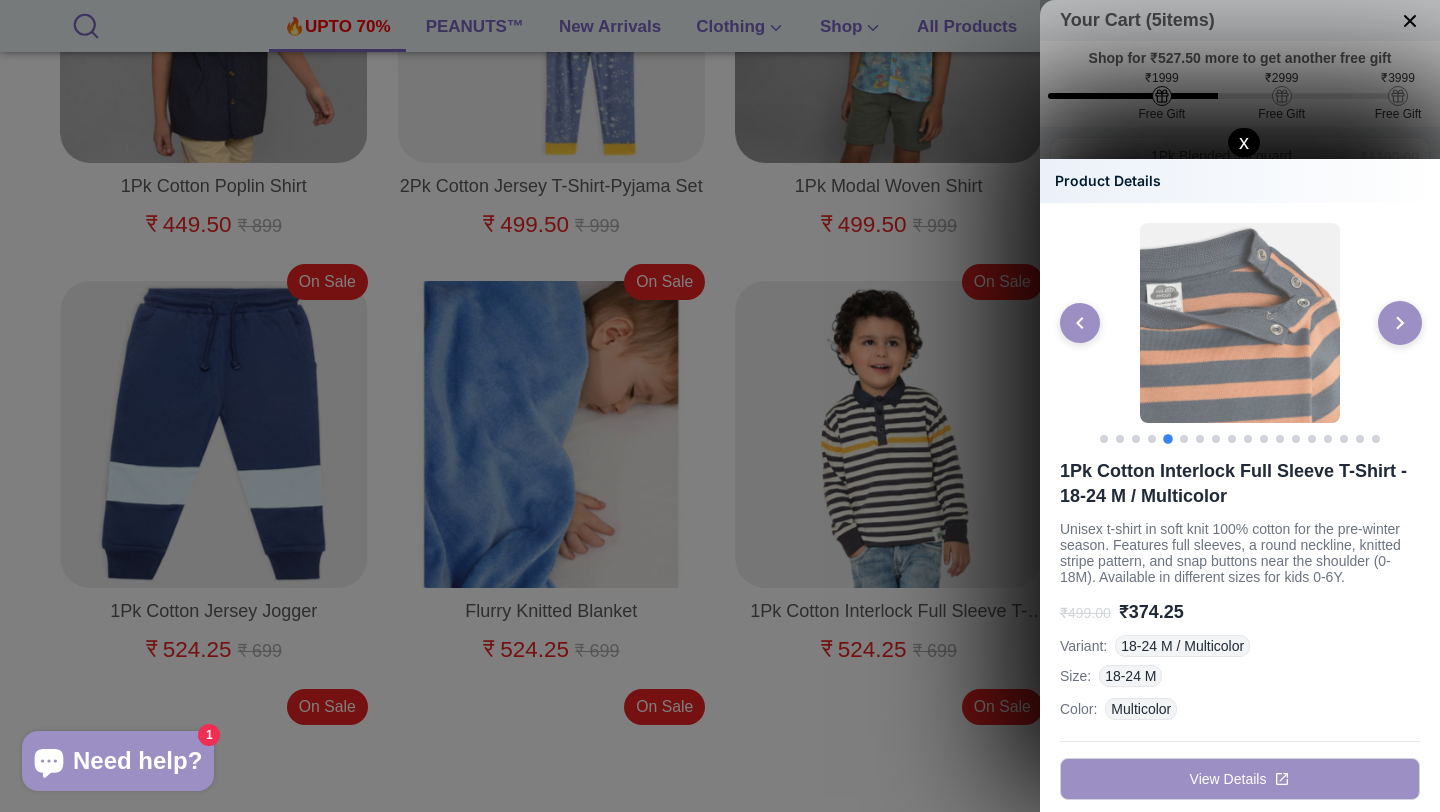 click 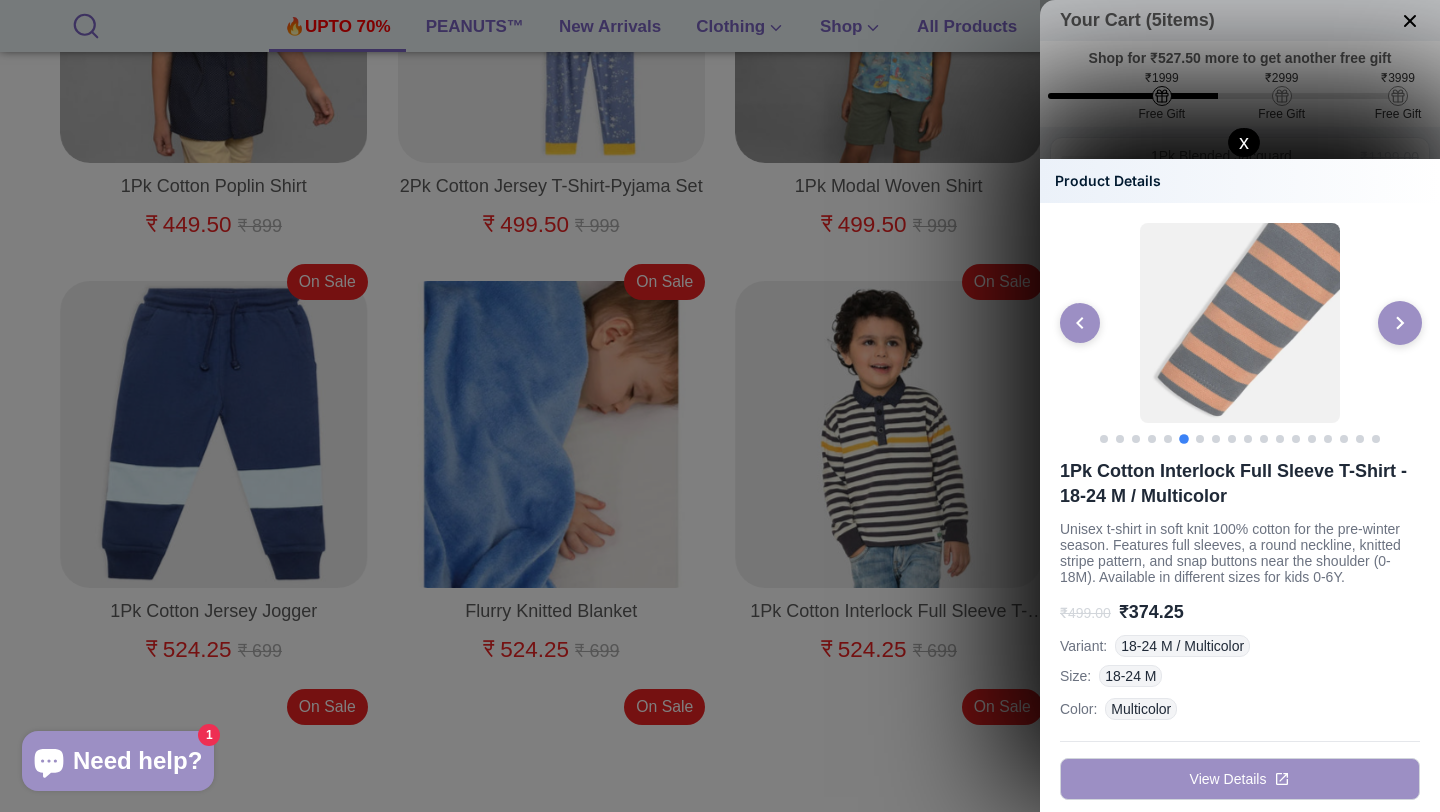click 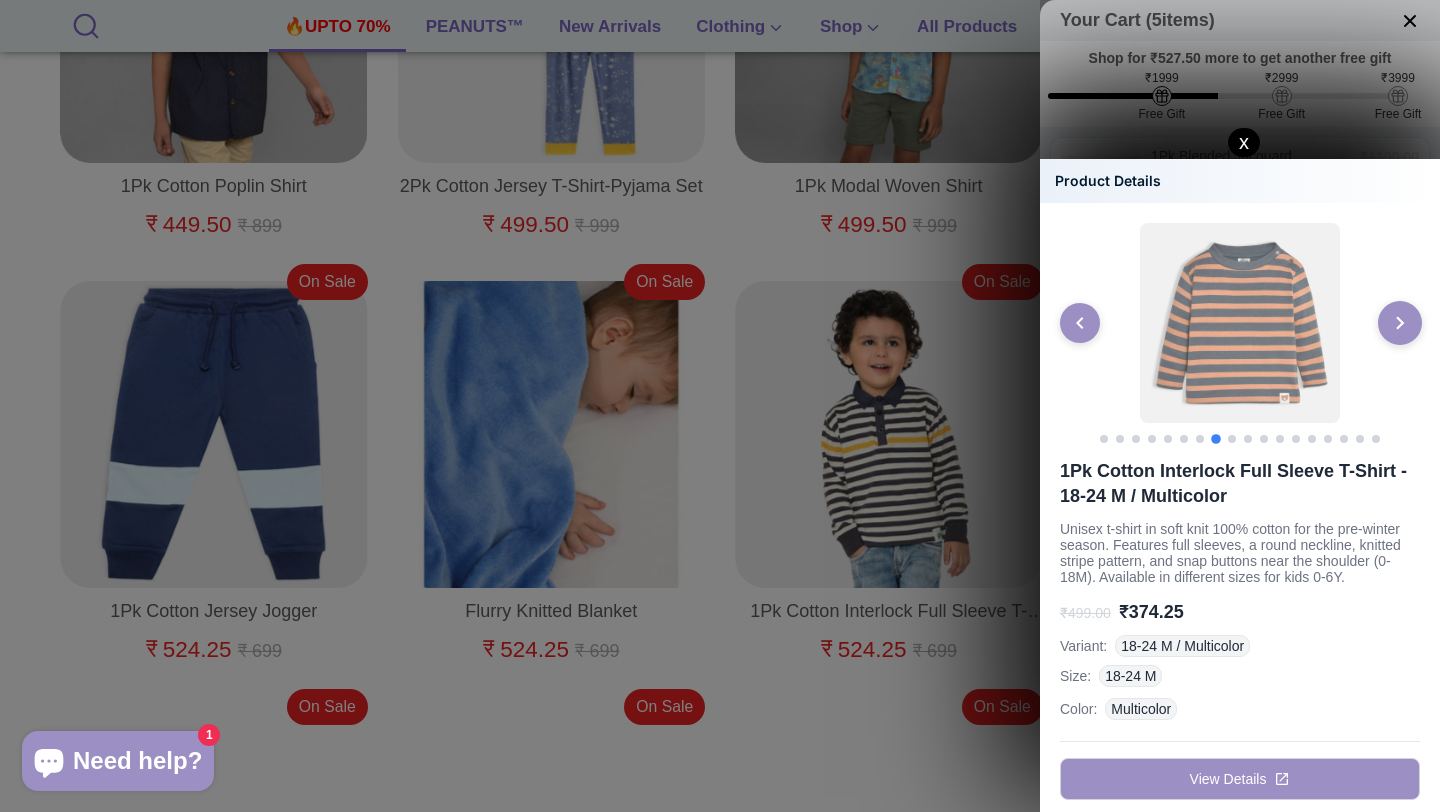click 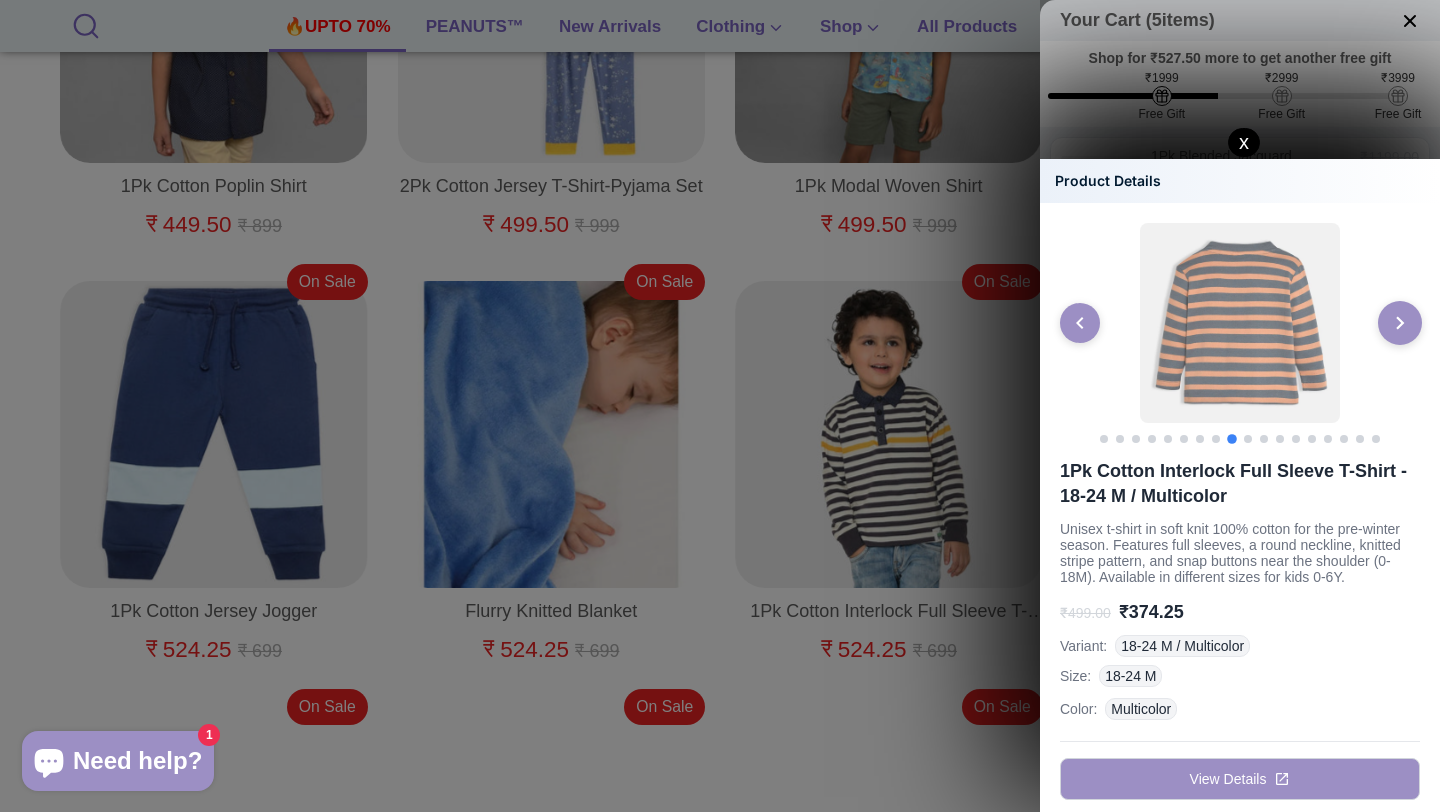 click 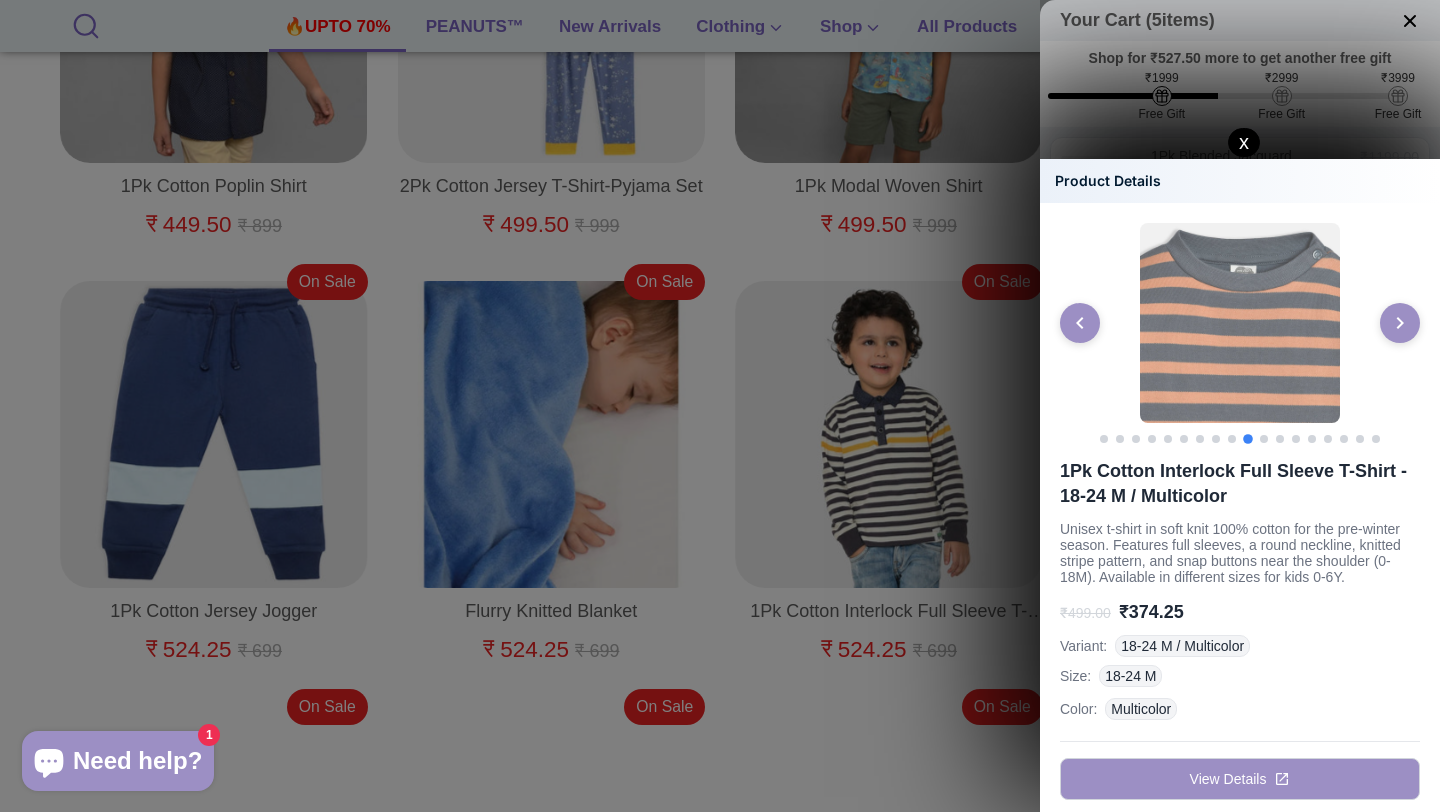 click on "x" at bounding box center [1244, 142] 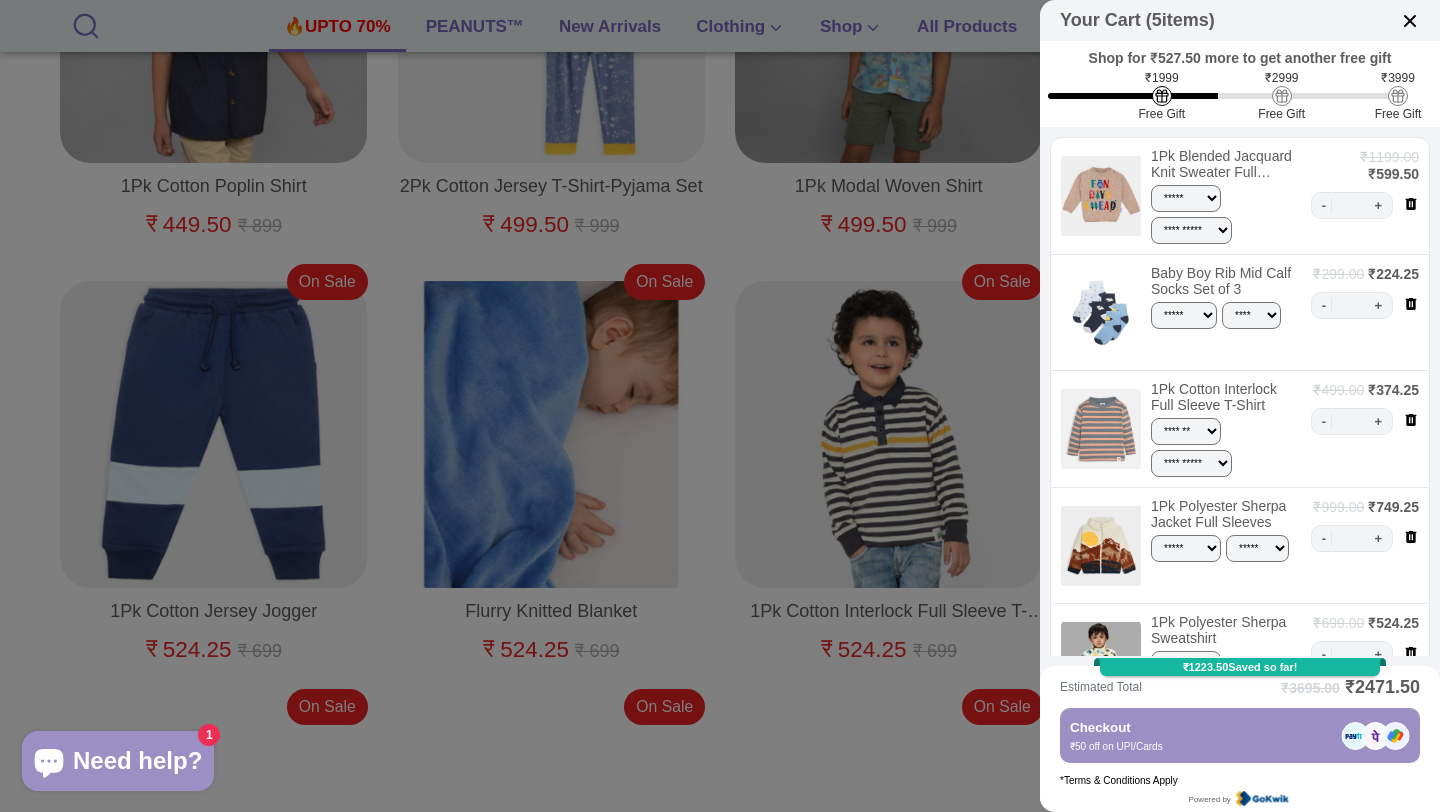 click 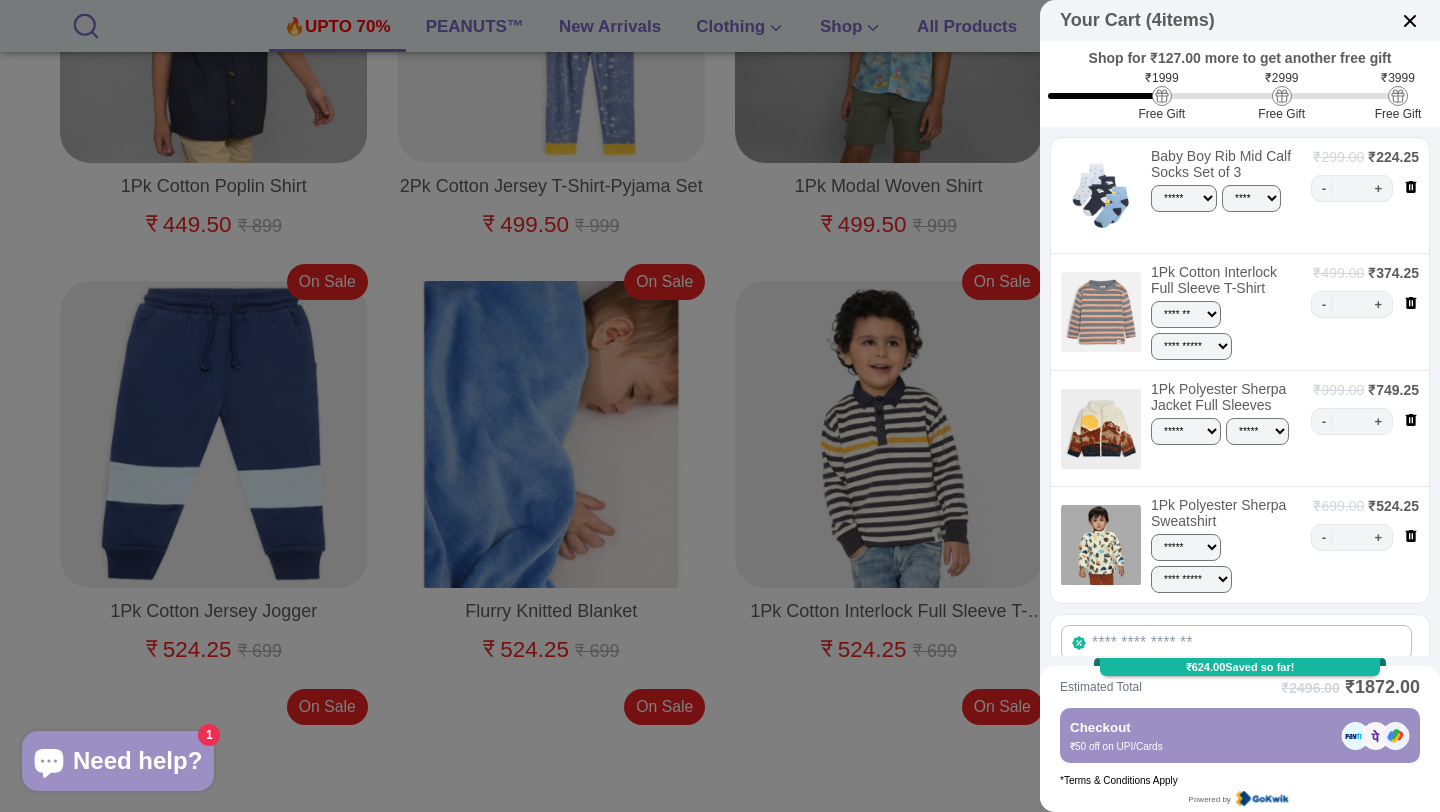 click 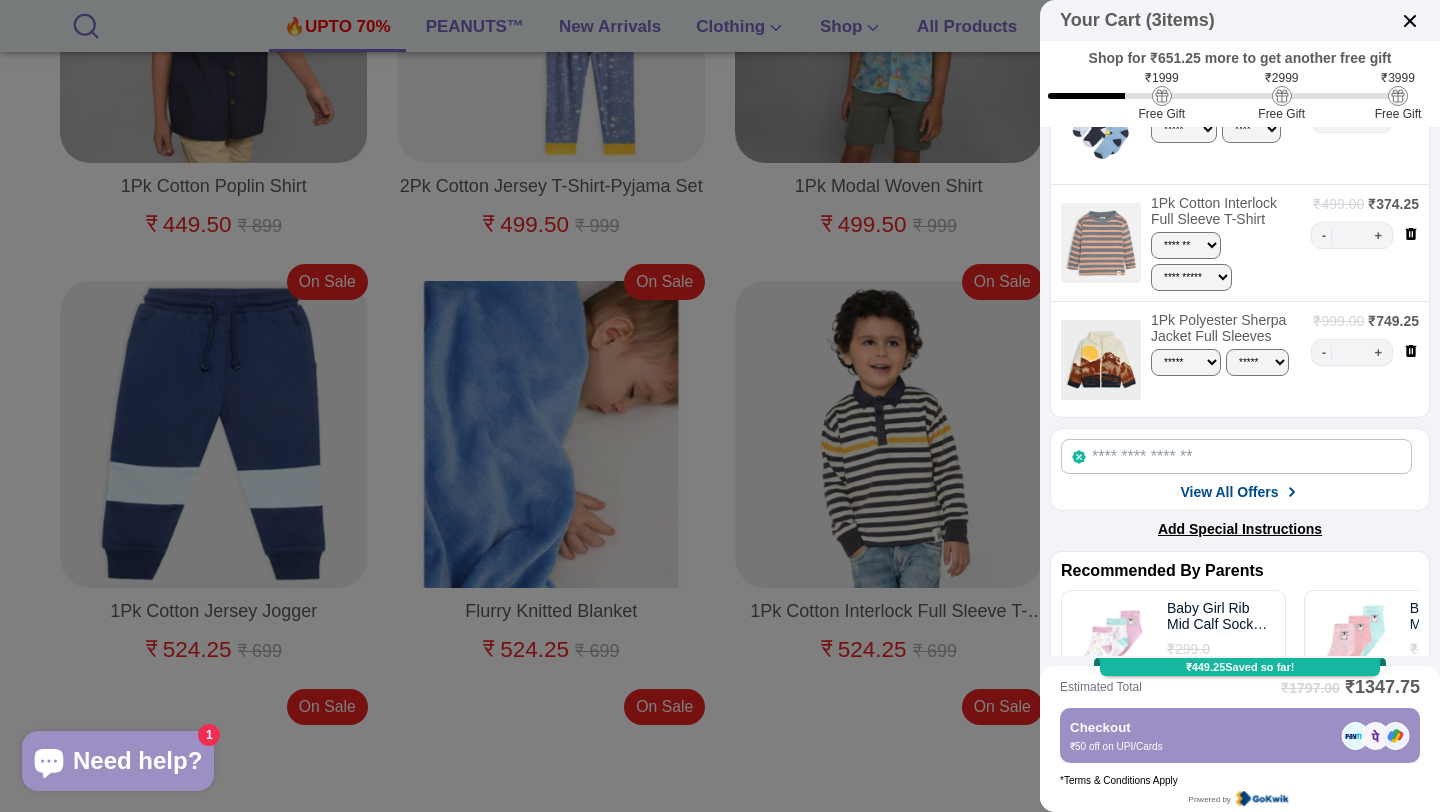 scroll, scrollTop: 59, scrollLeft: 0, axis: vertical 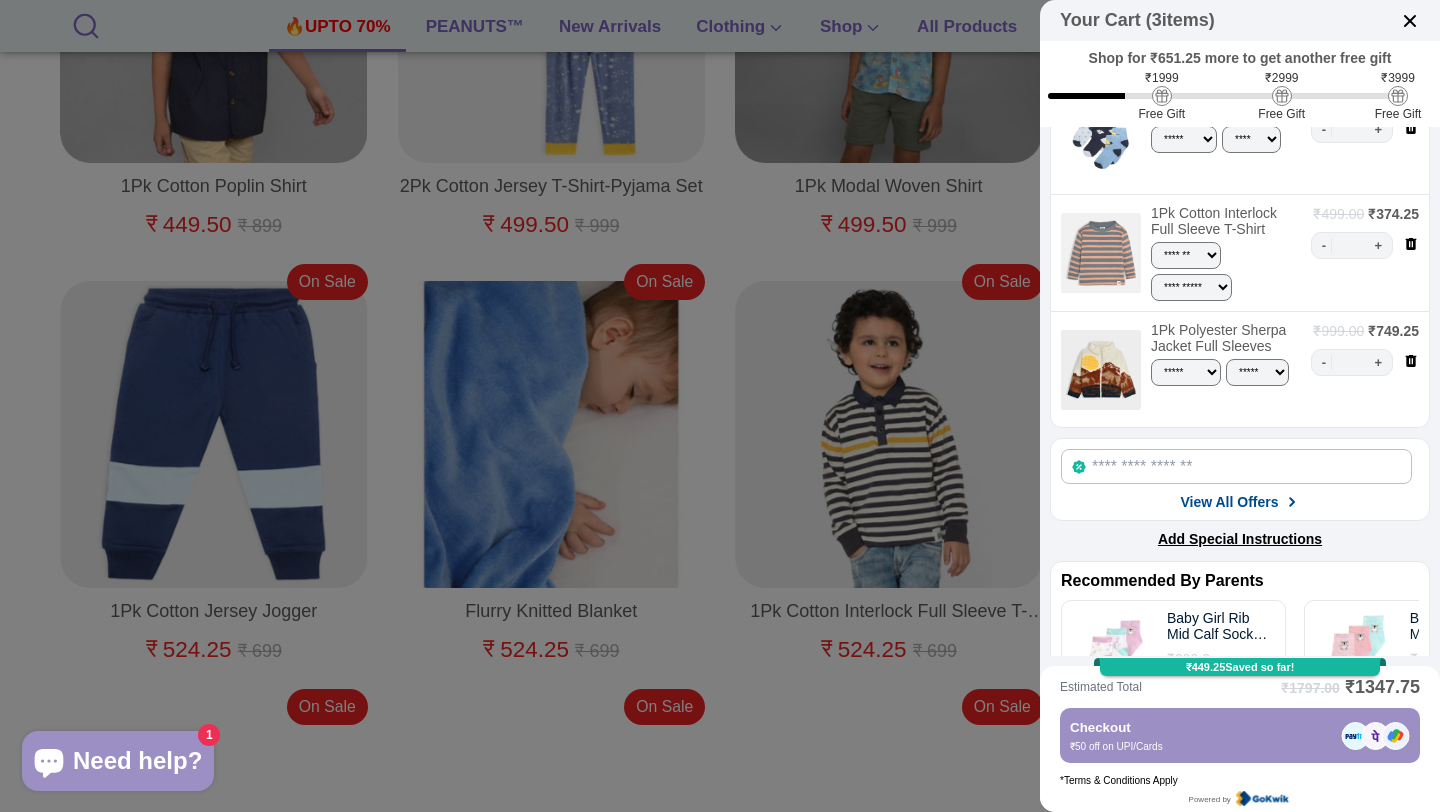 click on "View All Offers" at bounding box center (1229, 502) 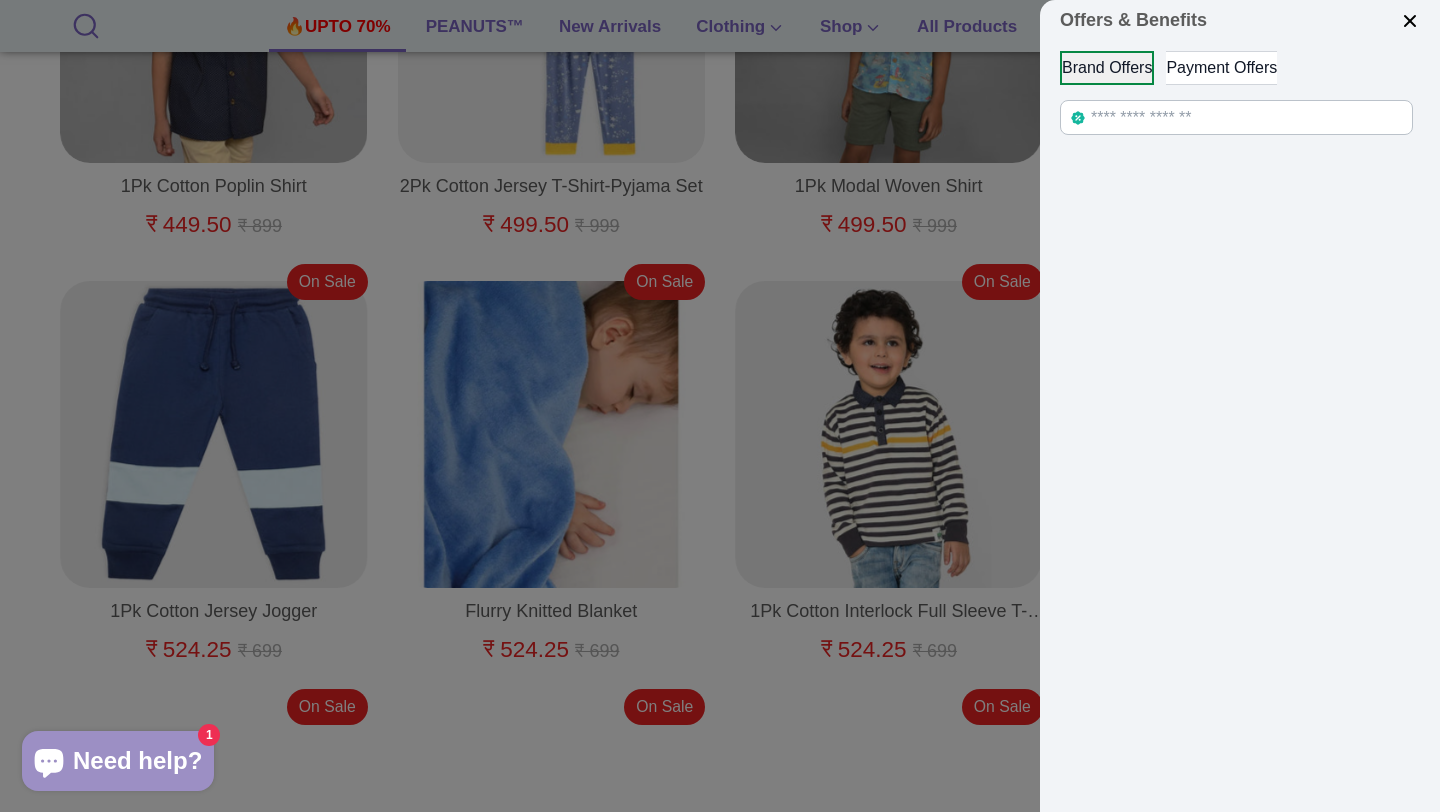 click on "Payment Offers" at bounding box center [1221, 68] 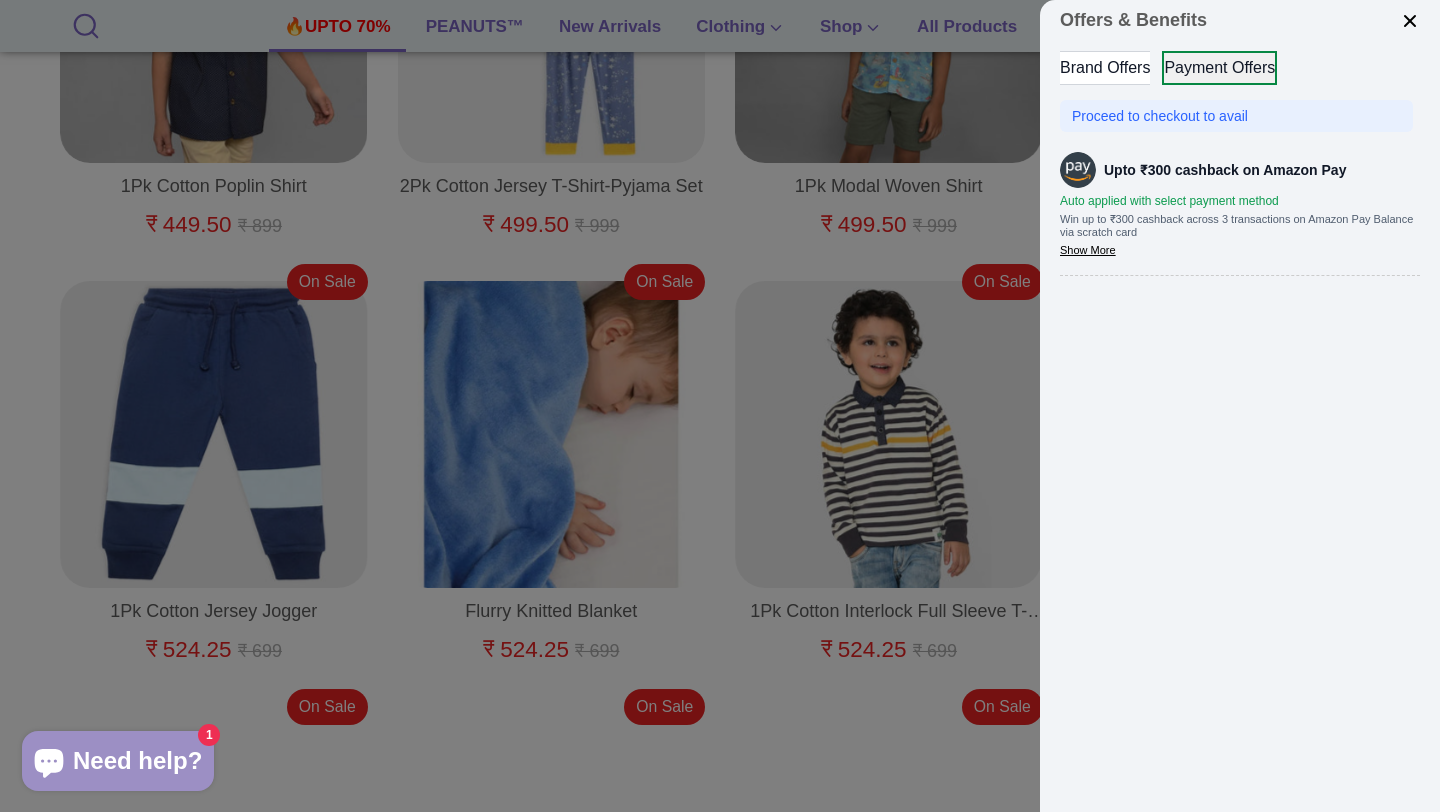 click at bounding box center [1410, 21] 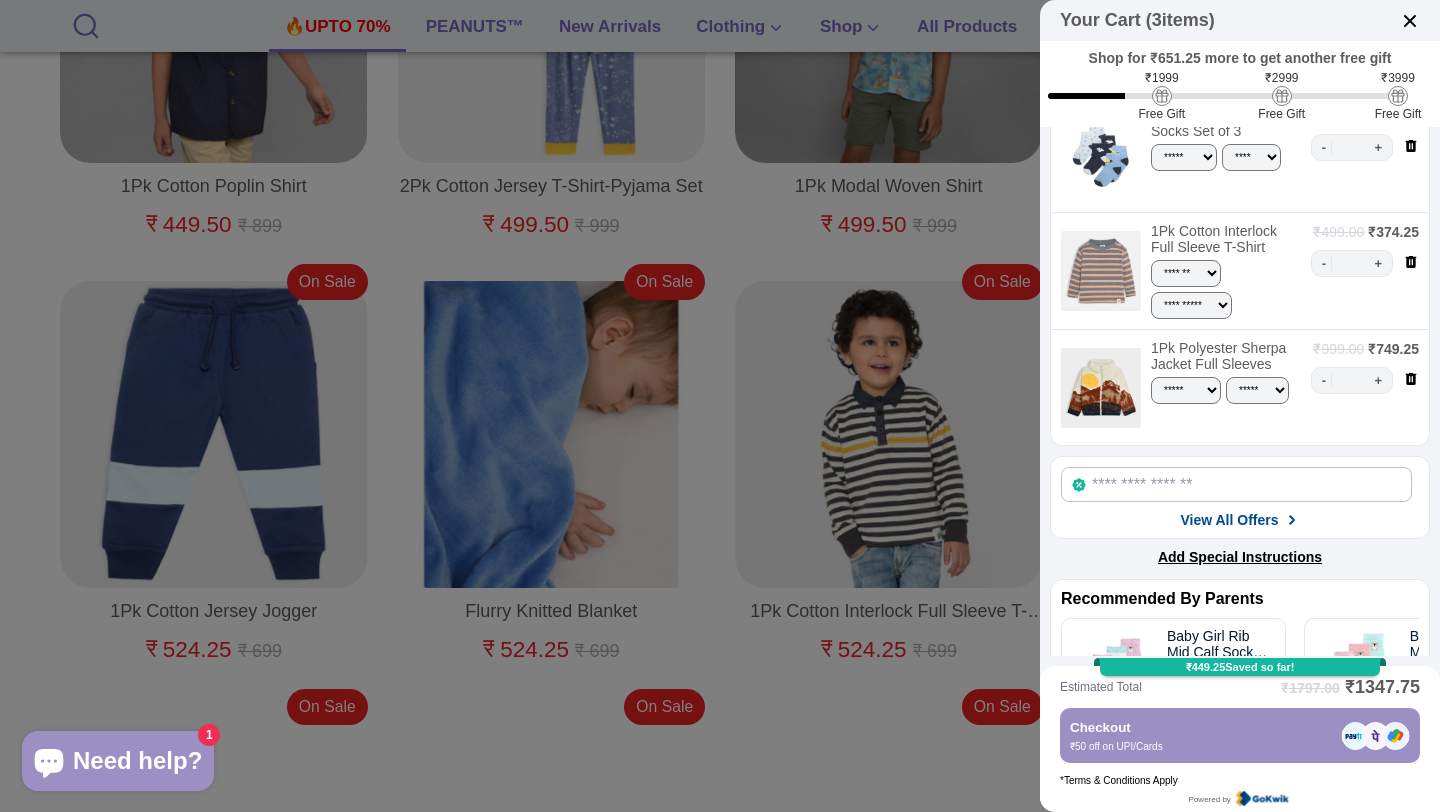 scroll, scrollTop: 30, scrollLeft: 0, axis: vertical 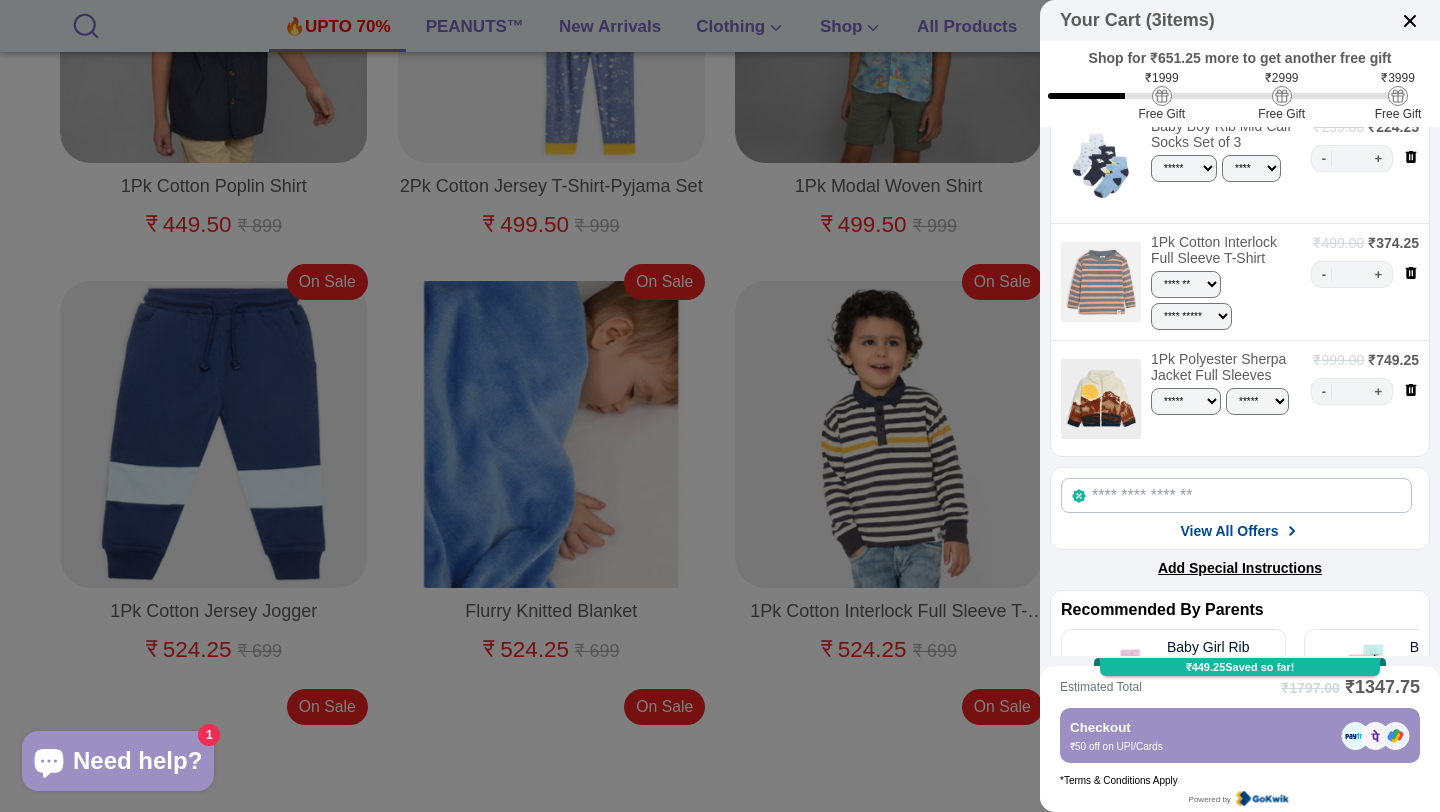 click at bounding box center [720, 406] 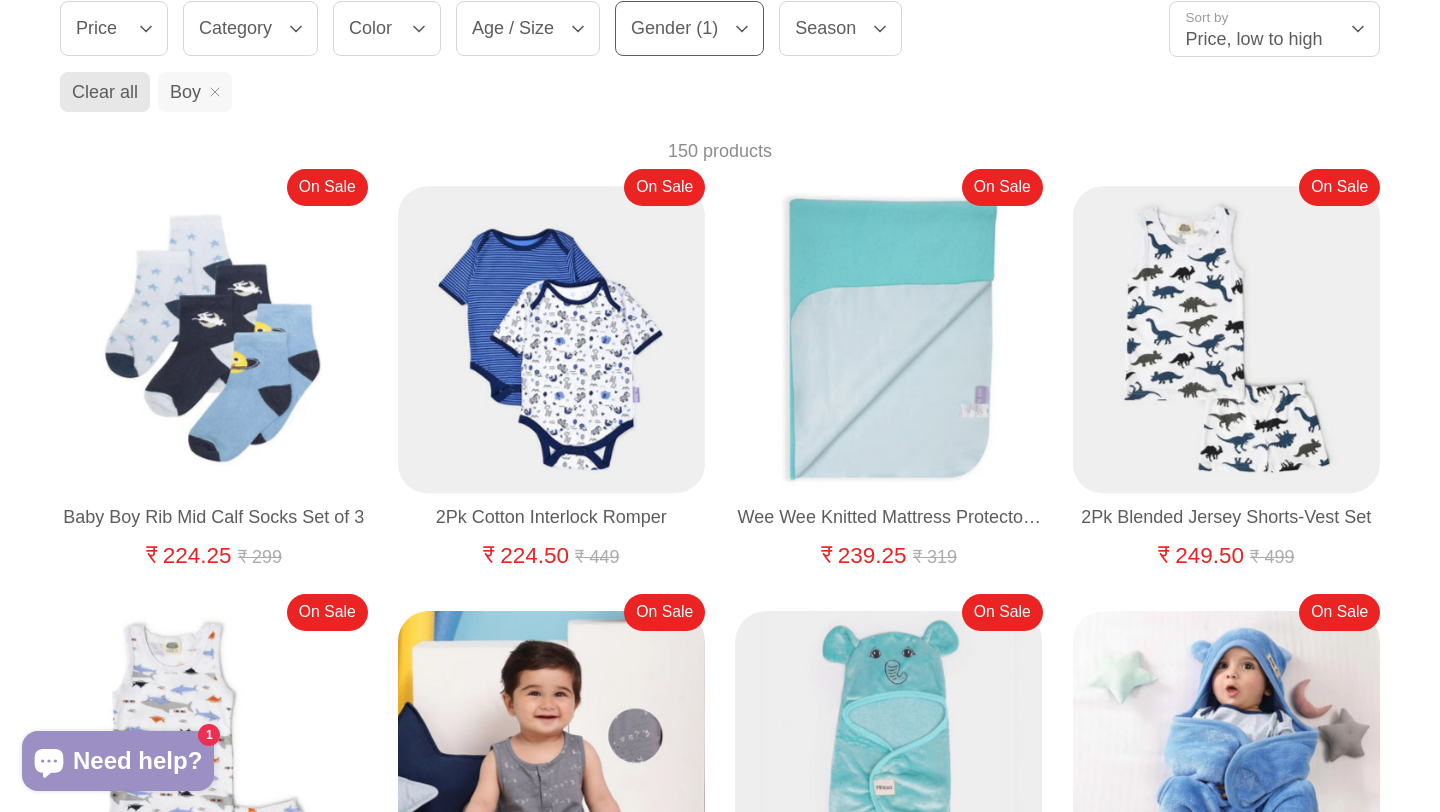 scroll, scrollTop: 0, scrollLeft: 0, axis: both 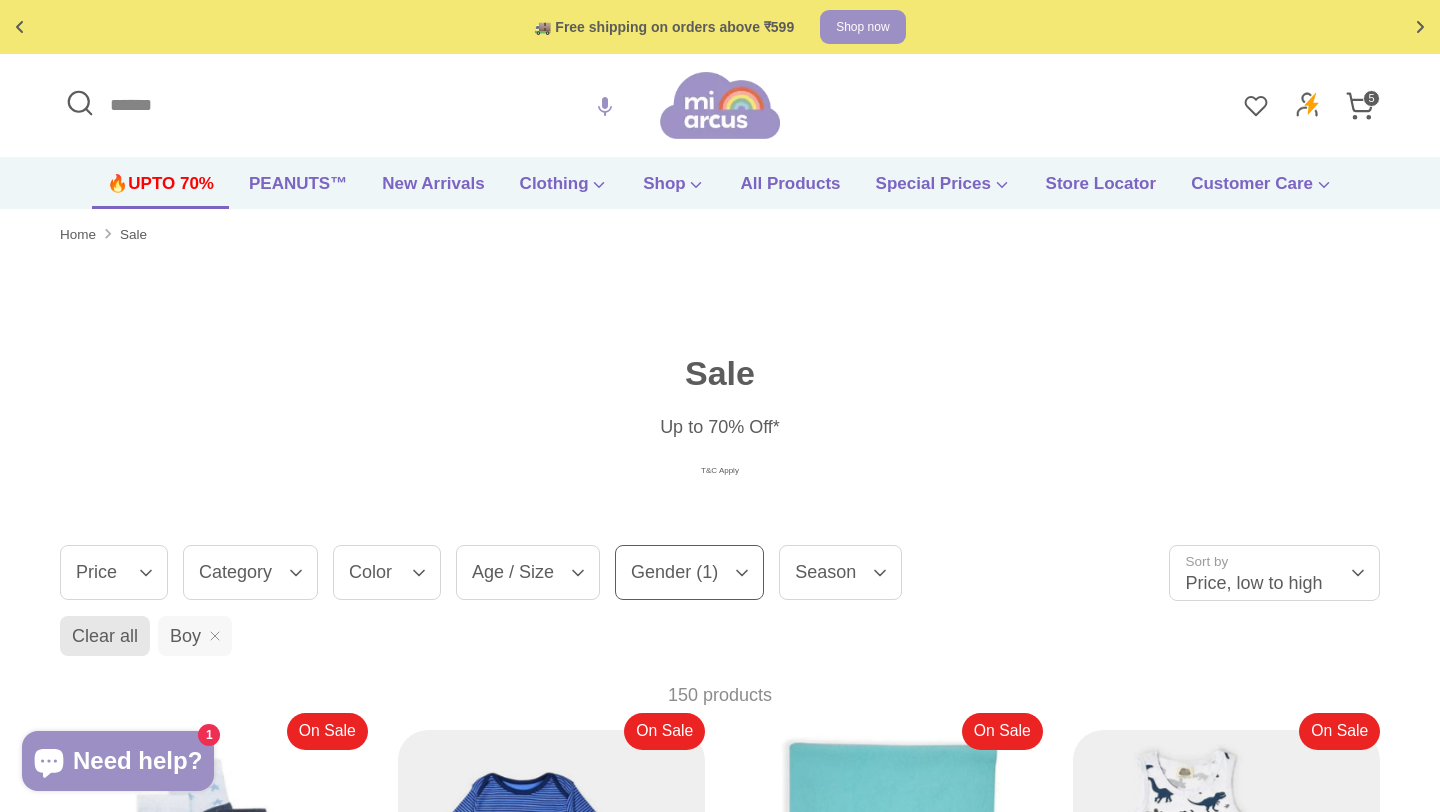click on "Search" at bounding box center (360, 105) 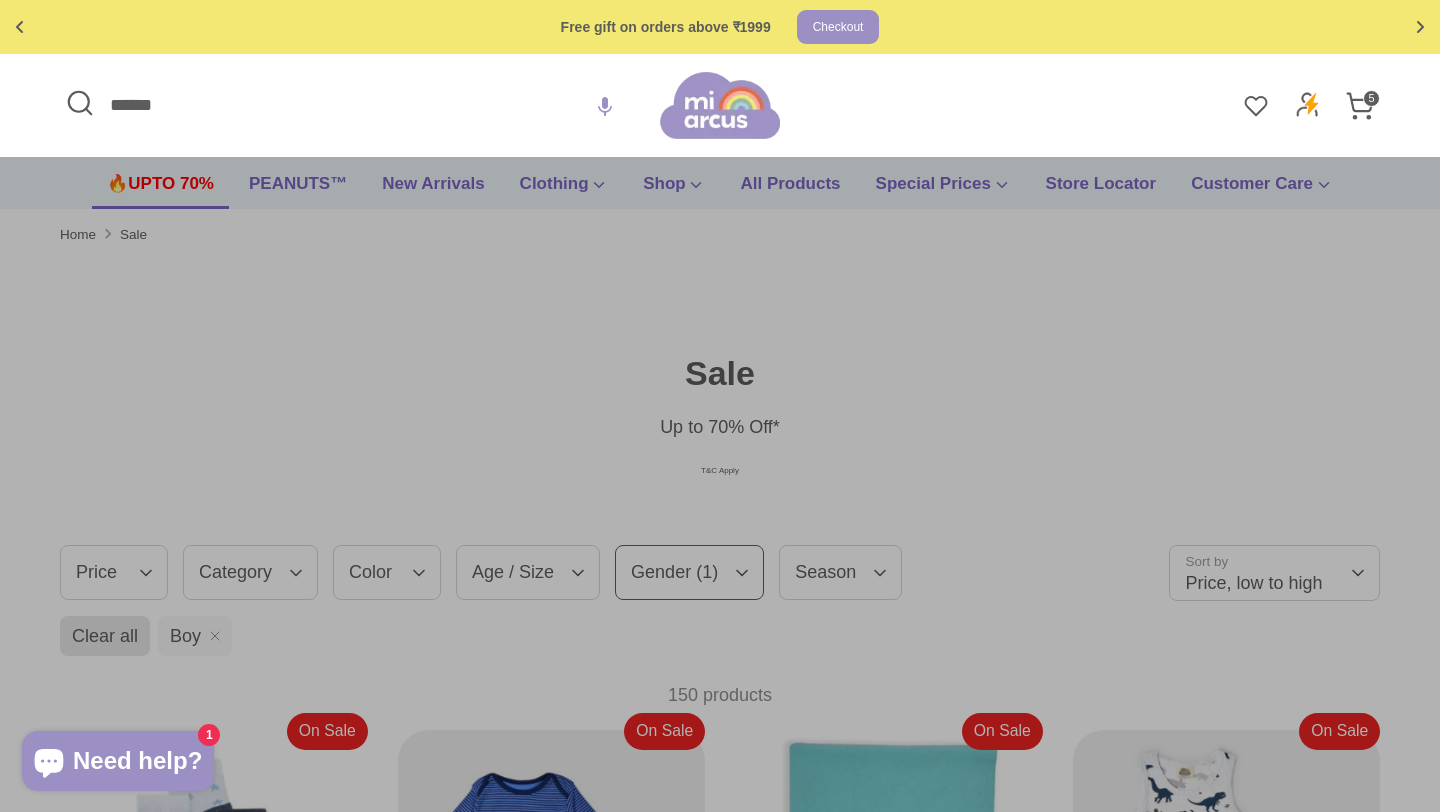 type on "*******" 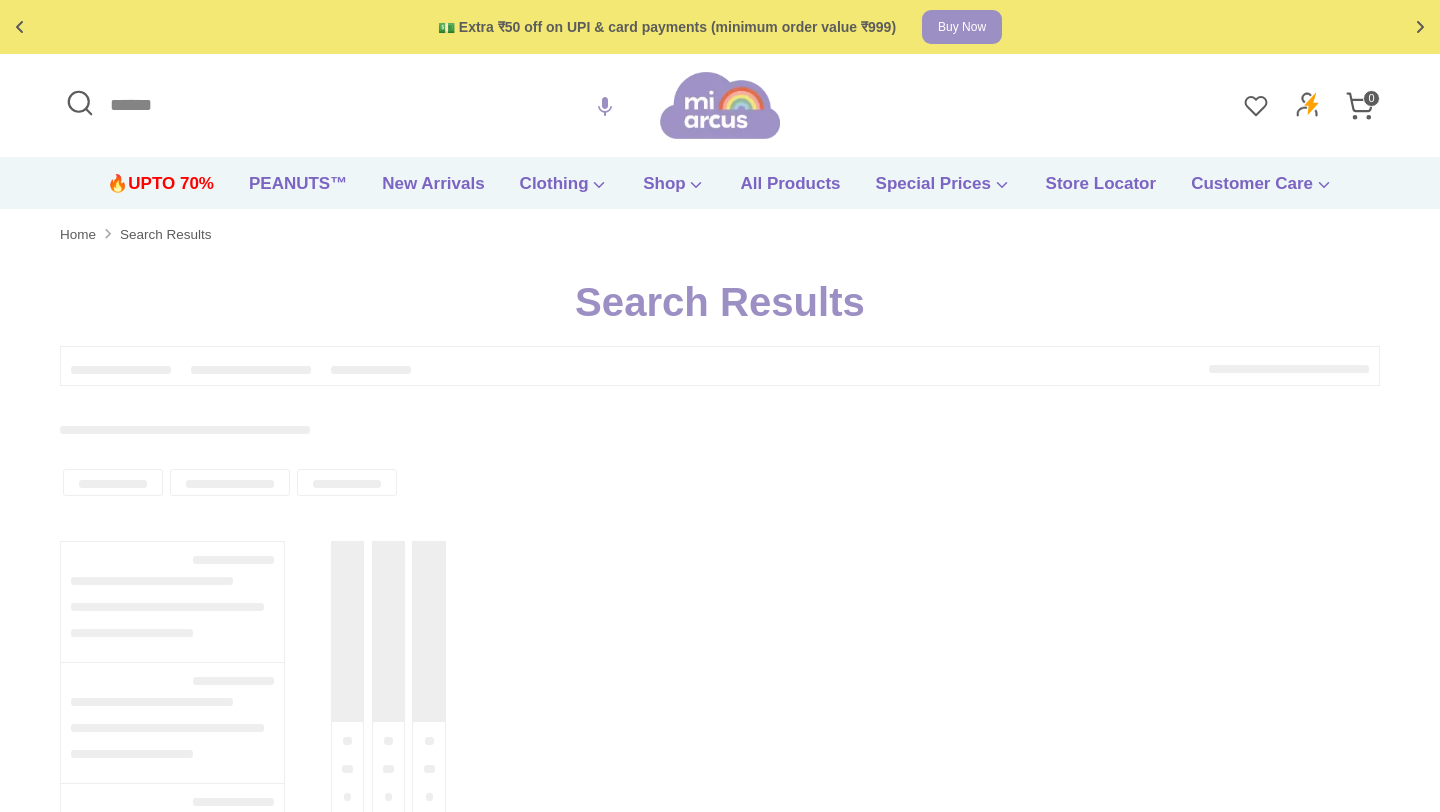 scroll, scrollTop: 0, scrollLeft: 0, axis: both 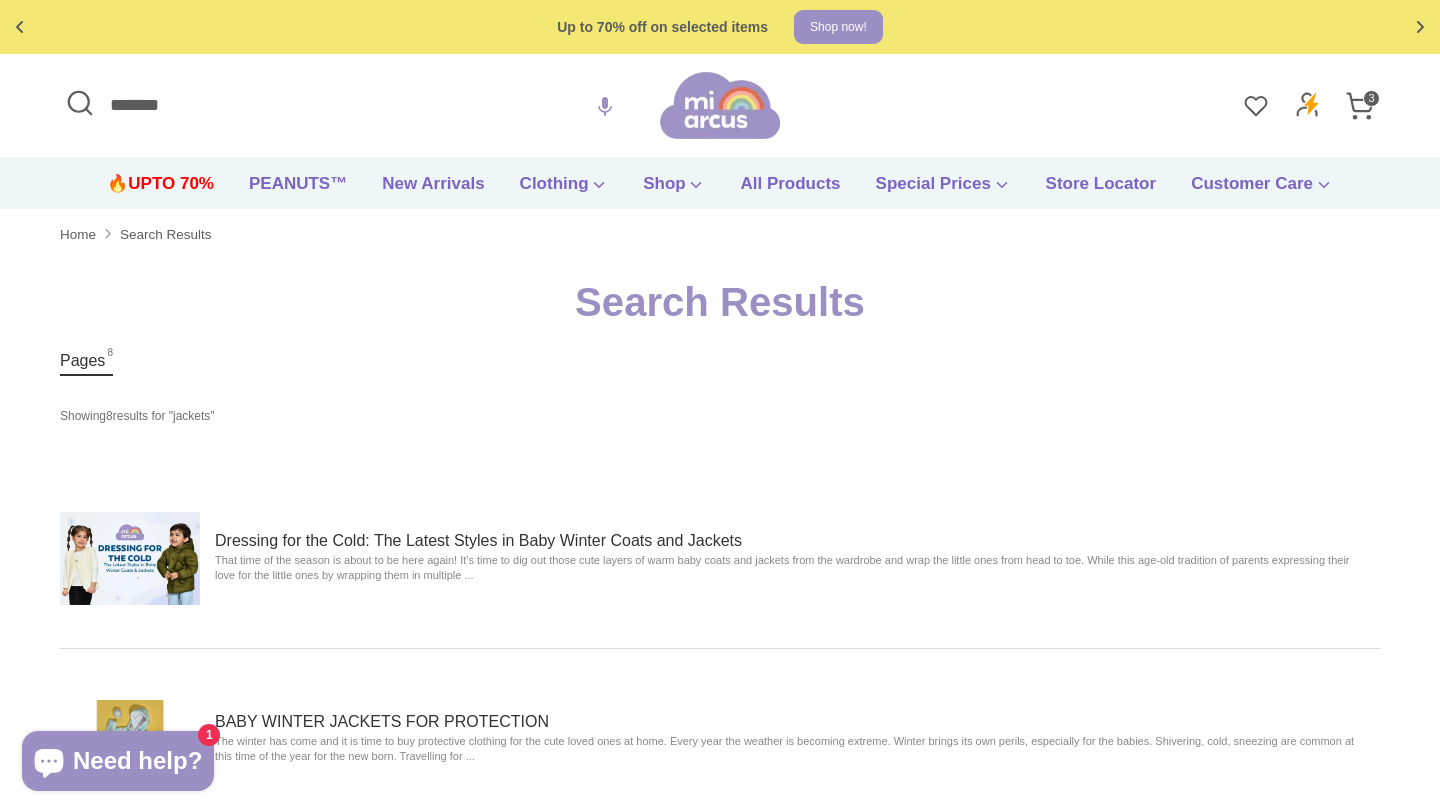 click on "*******" at bounding box center (360, 105) 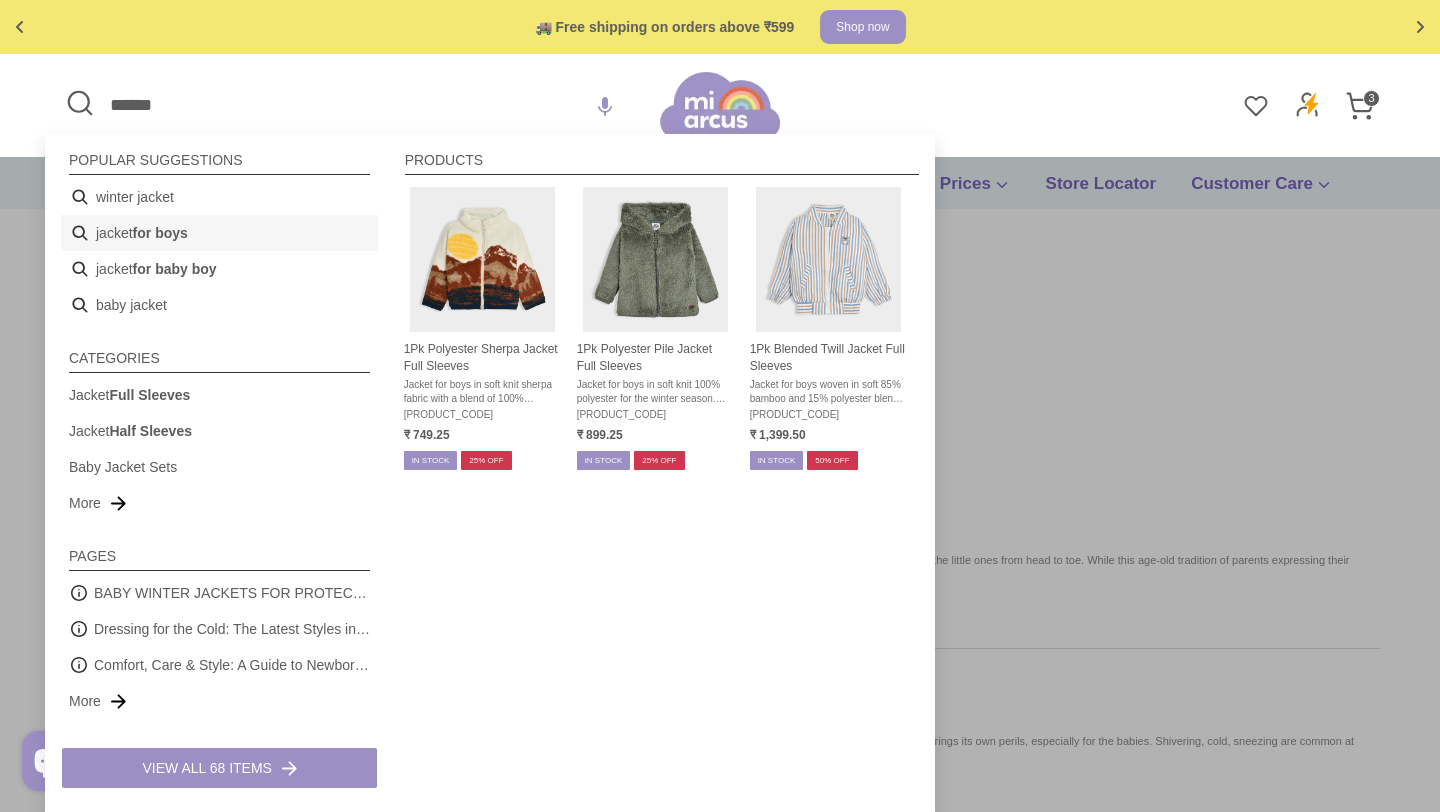 click on "for boys" at bounding box center (160, 233) 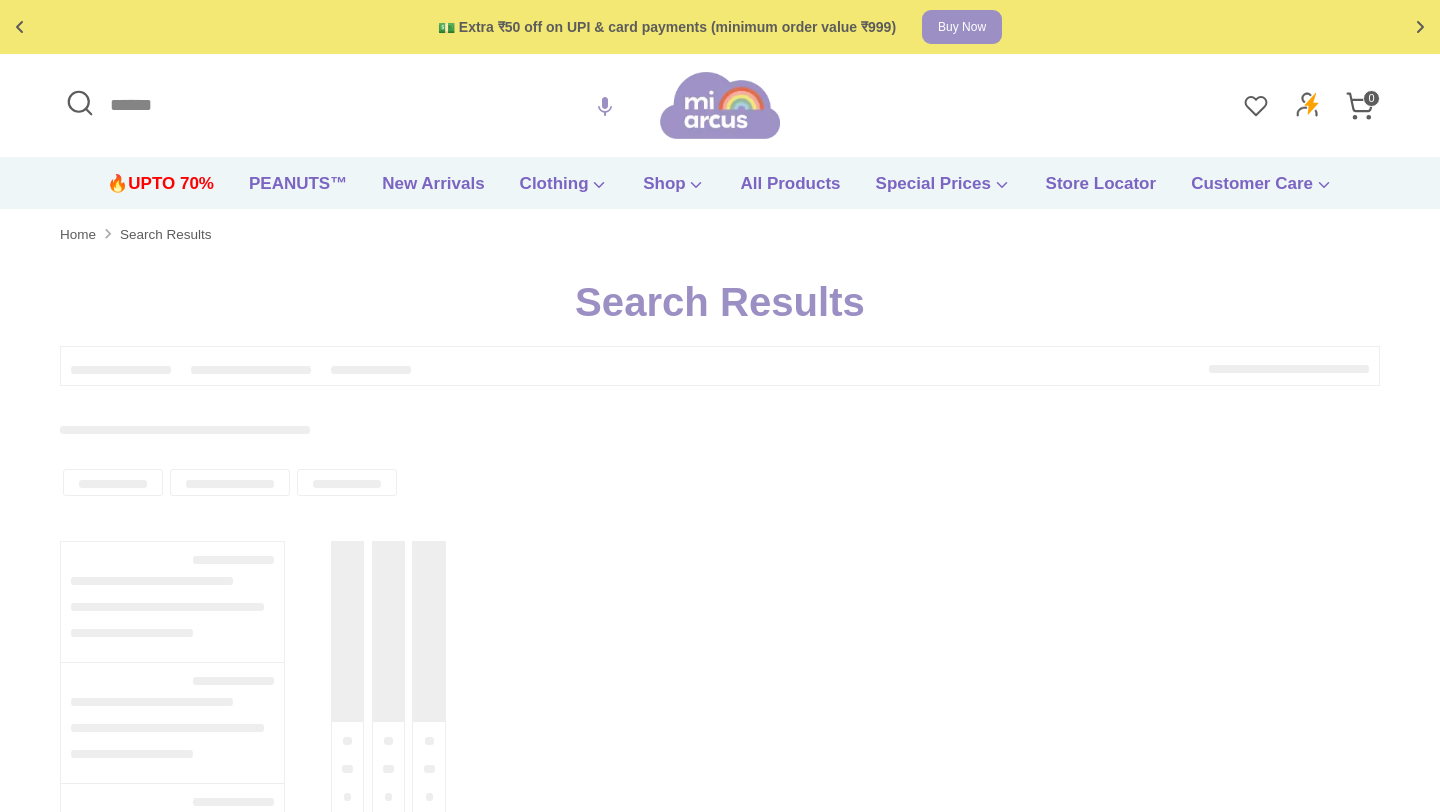 scroll, scrollTop: 0, scrollLeft: 0, axis: both 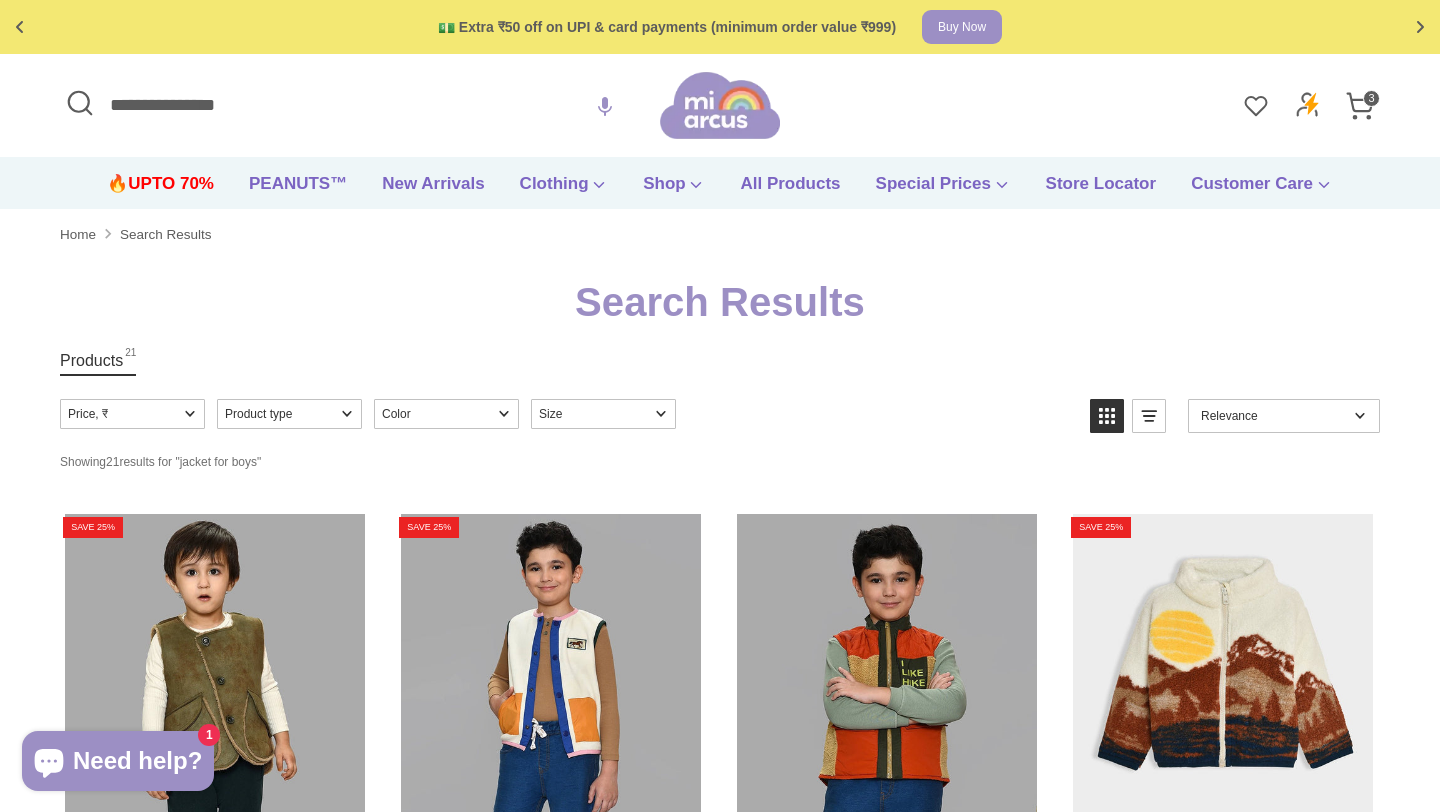 click on "**********" at bounding box center (360, 105) 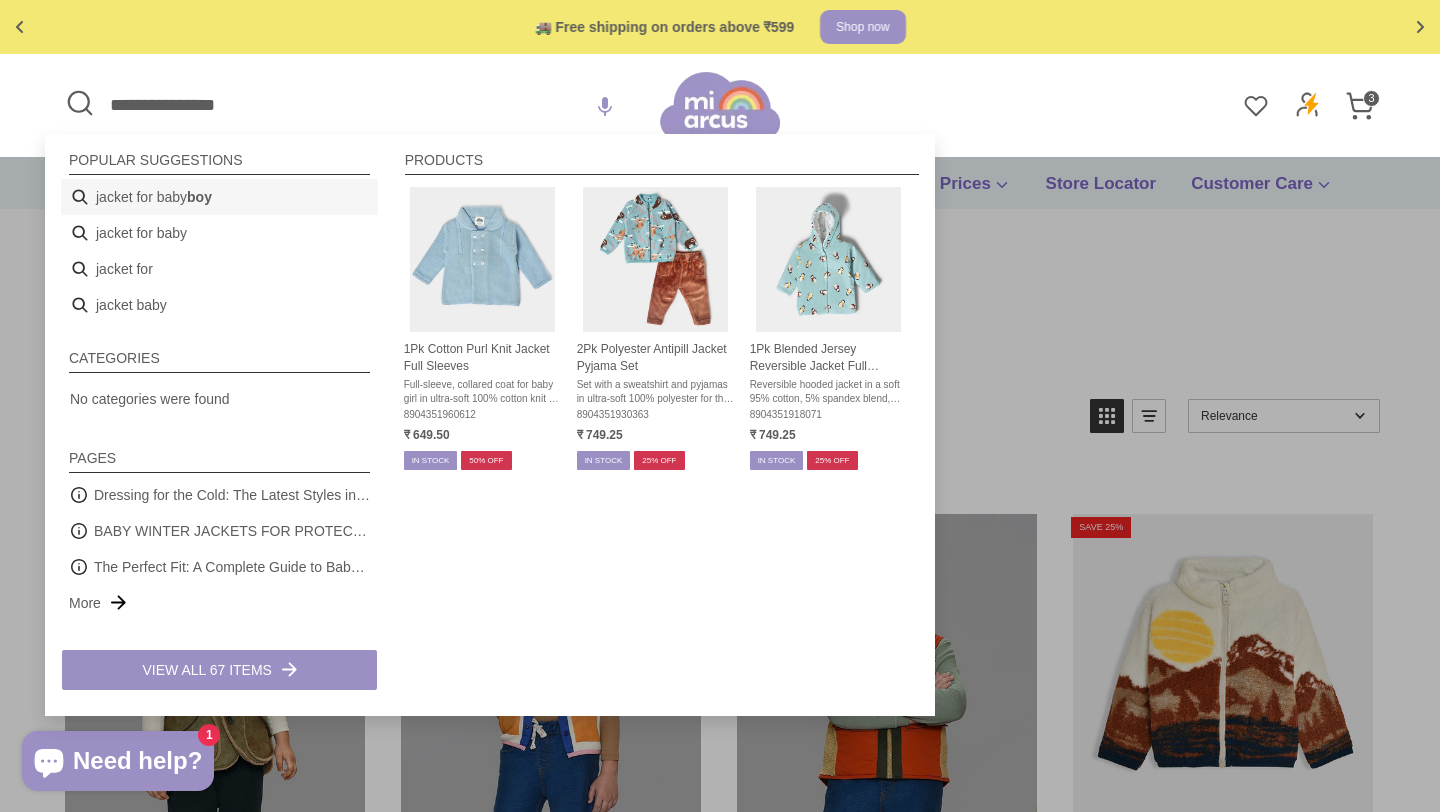 click on "jacket for baby  boy" at bounding box center (219, 197) 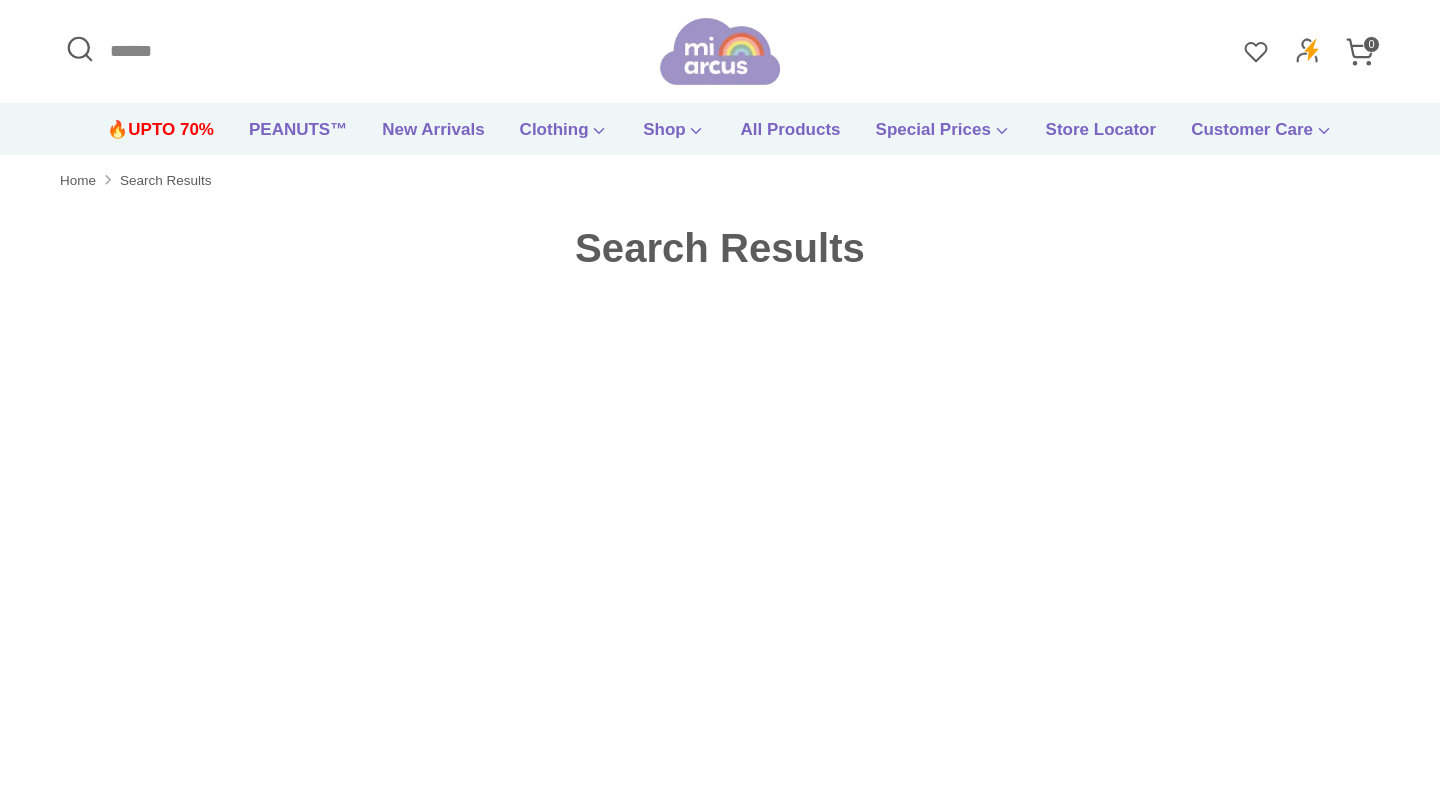 scroll, scrollTop: 0, scrollLeft: 0, axis: both 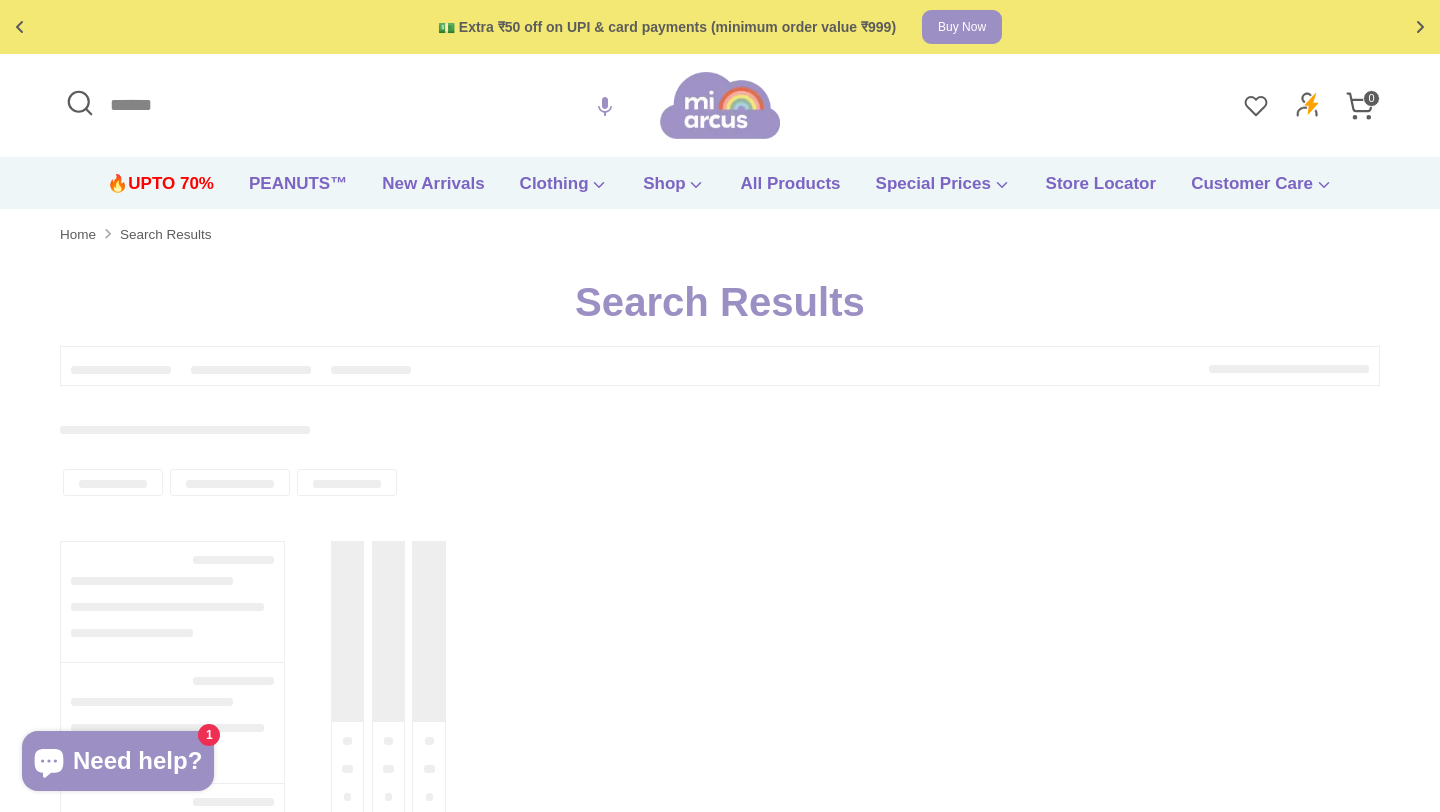 type on "**********" 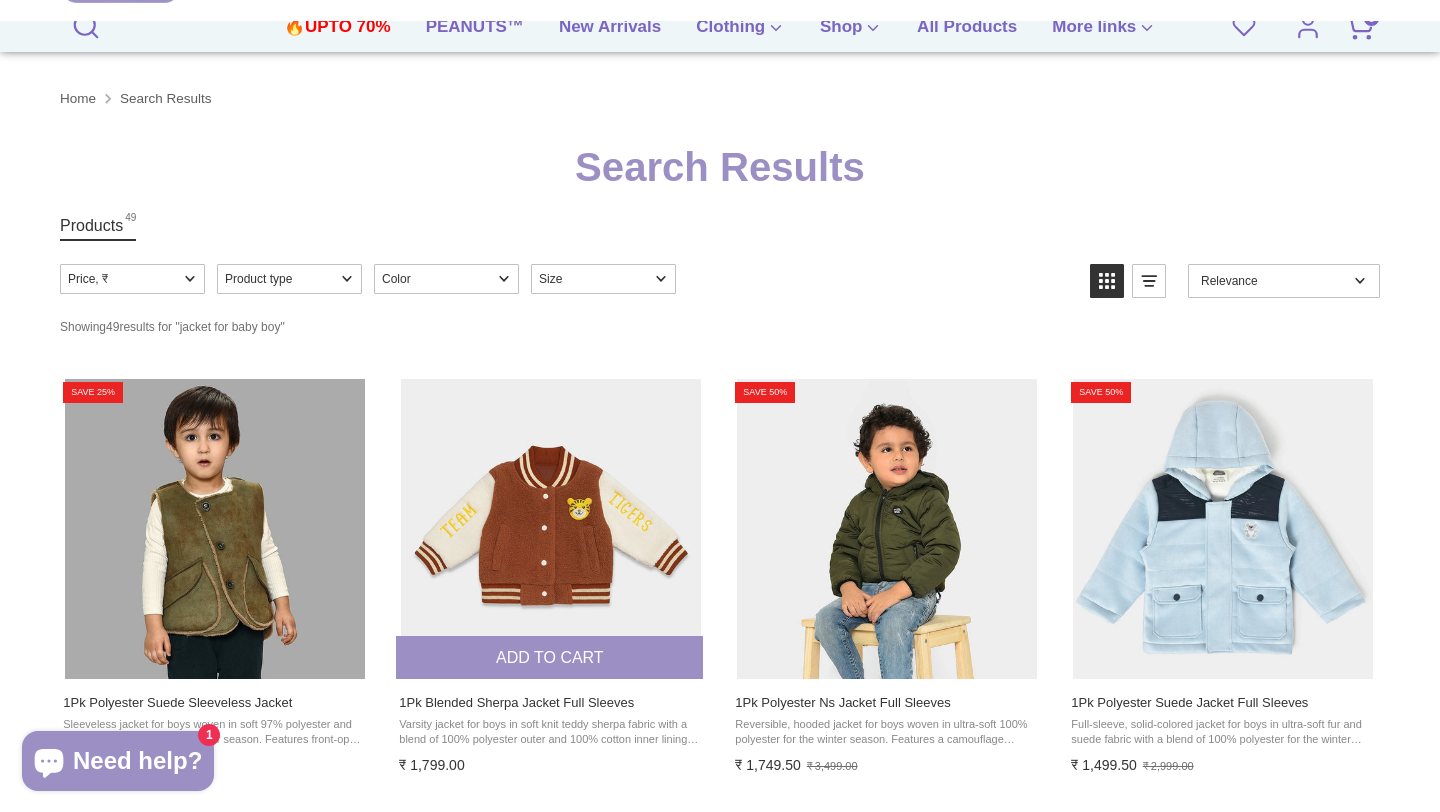 scroll, scrollTop: 0, scrollLeft: 0, axis: both 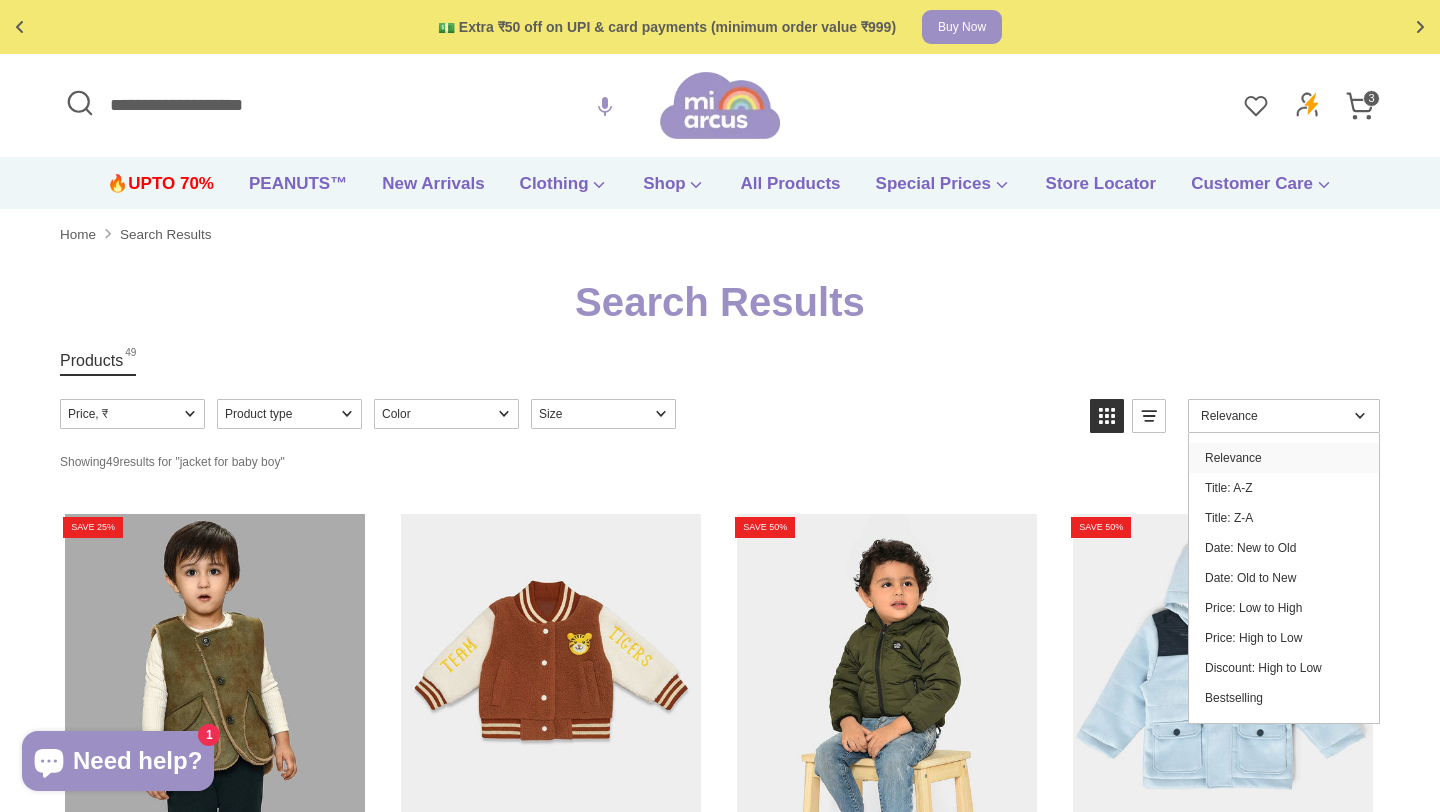 click on "Relevance" at bounding box center (1284, 416) 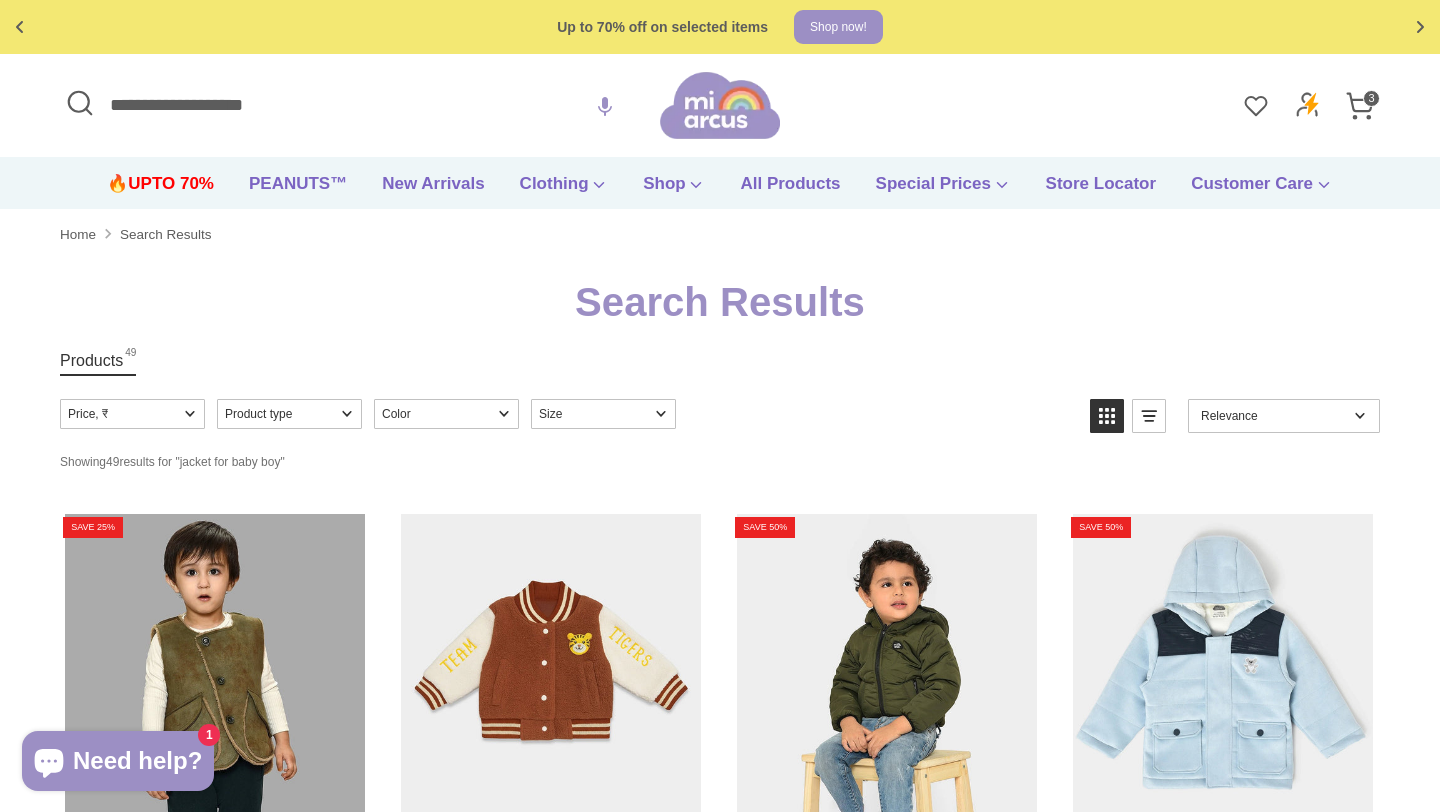 click on "Relevance" at bounding box center [1274, 416] 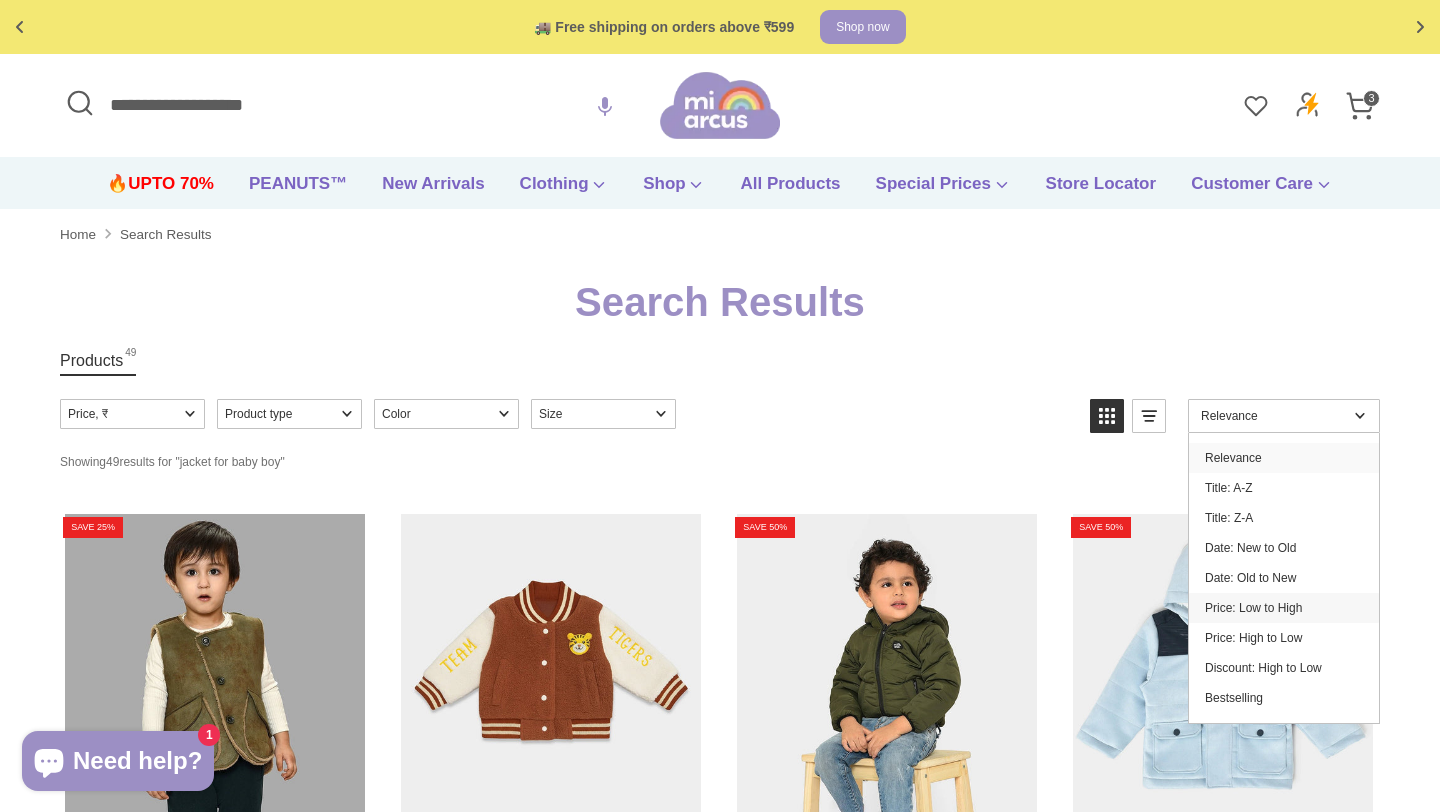 click on "Price: Low to High" at bounding box center [1284, 608] 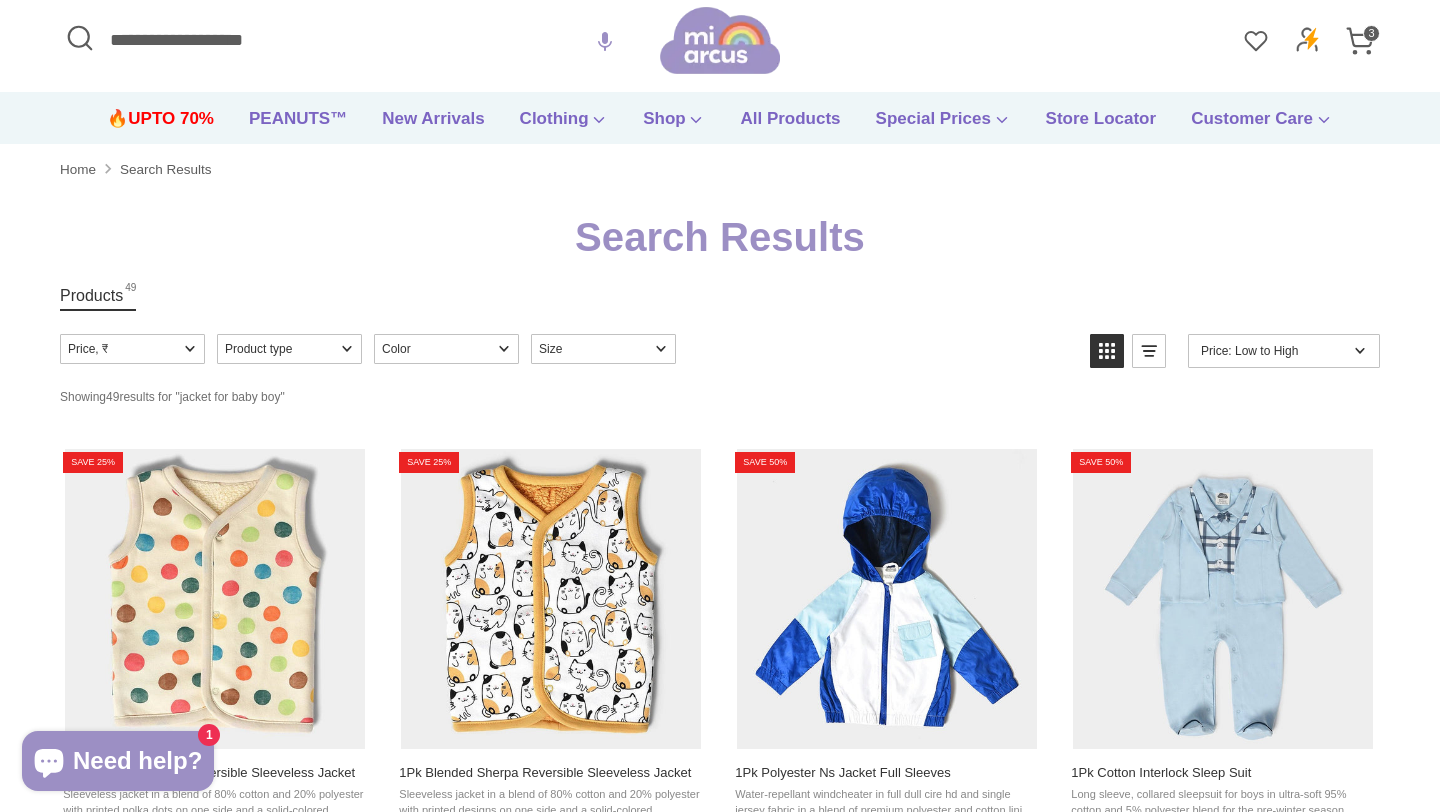 scroll, scrollTop: 0, scrollLeft: 0, axis: both 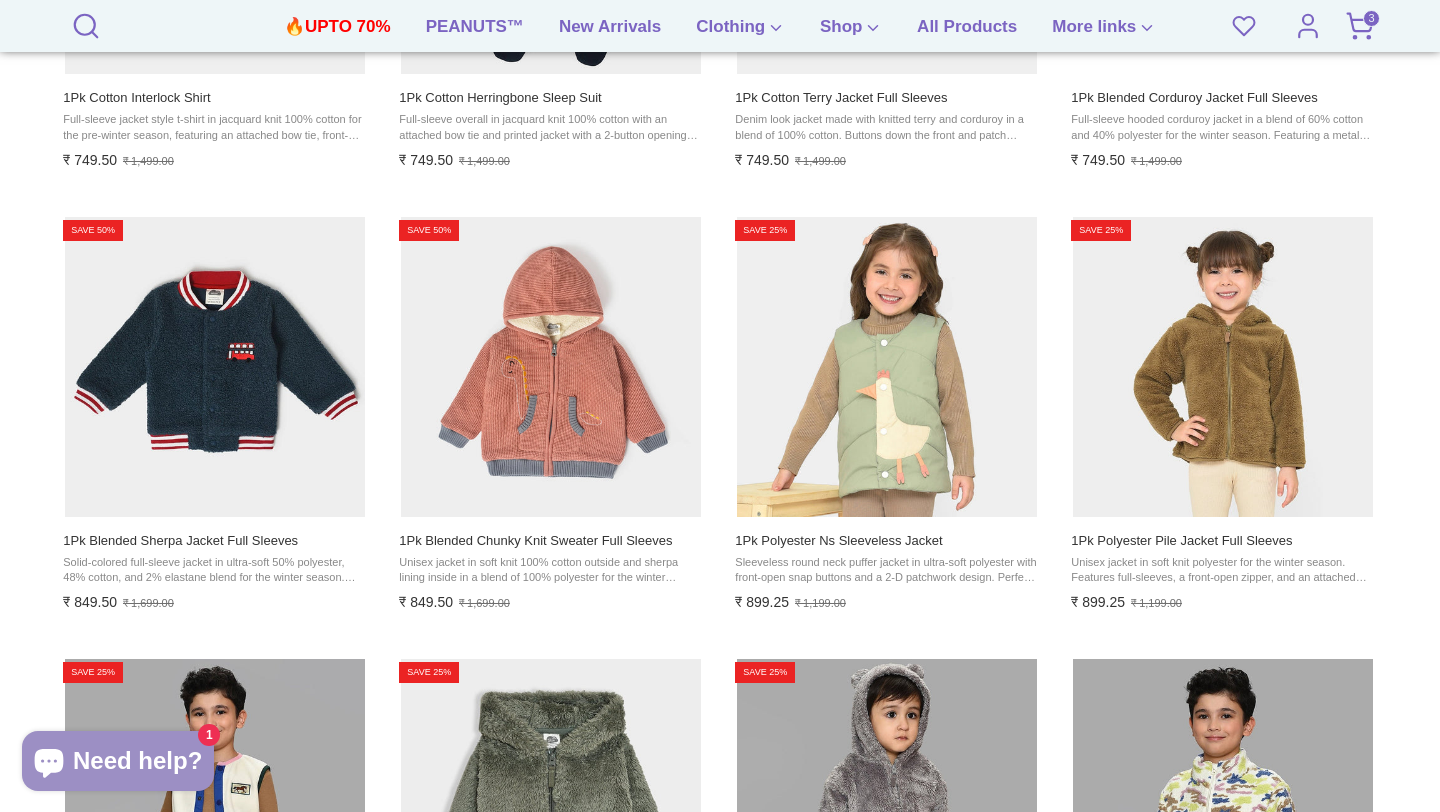 click on "3" at bounding box center (1371, 18) 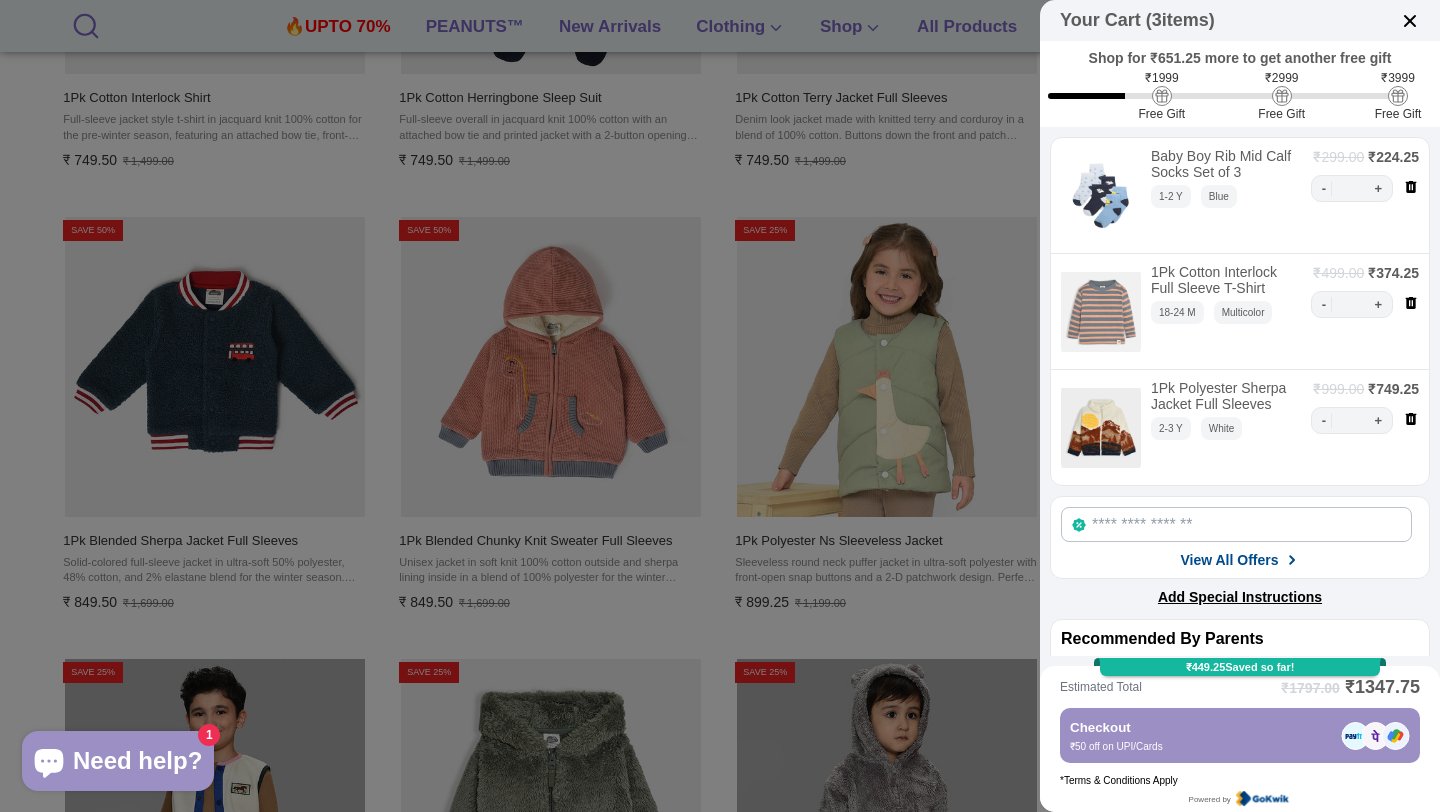 select on "*******" 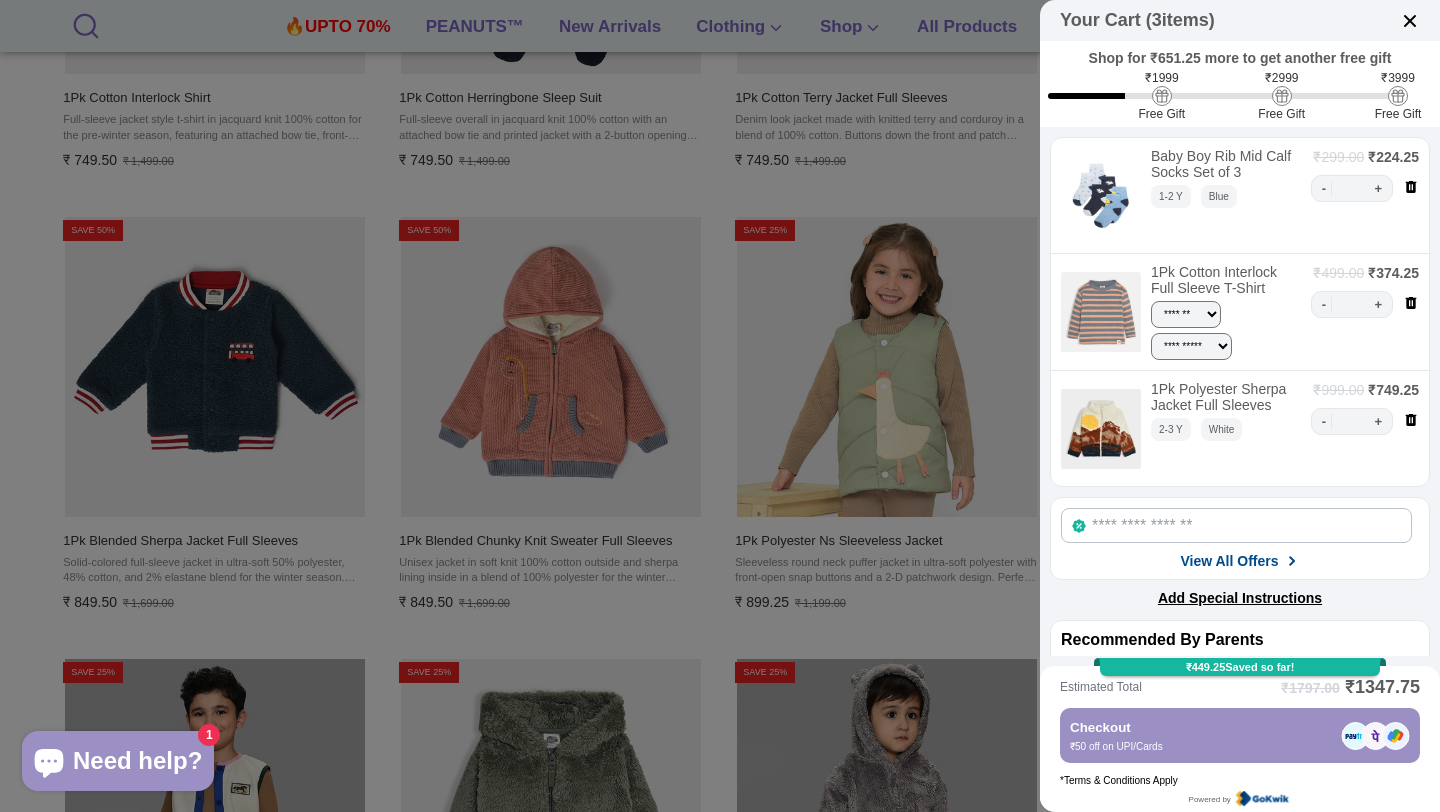 select on "*****" 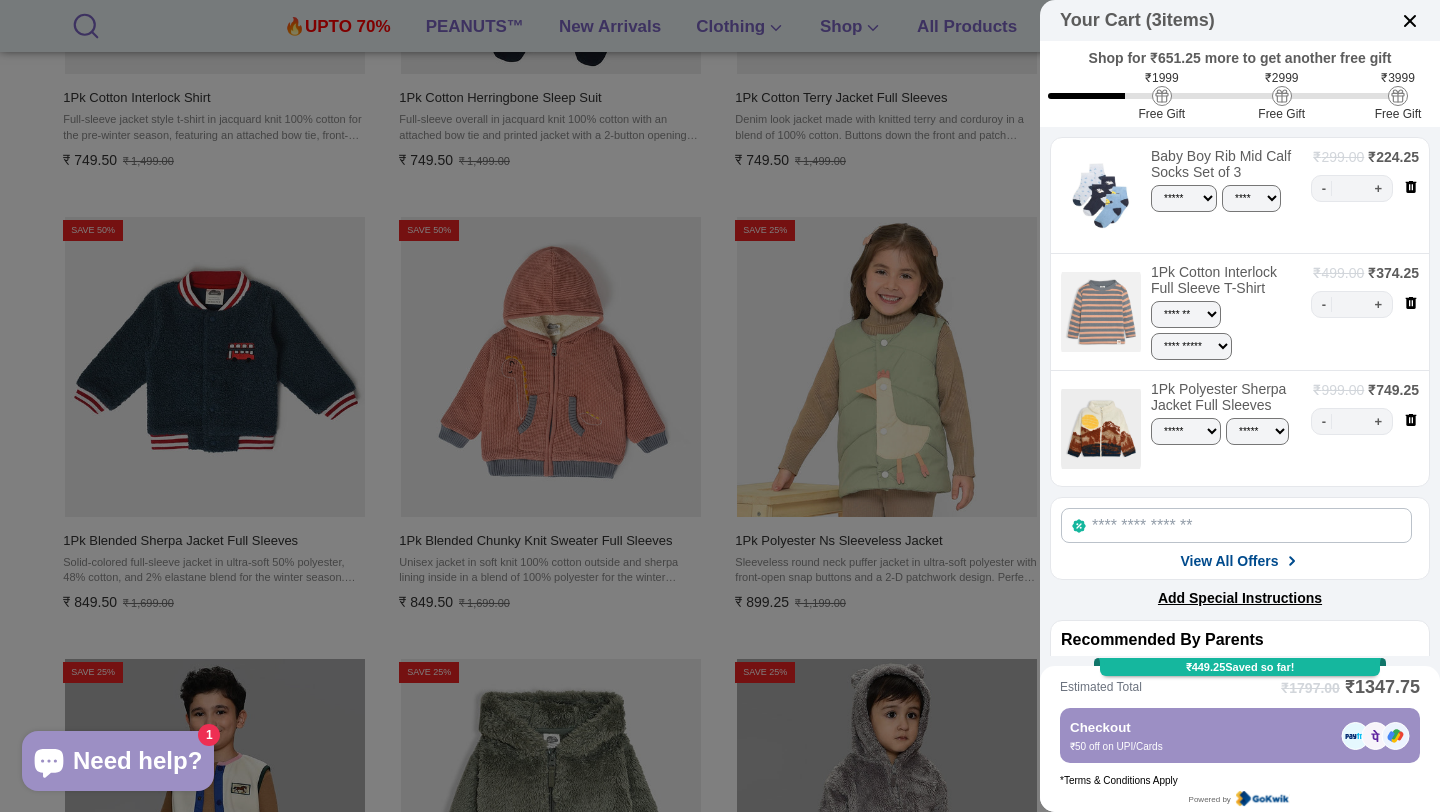 click on "View All Offers" at bounding box center [1229, 561] 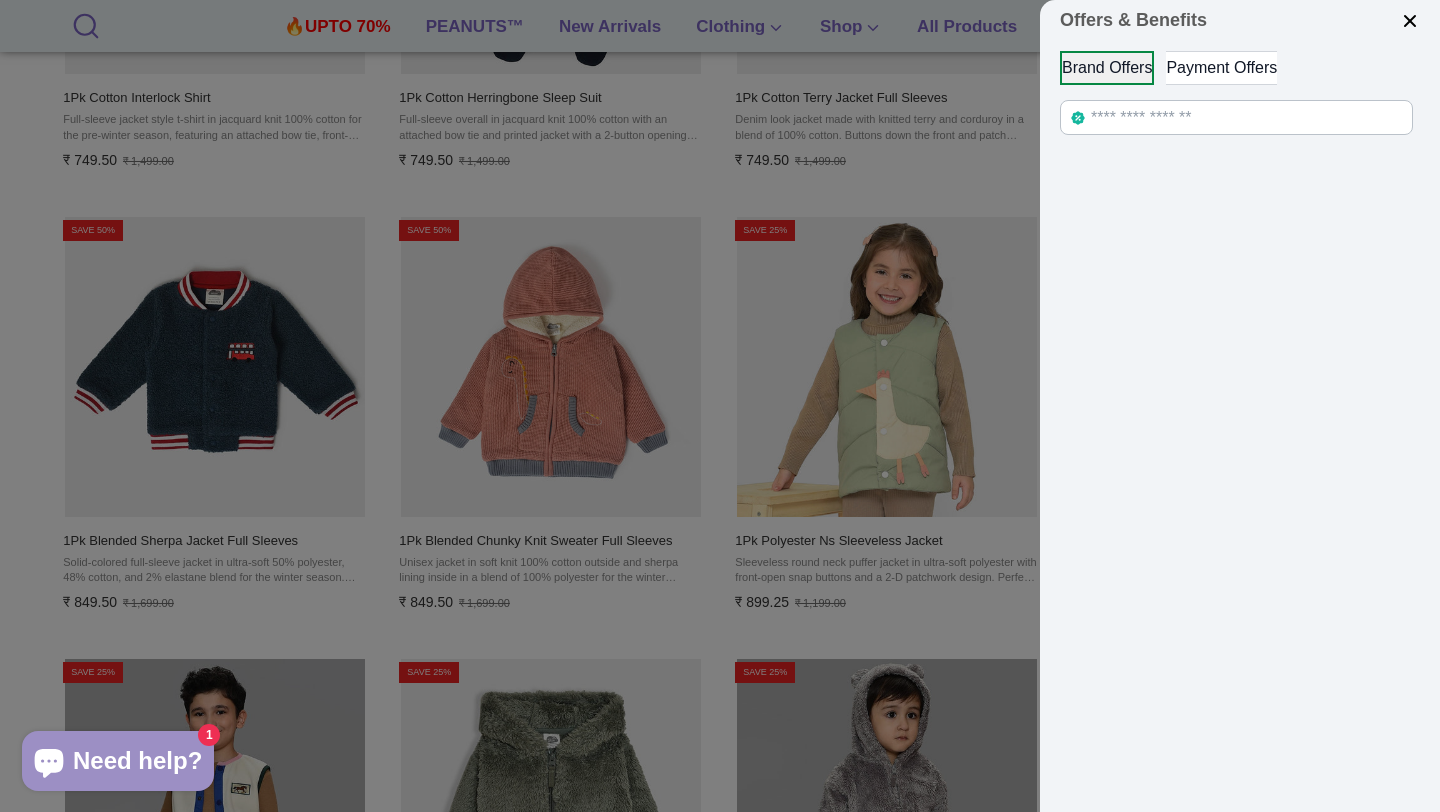 click at bounding box center [1236, 117] 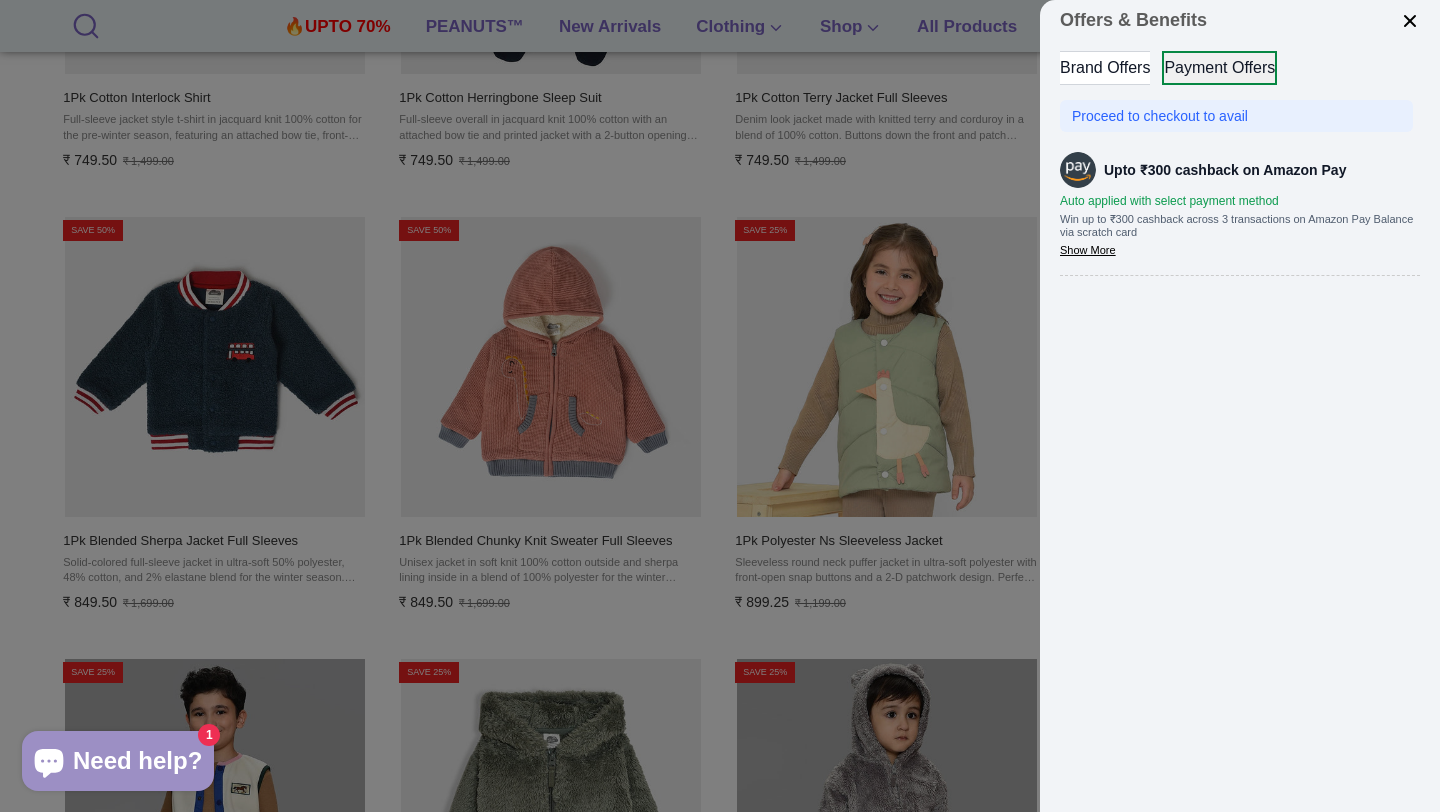click on "Show More" at bounding box center (1088, 250) 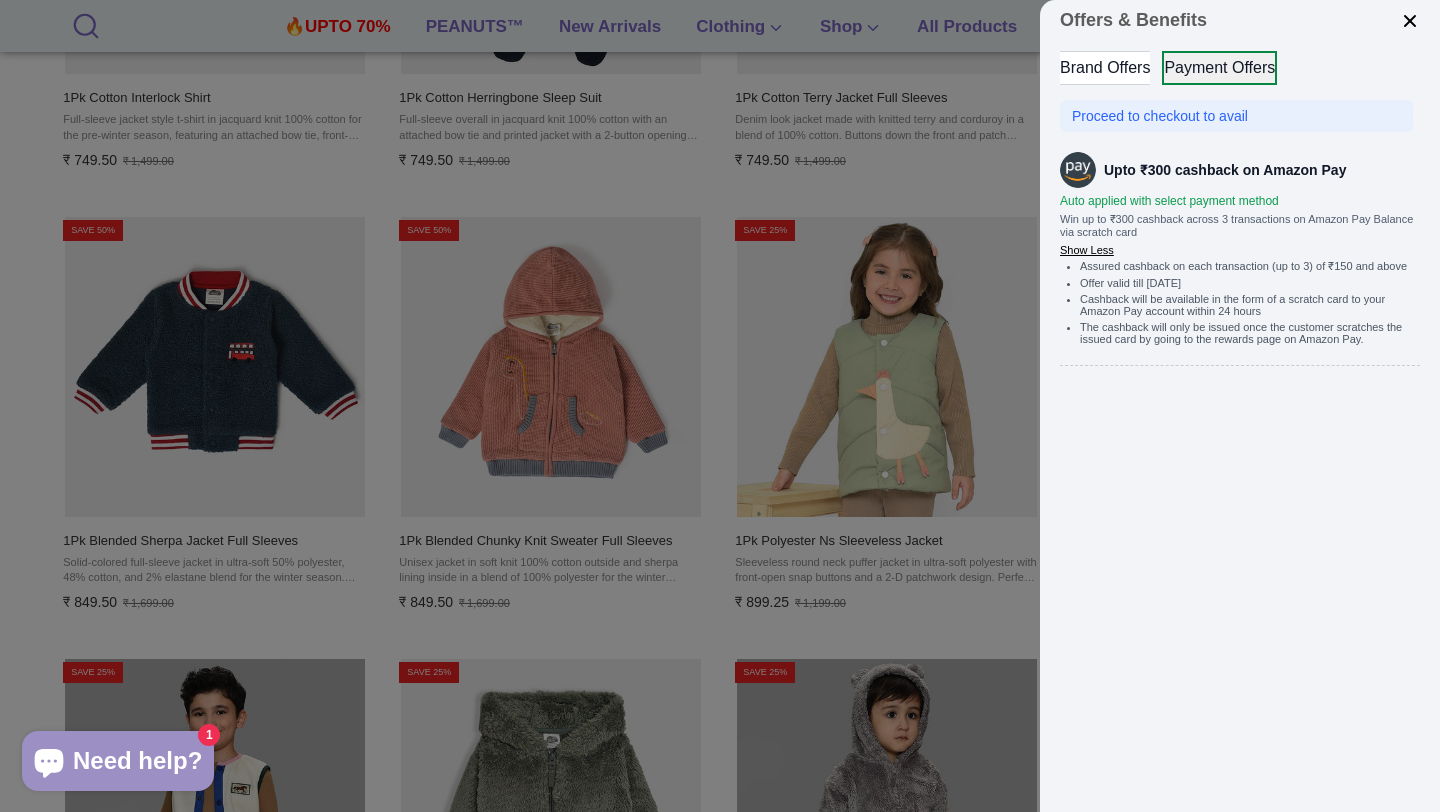 click on "Brand Offers" at bounding box center [1105, 68] 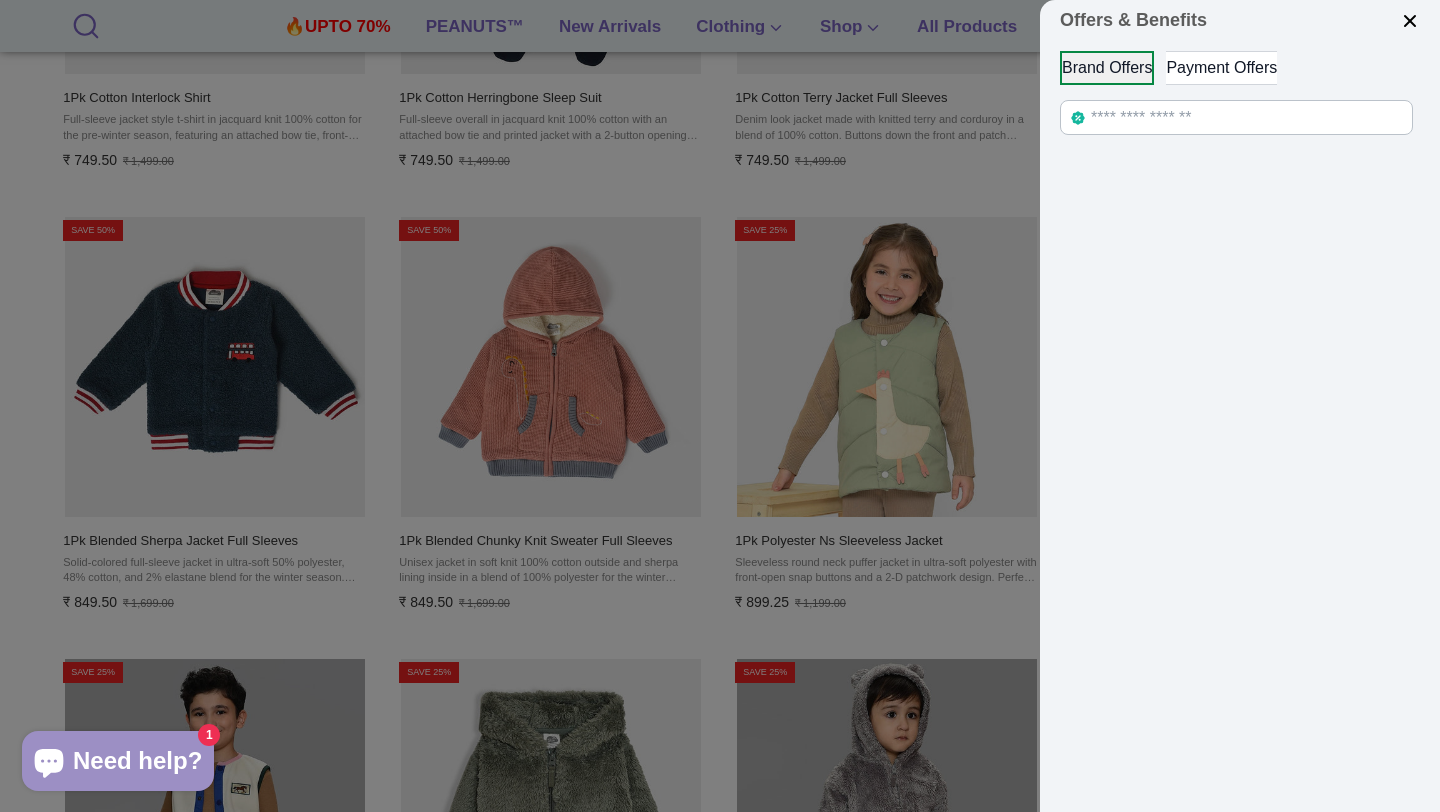 click at bounding box center [1410, 21] 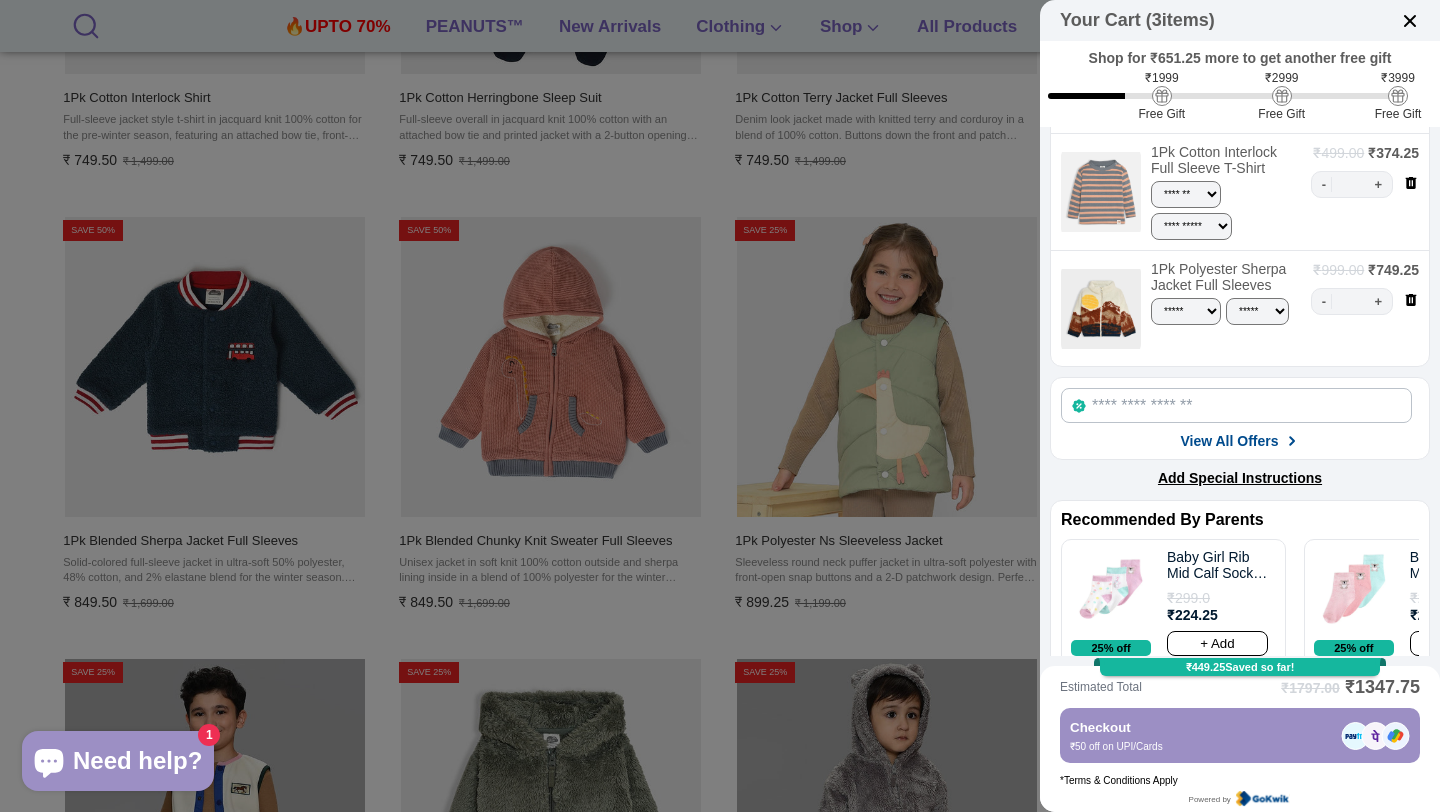 scroll, scrollTop: 163, scrollLeft: 0, axis: vertical 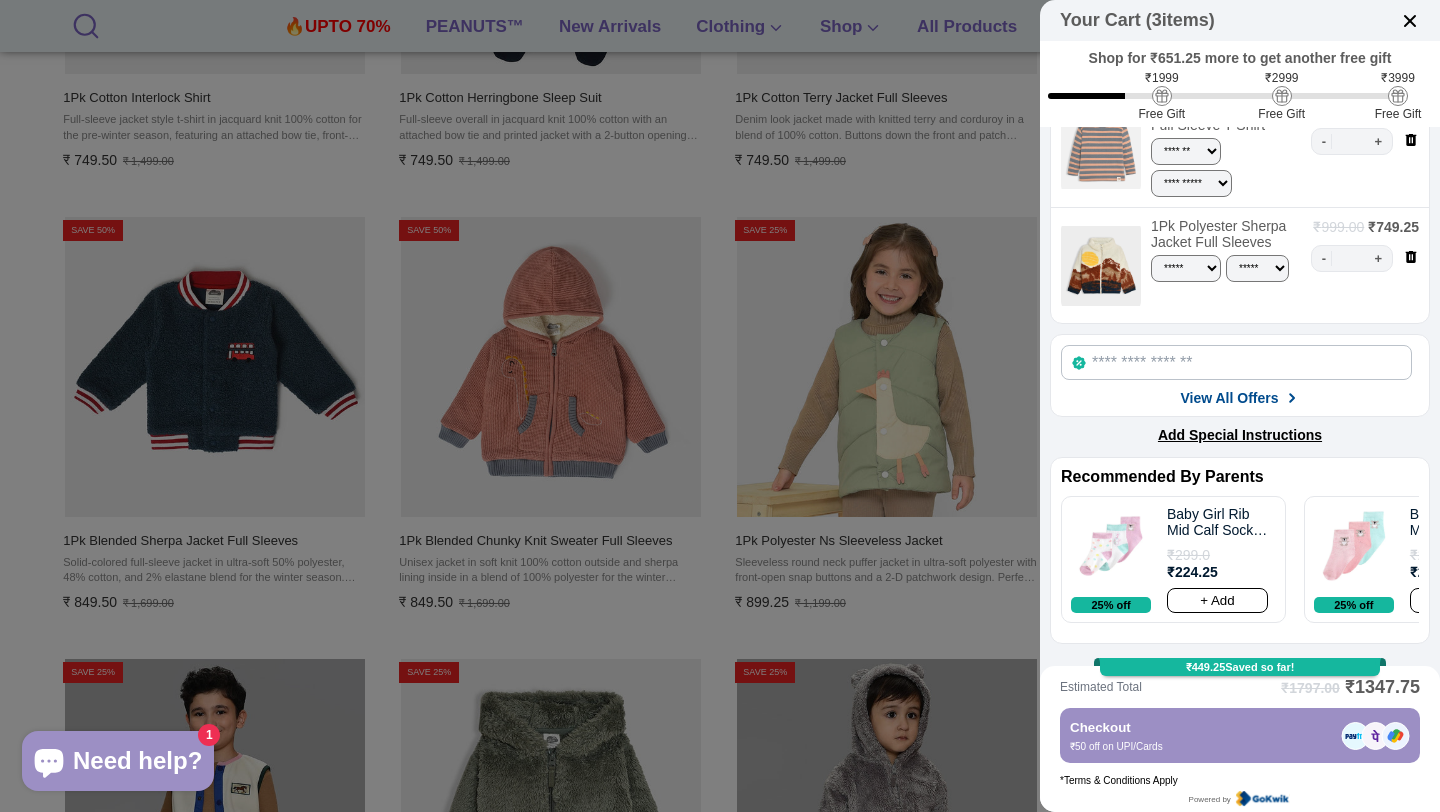 click on "Checkout" at bounding box center [1201, 727] 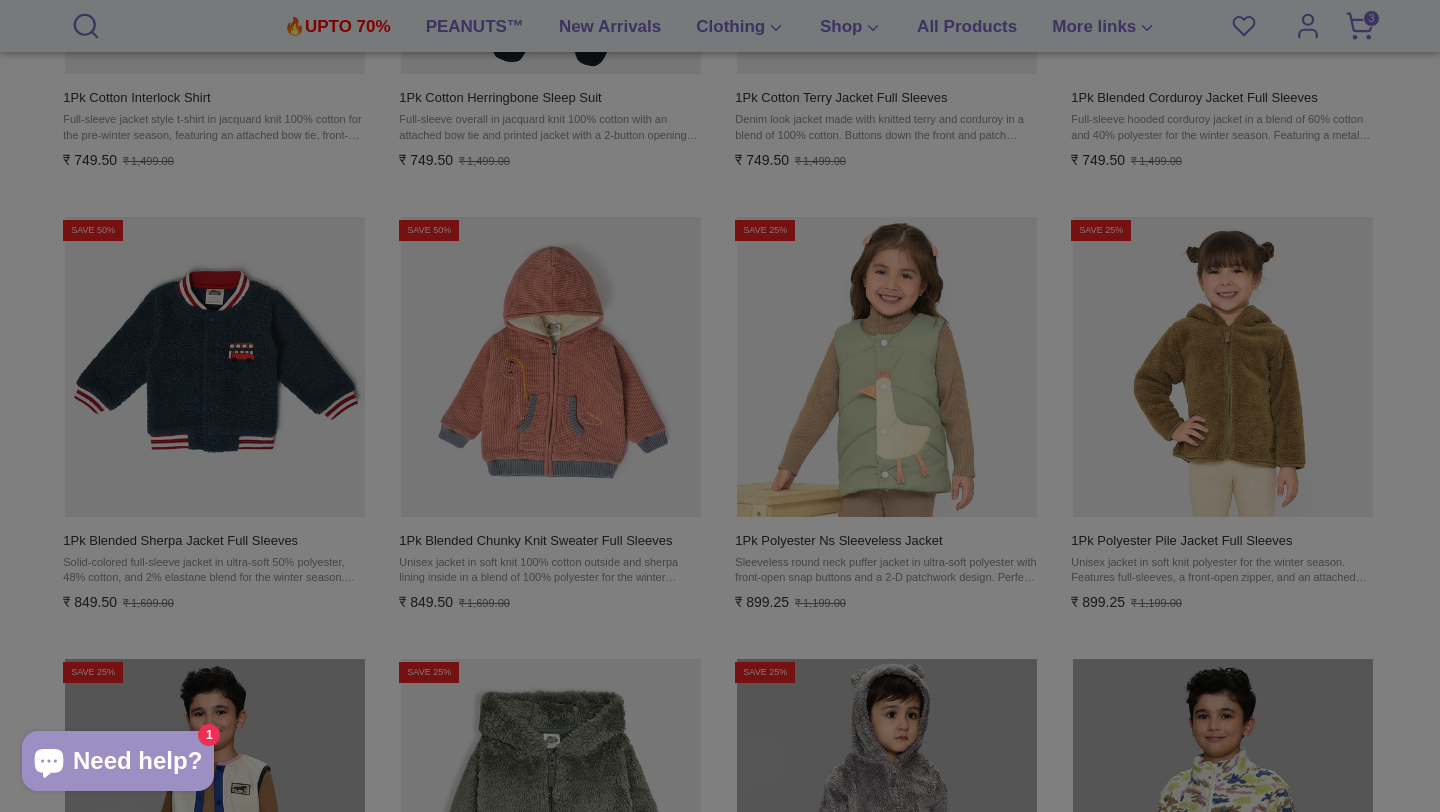 click at bounding box center (720, 406) 